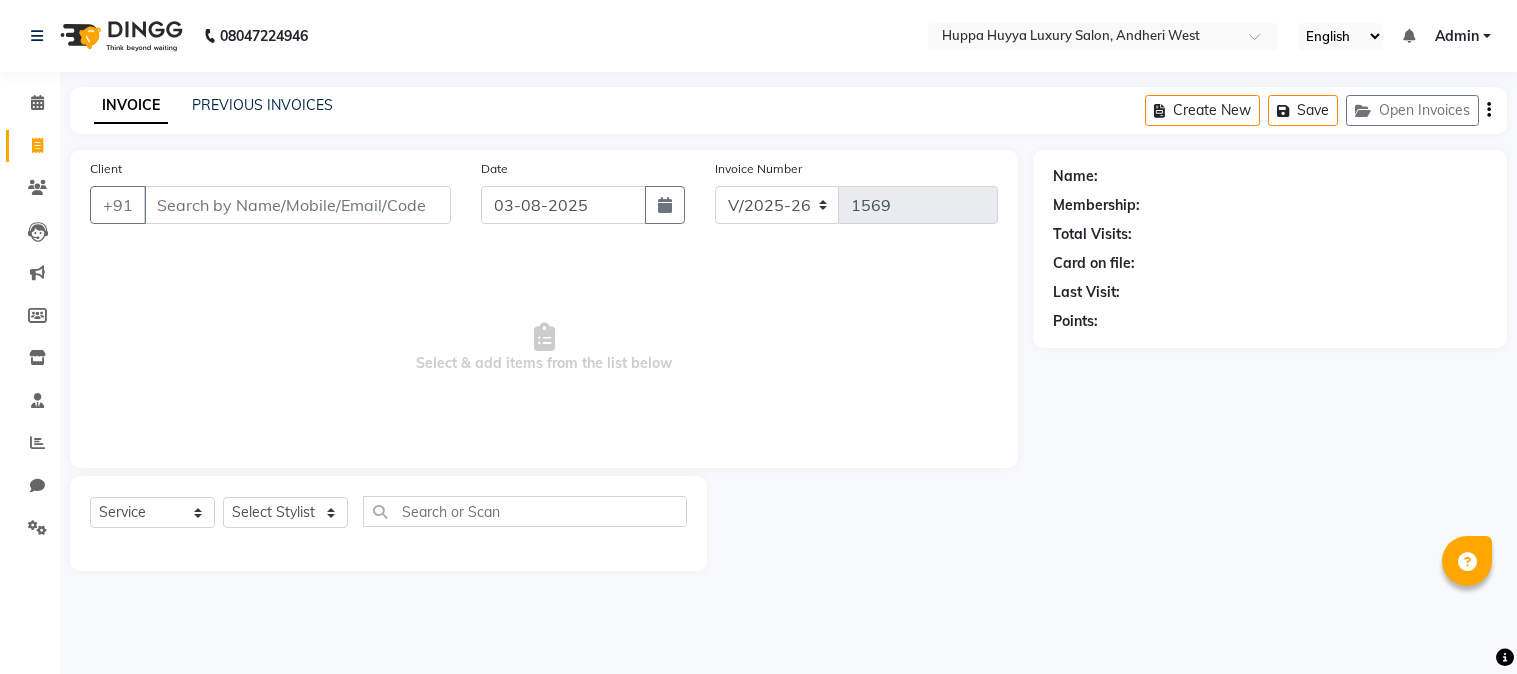 select on "7752" 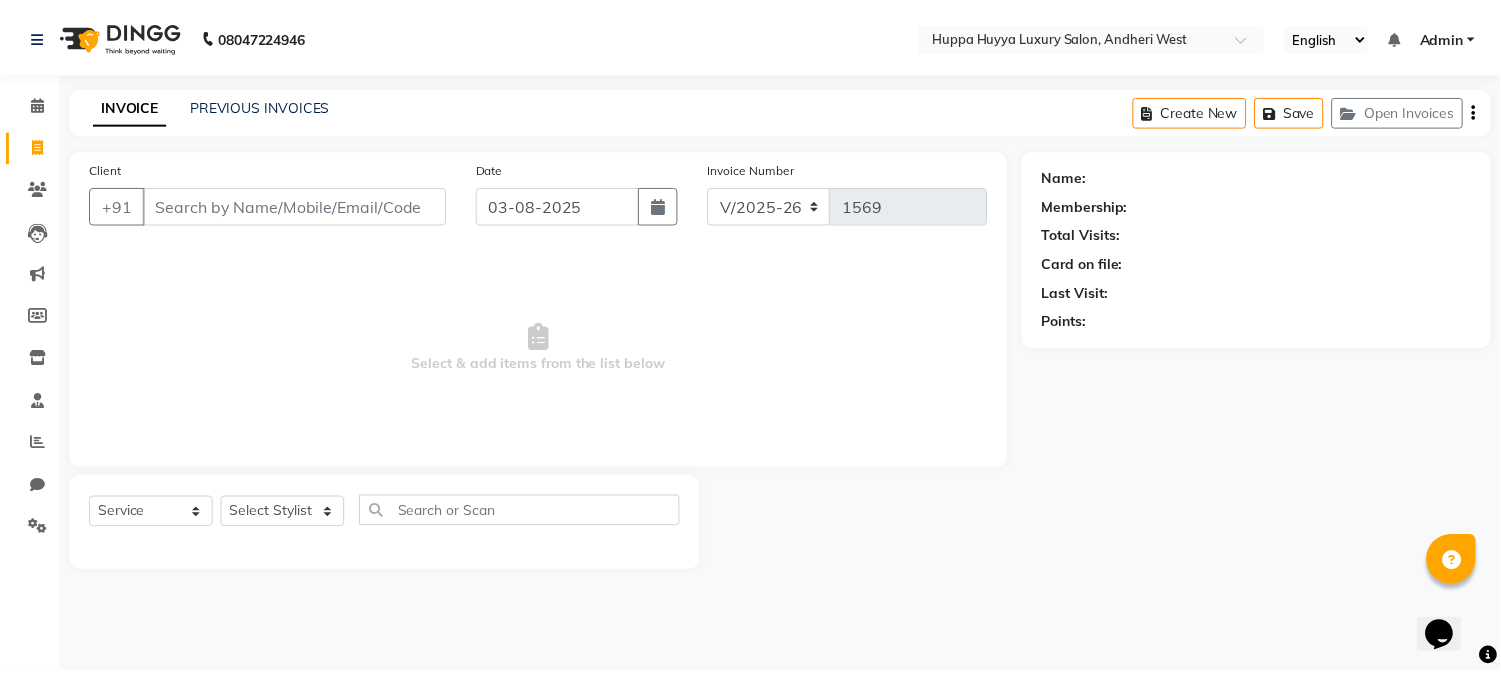 scroll, scrollTop: 0, scrollLeft: 0, axis: both 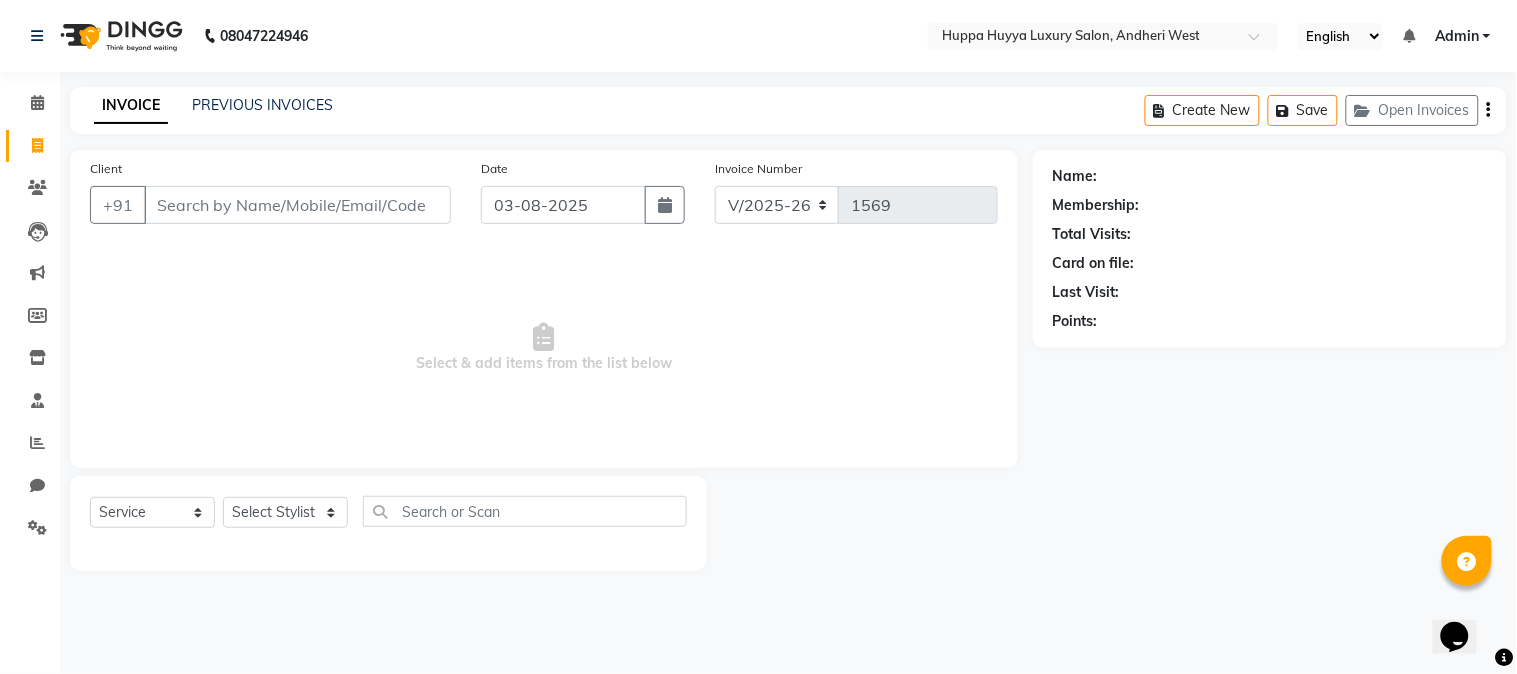 click on "Client" at bounding box center (297, 205) 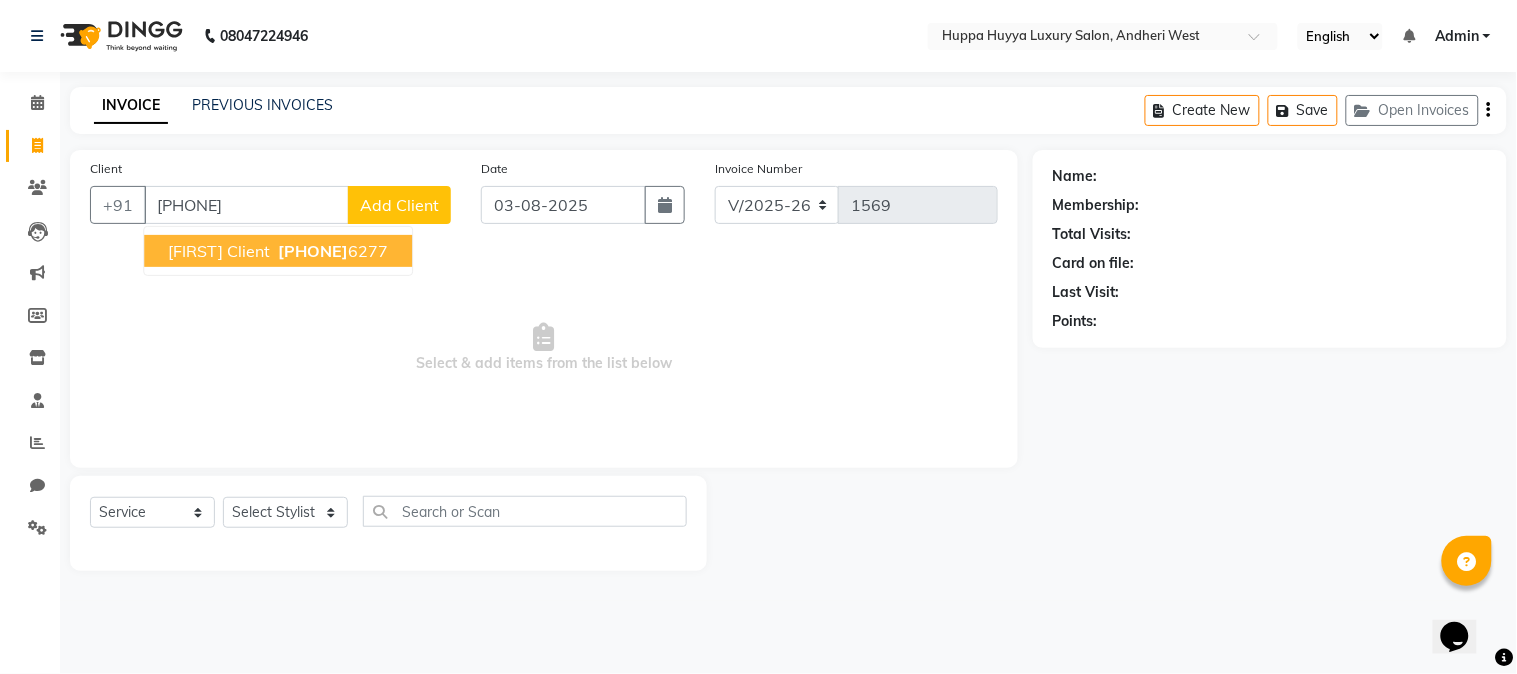 click on "[FIRST] Client" at bounding box center (219, 251) 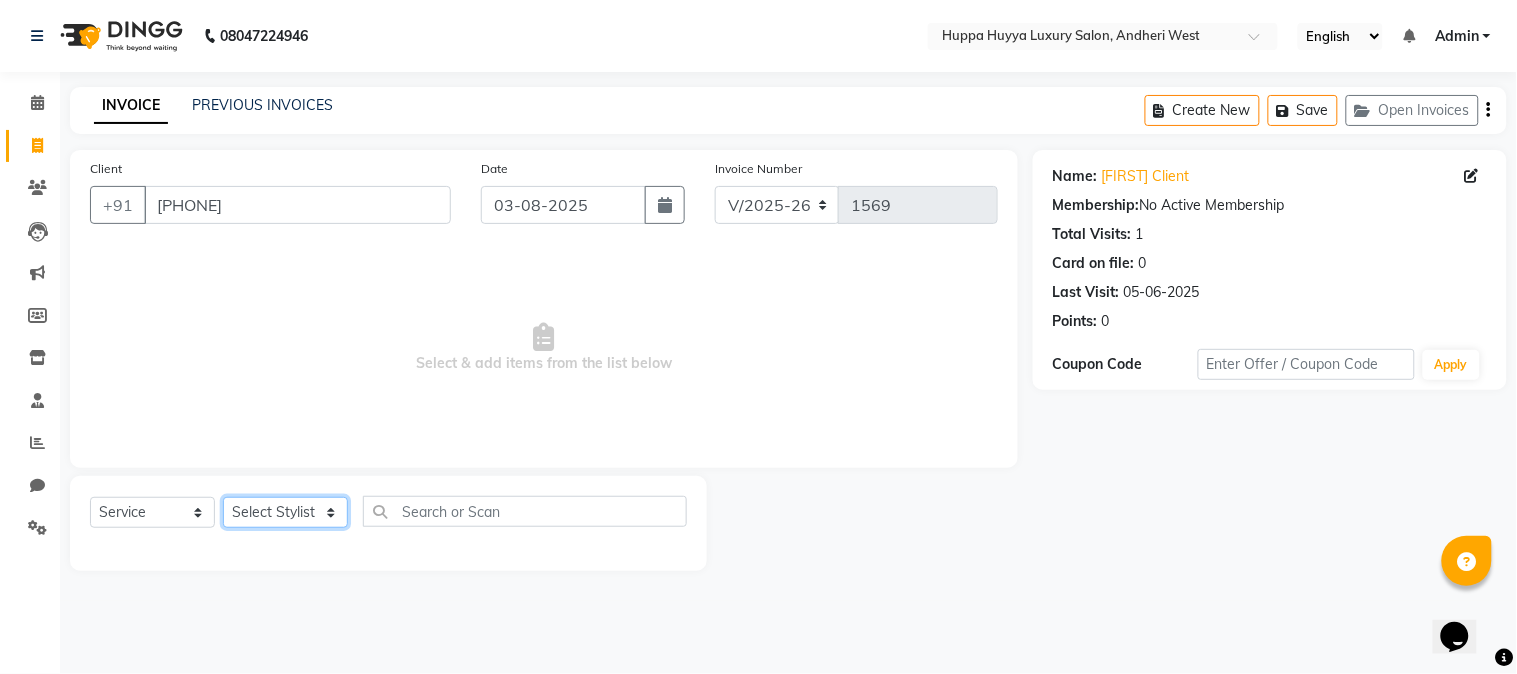 click on "Select Stylist [FIRST] [LAST] [FIRST] [LAST] [FIRST] [LAST] [FIRST] [LAST] [FIRST] [LAST]" 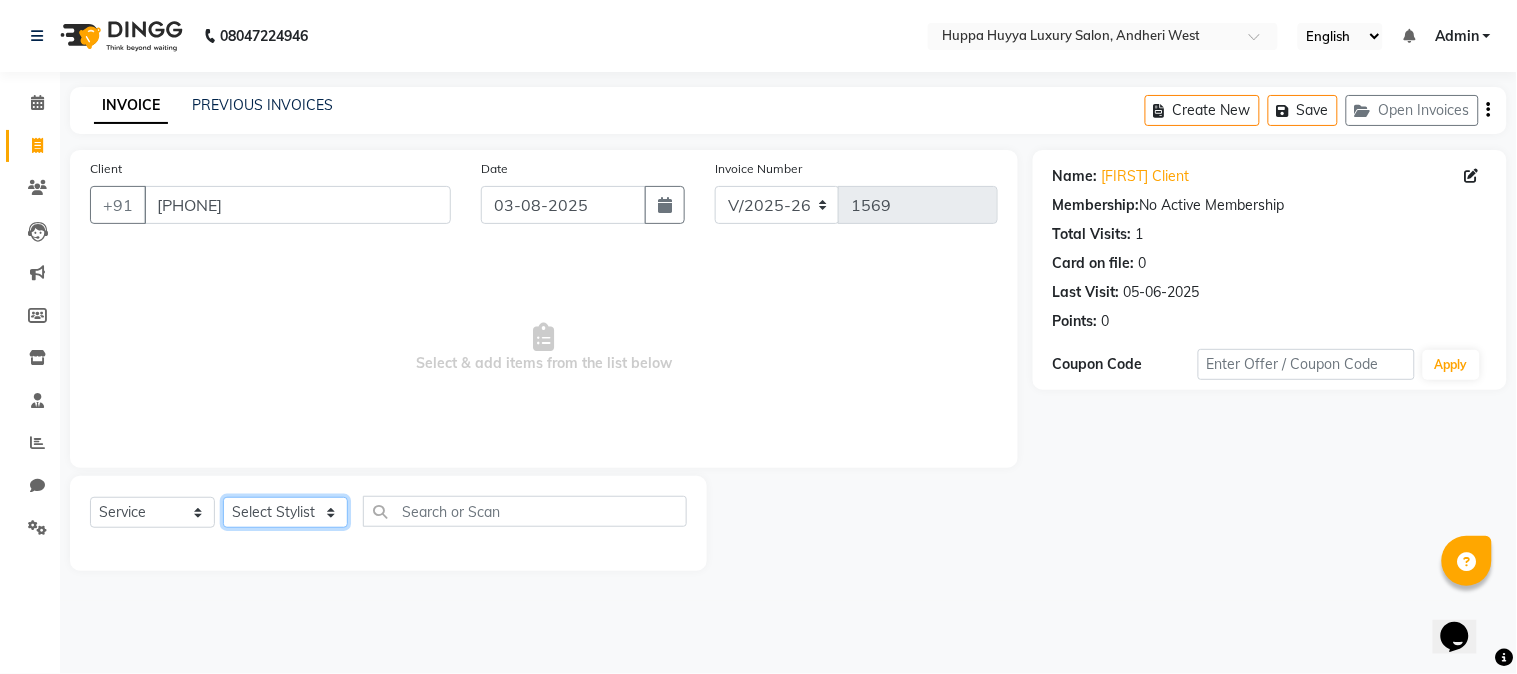 select on "69297" 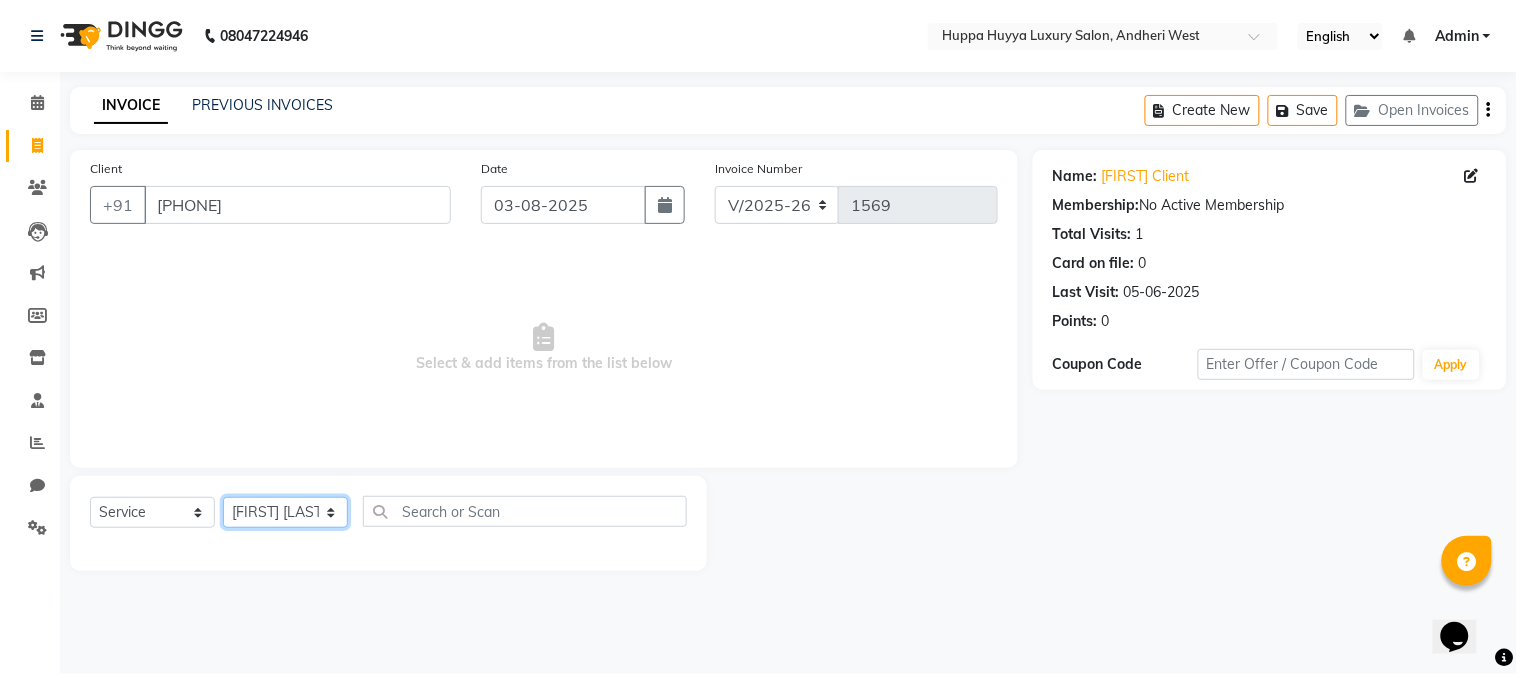 click on "Select Stylist [FIRST] [LAST] [FIRST] [LAST] [FIRST] [LAST] [FIRST] [LAST] [FIRST] [LAST]" 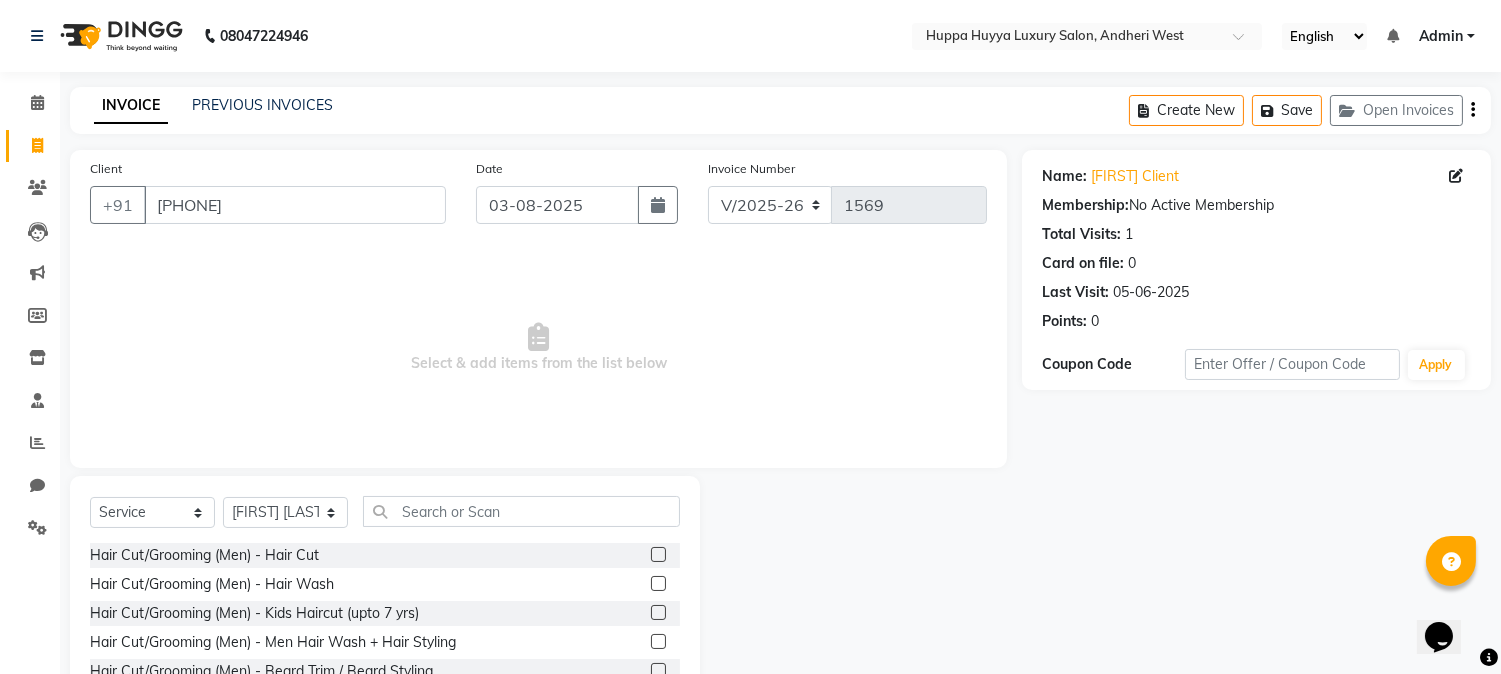 click 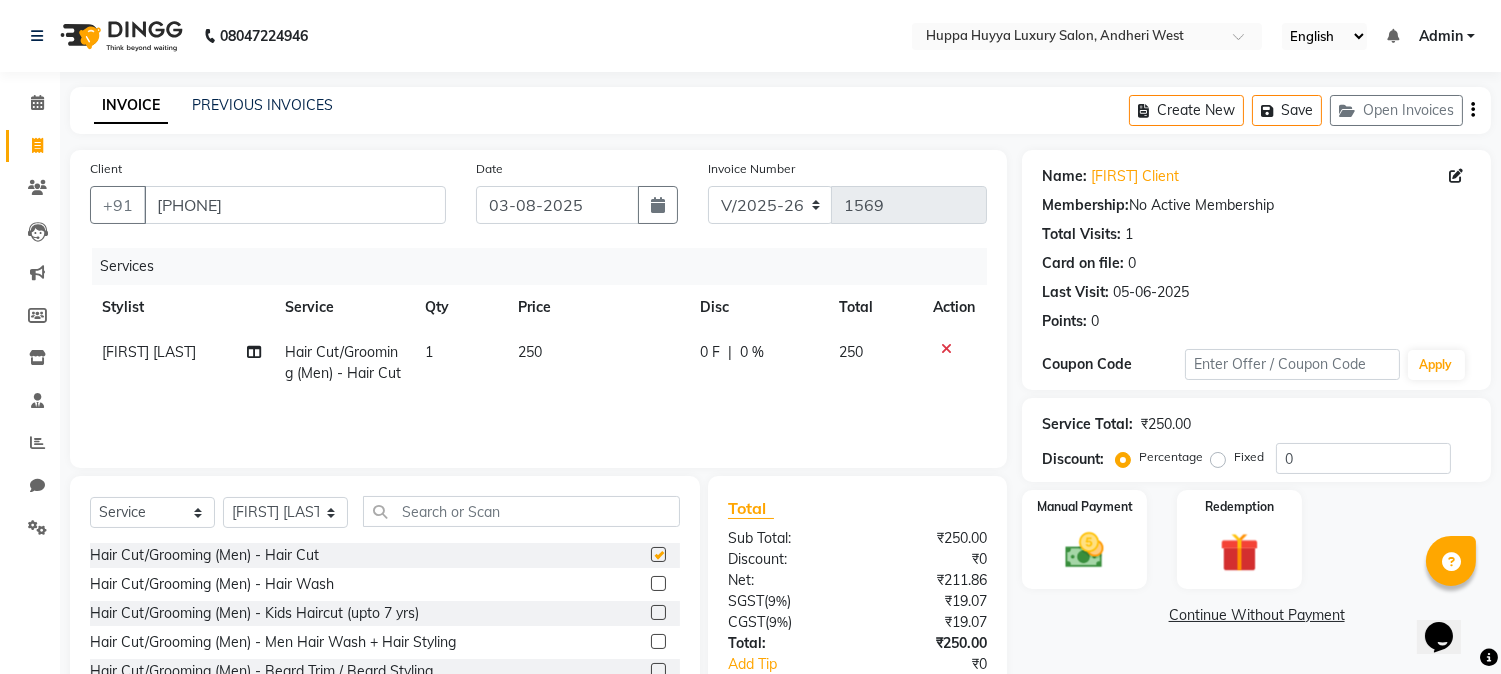checkbox on "false" 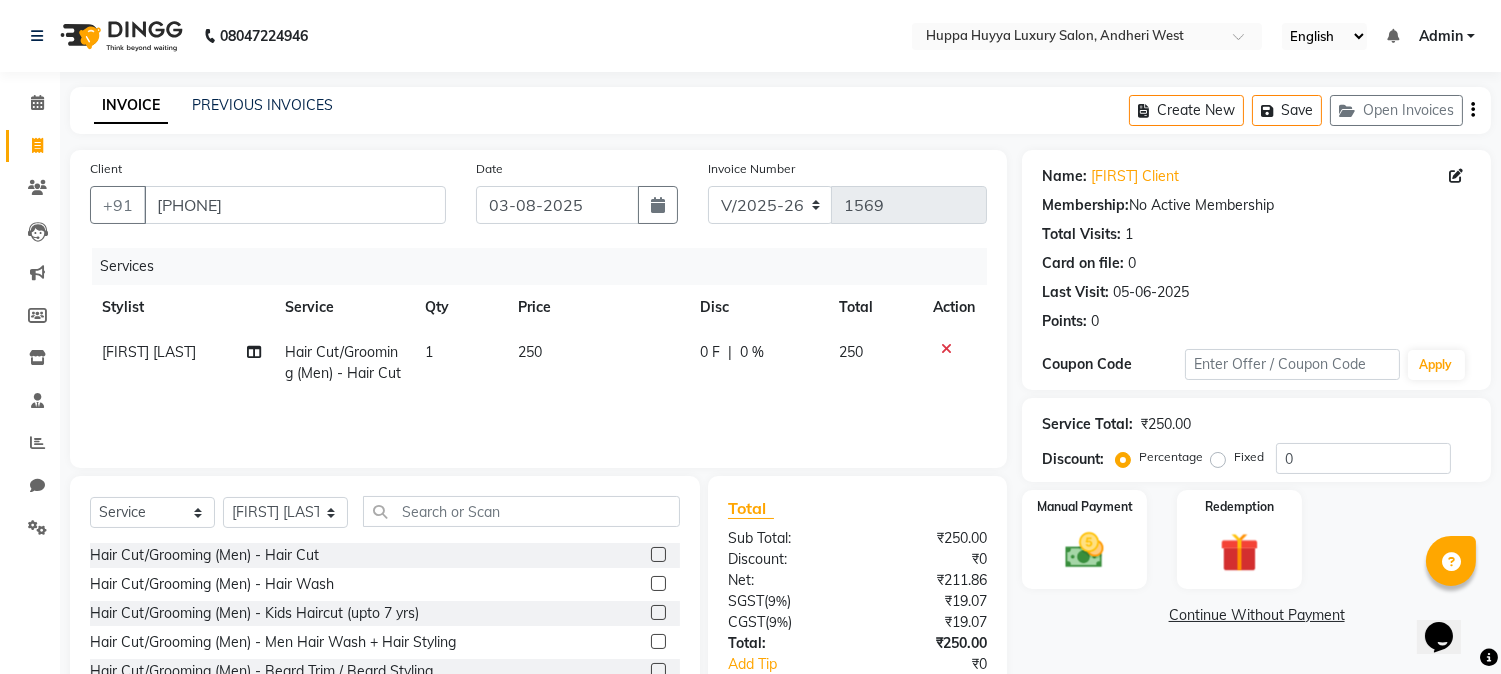 click 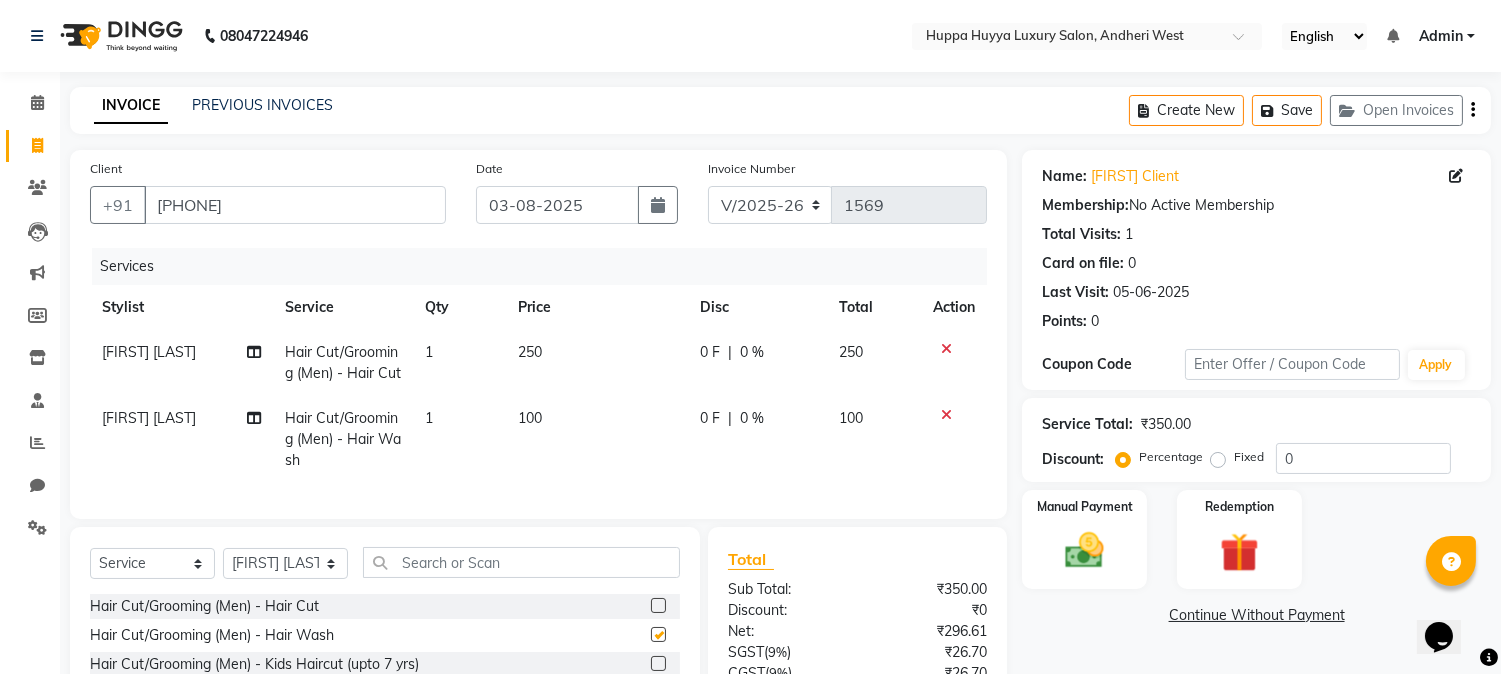 checkbox on "false" 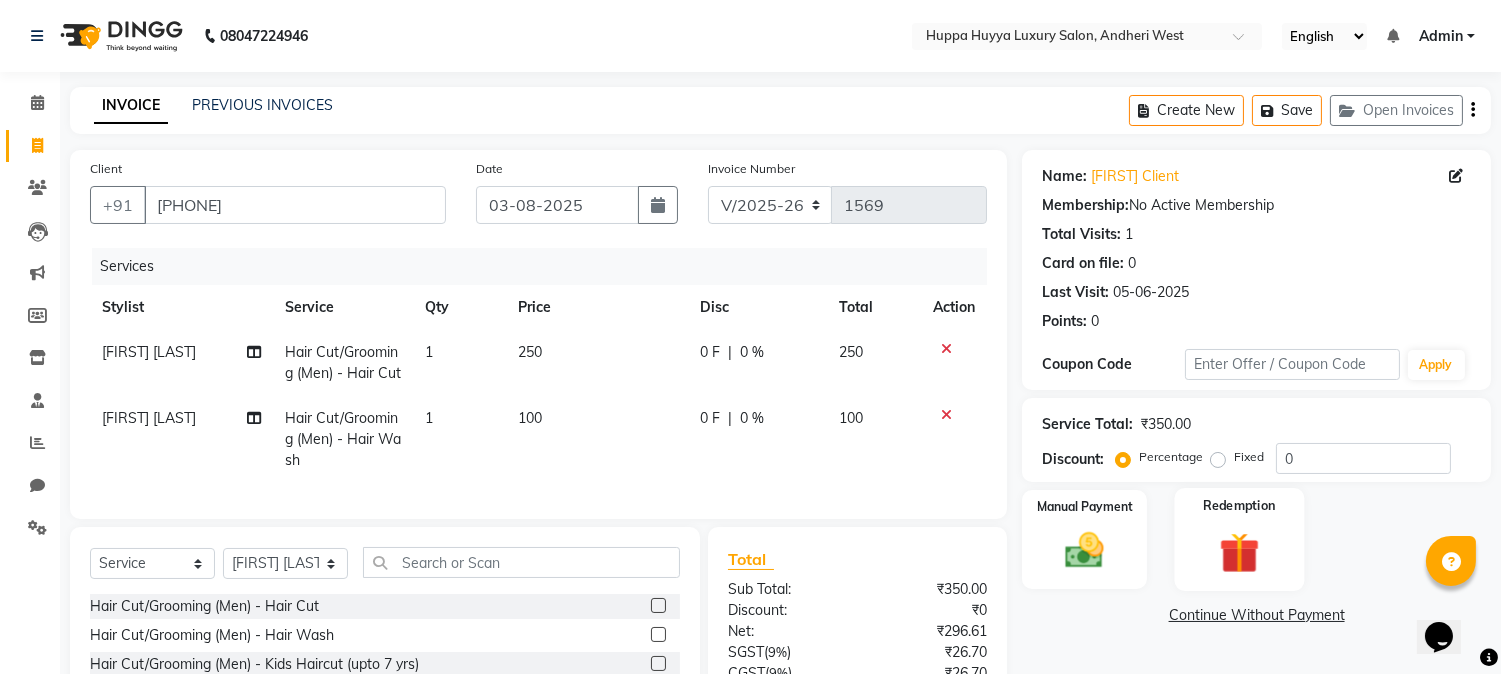 scroll, scrollTop: 215, scrollLeft: 0, axis: vertical 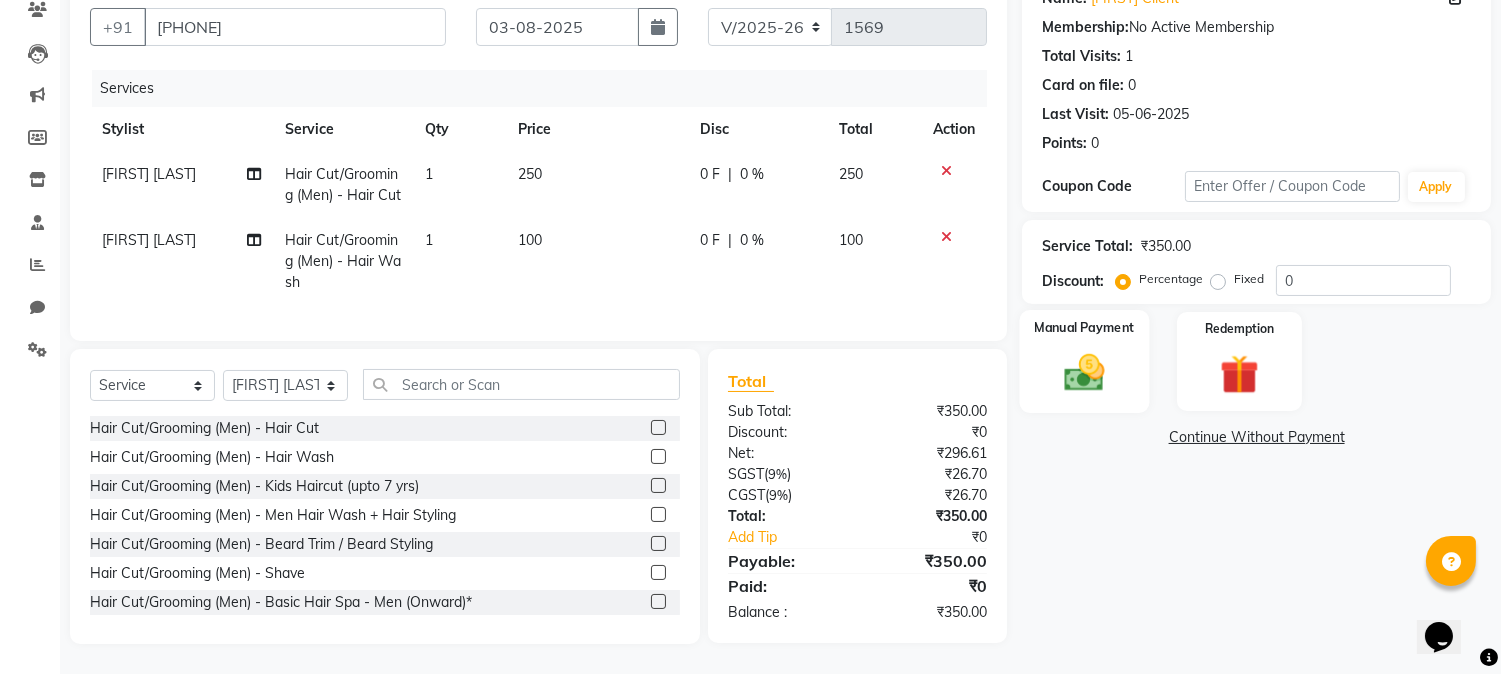 click 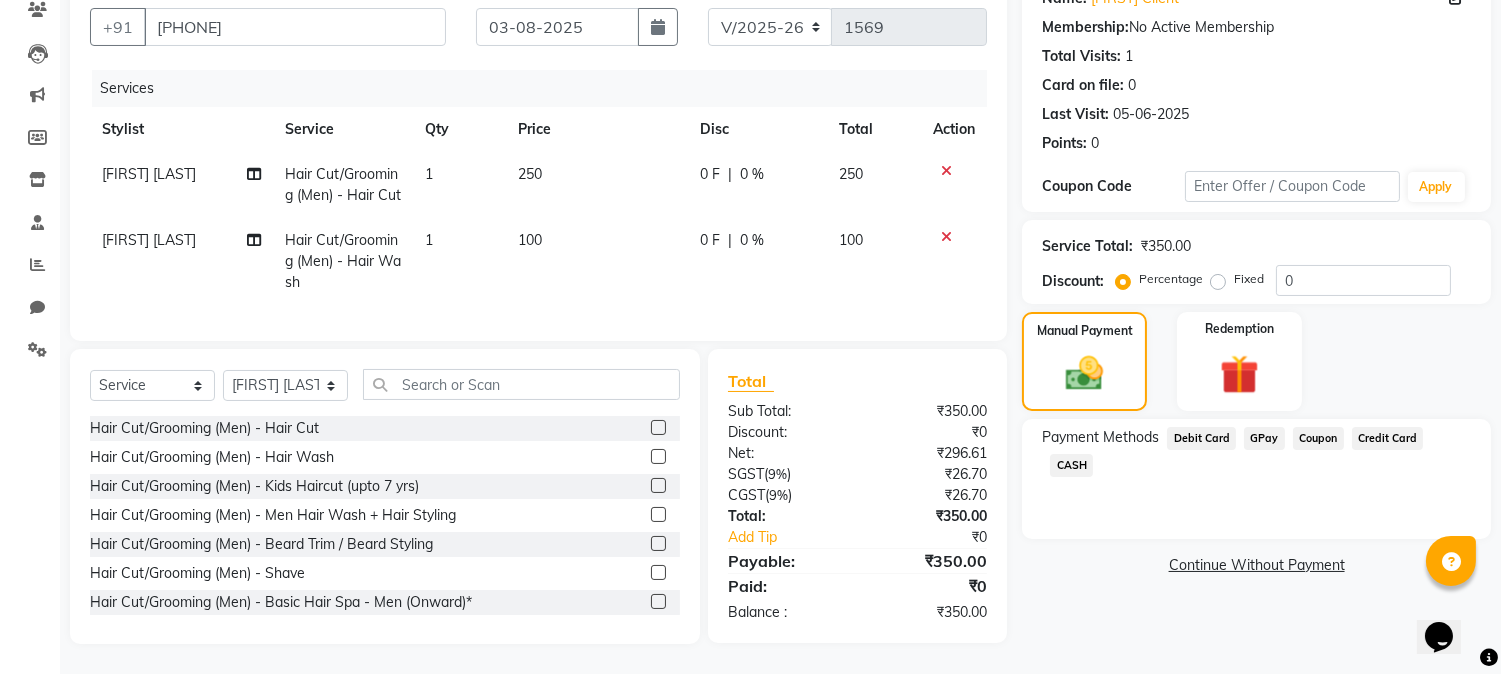 click on "GPay" 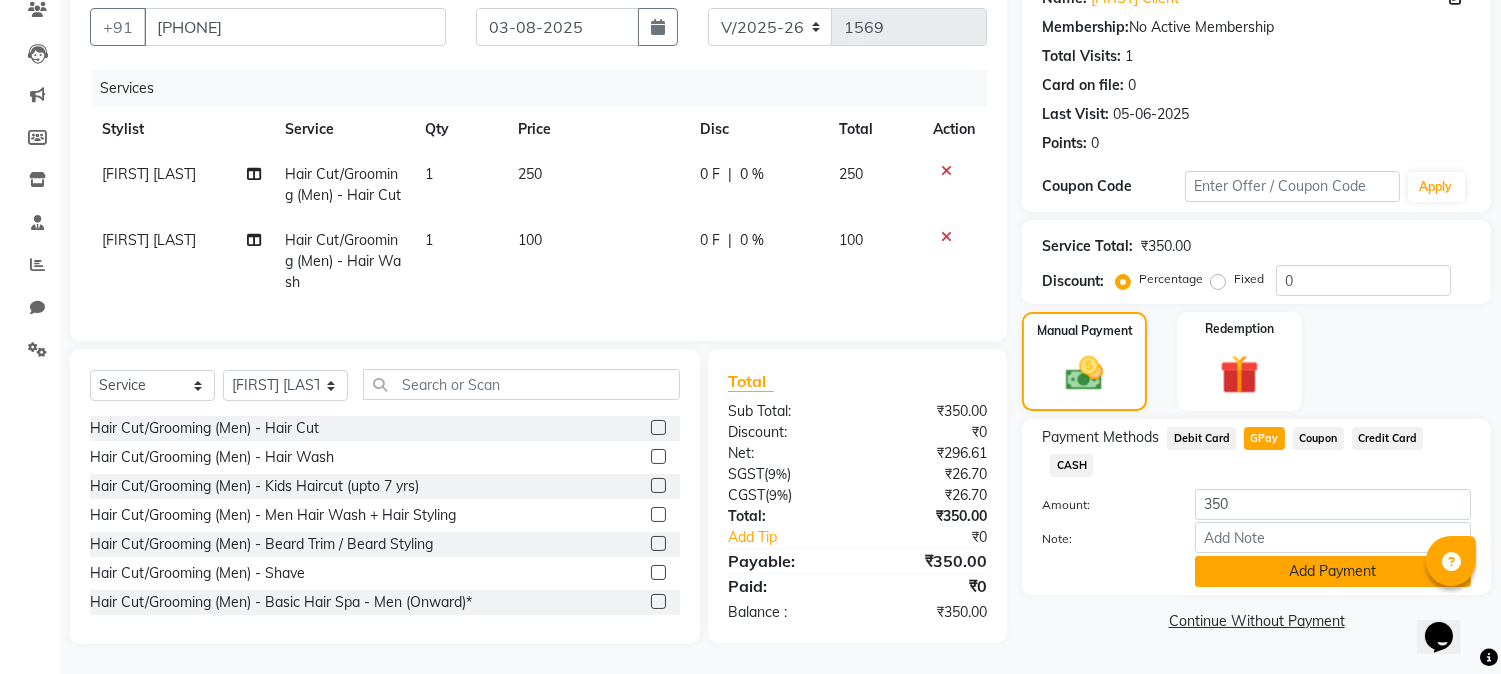 click on "Add Payment" 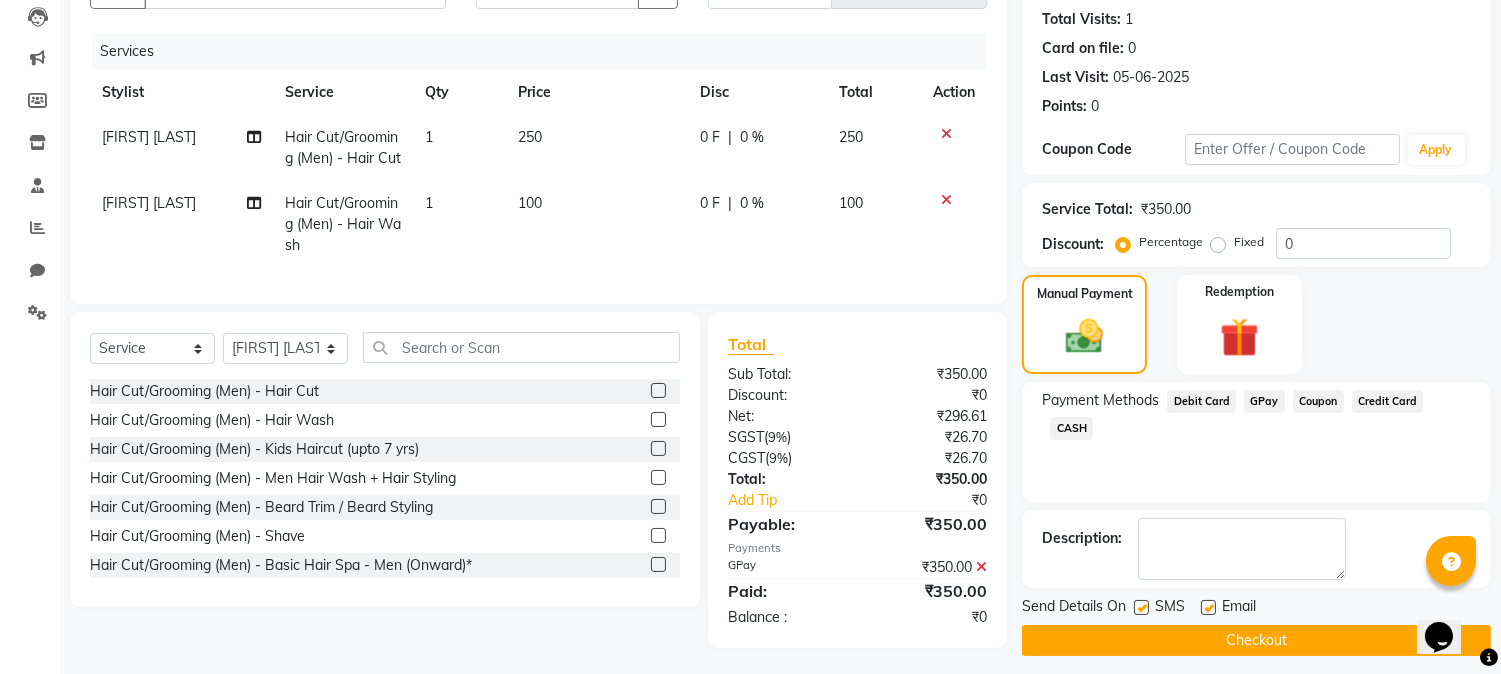 click on "Checkout" 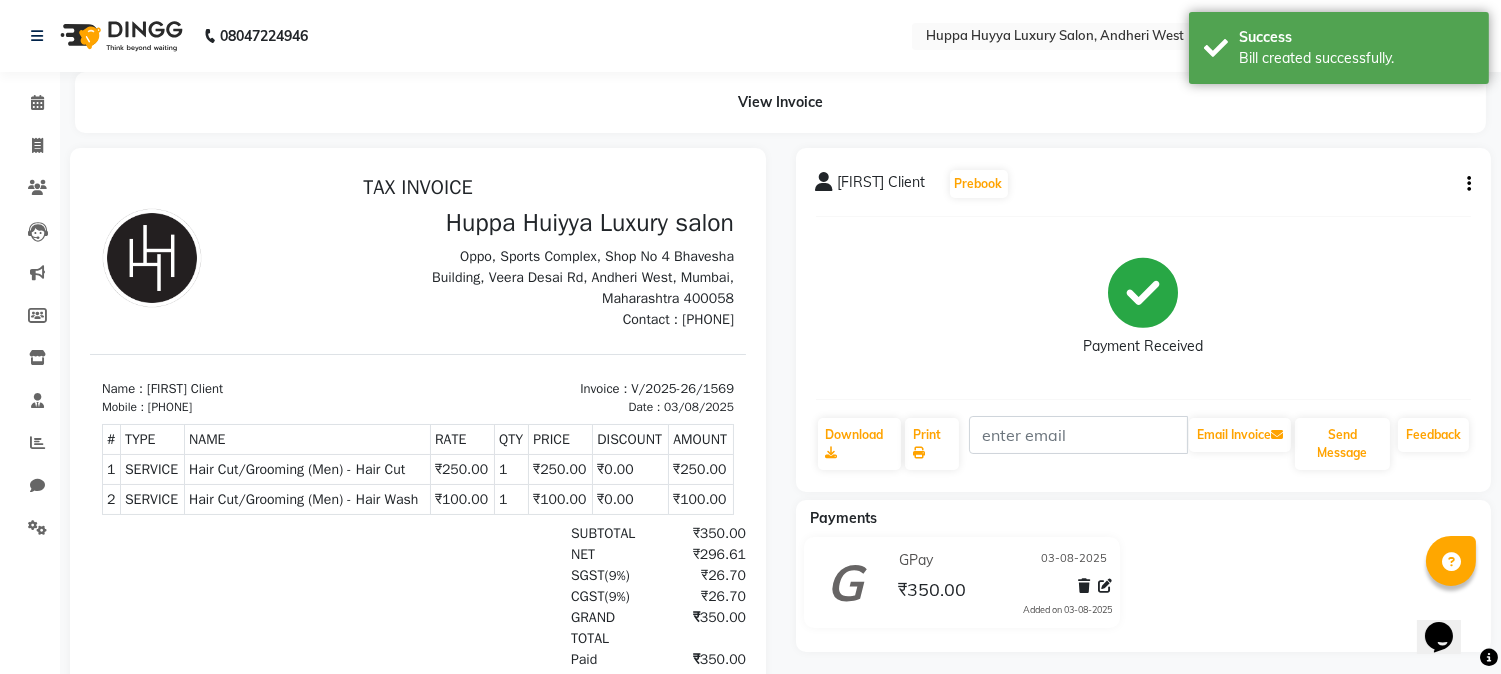 scroll, scrollTop: 0, scrollLeft: 0, axis: both 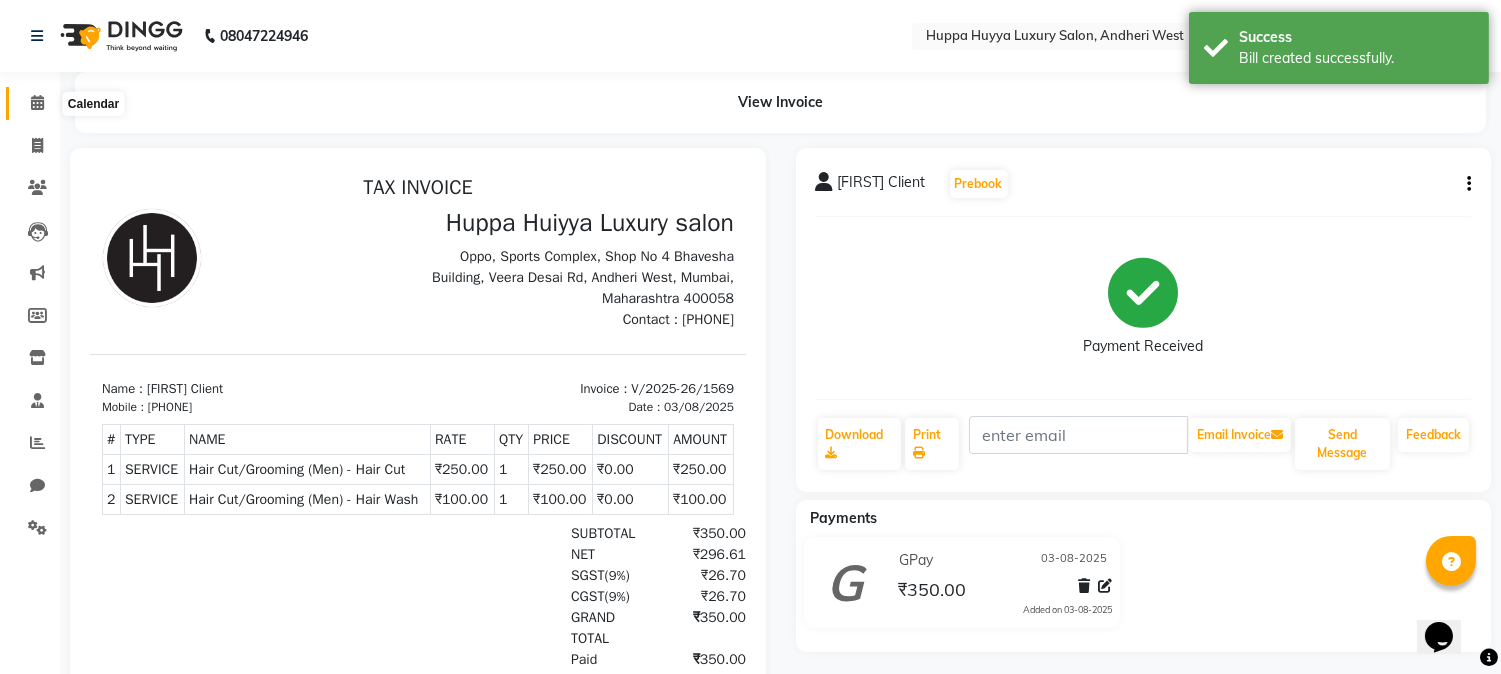 click 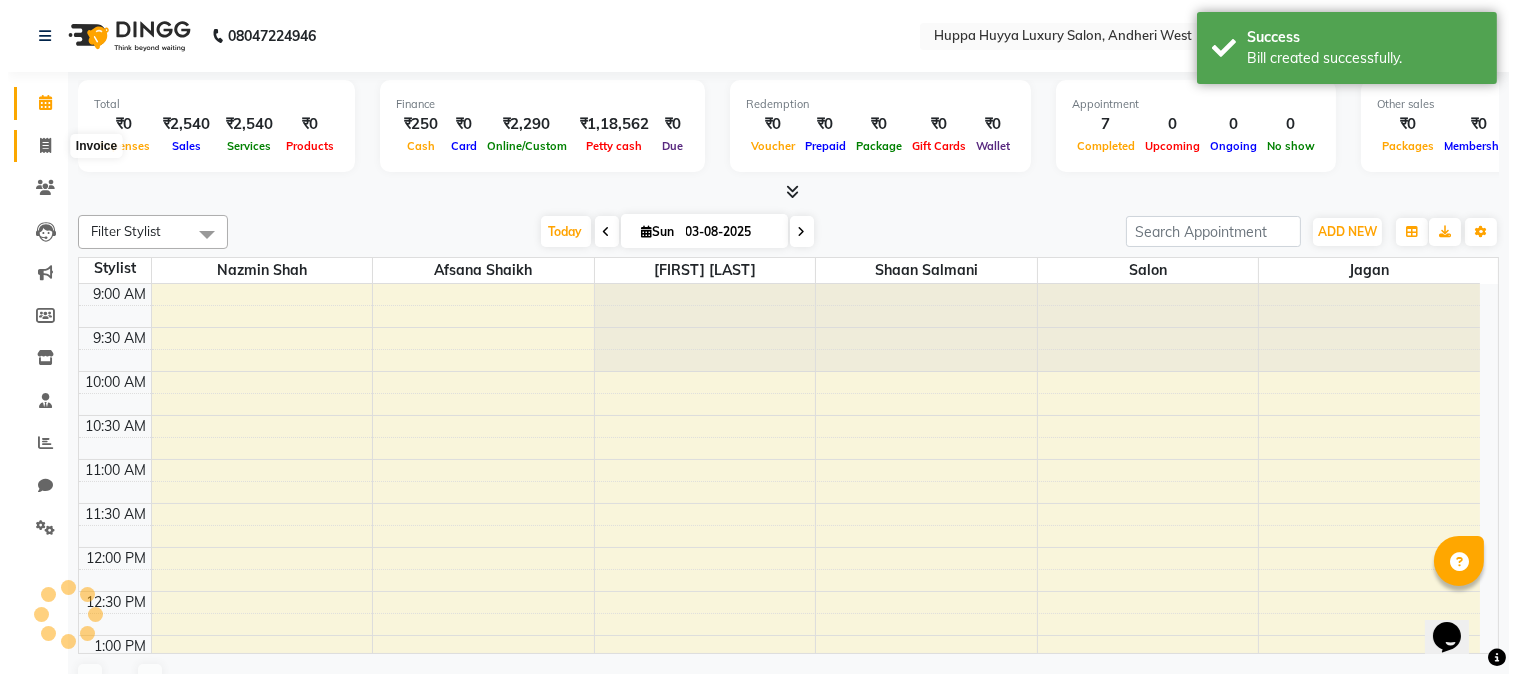 scroll, scrollTop: 355, scrollLeft: 0, axis: vertical 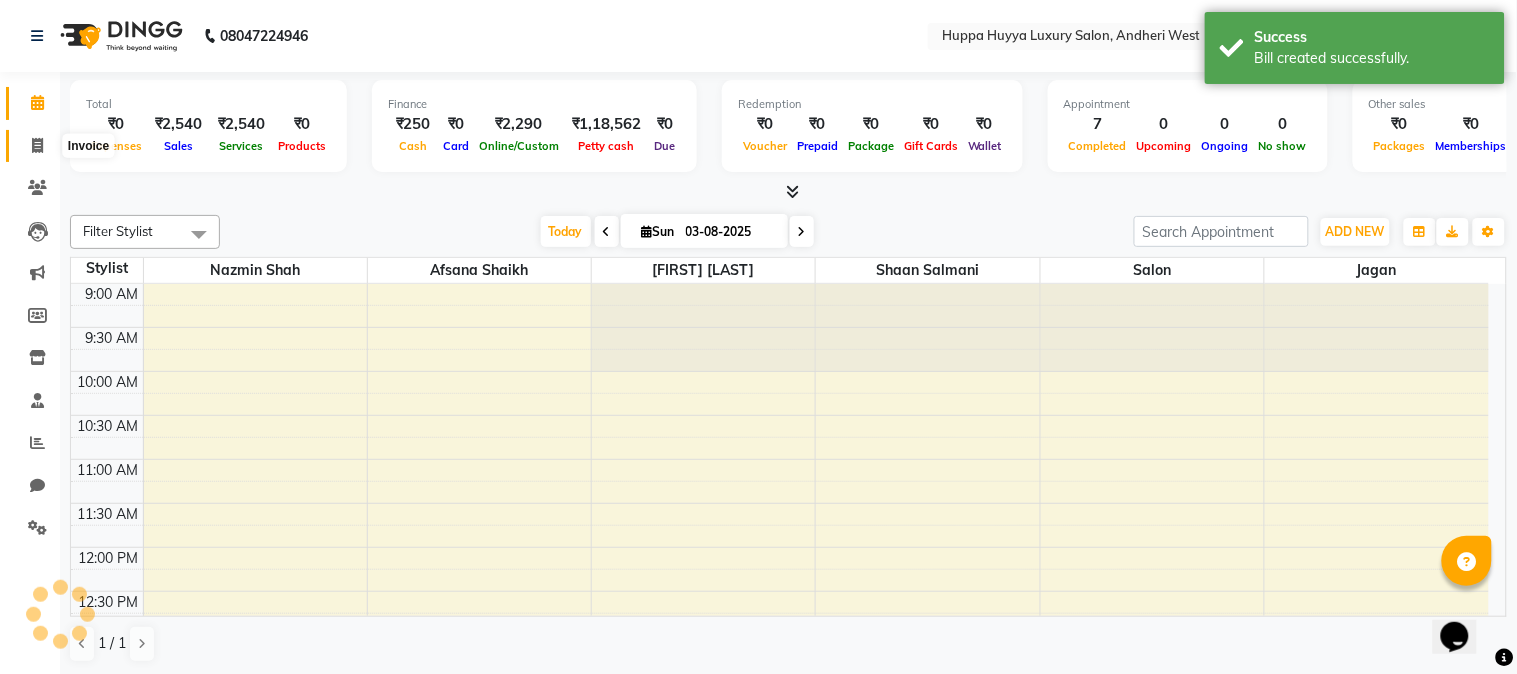 click 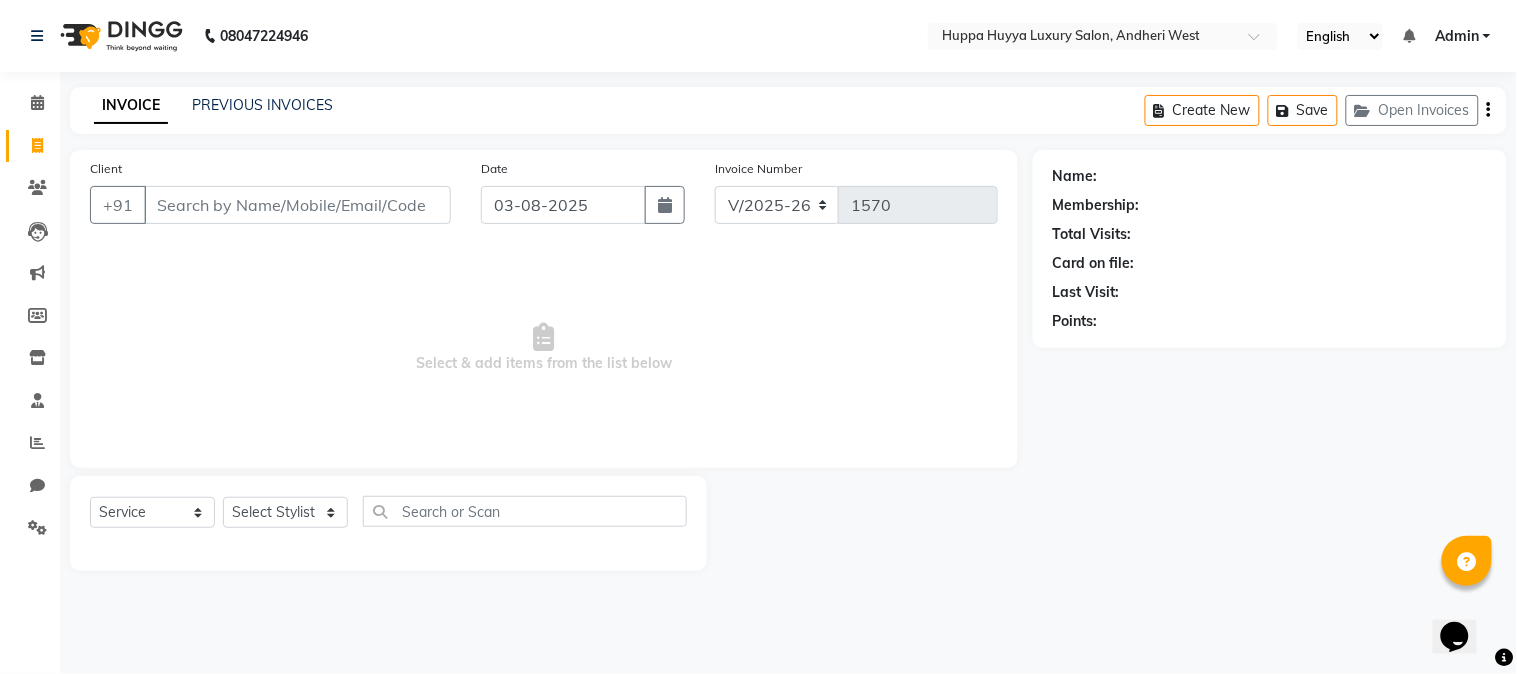 click on "08047224946 Select Location × Huppa Huyya Luxury Salon, Andheri West English ENGLISH Español Arabi عربية Marathi मराठी Hindi हिंदी Gujarati ગુજરાતી Tamil தமிழ் 中文 Chinese Notifications nothing to show Admin Manage Profile Change Password Sign out Version:3.15.11 ☀️ Huppa Huyya Luxury salon, Andheri West Calendar Invoice Clients Leads Marketing Members Inventory Staff Reports Chat Settings Completed InProgress Upcoming Dropped Tentative Check-In Confirm Bookings Generate Report Segments Page Builder INVOICE PREVIOUS INVOICES Create New Save Open Invoices Client +91 Date 03-08-2025 Invoice Number V/2025 V/2025-26 1570 Select & add items from the list below Select Service Product Membership Package Voucher Prepaid Gift Card Select Stylist [FIRST] [LAST] [FIRST] [LAST] [FIRST] [LAST] [FIRST] [LAST] [FIRST] [LAST] Name: Membership: Total Visits: Card on file: Last Visit: Points:" at bounding box center [758, 337] 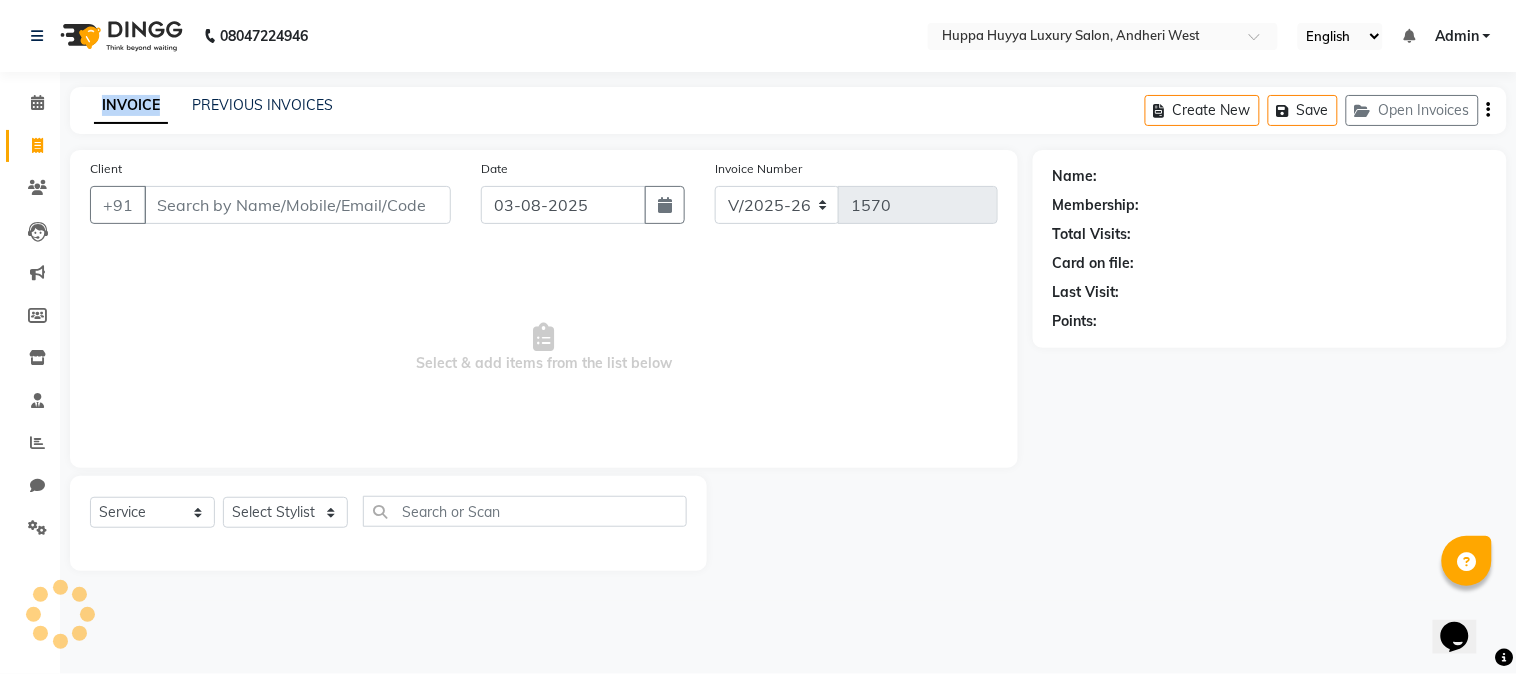 click on "08047224946 Select Location × Huppa Huyya Luxury Salon, Andheri West English ENGLISH Español Arabi عربية Marathi मराठी Hindi हिंदी Gujarati ગુજરાતી Tamil தமிழ் 中文 Chinese Notifications nothing to show Admin Manage Profile Change Password Sign out Version:3.15.11 ☀️ Huppa Huyya Luxury salon, Andheri West Calendar Invoice Clients Leads Marketing Members Inventory Staff Reports Chat Settings Completed InProgress Upcoming Dropped Tentative Check-In Confirm Bookings Generate Report Segments Page Builder INVOICE PREVIOUS INVOICES Create New Save Open Invoices Client +91 Date 03-08-2025 Invoice Number V/2025 V/2025-26 1570 Select & add items from the list below Select Service Product Membership Package Voucher Prepaid Gift Card Select Stylist [FIRST] [LAST] [FIRST] [LAST] [FIRST] [LAST] [FIRST] [LAST] [FIRST] [LAST] Name: Membership: Total Visits: Card on file: Last Visit: Points:" at bounding box center [758, 337] 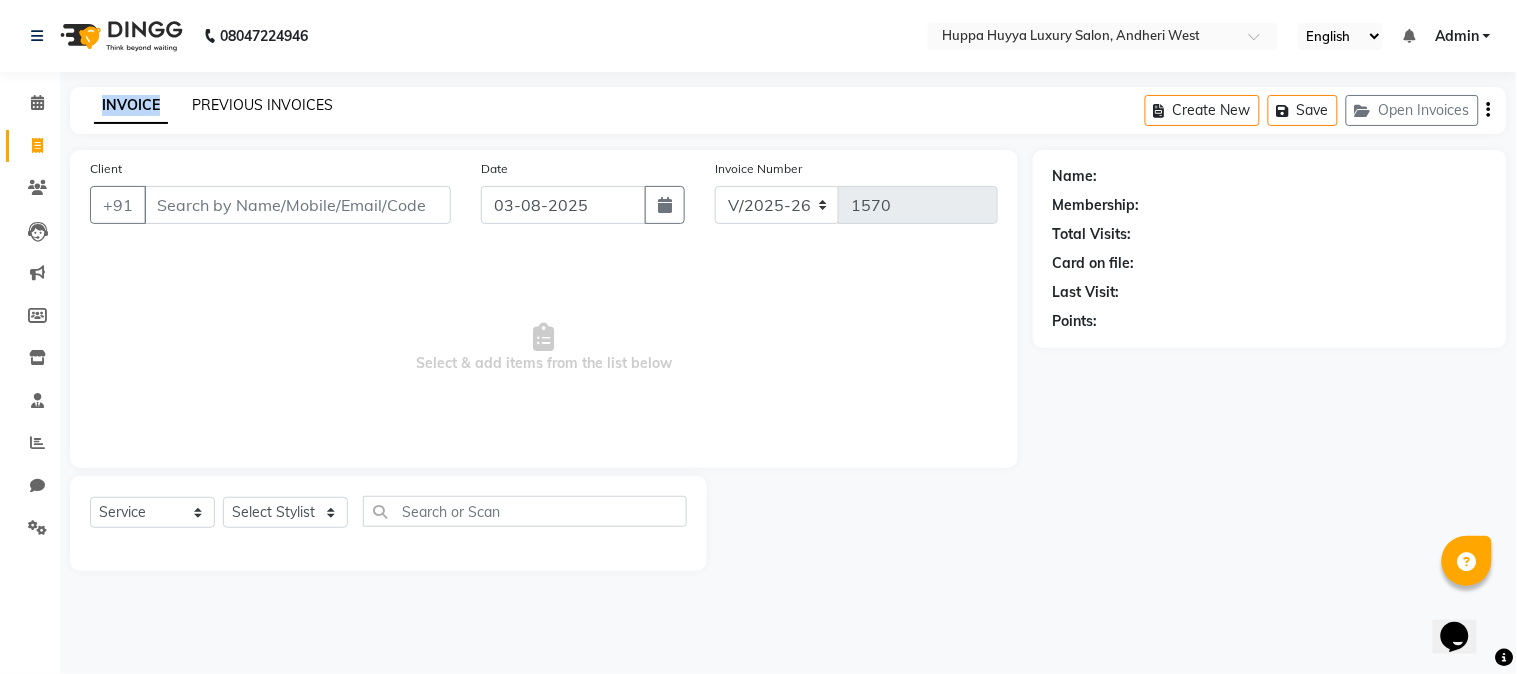 click on "PREVIOUS INVOICES" 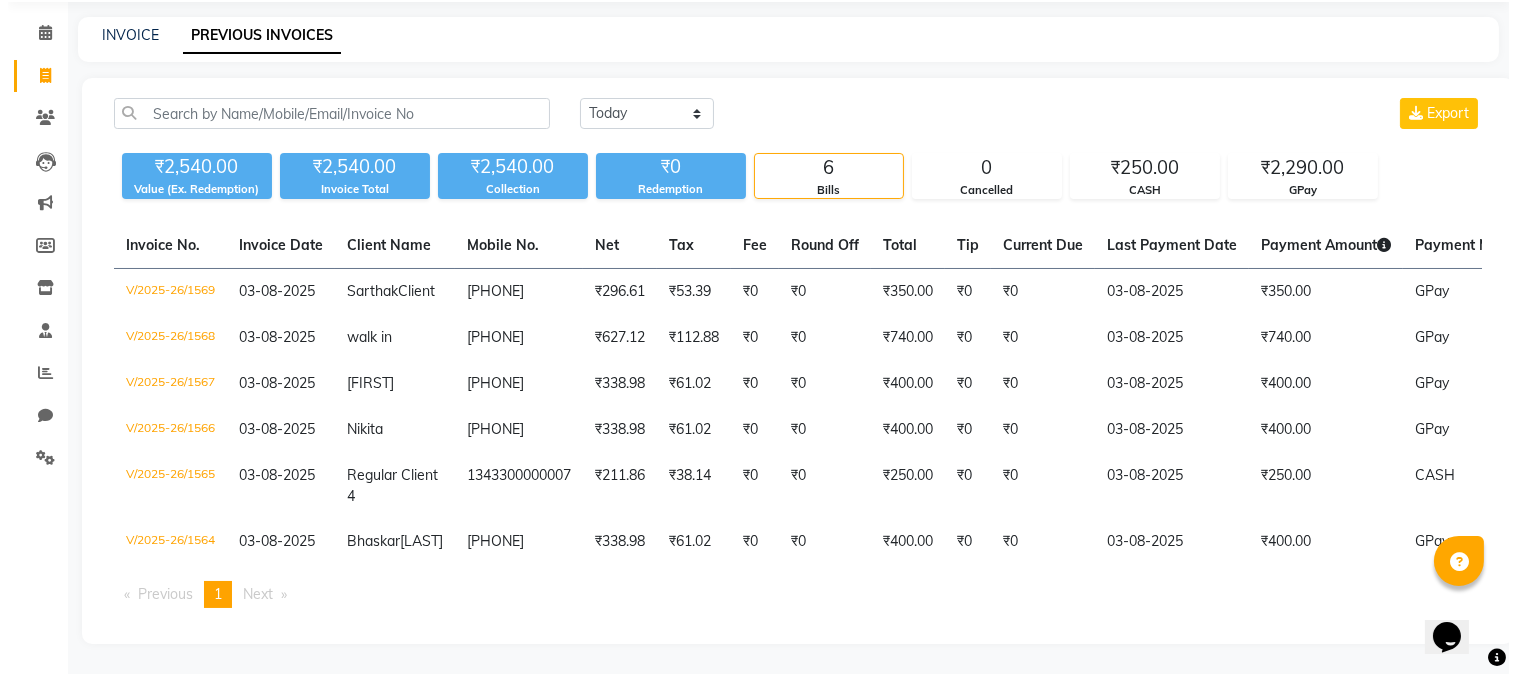 scroll, scrollTop: 0, scrollLeft: 0, axis: both 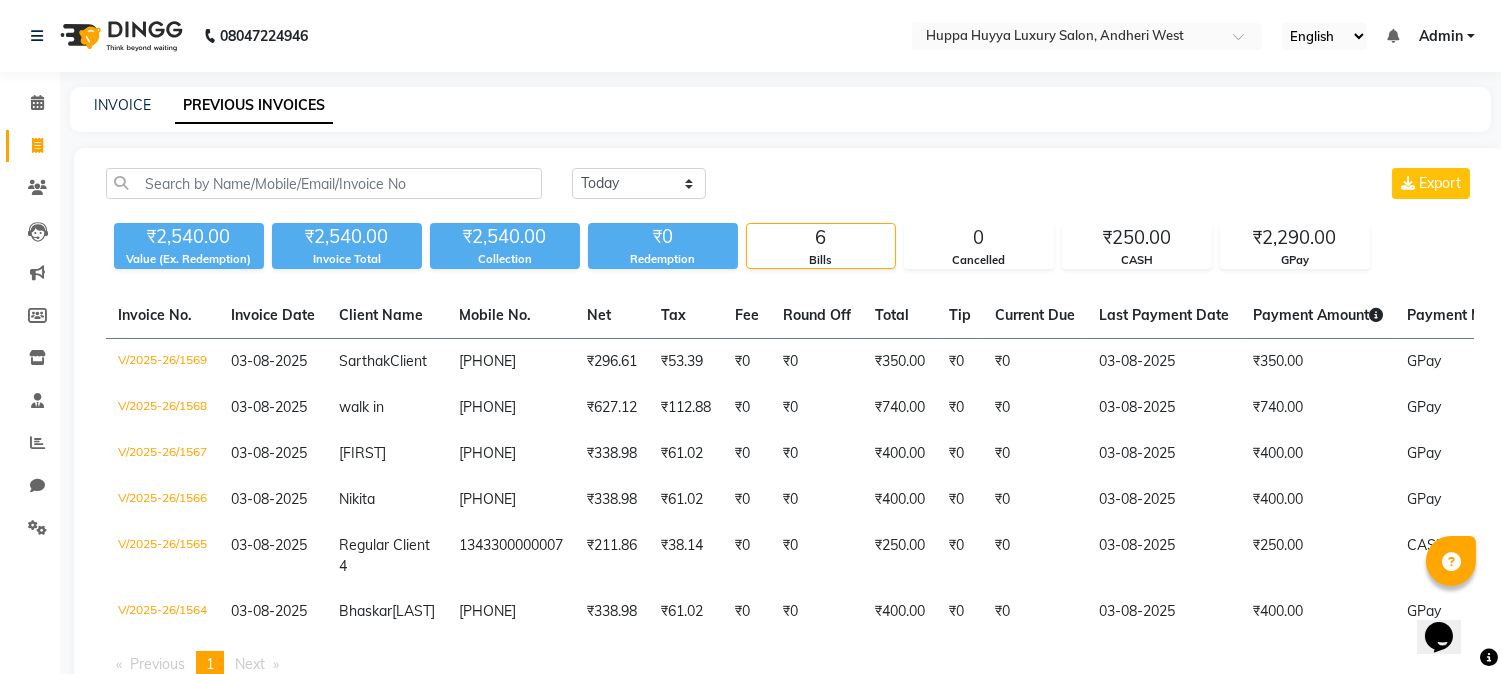 click on "INVOICE PREVIOUS INVOICES" 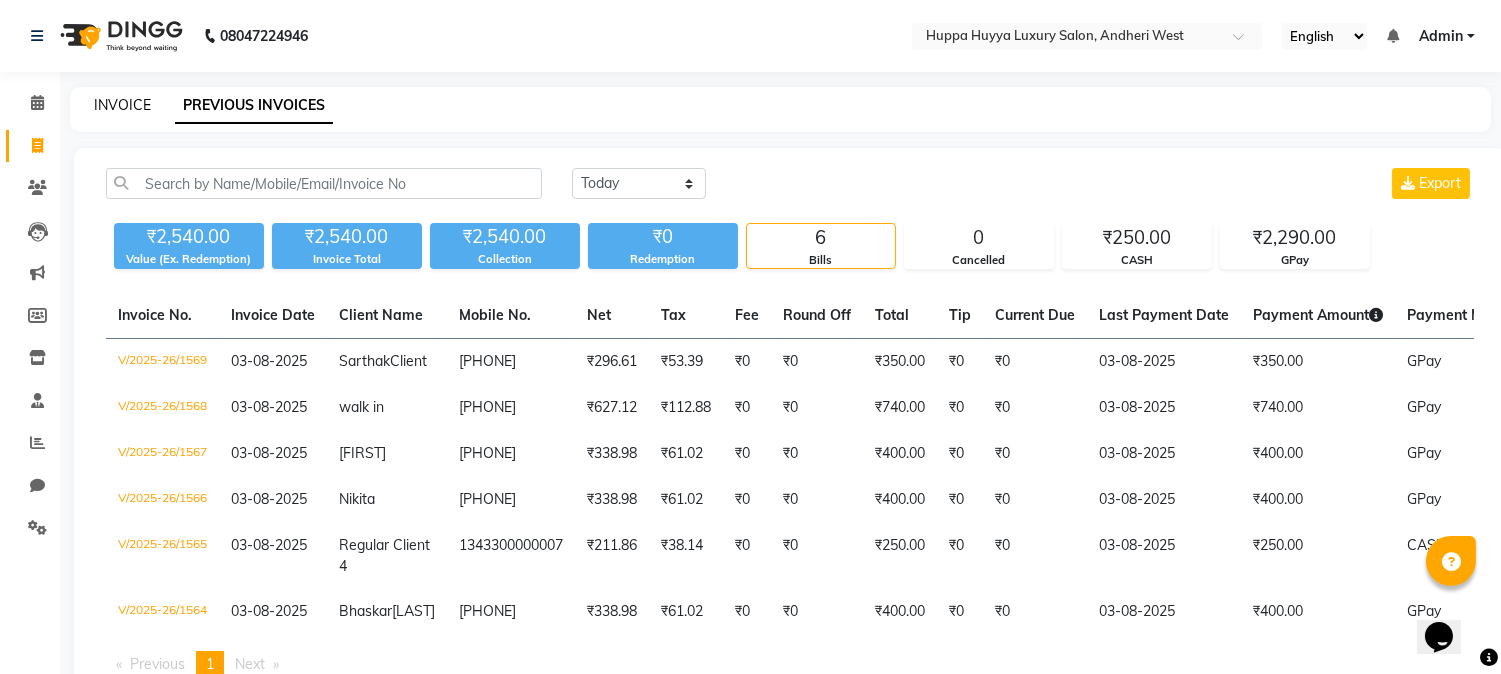 click on "INVOICE" 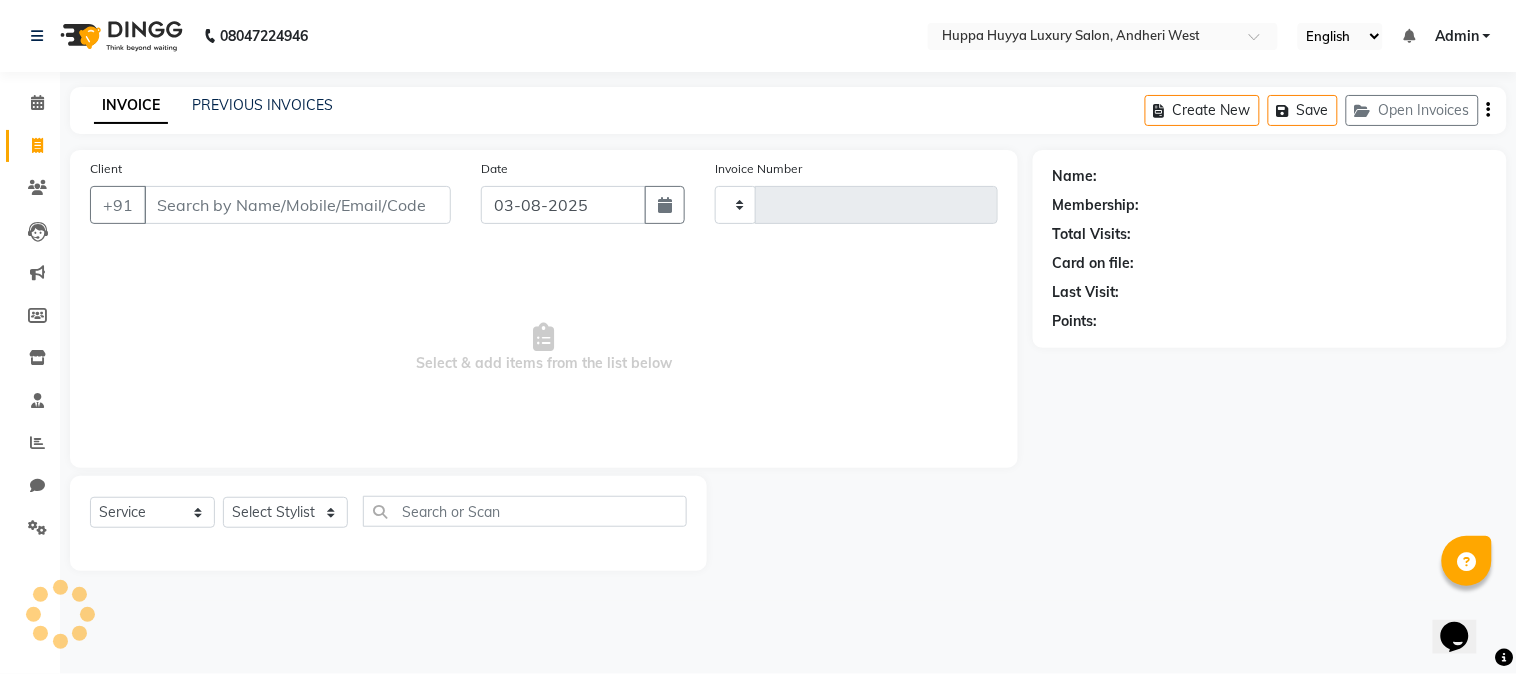 type on "1570" 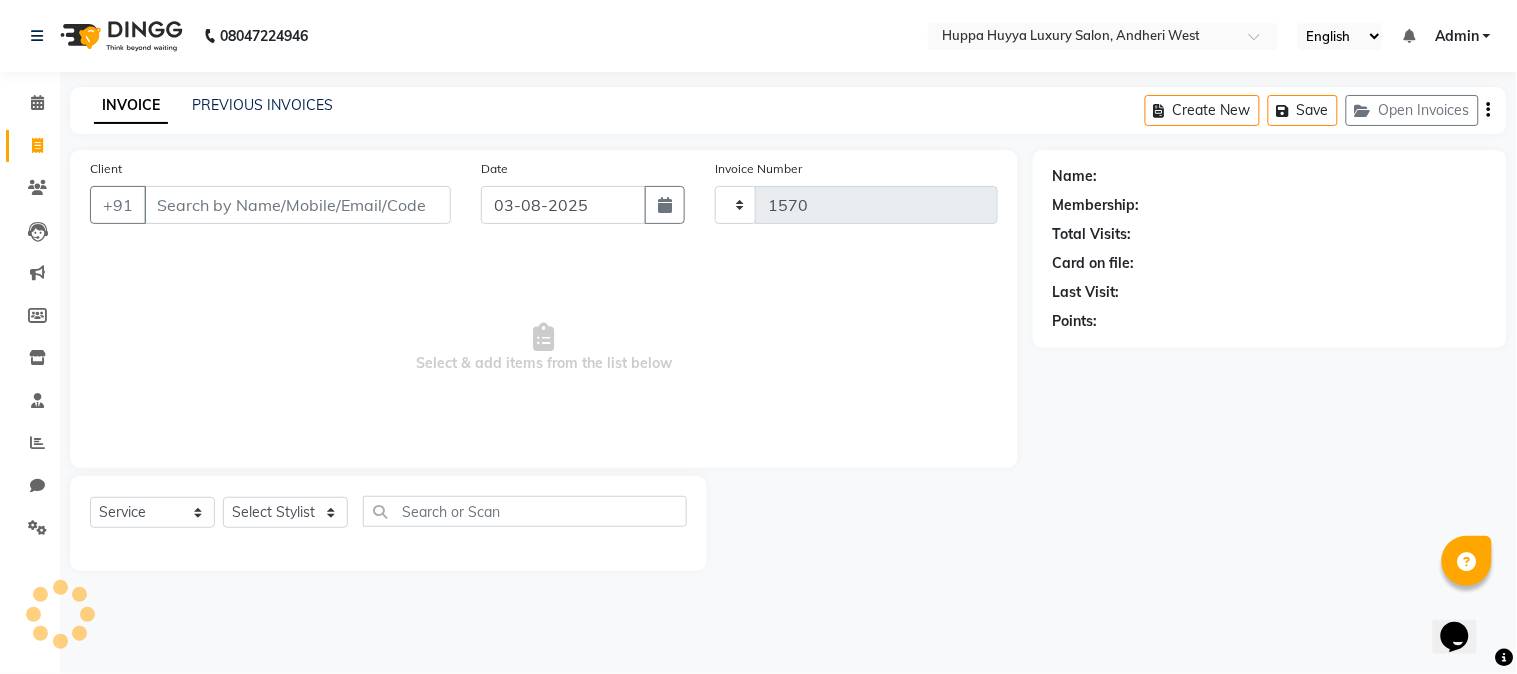 select on "7752" 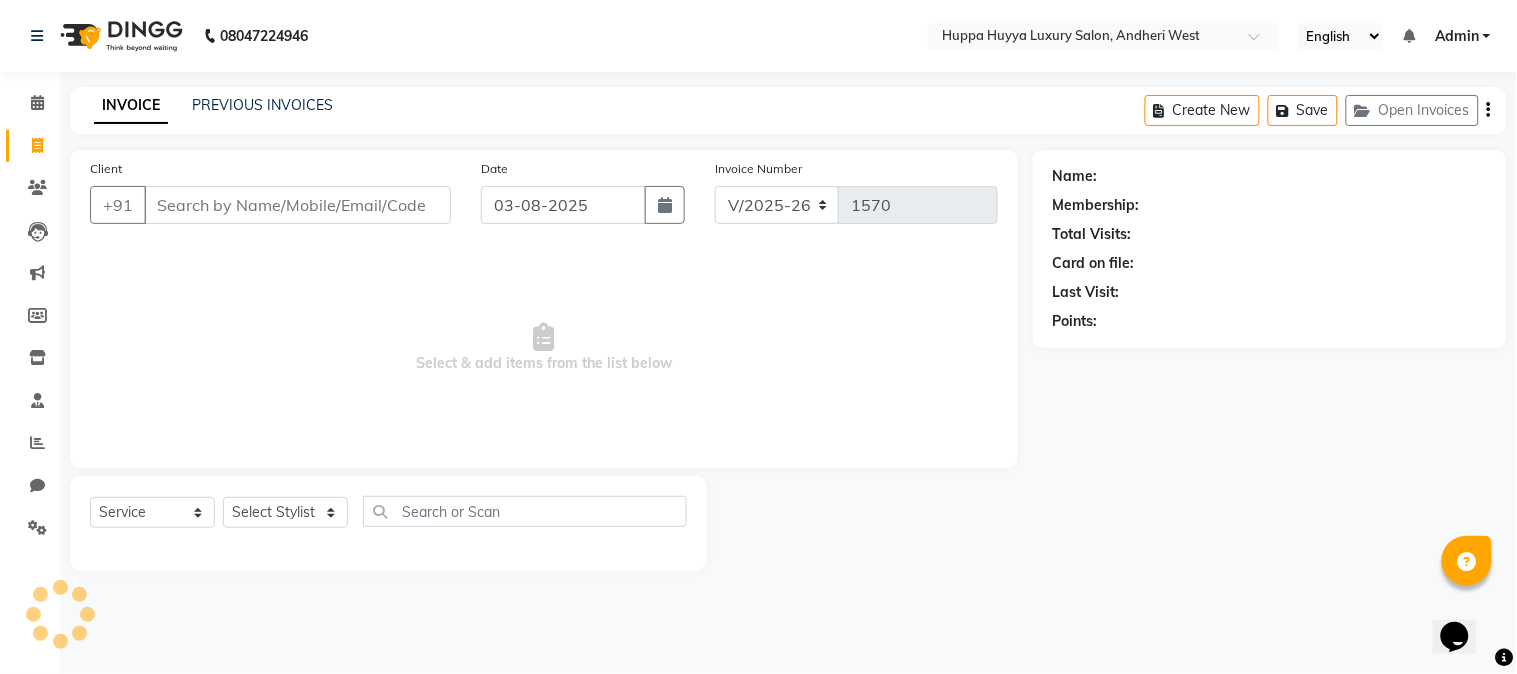 click on "Client" at bounding box center [297, 205] 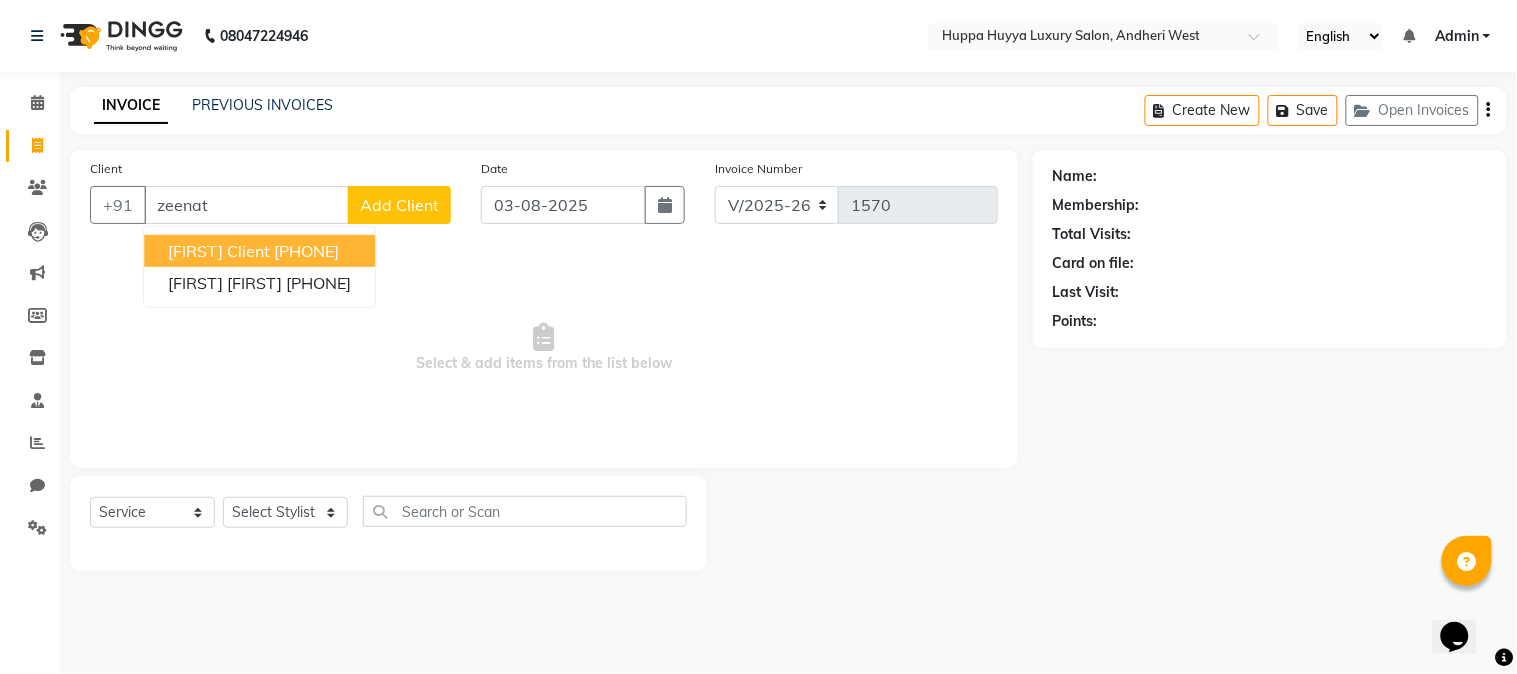 click on "[FIRST] Client [PHONE]" at bounding box center [259, 251] 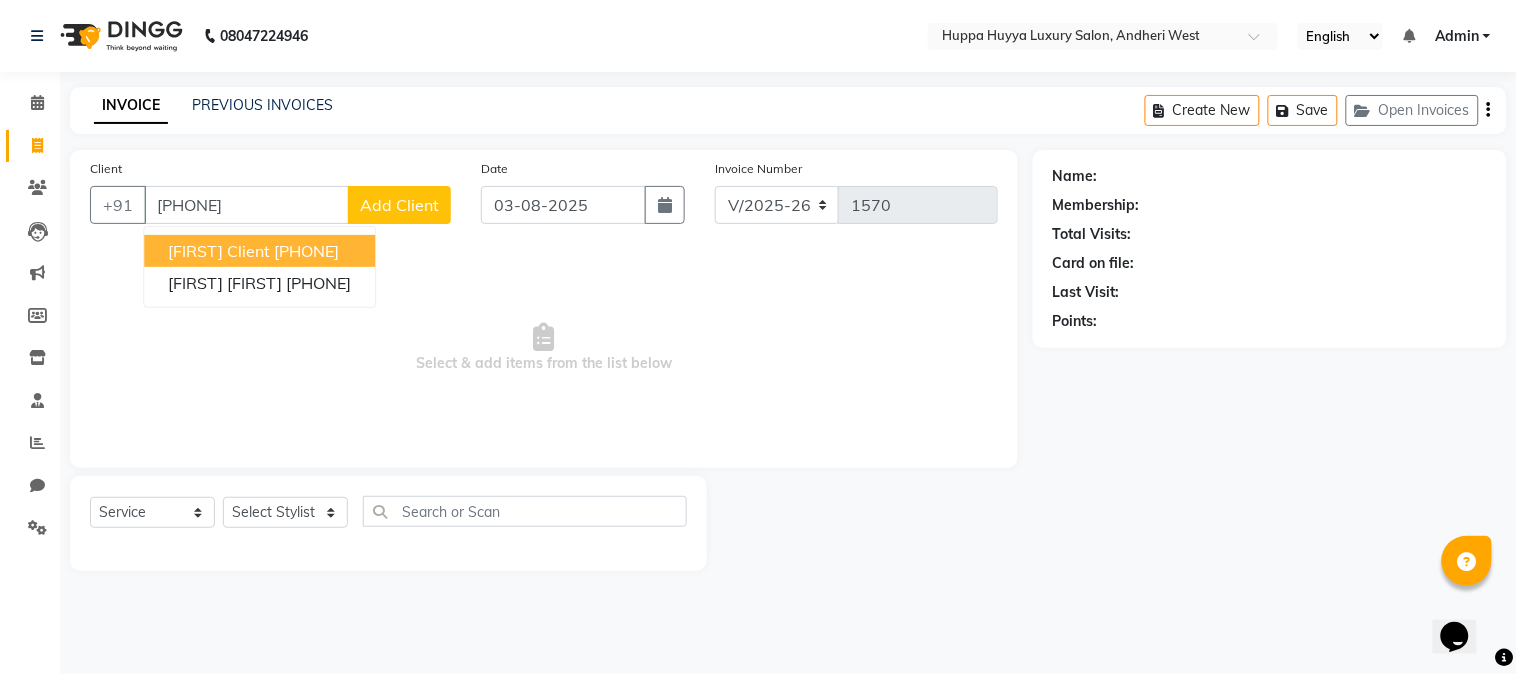 type on "[PHONE]" 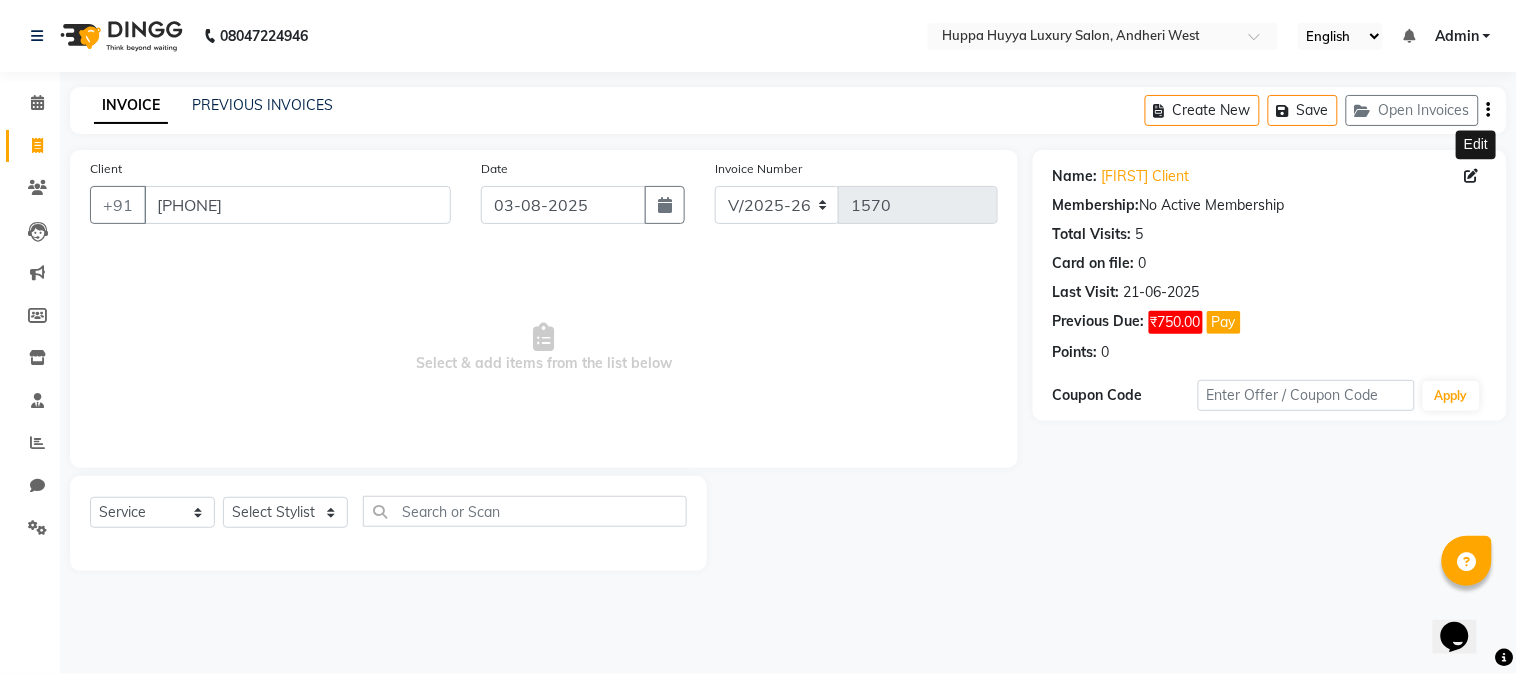 click 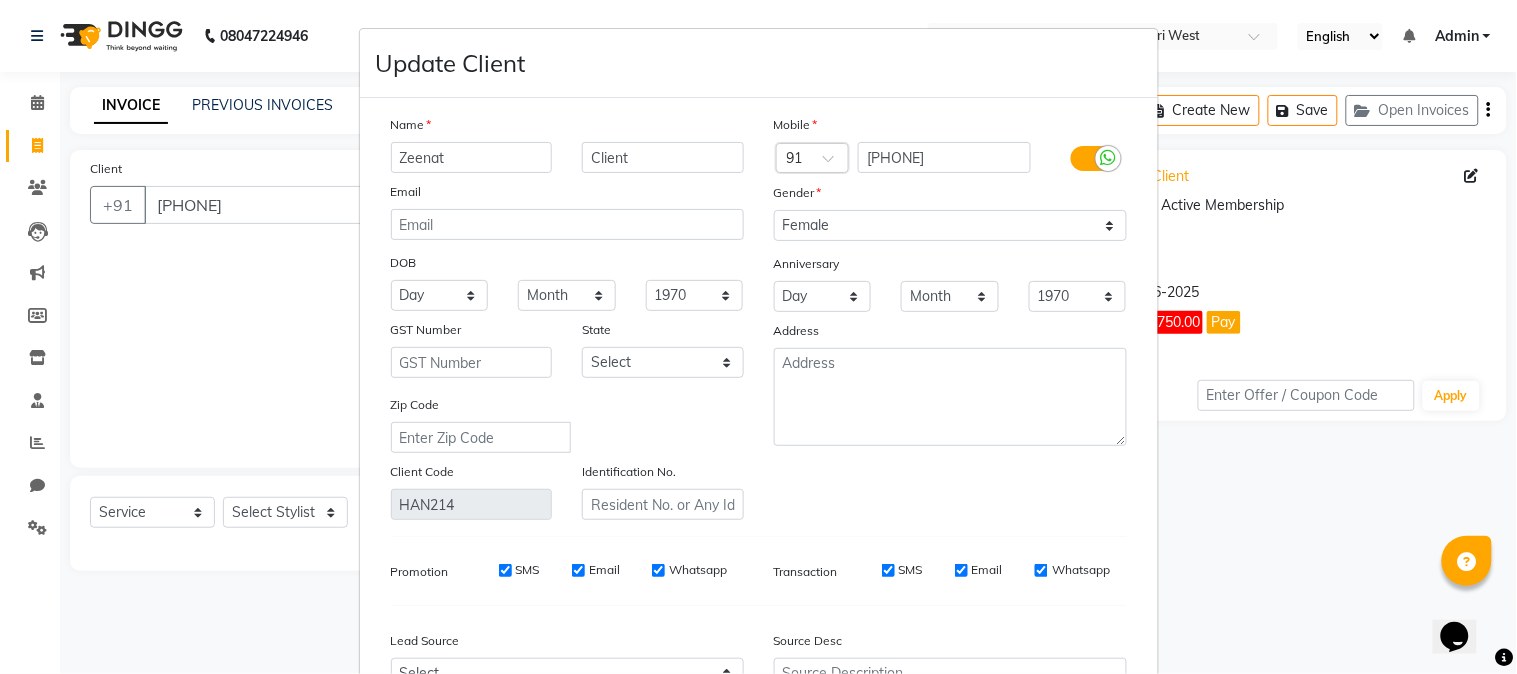 click on "Update Client Name [FIRST] [LAST] Client Email DOB Day 01 02 03 04 05 06 07 08 09 10 11 12 13 14 15 16 17 18 19 20 21 22 23 24 25 26 27 28 29 30 31 Month January February March April May June July August September October November December 1940 1941 1942 1943 1944 1945 1946 1947 1948 1949 1950 1951 1952 1953 1954 1955 1956 1957 1958 1959 1960 1961 1962 1963 1964 1965 1966 1967 1968 1969 1970 1971 1972 1973 1974 1975 1976 1977 1978 1979 1980 1981 1982 1983 1984 1985 1986 1987 1988 1989 1990 1991 1992 1993 1994 1995 1996 1997 1998 1999 2000 2001 2002 2003 2004 2005 2006 2007 2008 2009 2010 2011 2012 2013 2014 2015 2016 2017 2018 2019 2020 2021 2022 2023 2024 GST Number [STATE] Select Andaman and Nicobar Islands Andhra Pradesh Arunachal Pradesh Assam Bihar Chandigarh Chhattisgarh Dadra and Nagar Haveli Daman and Diu Delhi Goa Gujarat Haryana Himachal Pradesh Jammu and Kashmir Jharkhand Karnataka Kerala Lakshadweep Madhya Pradesh Maharashtra Manipur Meghalaya Mizoram Nagaland Odisha Pondicherry Punjab Rajasthan Sikkim ×" at bounding box center (758, 337) 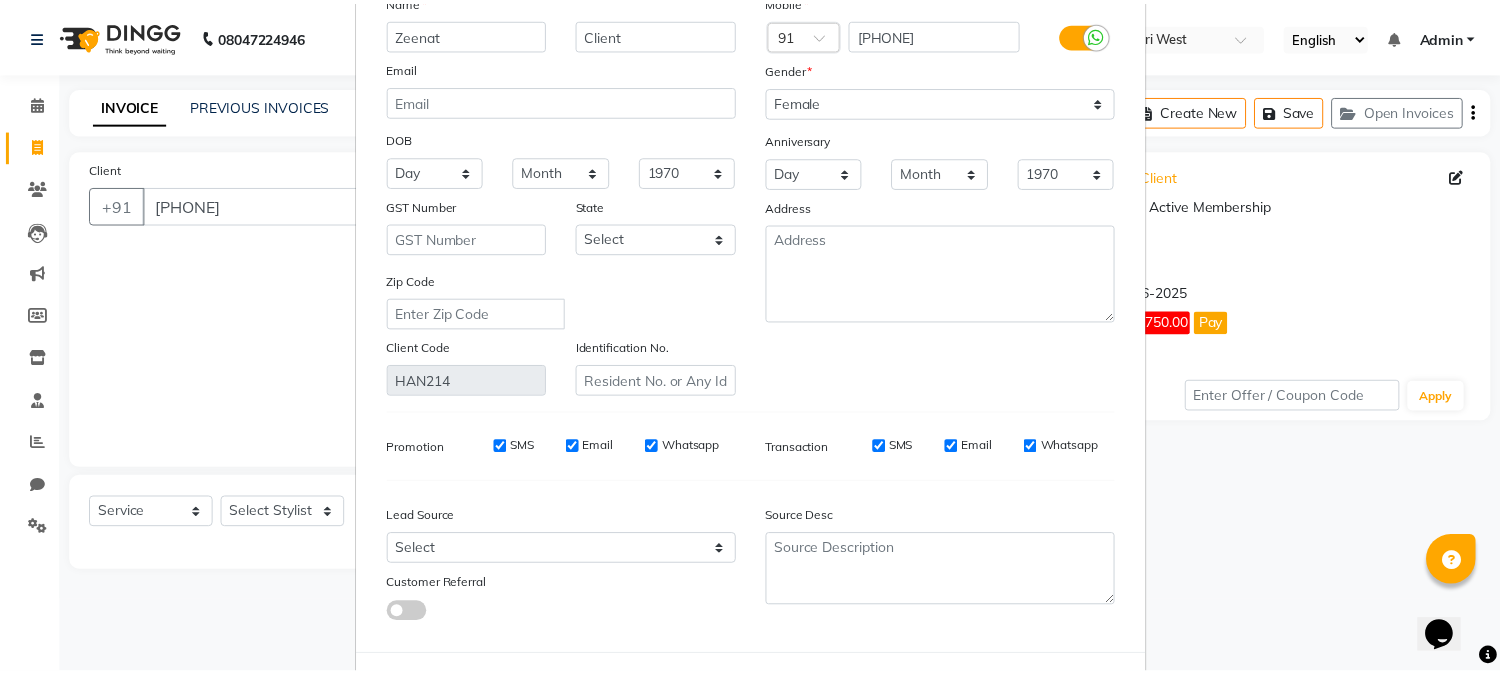 scroll, scrollTop: 215, scrollLeft: 0, axis: vertical 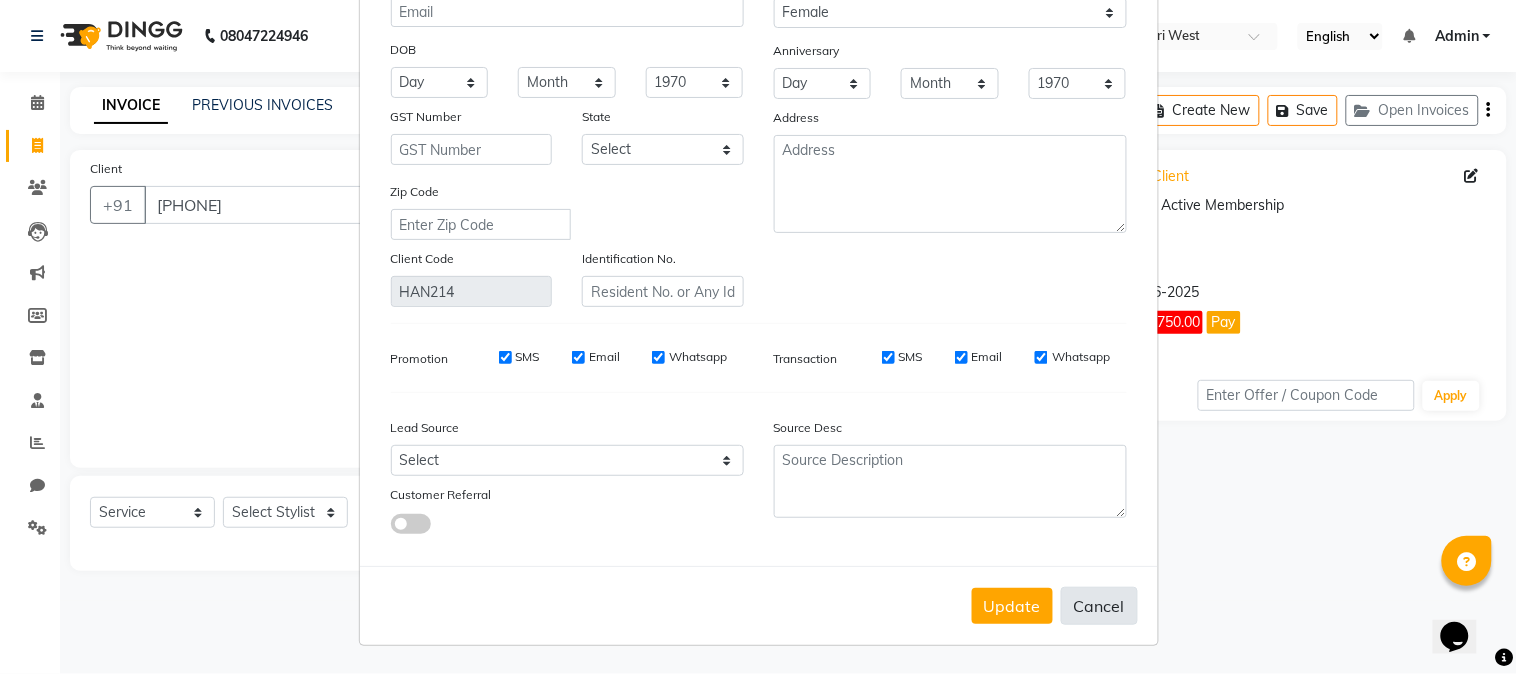 click on "Cancel" at bounding box center (1099, 606) 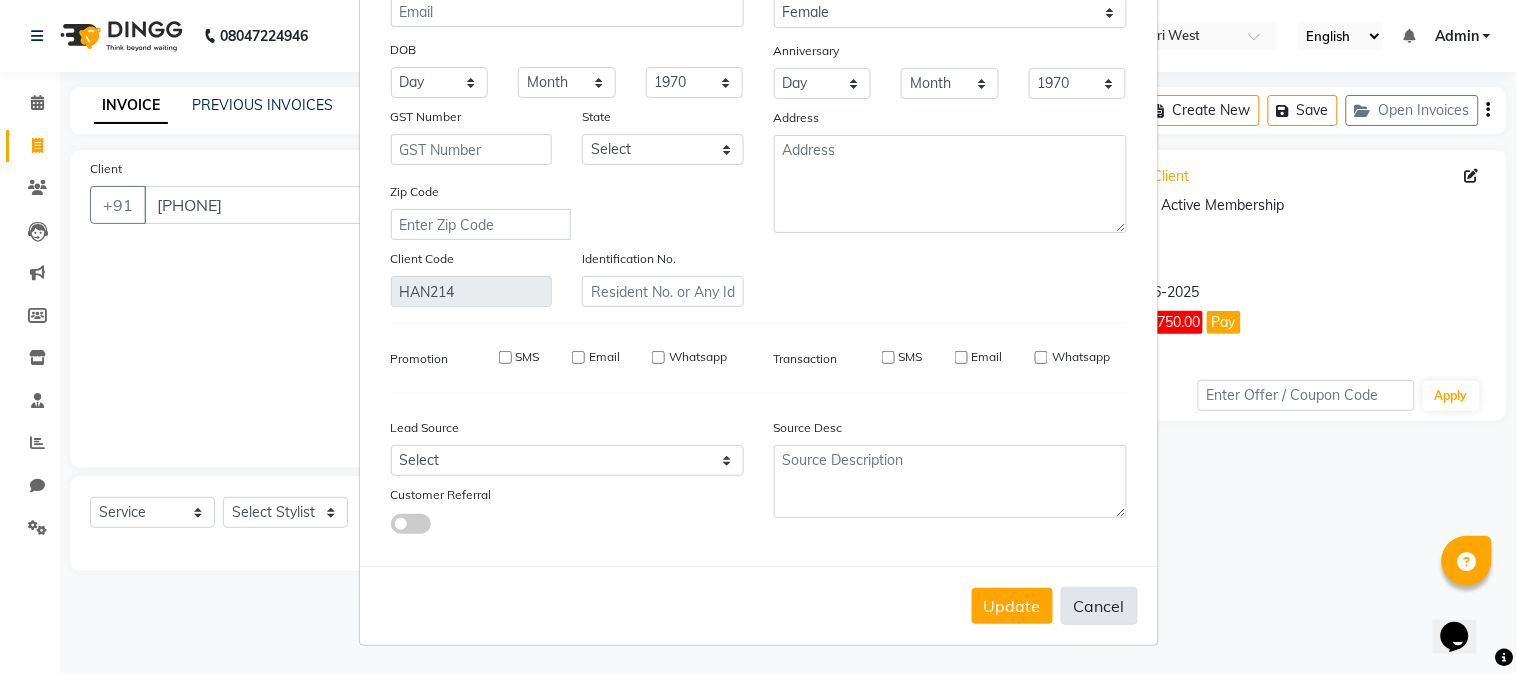 type 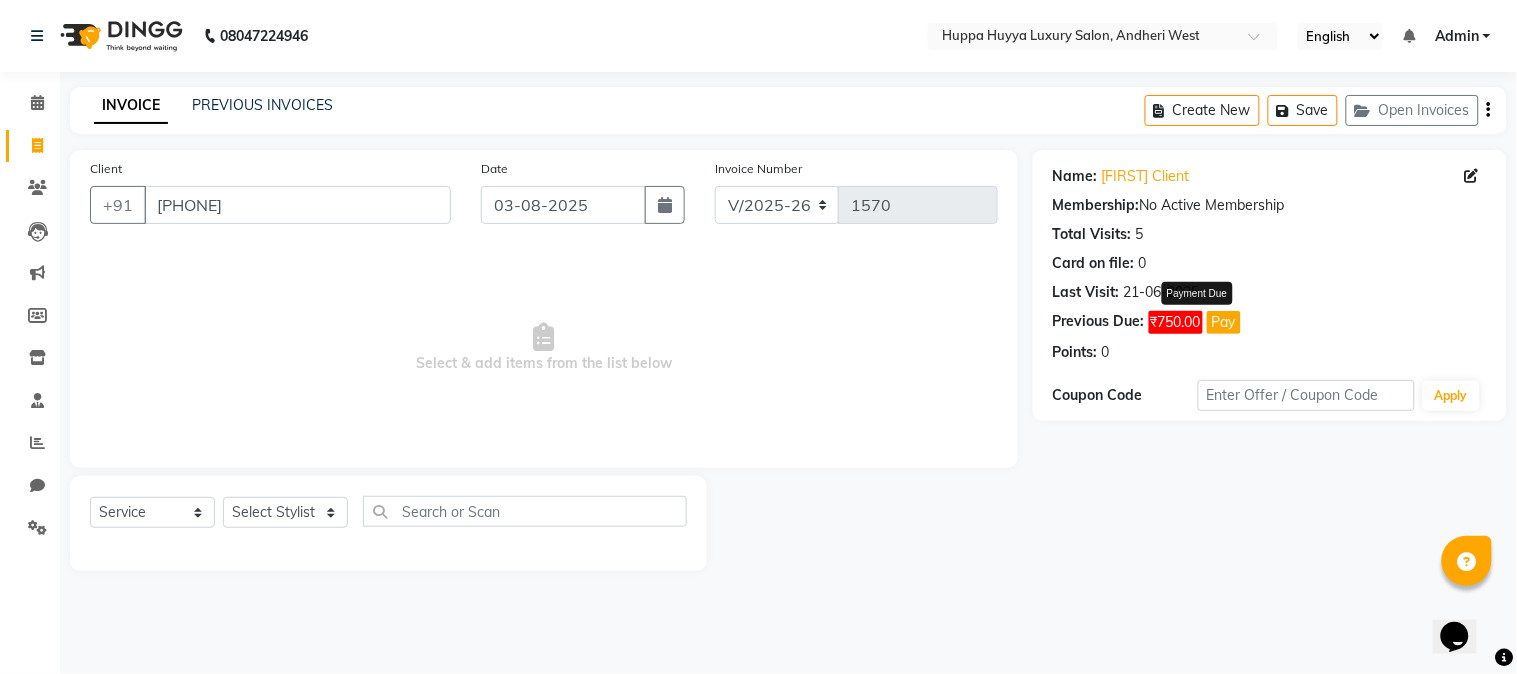 click on "₹750.00" 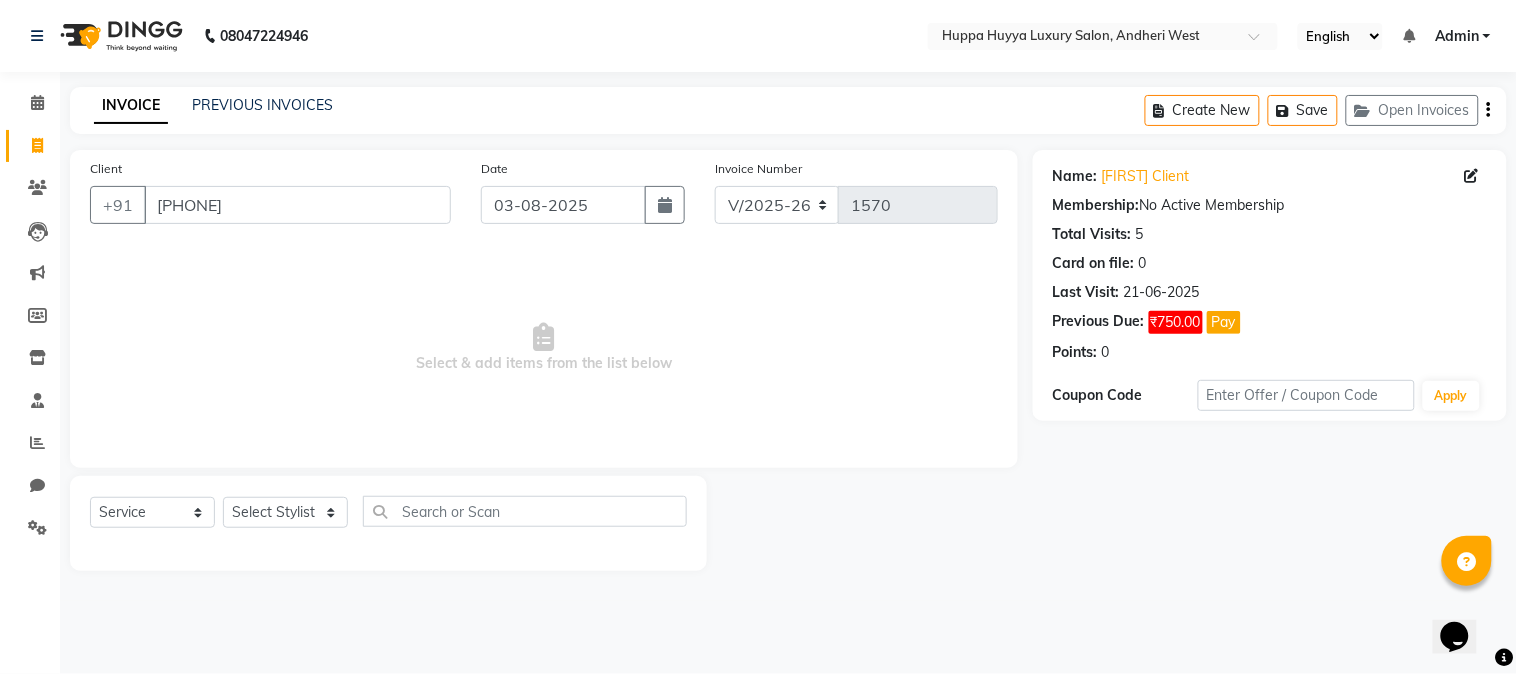 click on "Previous Due:" 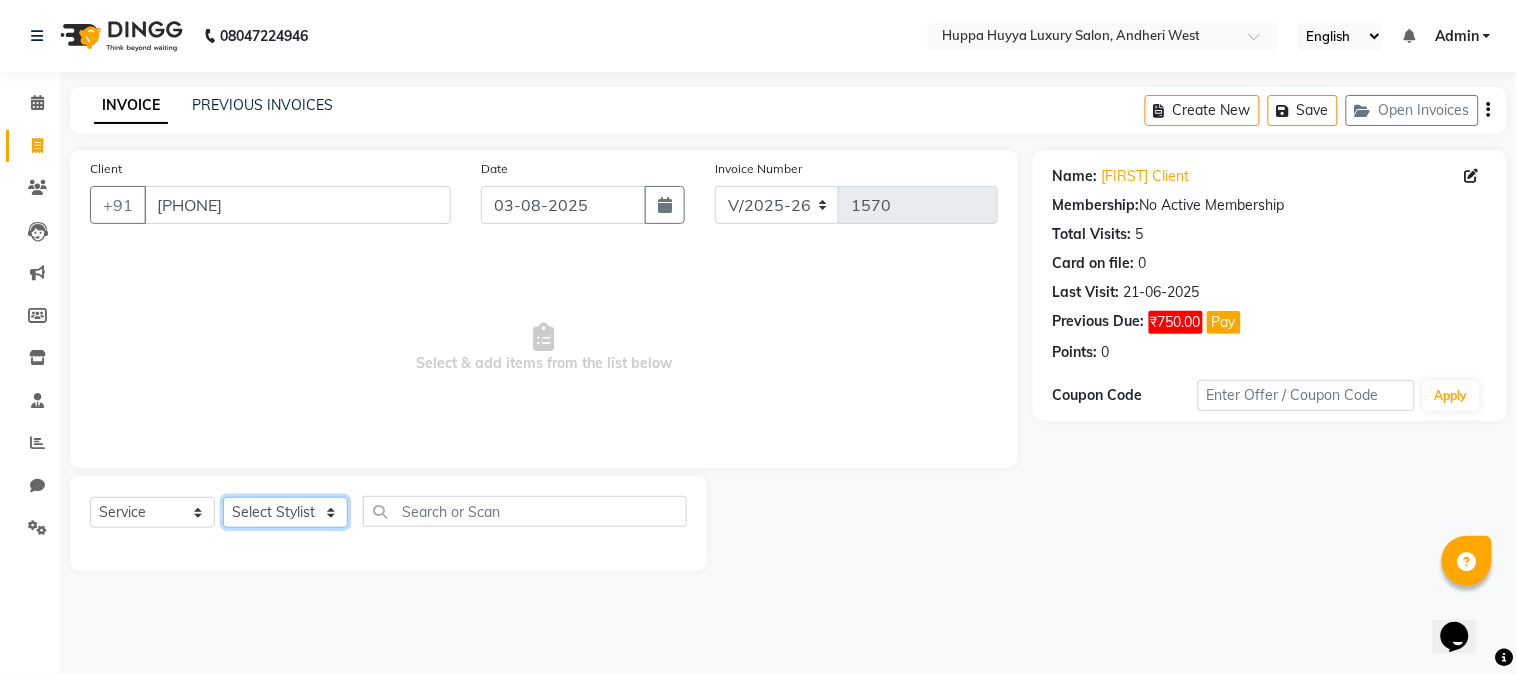 click on "Select Stylist [FIRST] [LAST] [FIRST] [LAST] [FIRST] [LAST] [FIRST] [LAST] [FIRST] [LAST]" 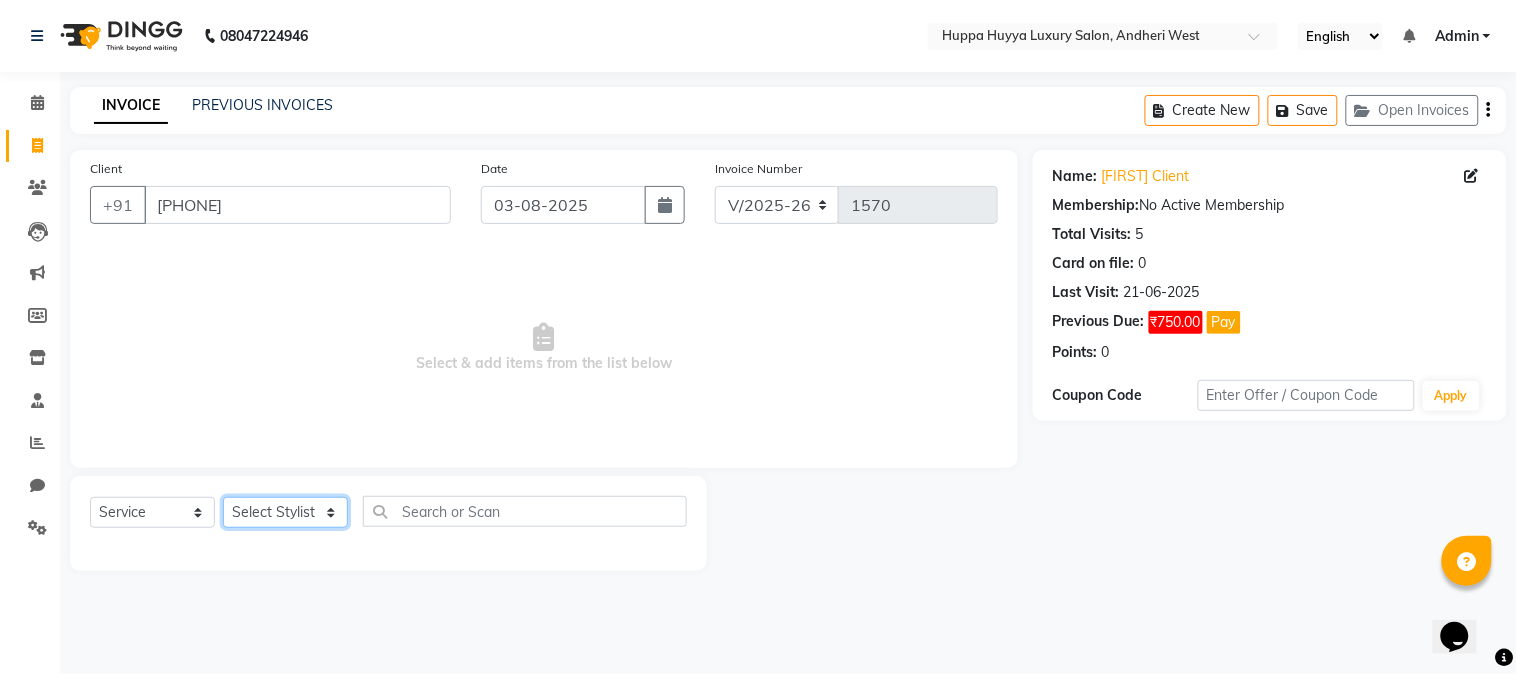 select on "69294" 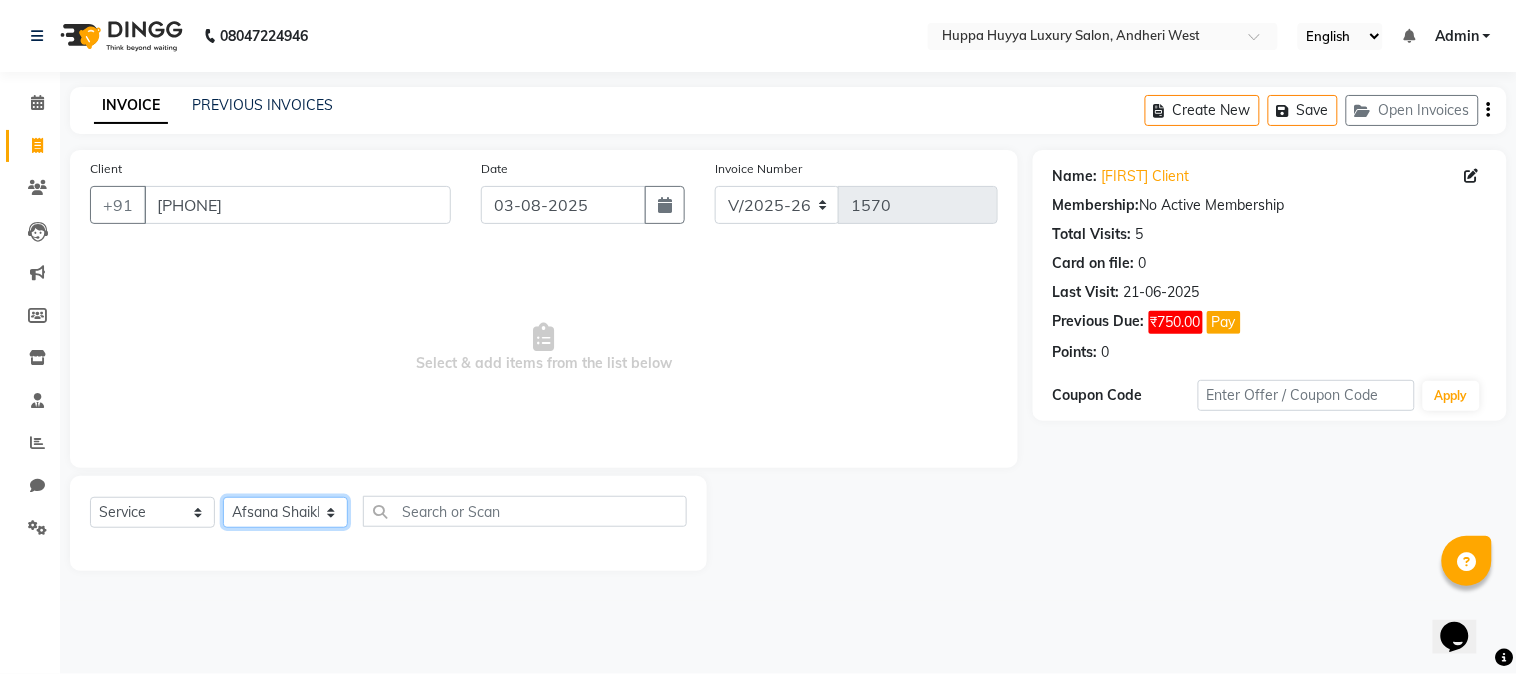 click on "Select Stylist [FIRST] [LAST] [FIRST] [LAST] [FIRST] [LAST] [FIRST] [LAST] [FIRST] [LAST]" 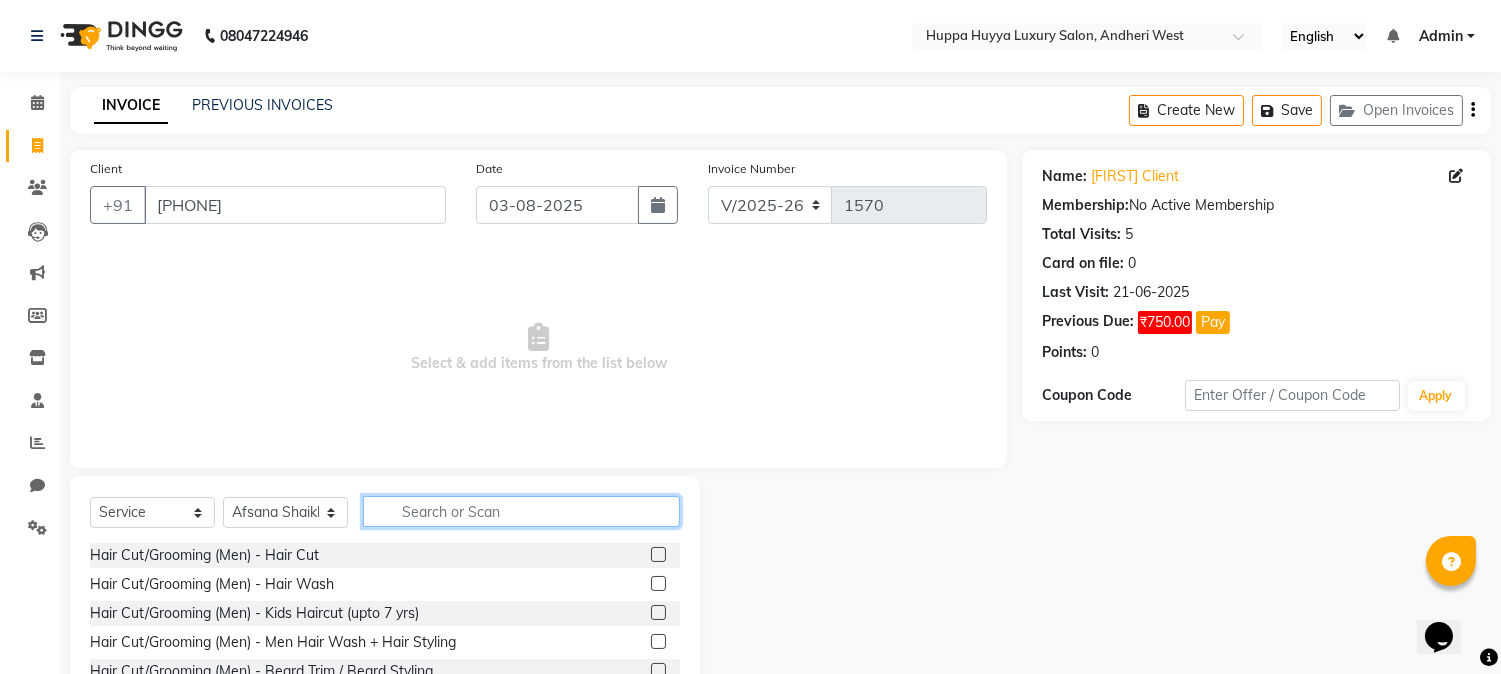 click 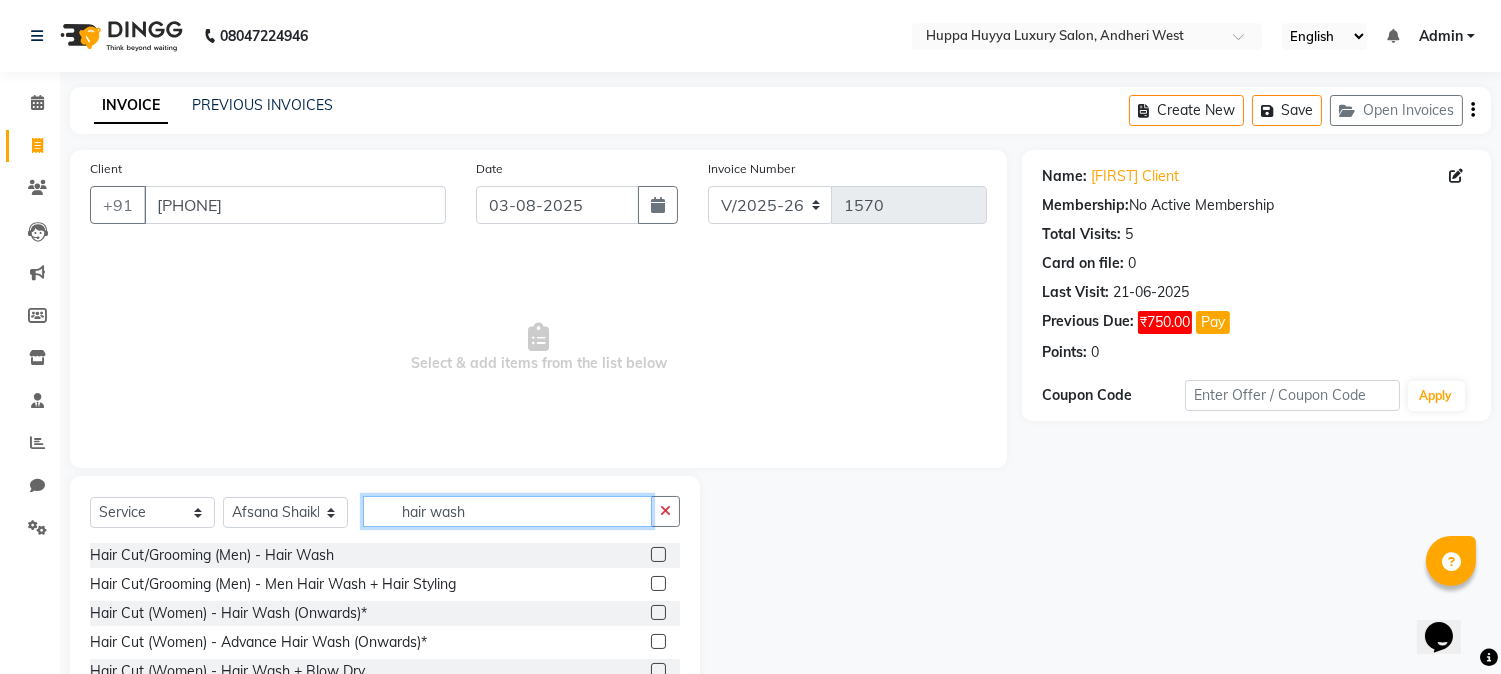 type on "hair wash" 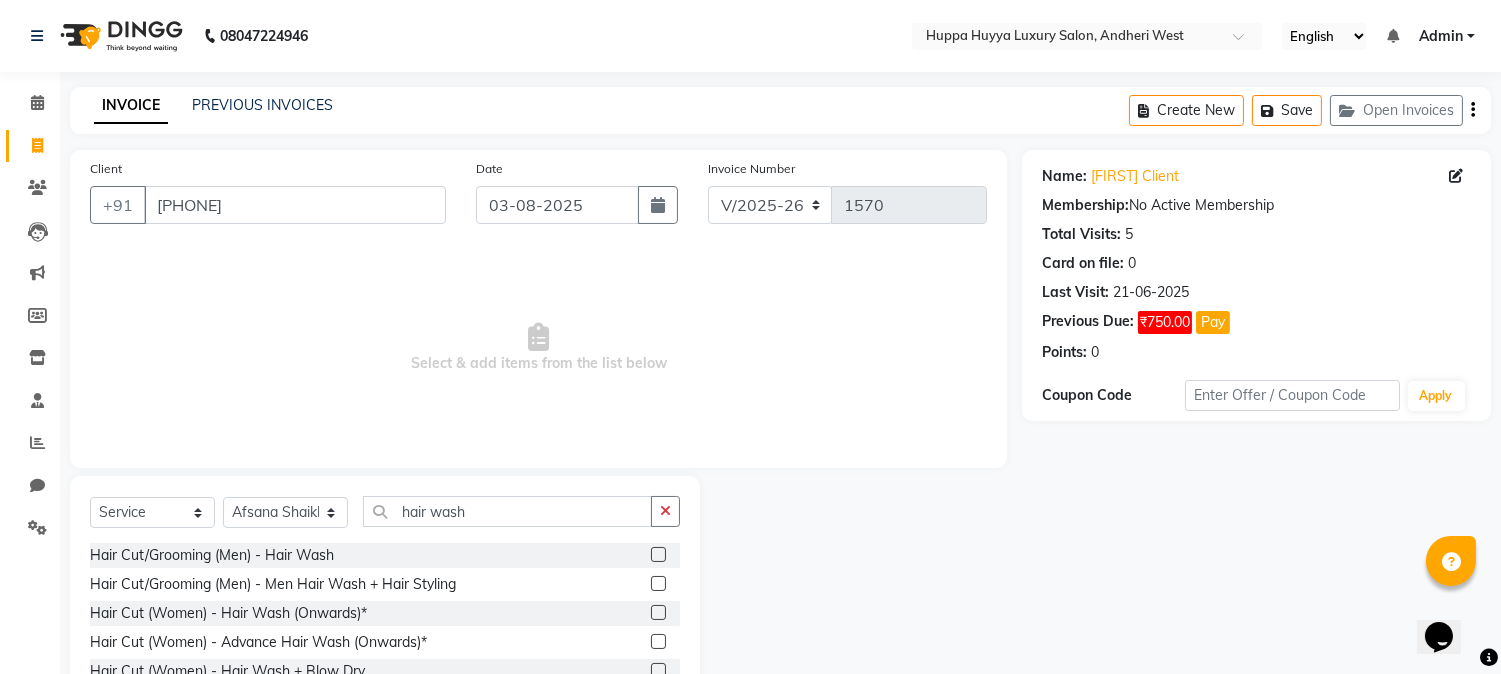 click 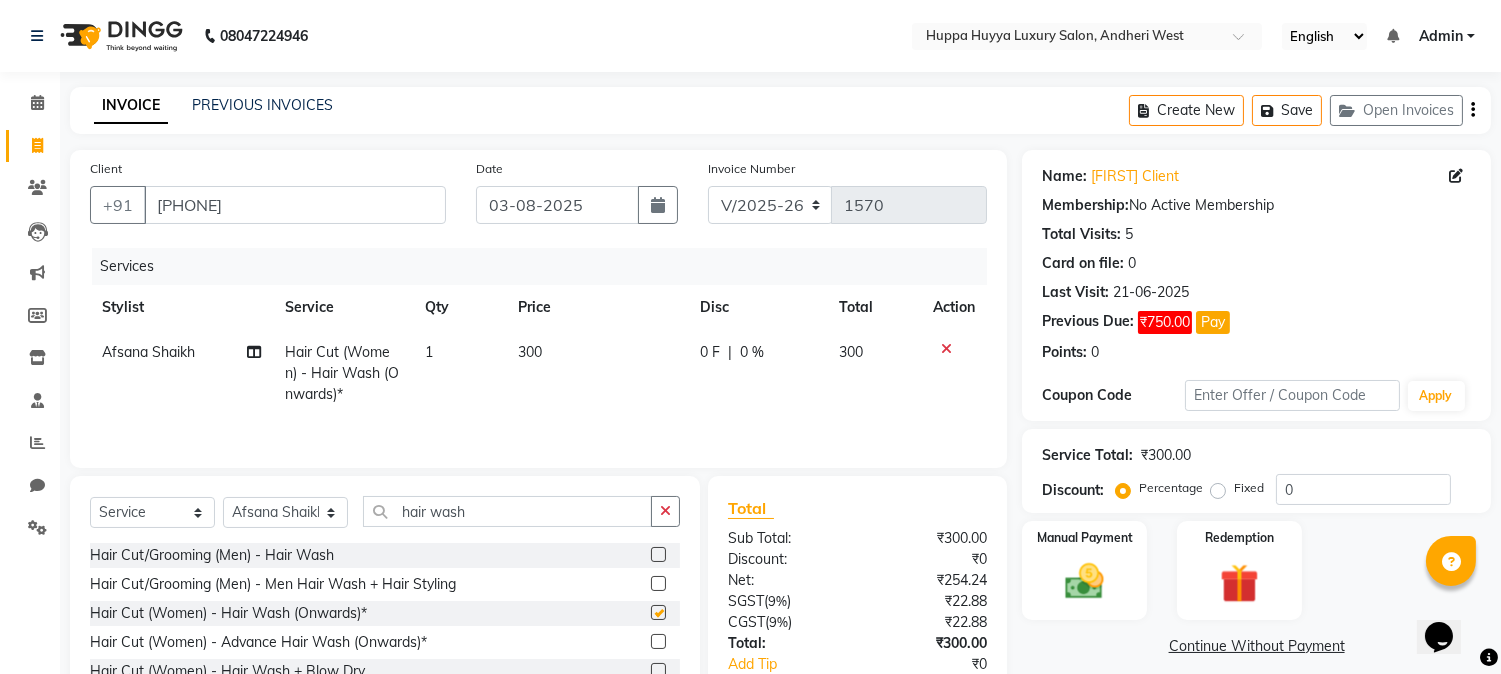 checkbox on "false" 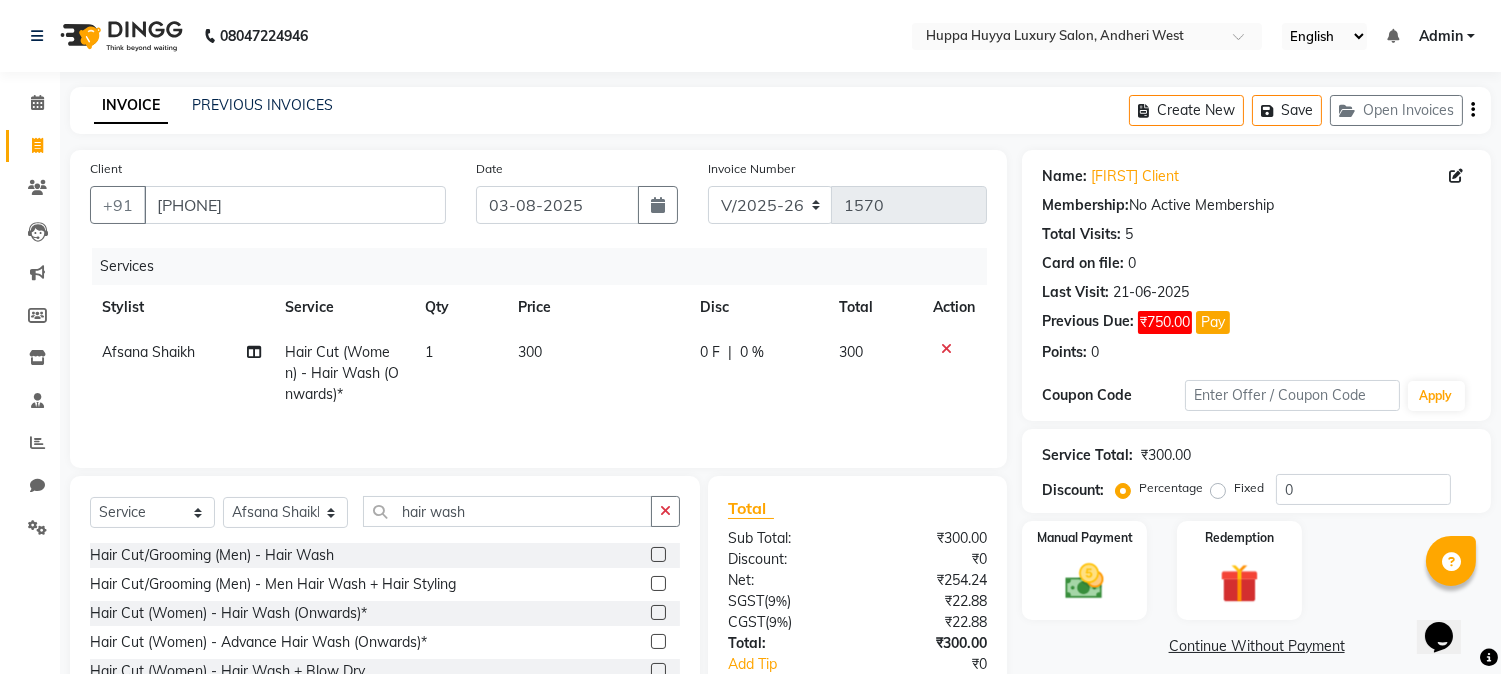 scroll, scrollTop: 128, scrollLeft: 0, axis: vertical 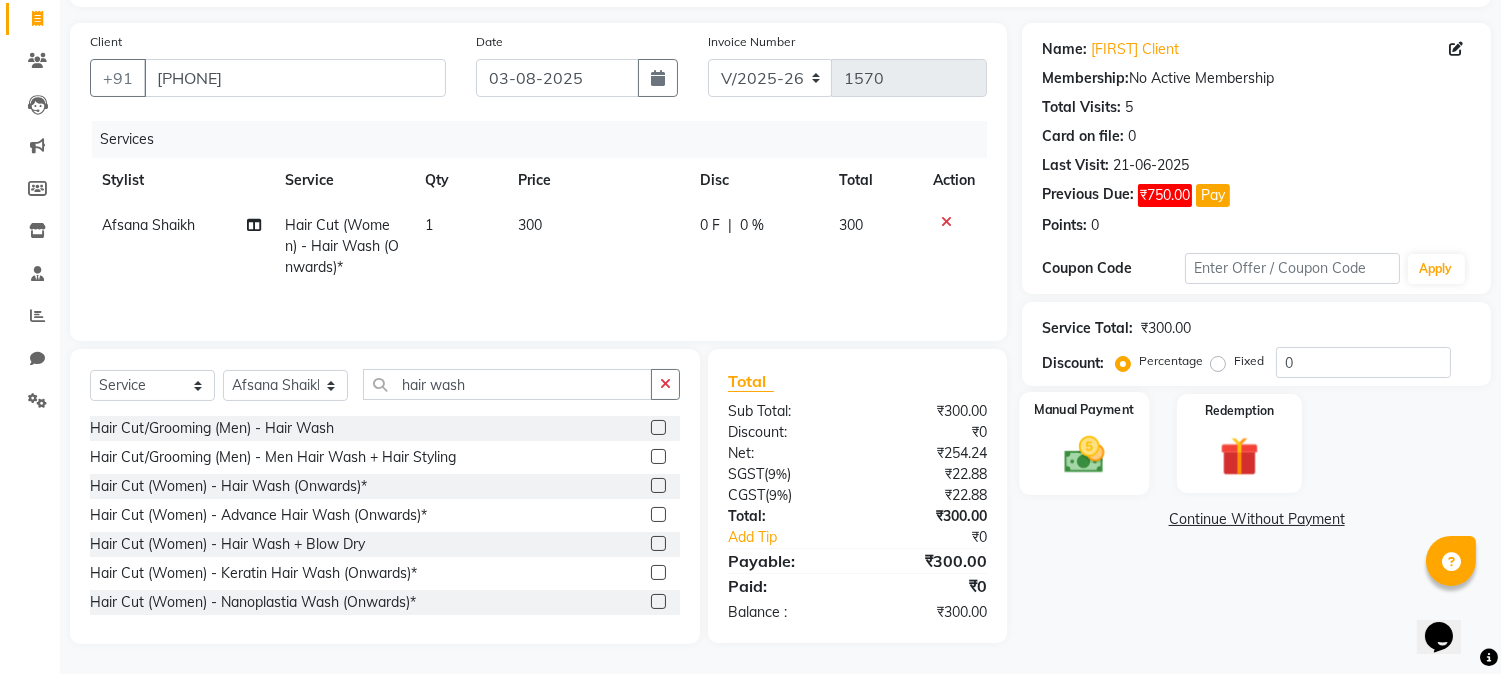 click 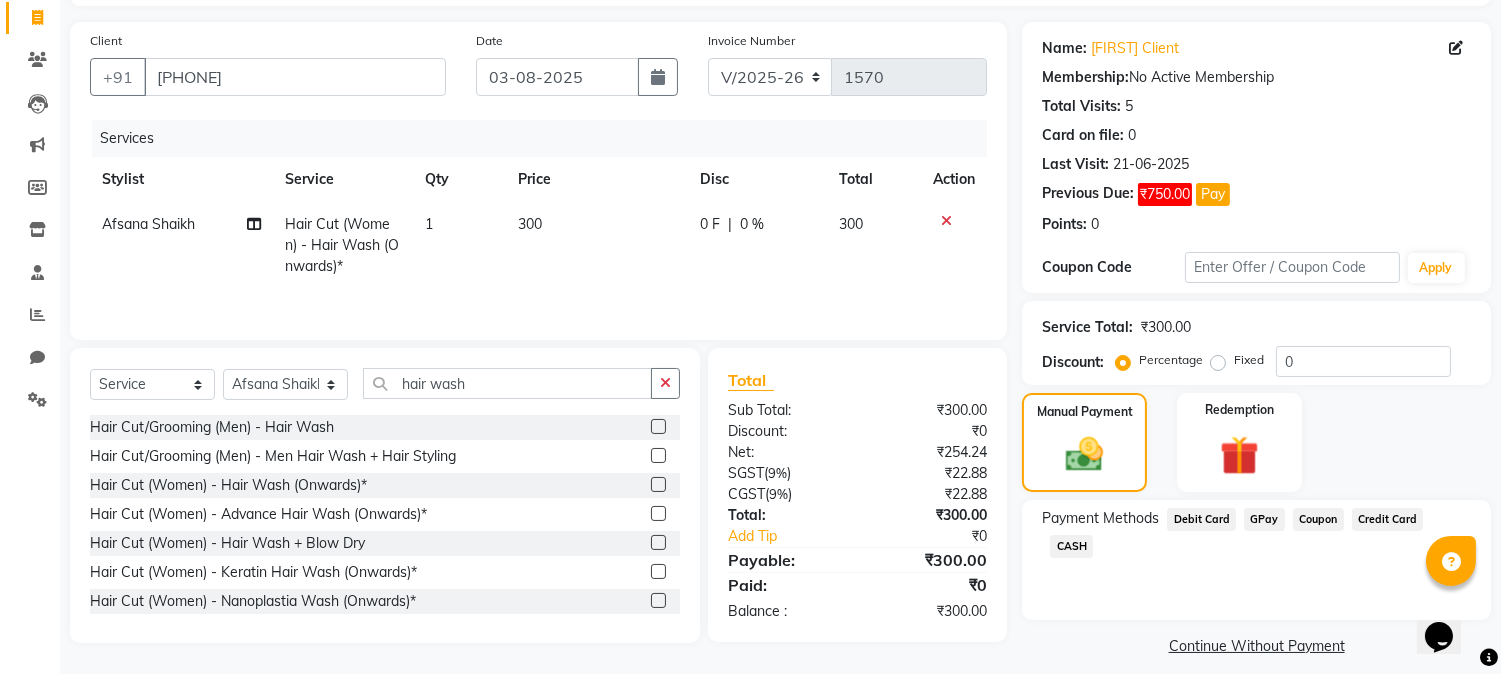click on "GPay" 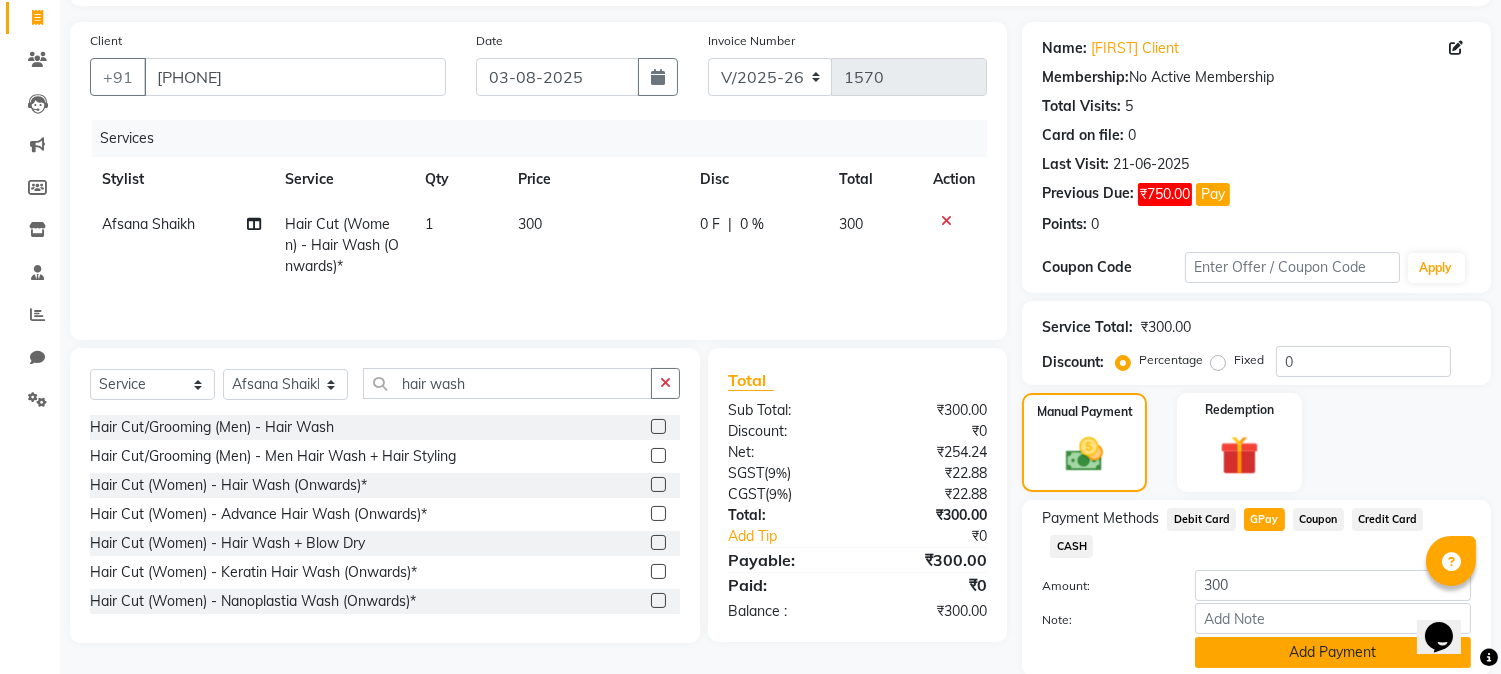 scroll, scrollTop: 173, scrollLeft: 0, axis: vertical 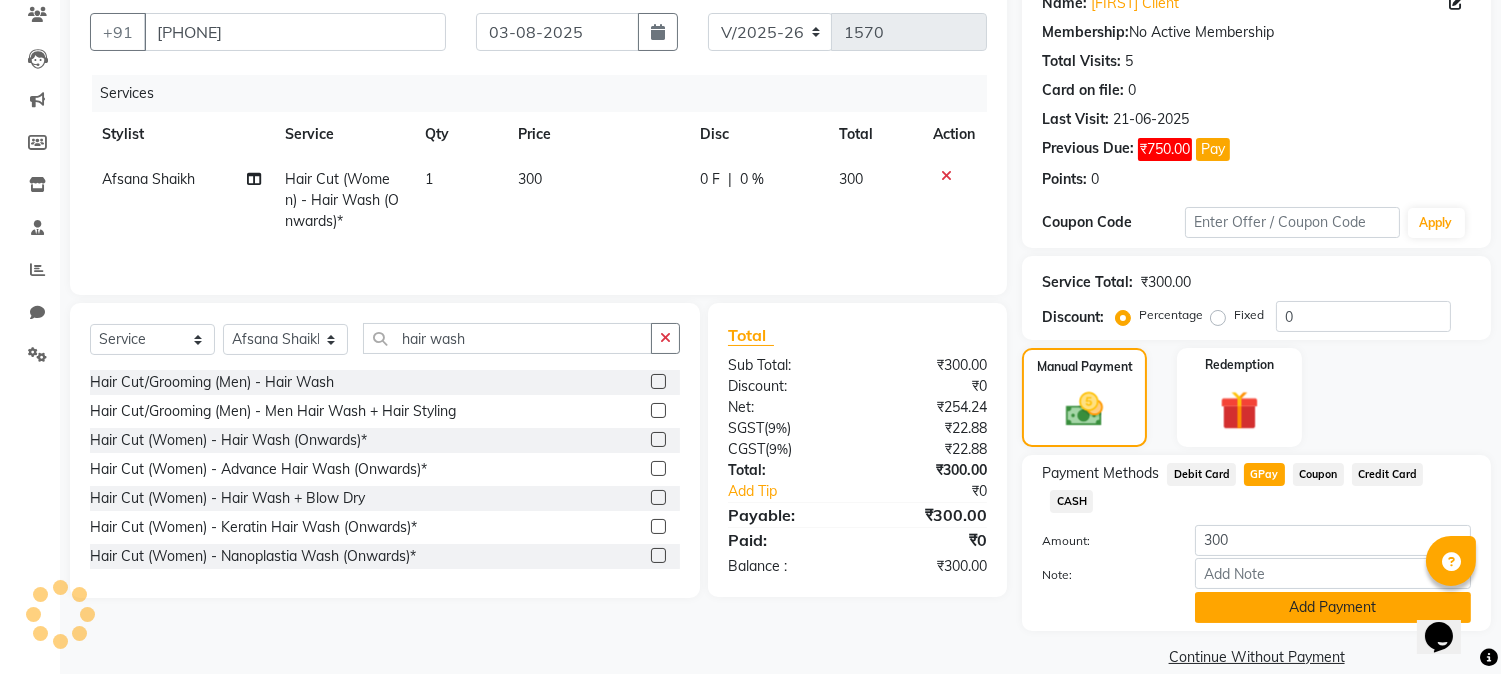 click on "Add Payment" 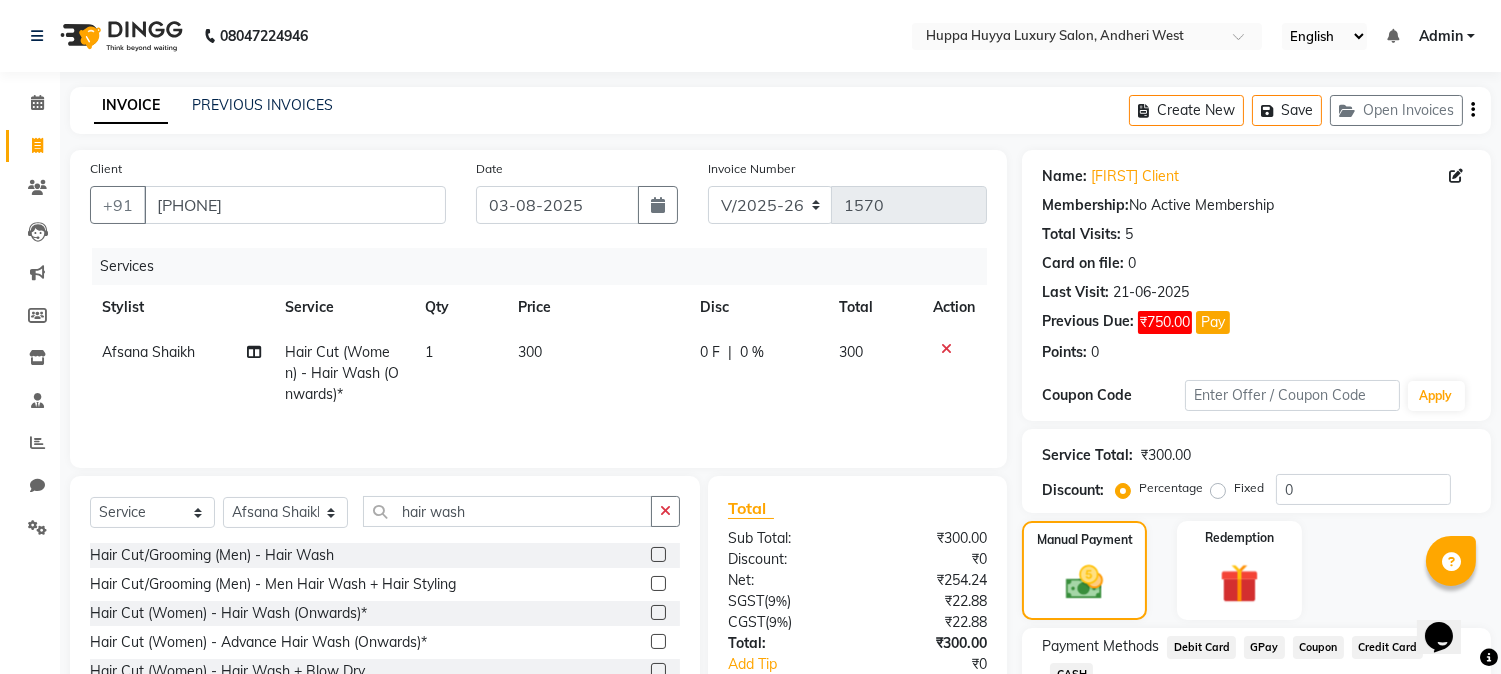 scroll, scrollTop: 257, scrollLeft: 0, axis: vertical 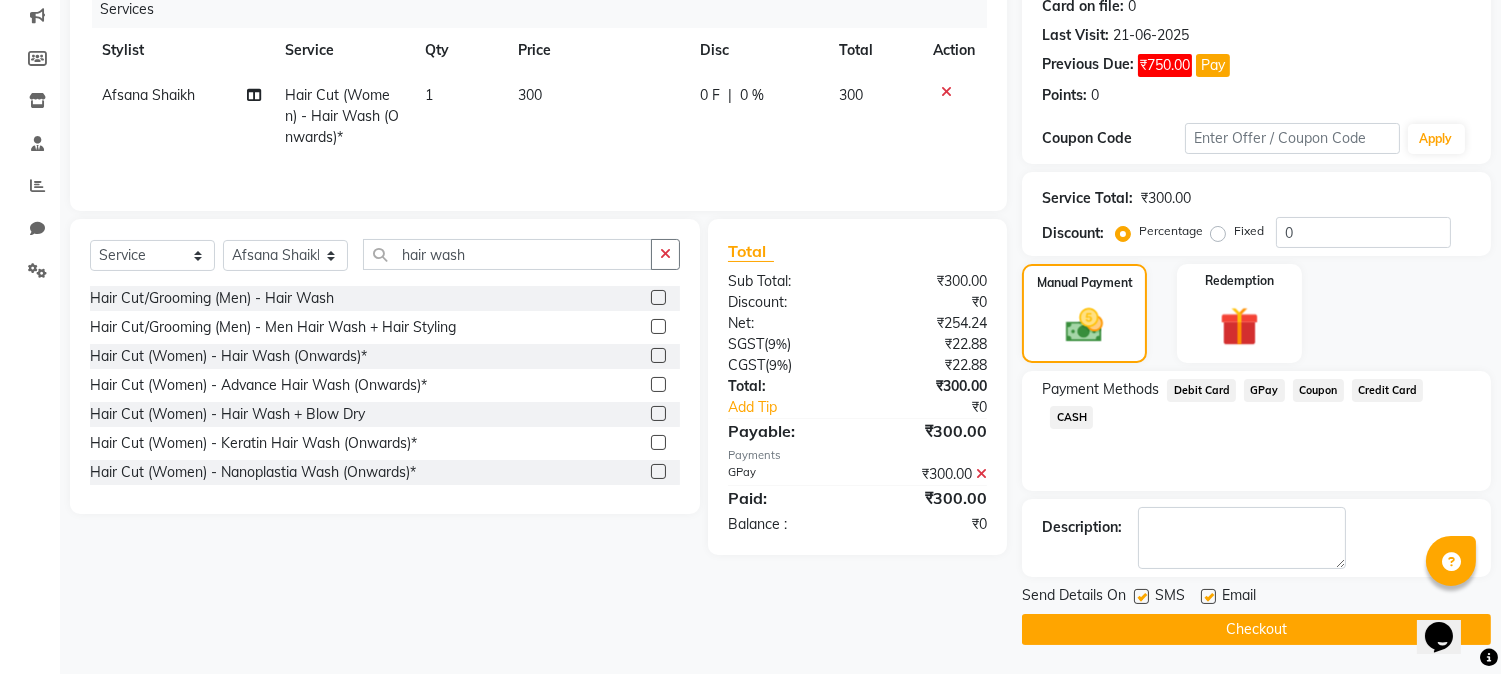 click on "Checkout" 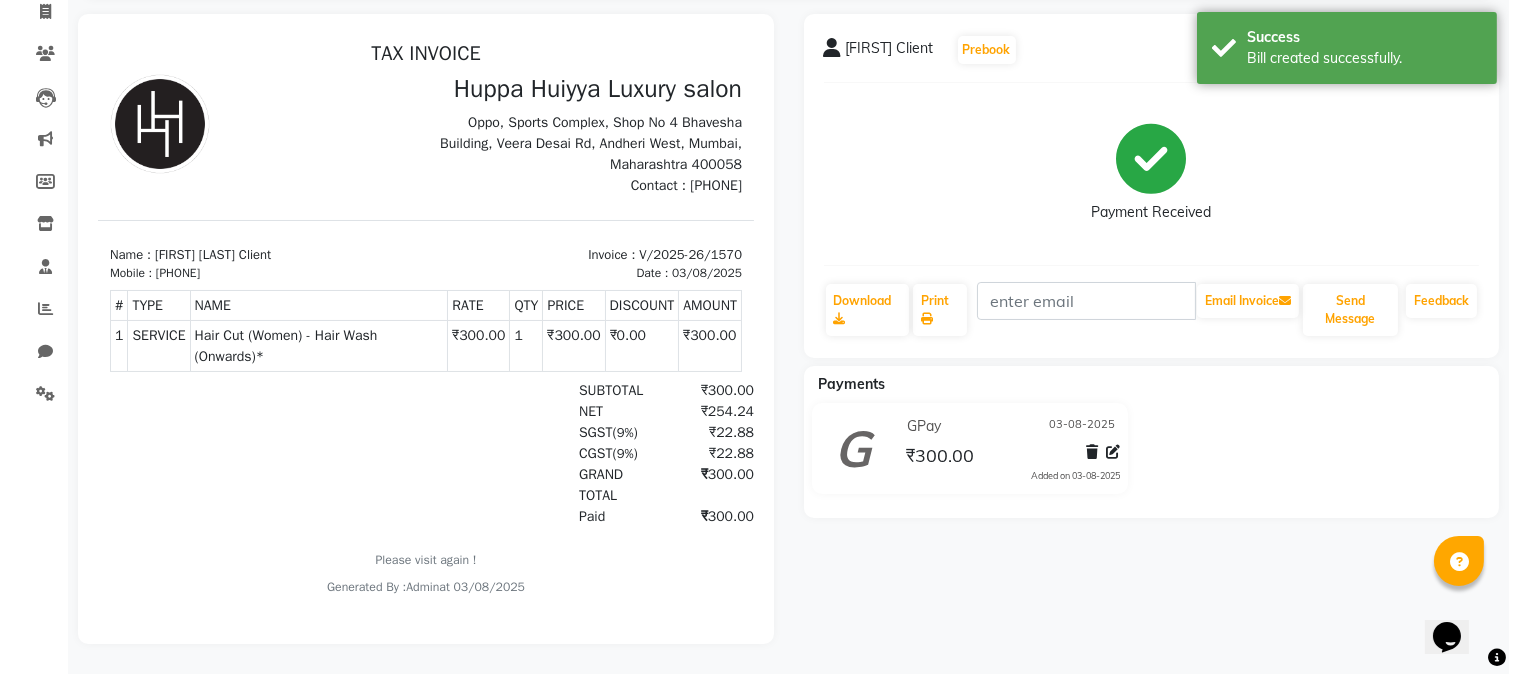 scroll, scrollTop: 0, scrollLeft: 0, axis: both 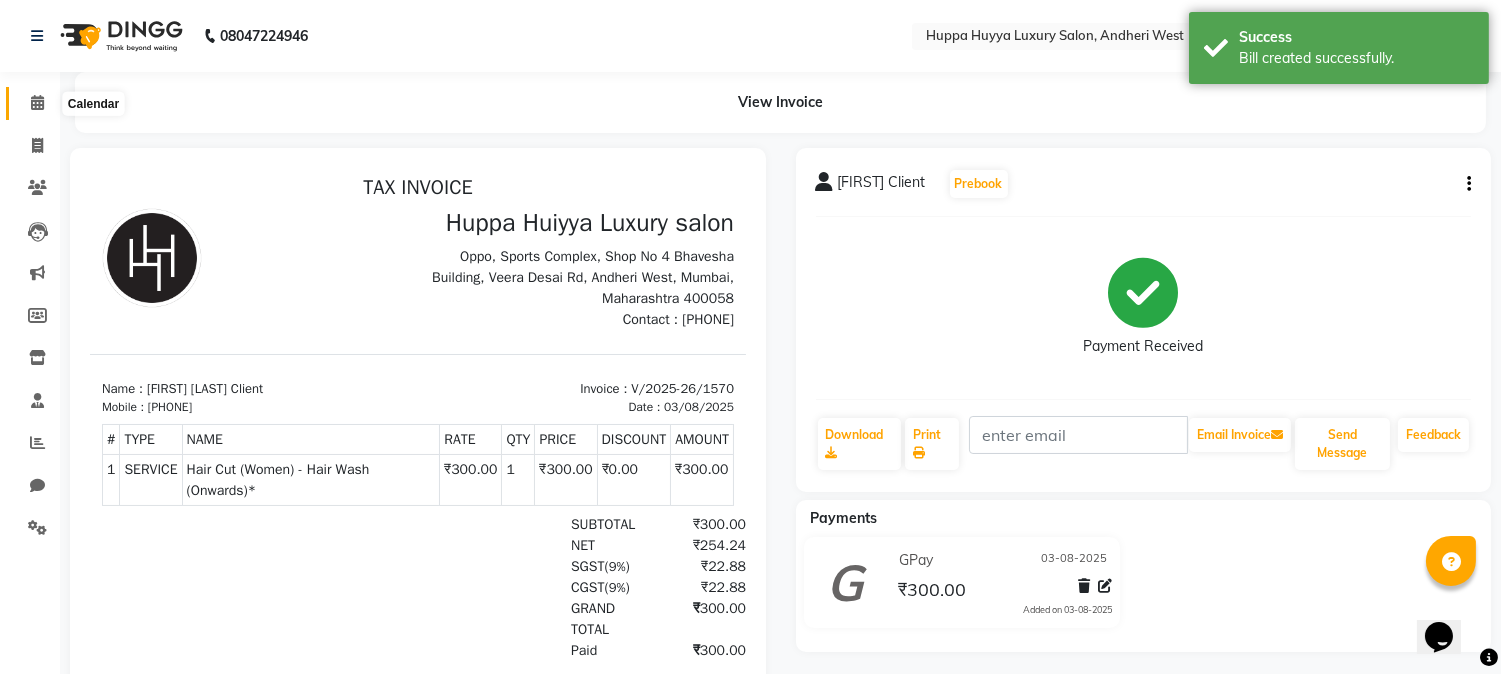 click 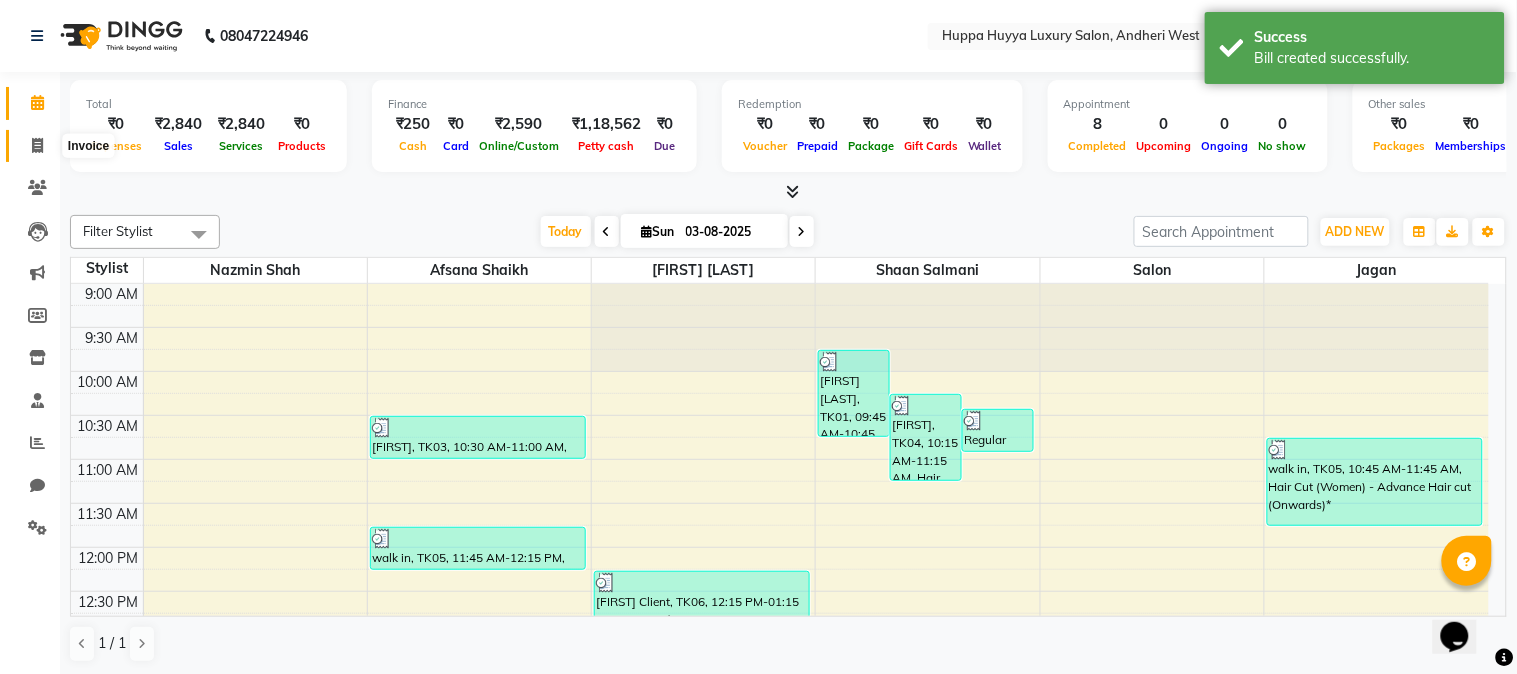 click 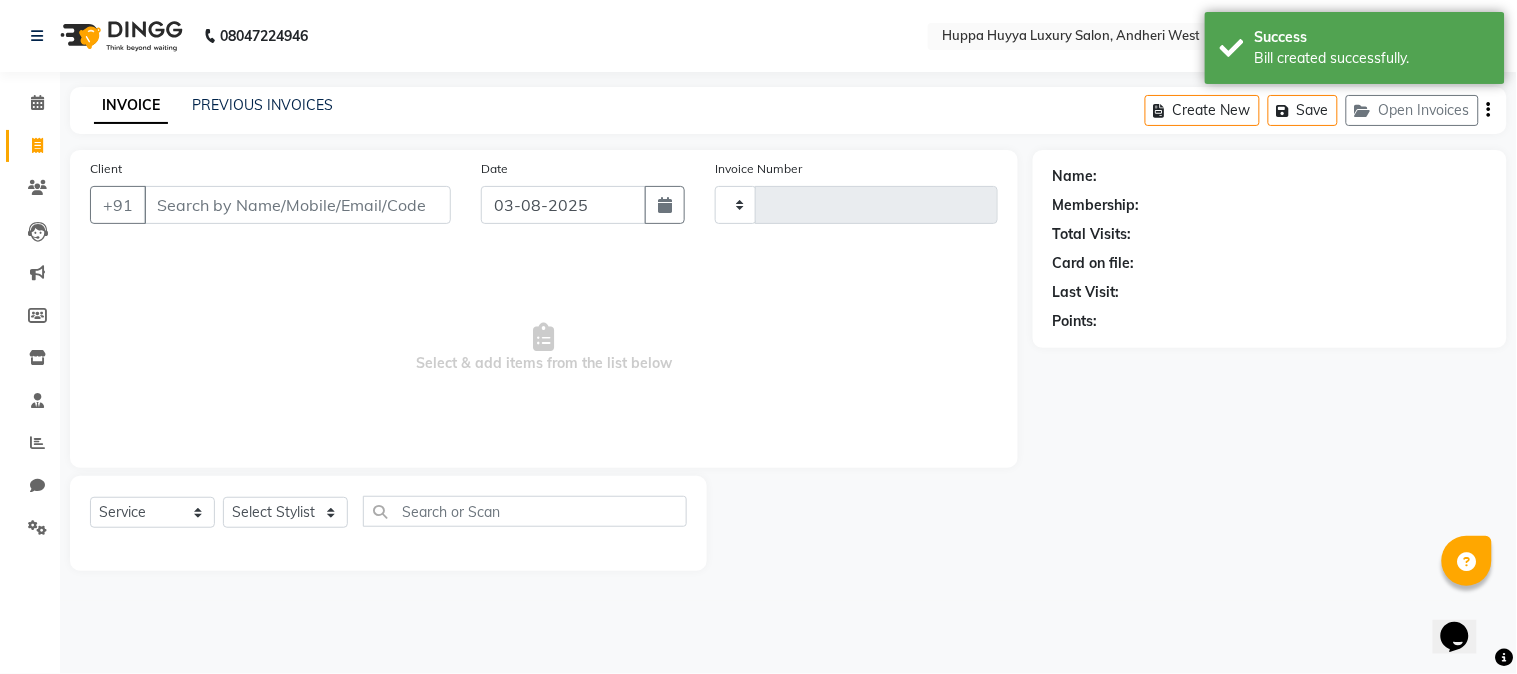 type on "1571" 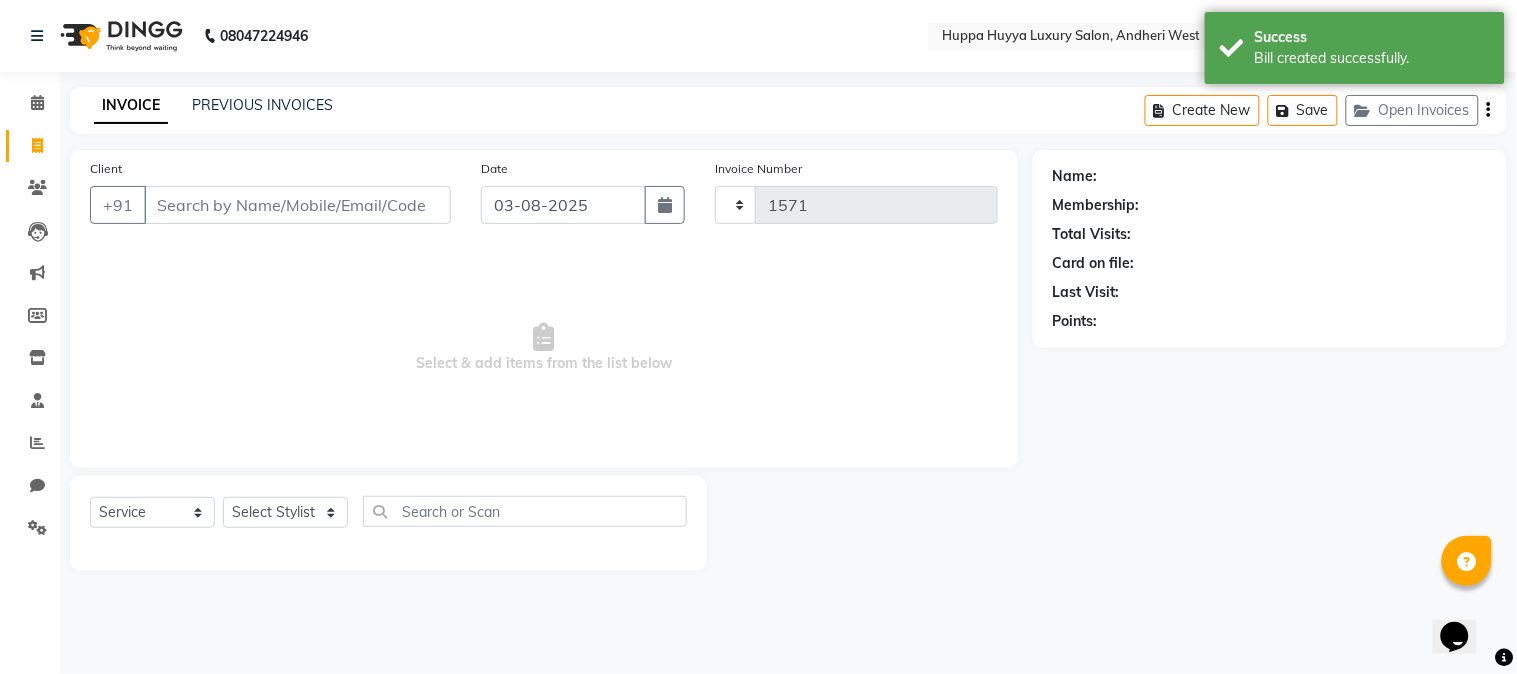 select on "7752" 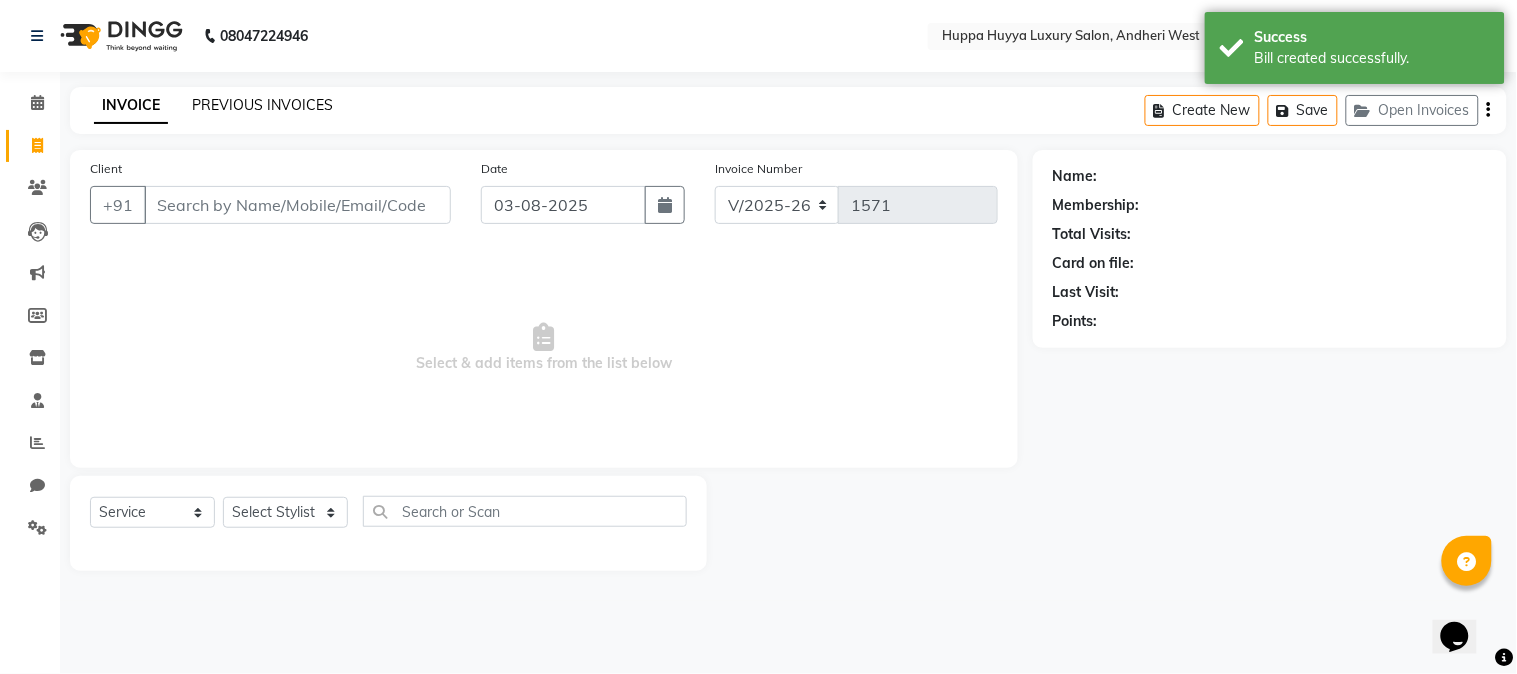 click on "PREVIOUS INVOICES" 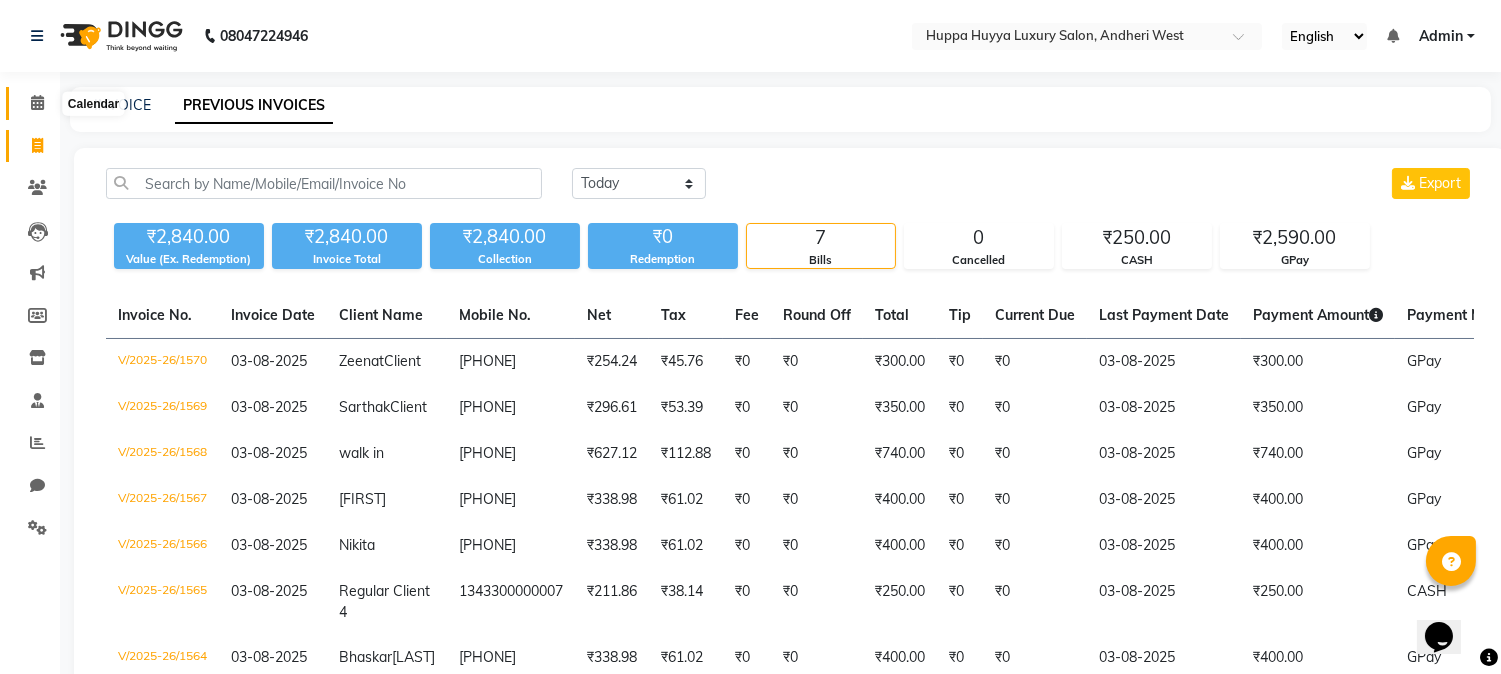 click 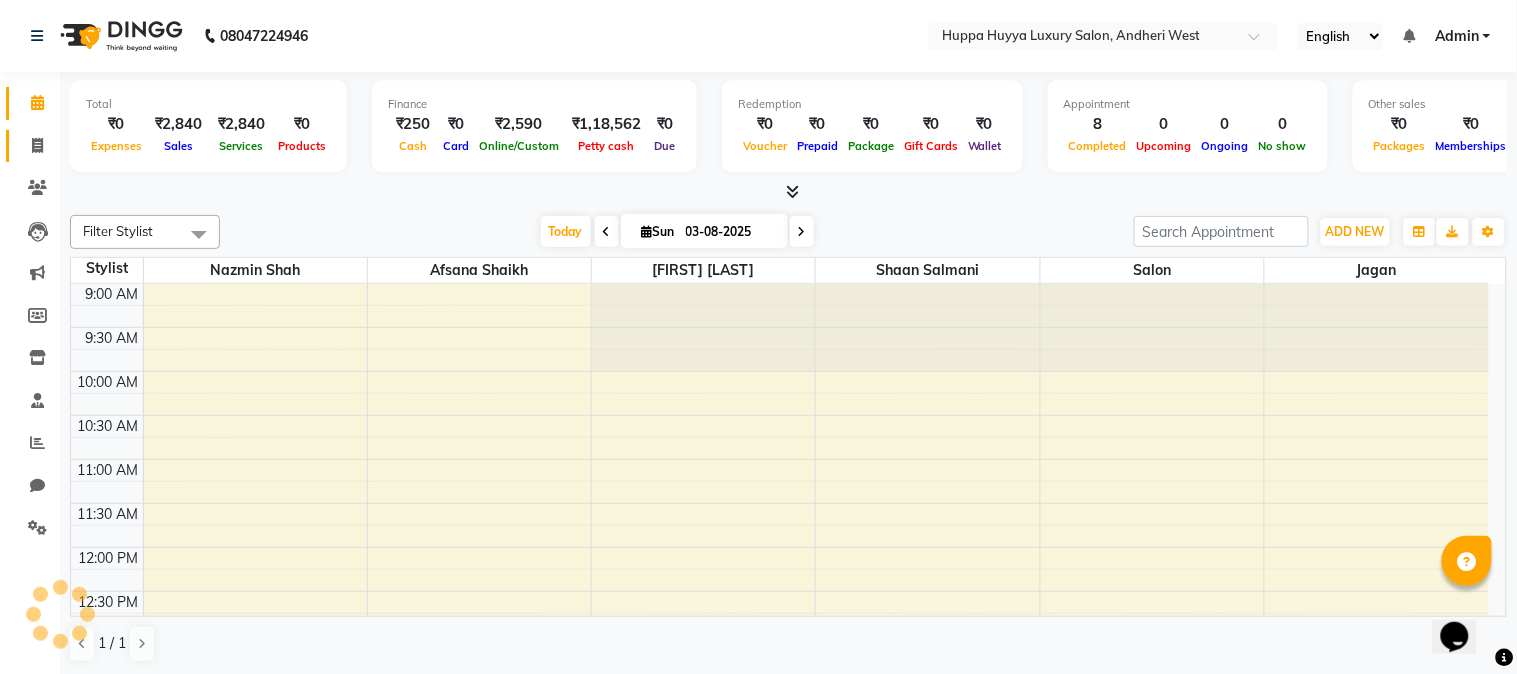 scroll, scrollTop: 0, scrollLeft: 0, axis: both 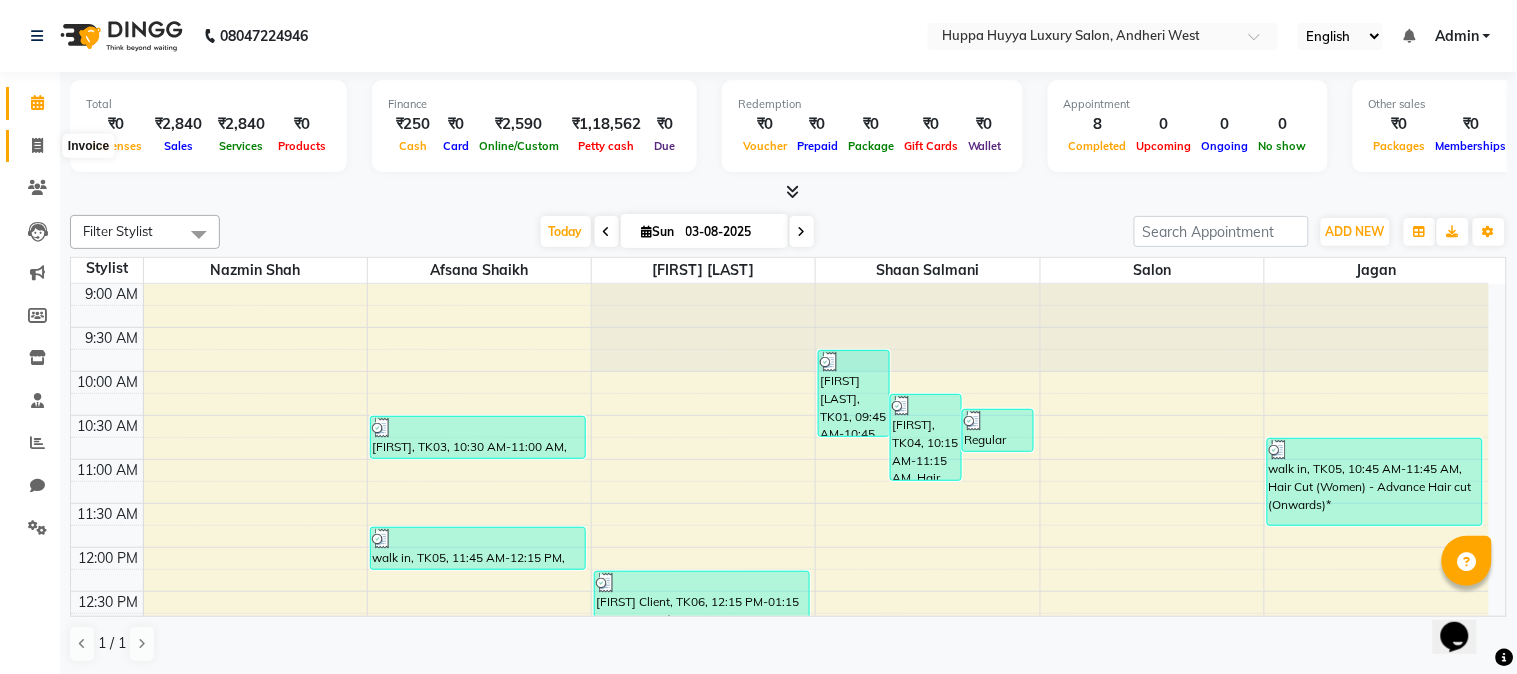 click 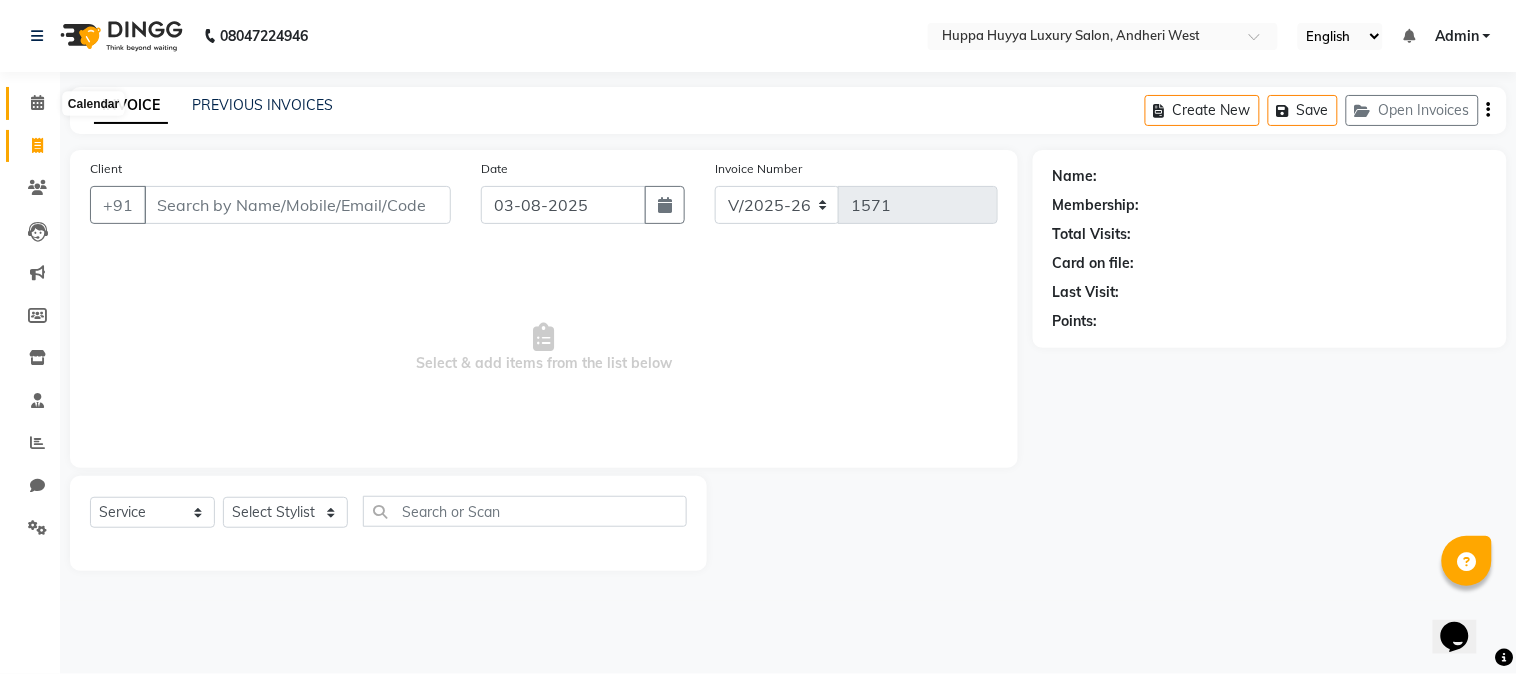 click 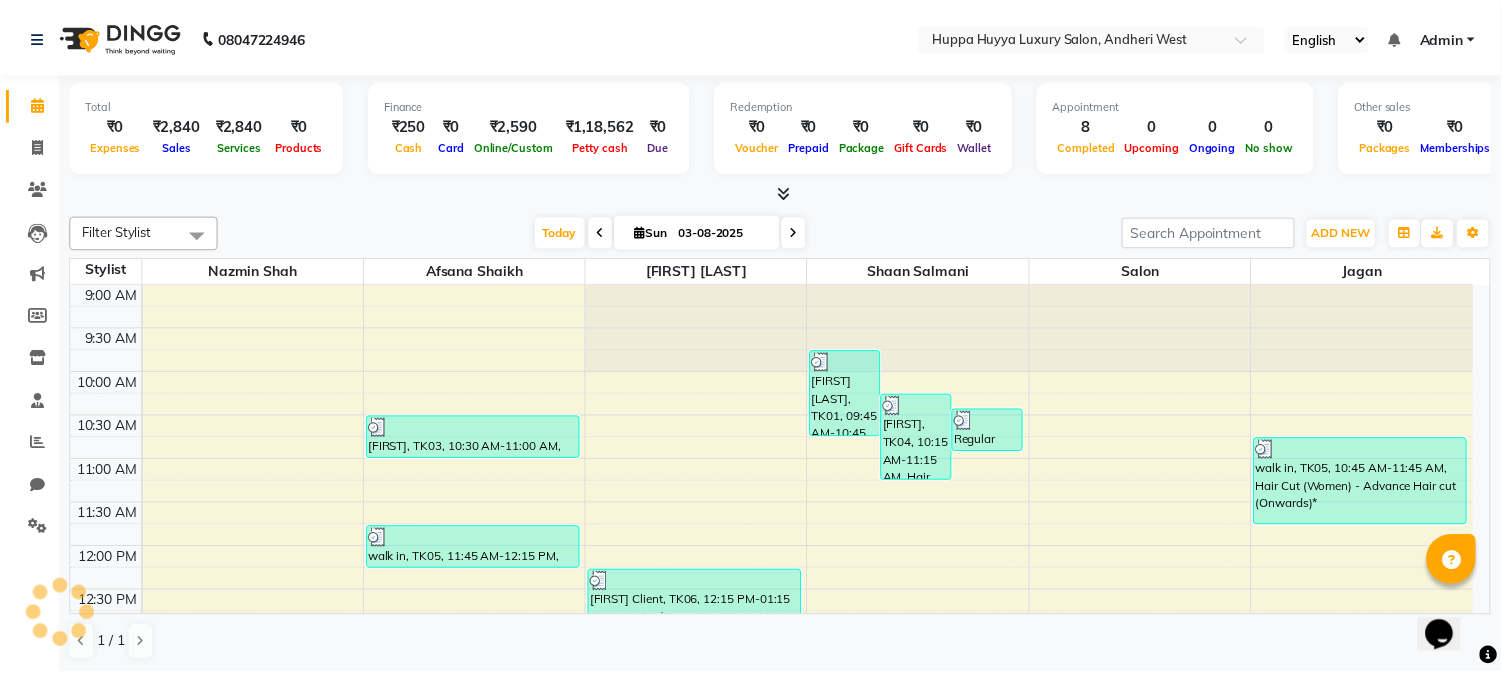scroll, scrollTop: 0, scrollLeft: 0, axis: both 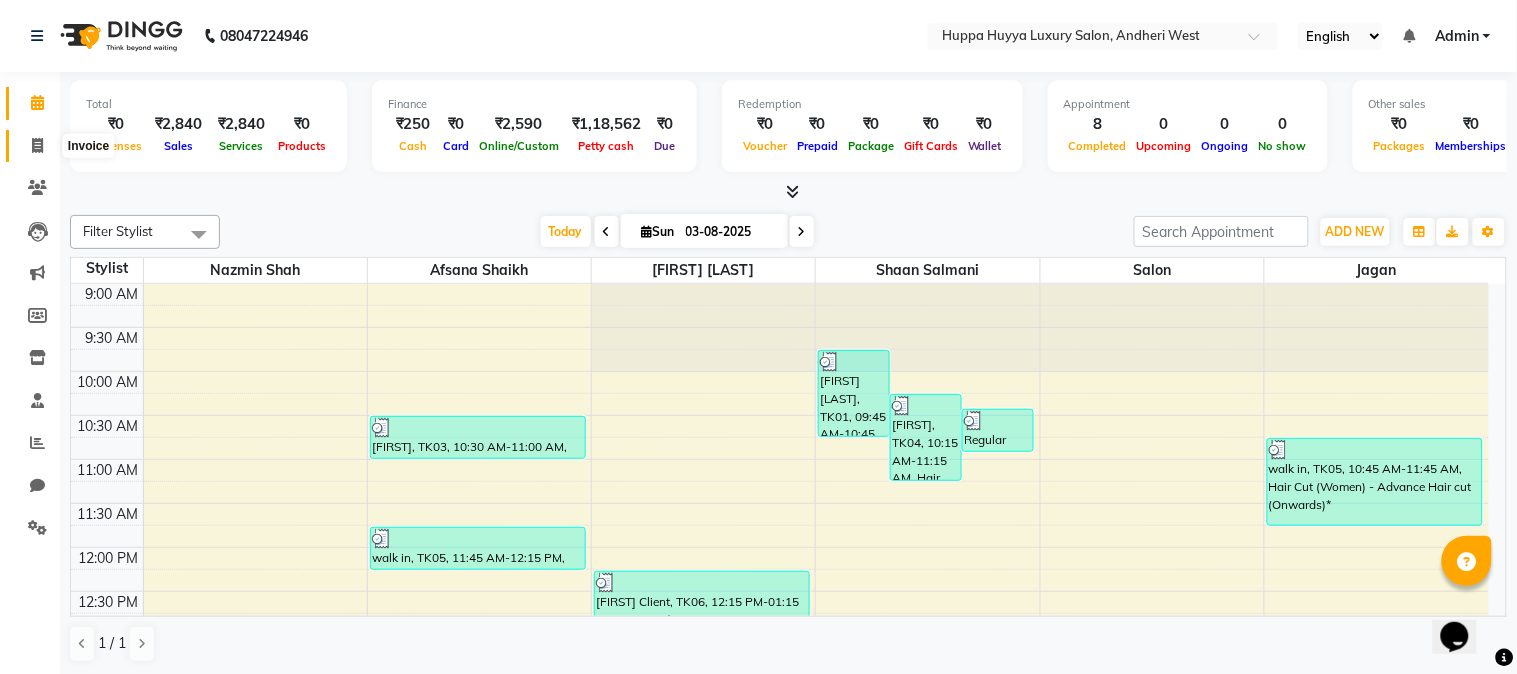 click 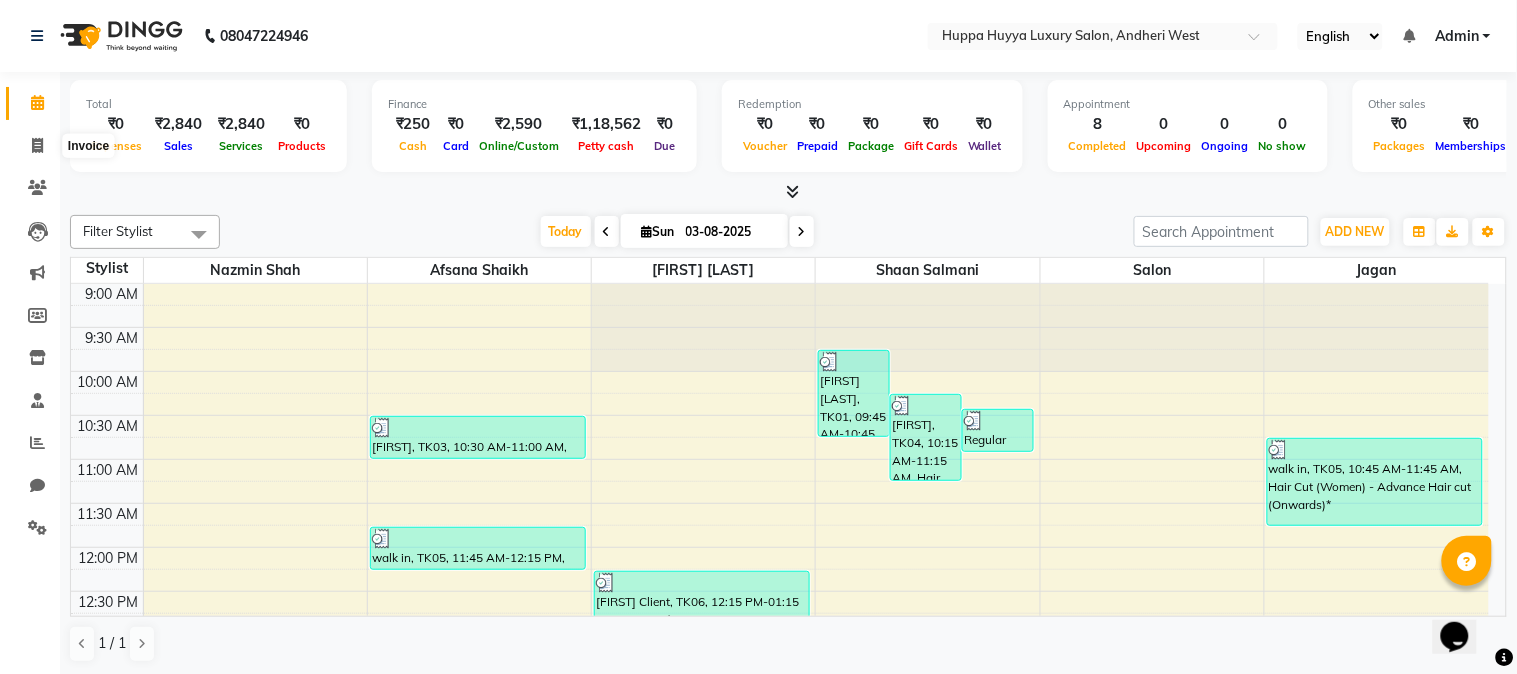 select on "service" 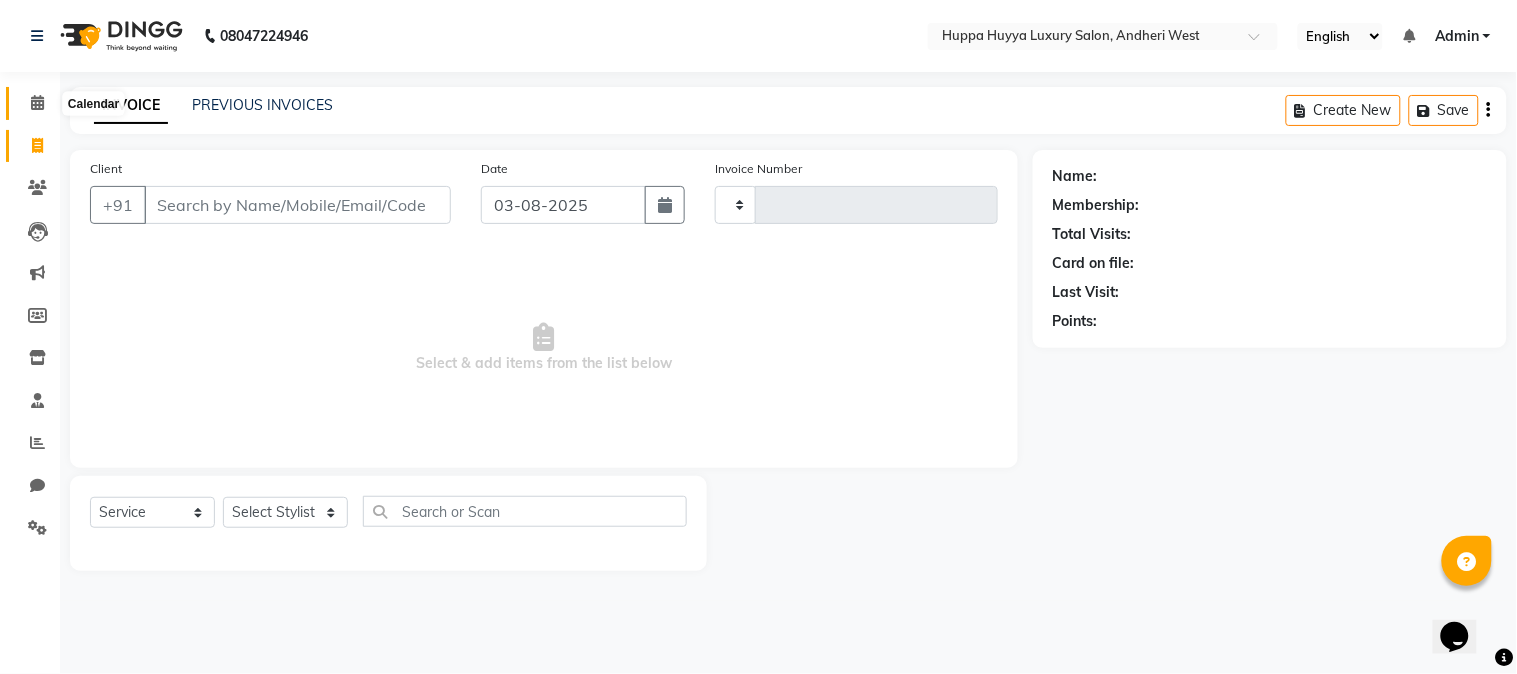 type on "1571" 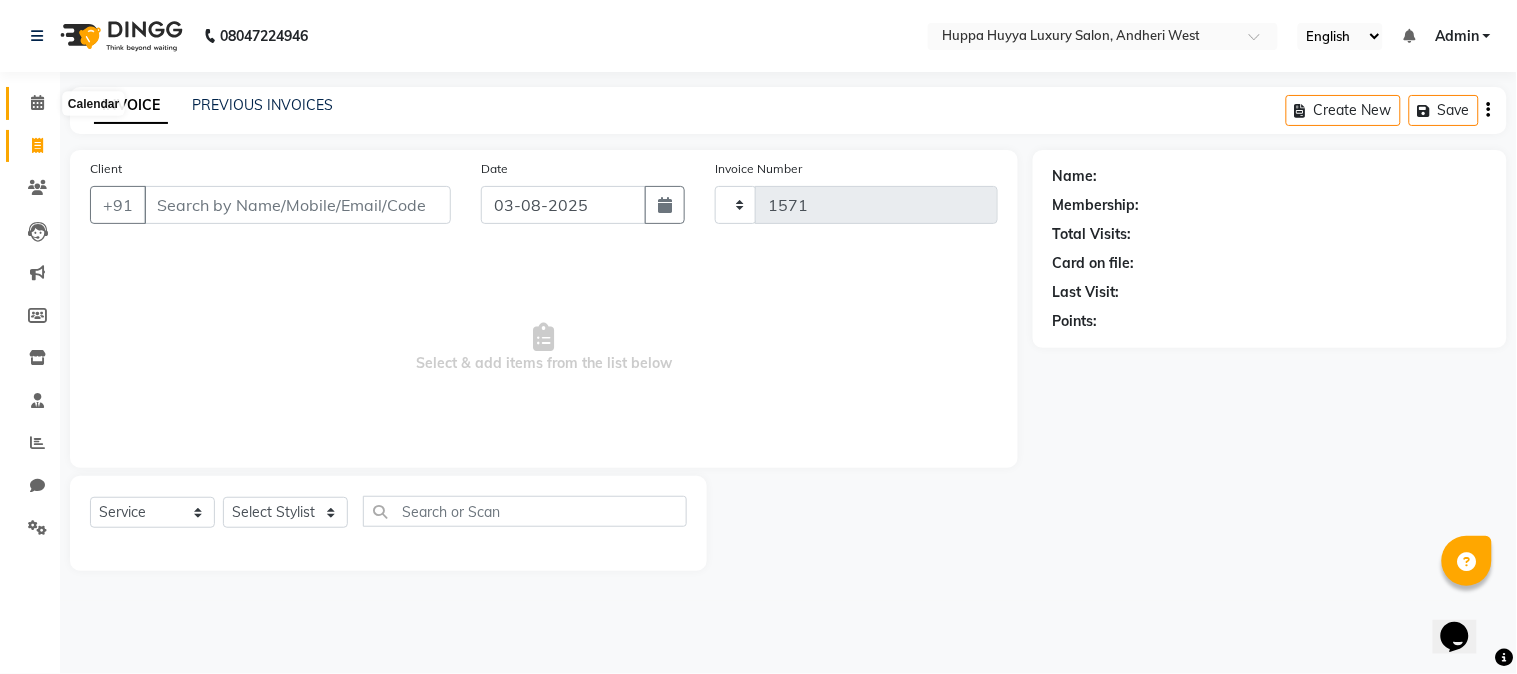 select on "7752" 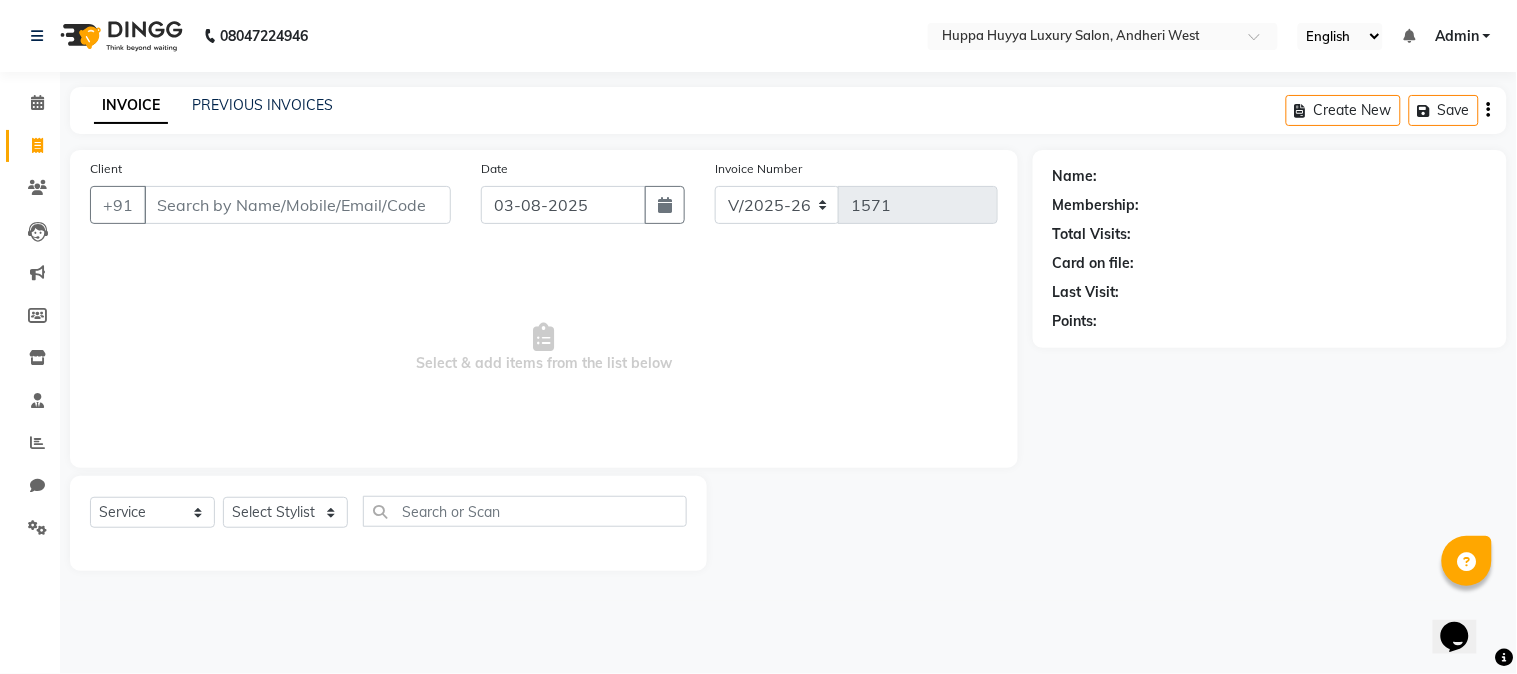 click on "Client" at bounding box center [297, 205] 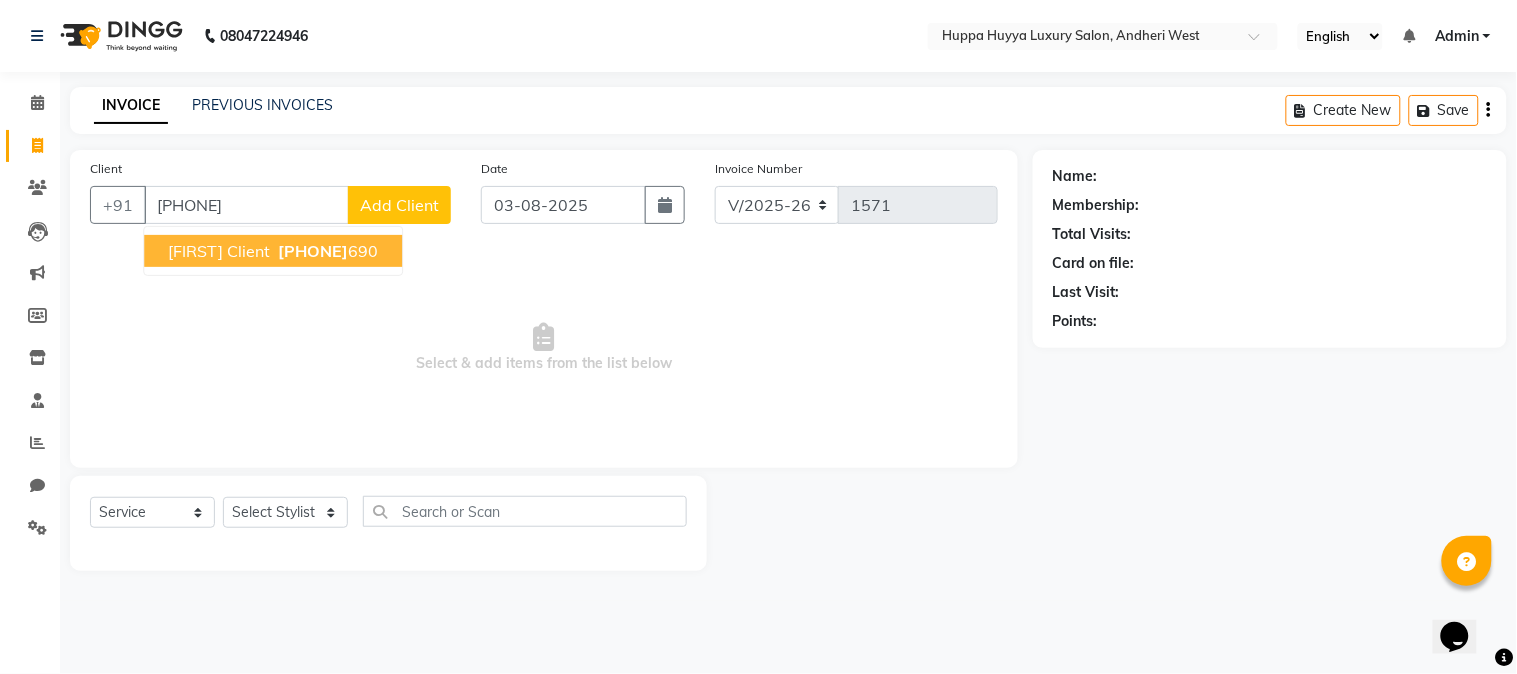 click on "[PHONE]" at bounding box center [313, 251] 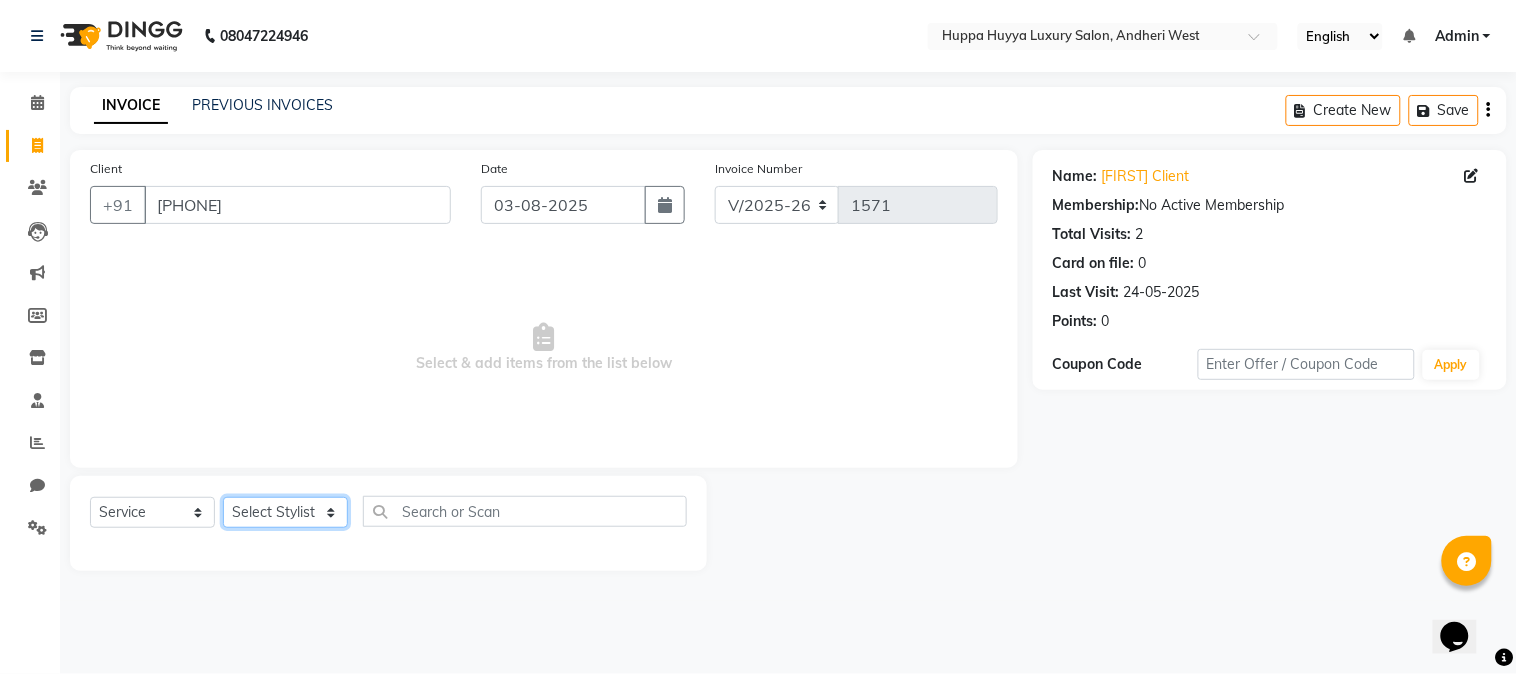 click on "Select Stylist [FIRST] [LAST] [FIRST] [LAST] [FIRST] [LAST] [FIRST] [LAST] [FIRST] [LAST]" 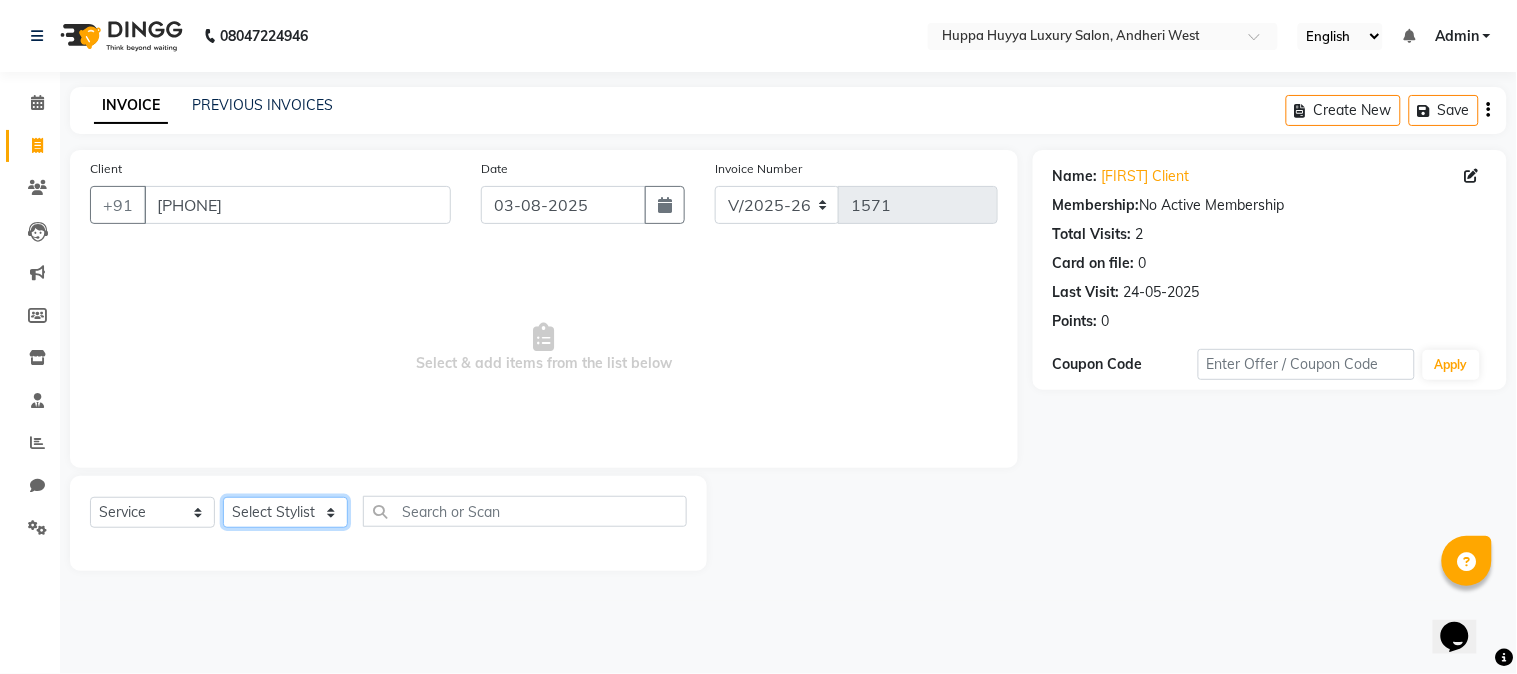 select on "69297" 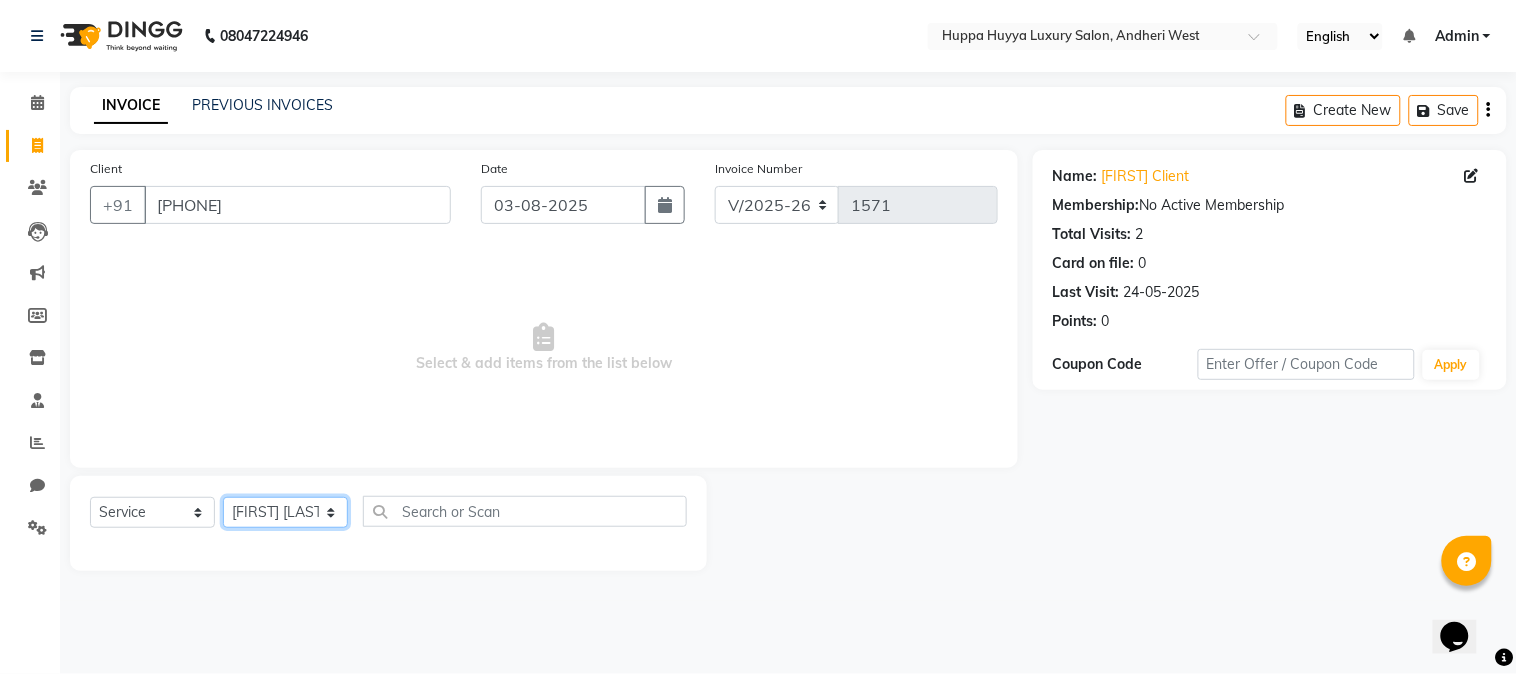 click on "Select Stylist [FIRST] [LAST] [FIRST] [LAST] [FIRST] [LAST] [FIRST] [LAST] [FIRST] [LAST]" 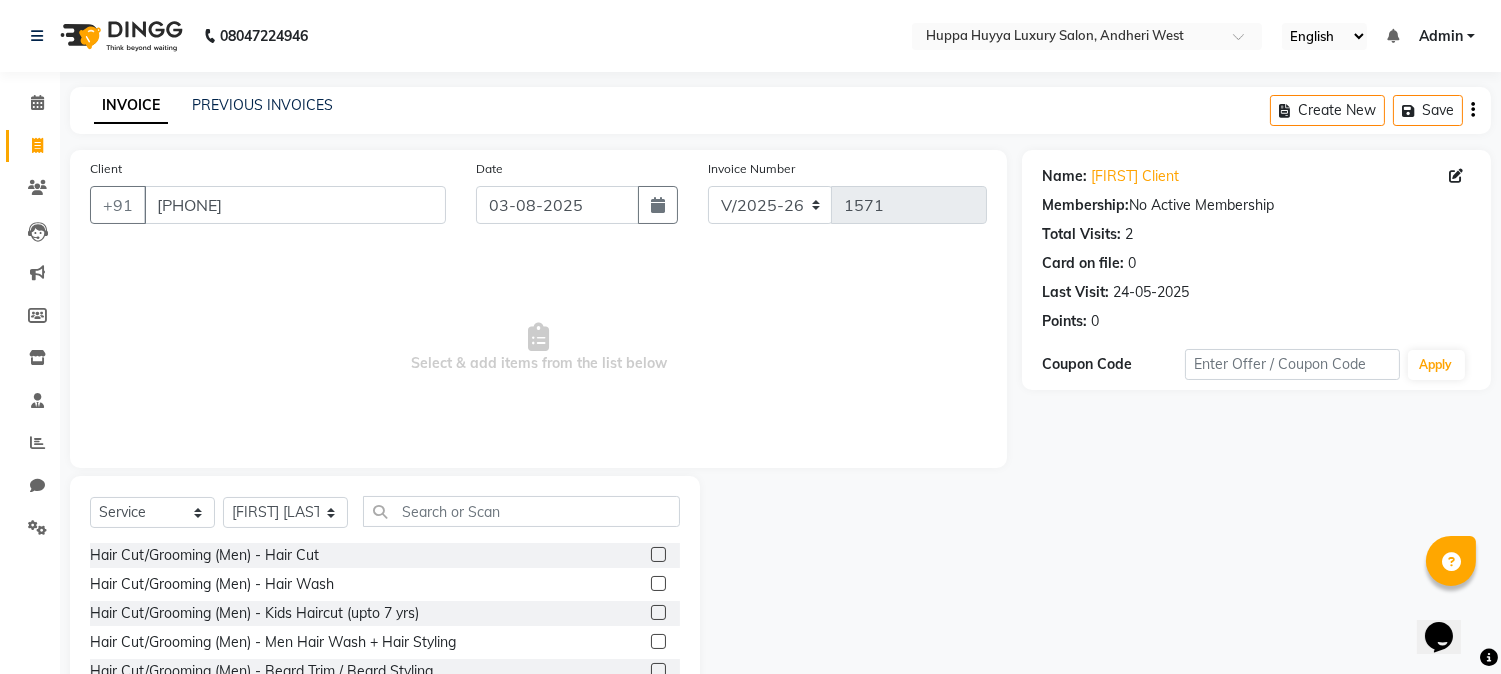 click 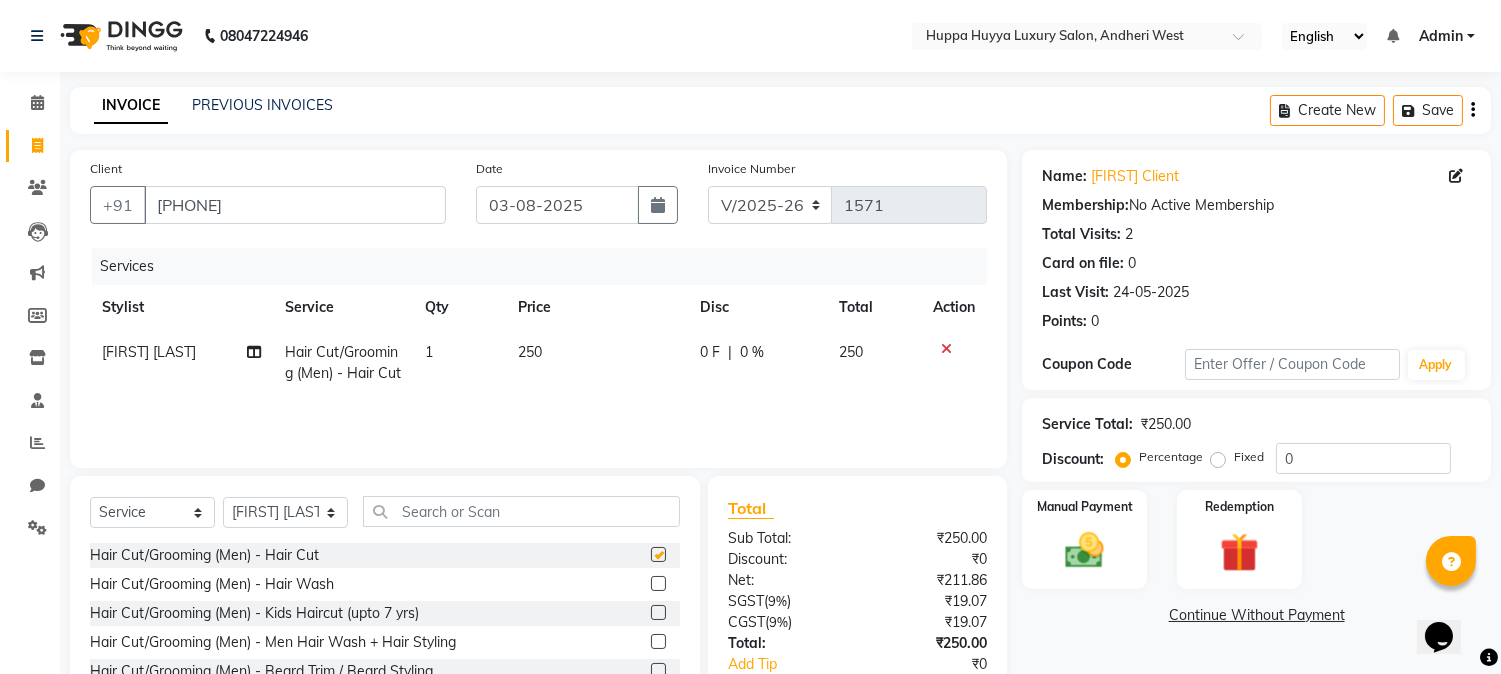 checkbox on "false" 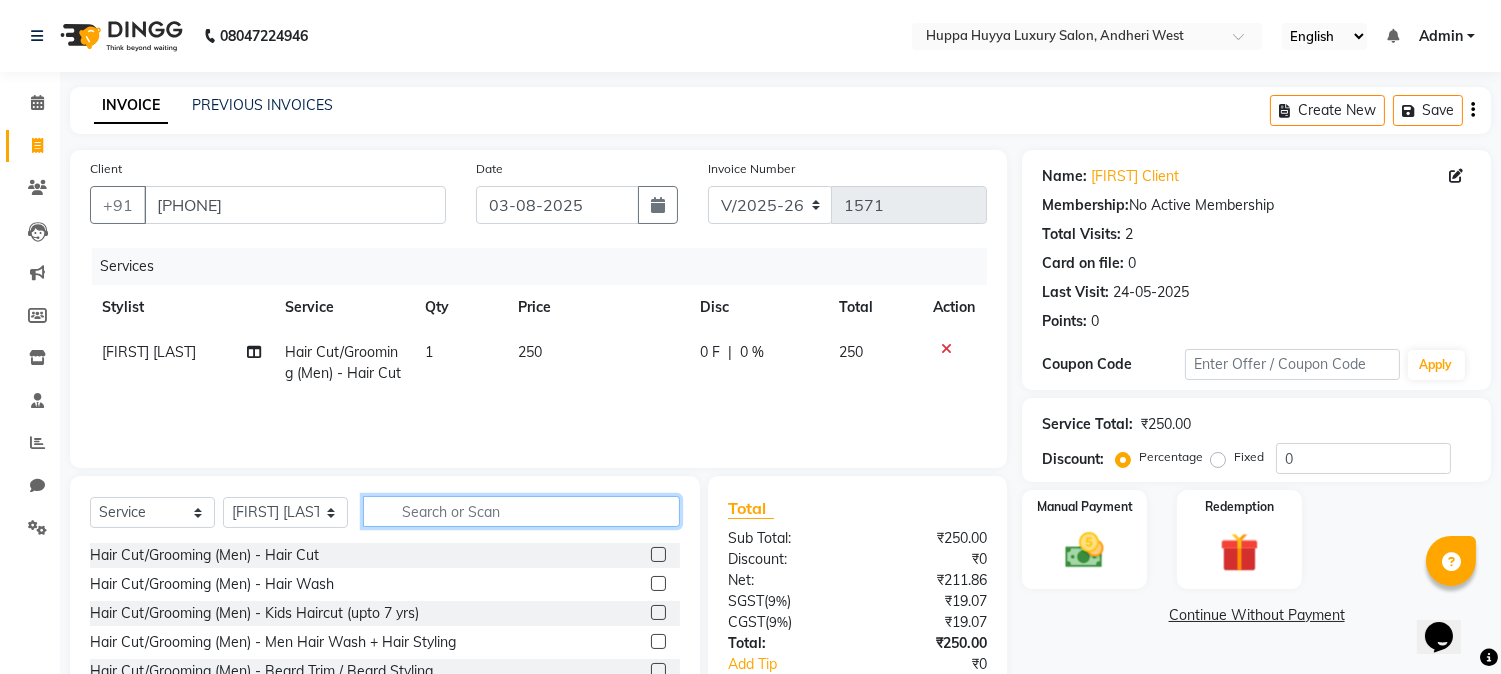 click 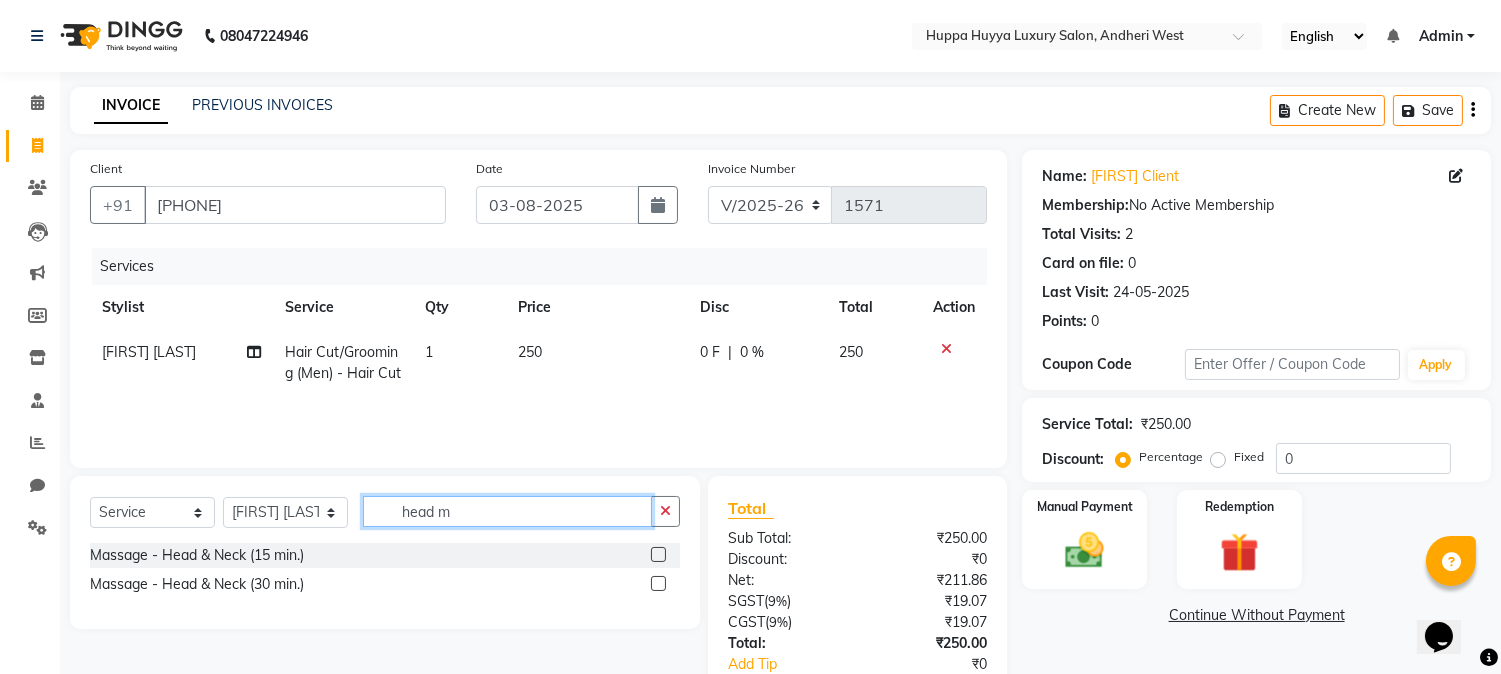 type on "head m" 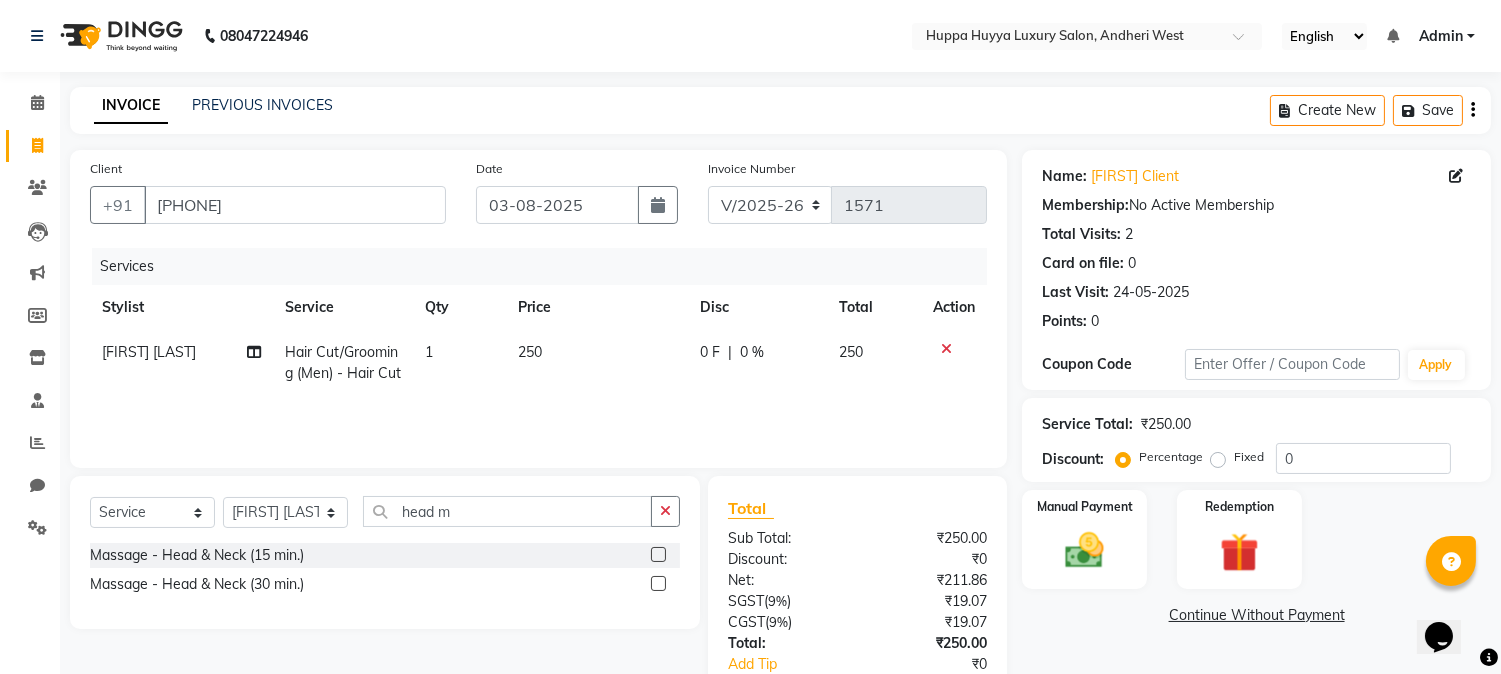 click 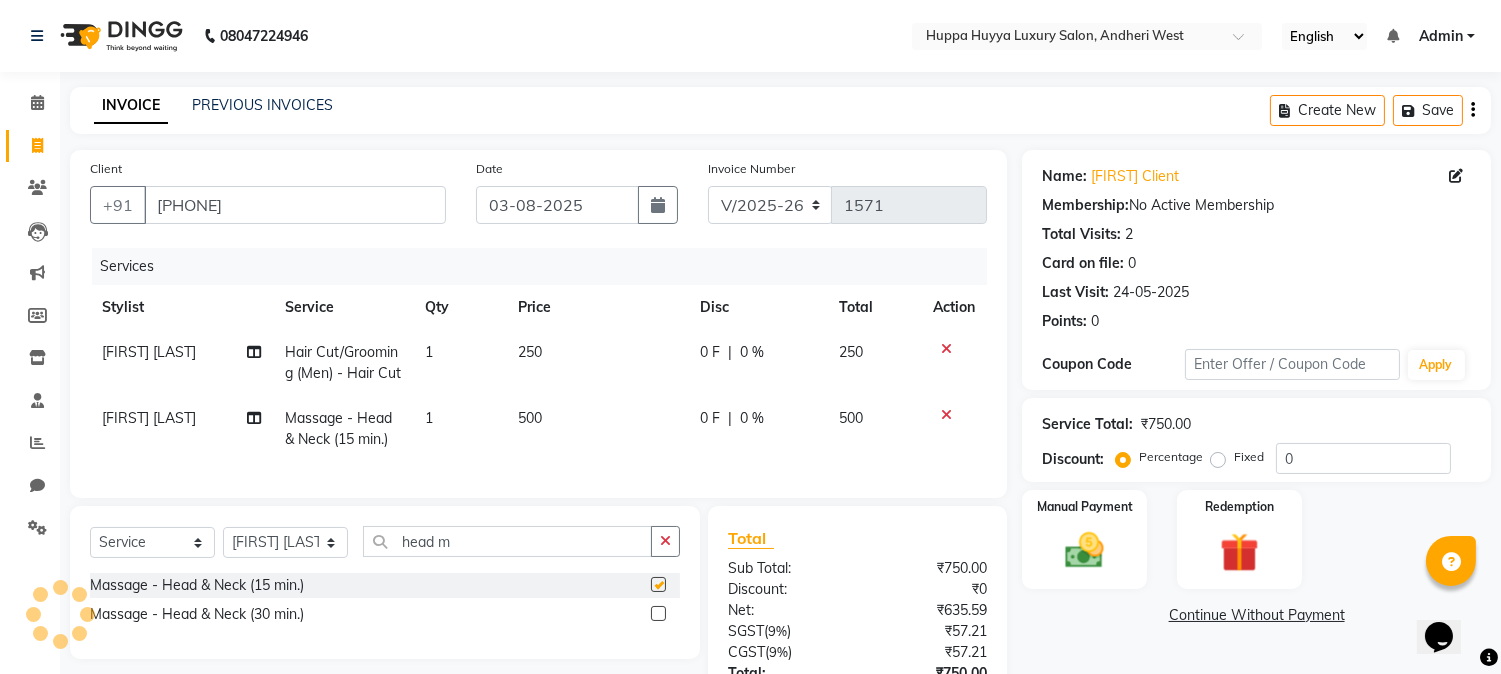checkbox on "false" 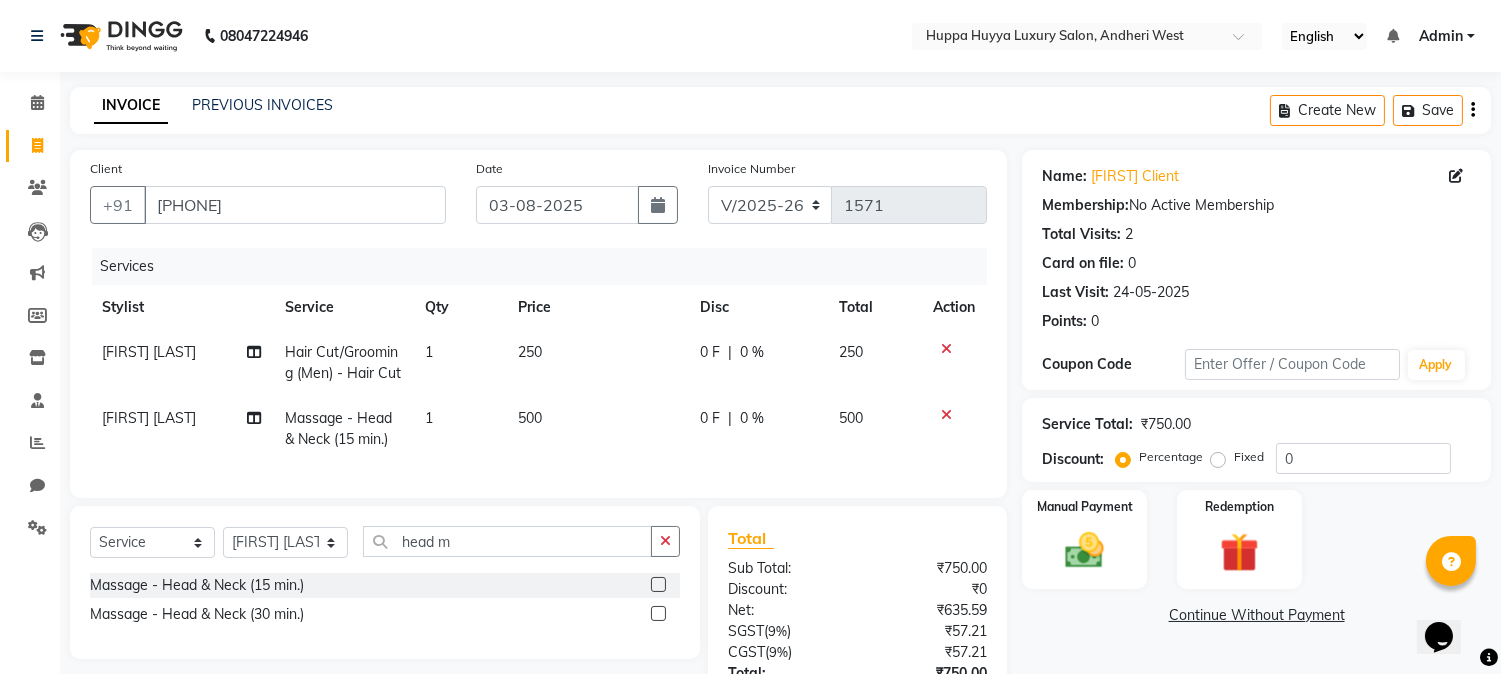 scroll, scrollTop: 193, scrollLeft: 0, axis: vertical 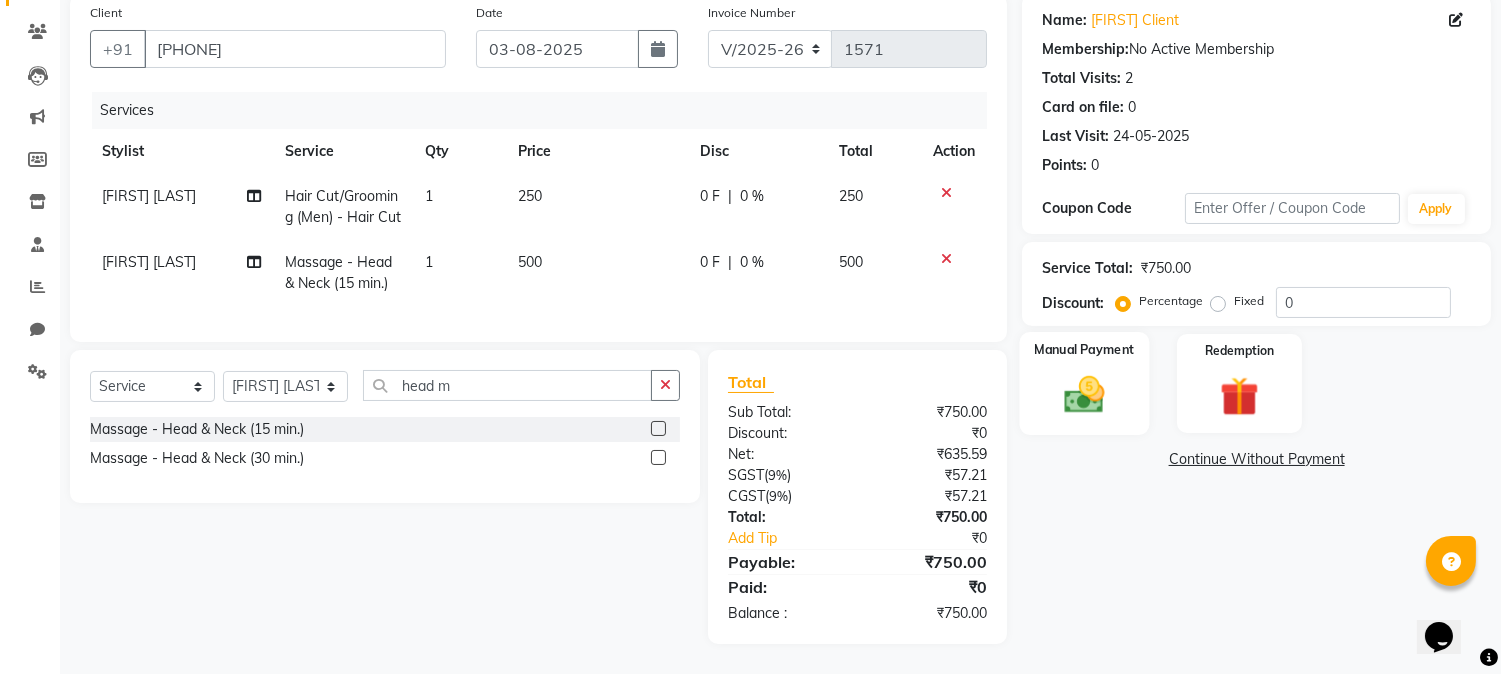 click 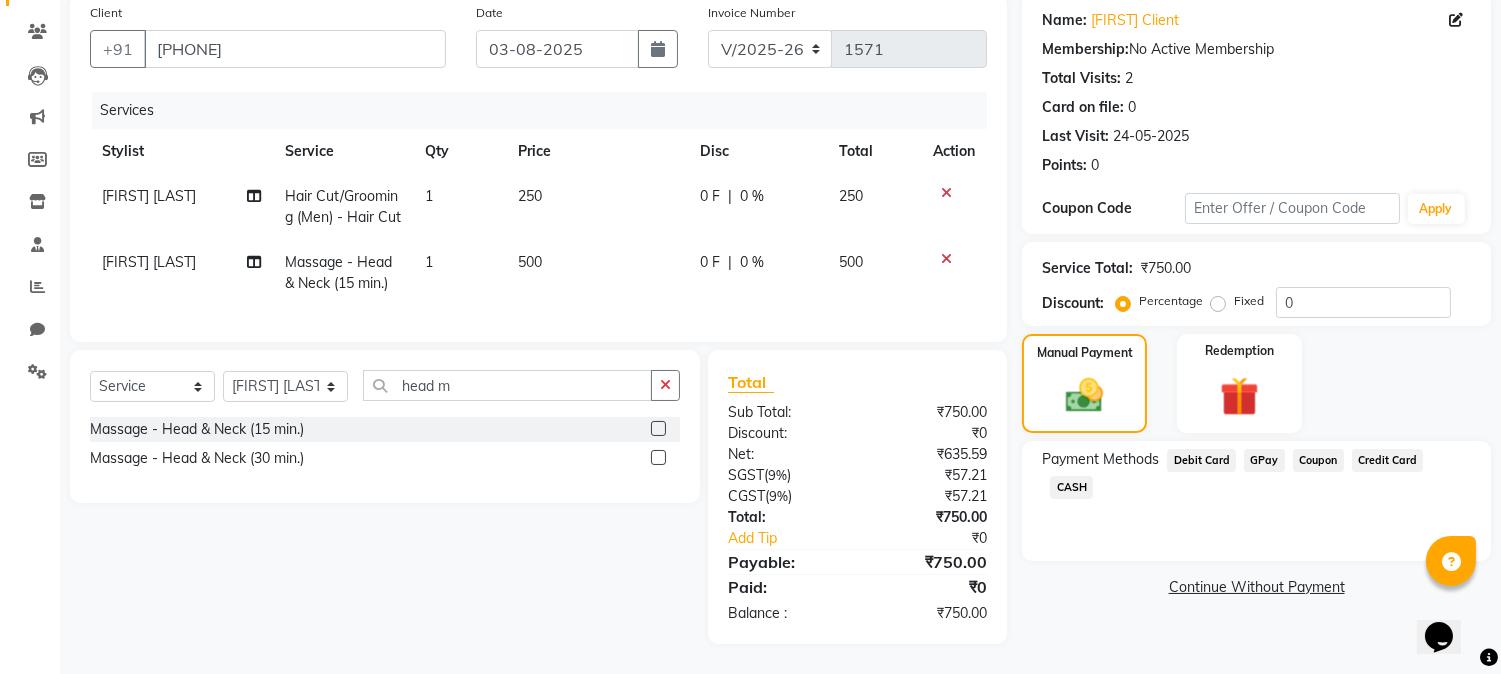 click on "GPay" 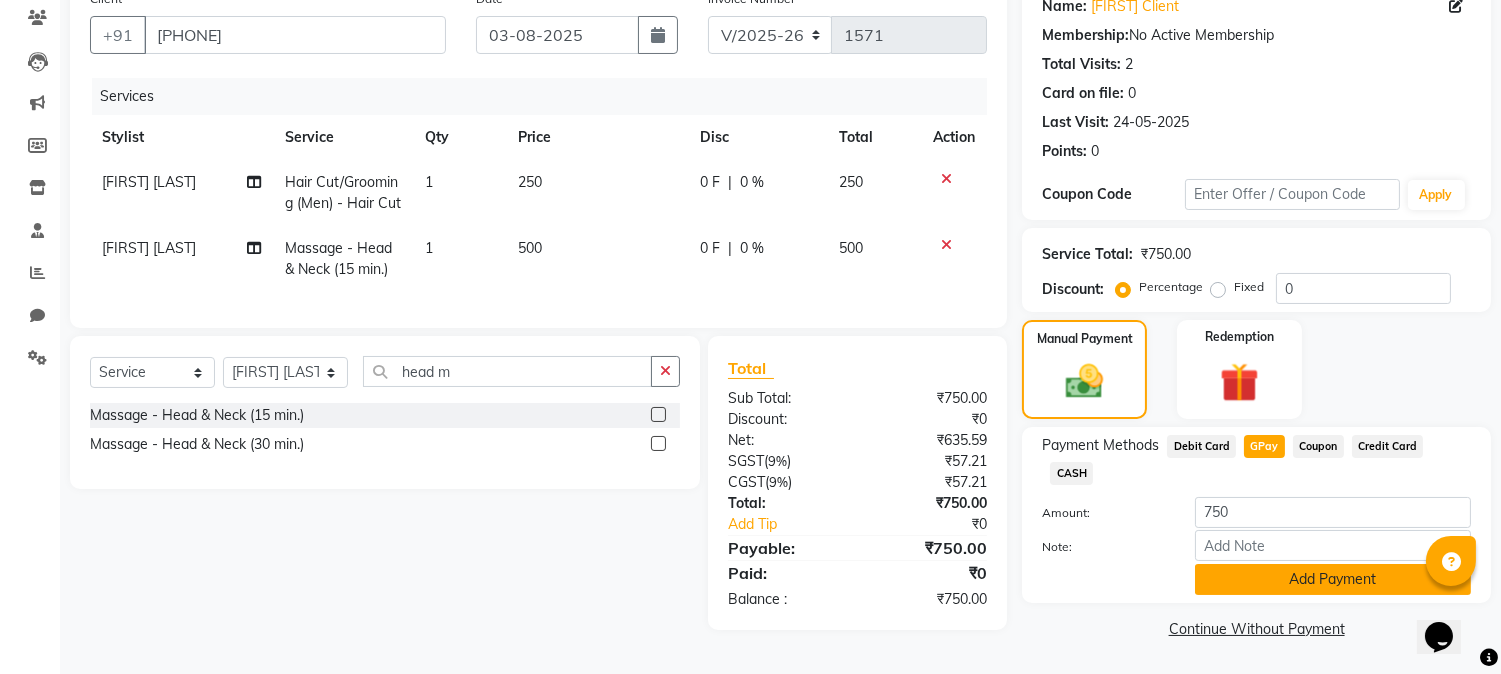 click on "Add Payment" 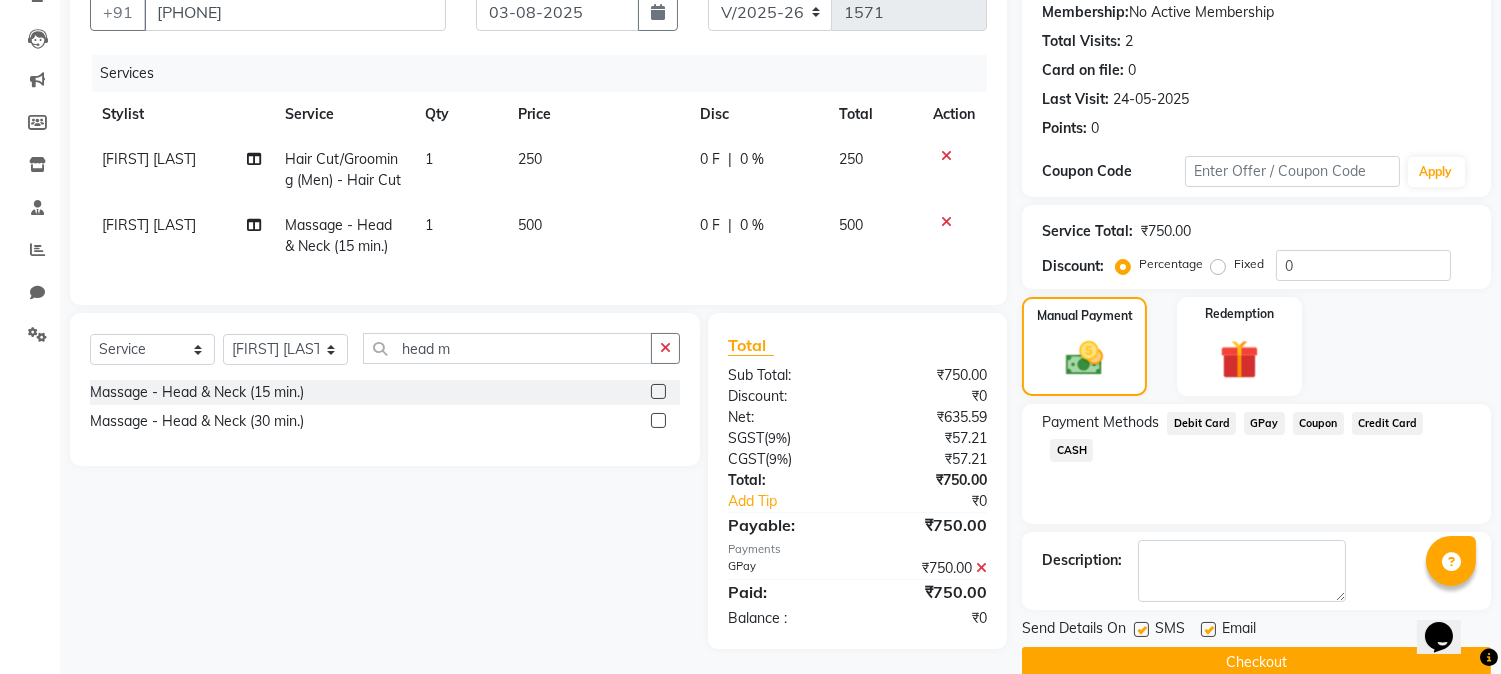 scroll, scrollTop: 235, scrollLeft: 0, axis: vertical 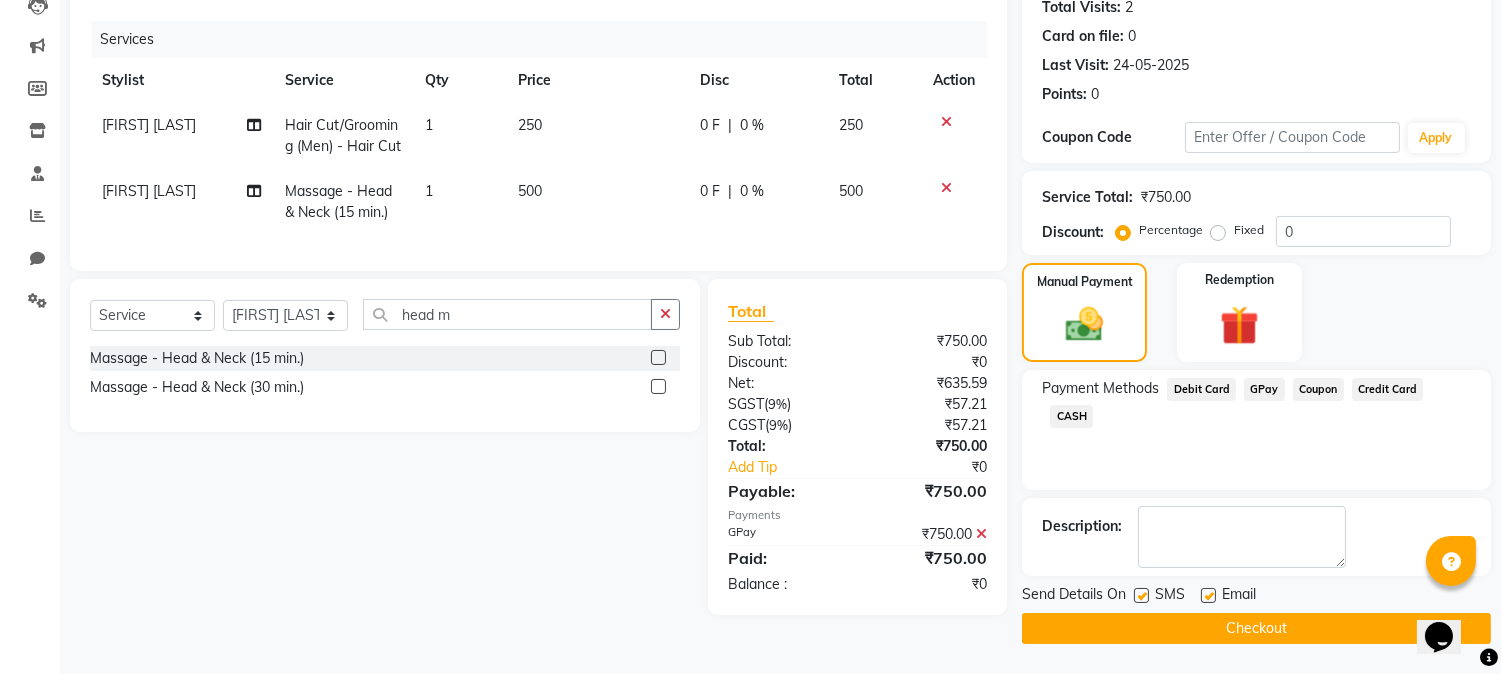 click on "Checkout" 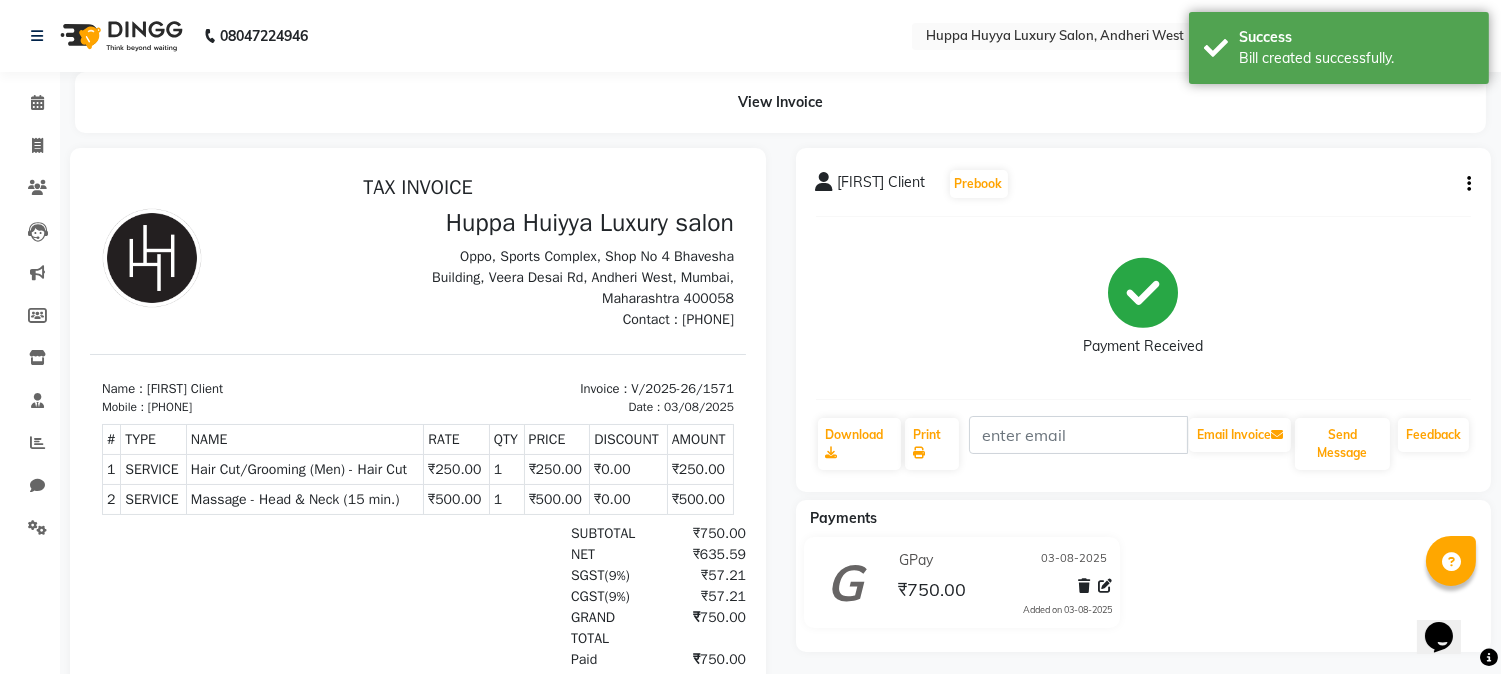 scroll, scrollTop: 0, scrollLeft: 0, axis: both 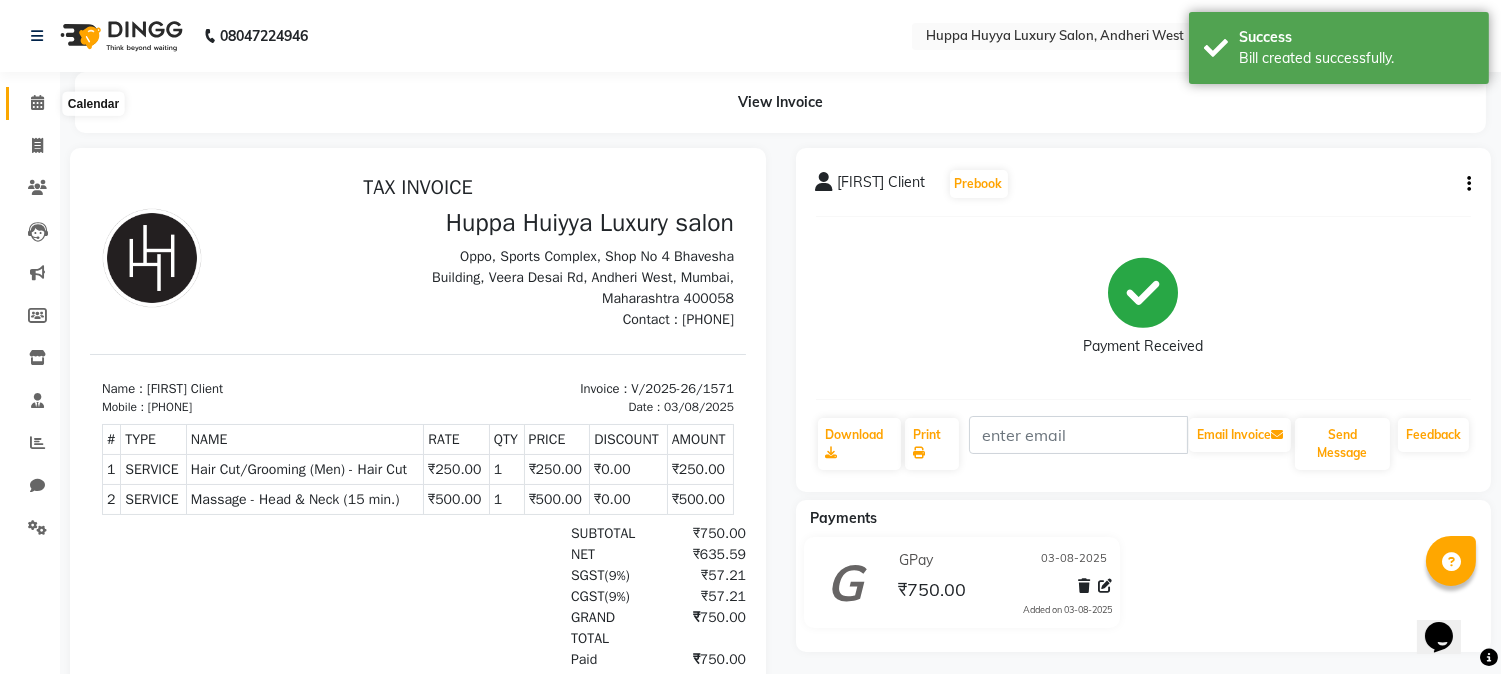 click 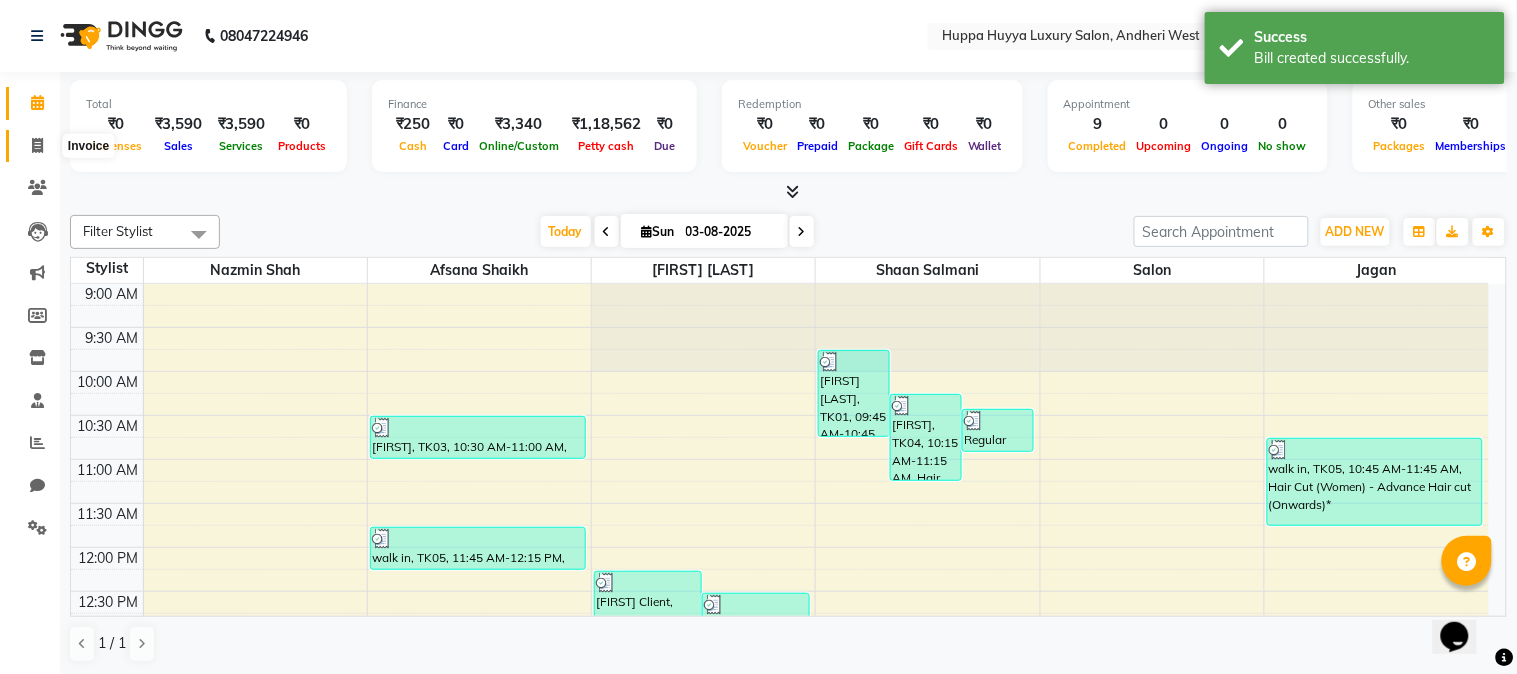 click 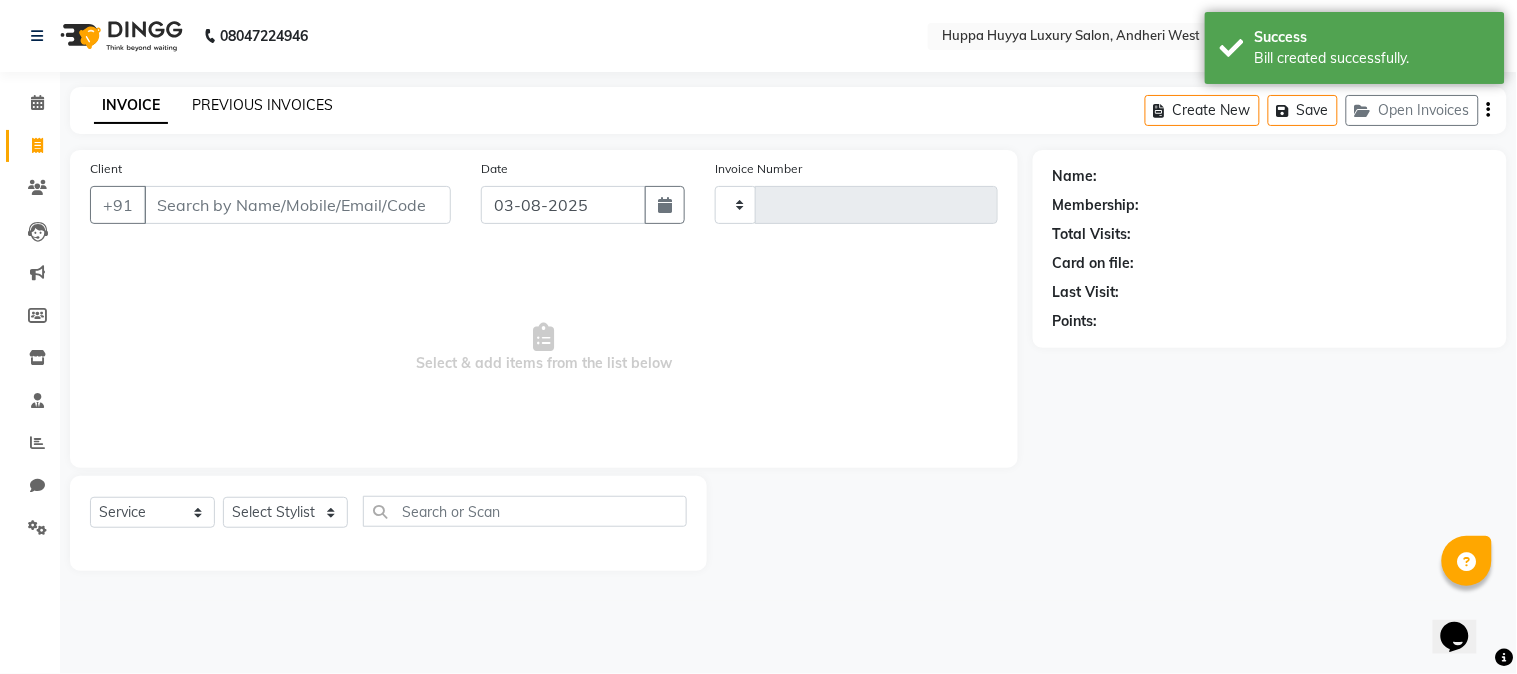 type on "1572" 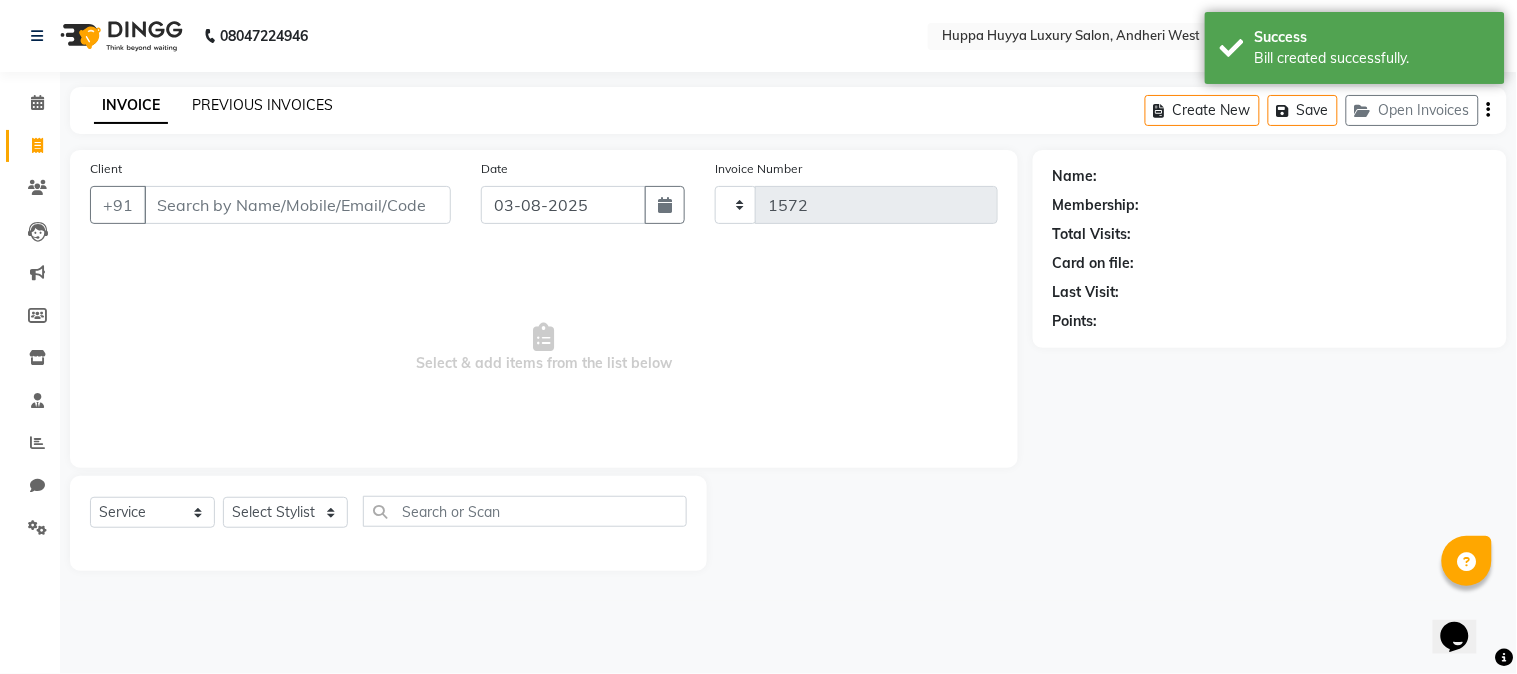select on "7752" 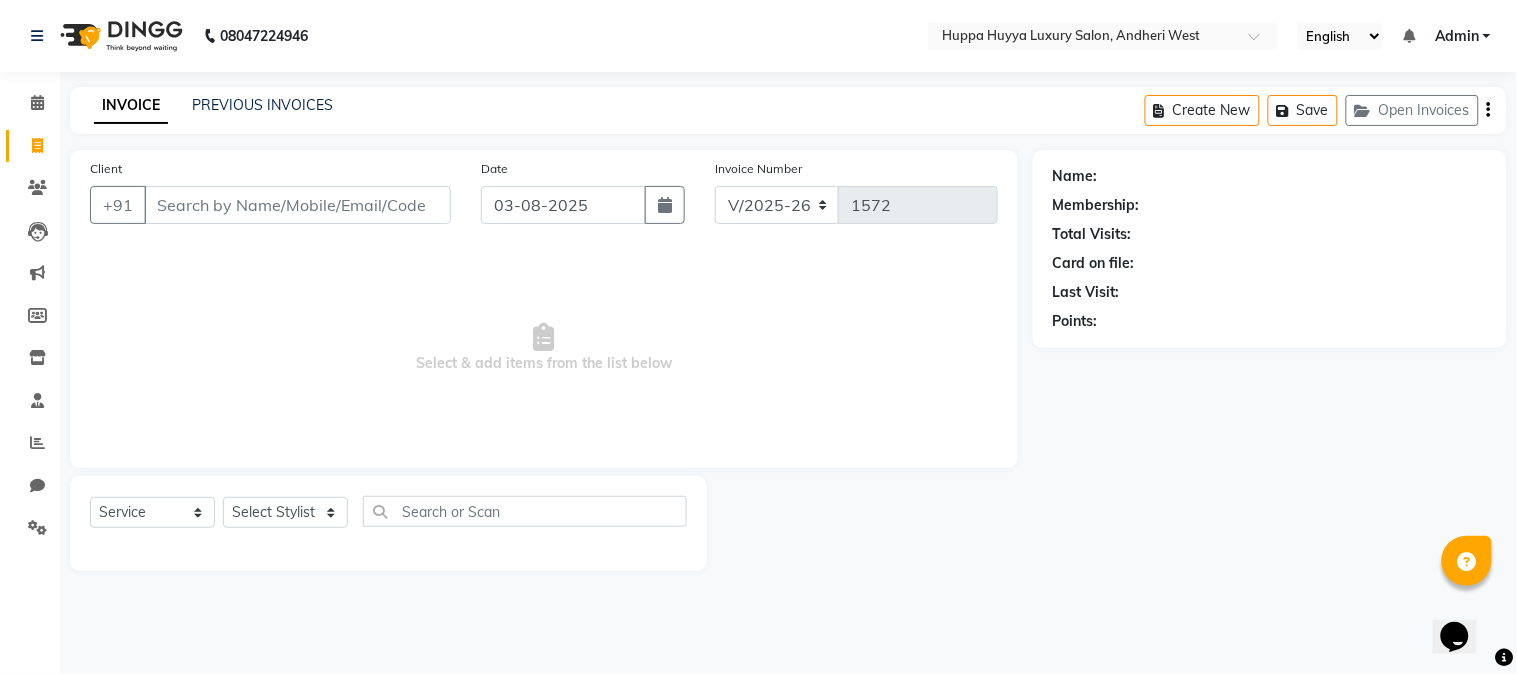 click on "Client" at bounding box center (297, 205) 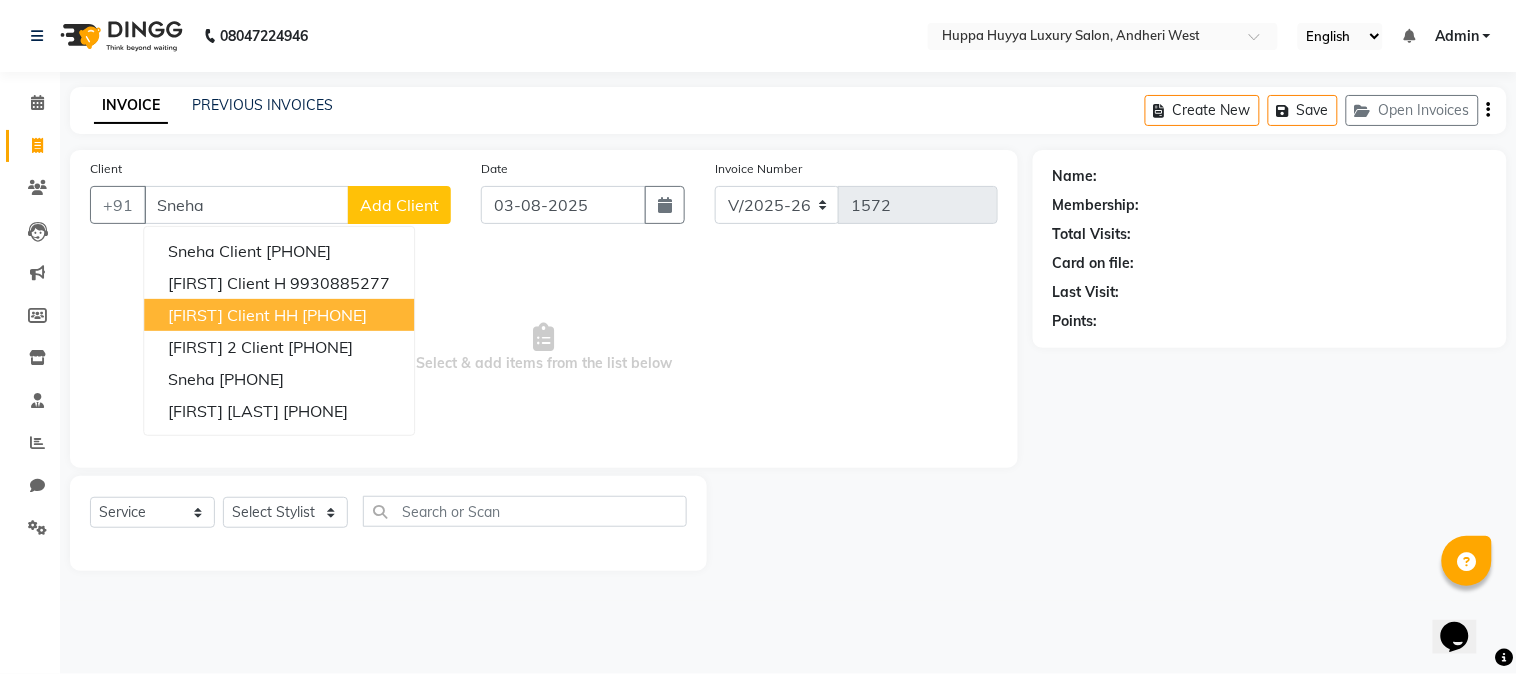 click on "[PHONE]" at bounding box center [334, 315] 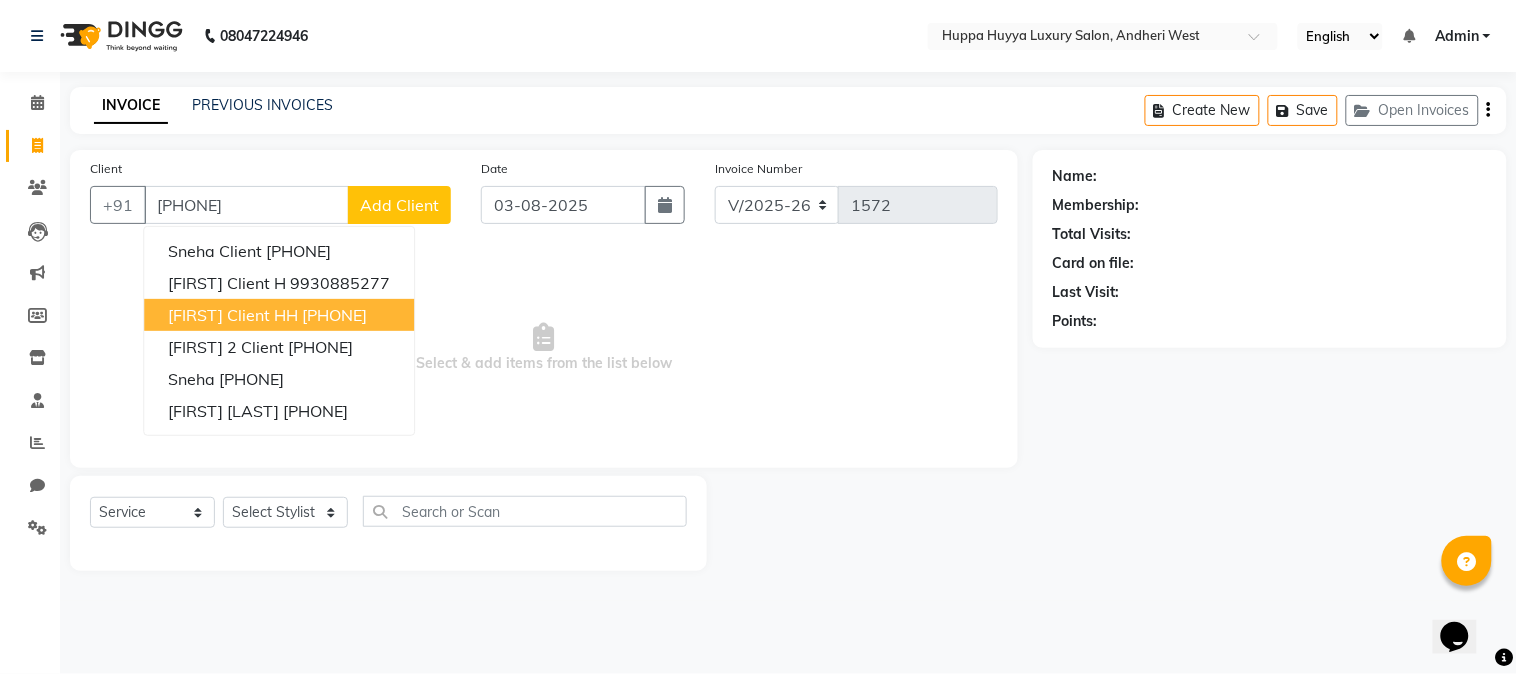 type on "[PHONE]" 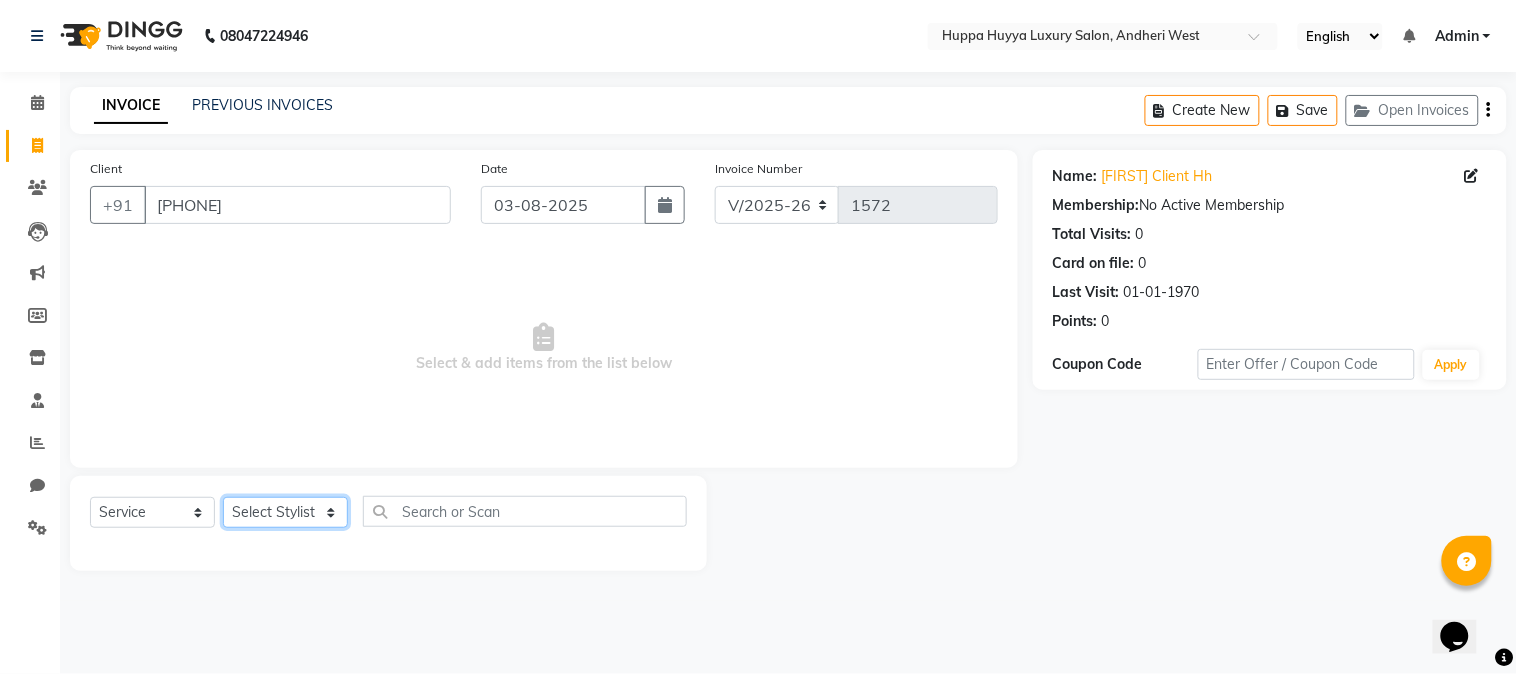 click on "Select Stylist [FIRST] [LAST] [FIRST] [LAST] [FIRST] [LAST] [FIRST] [LAST] [FIRST] [LAST]" 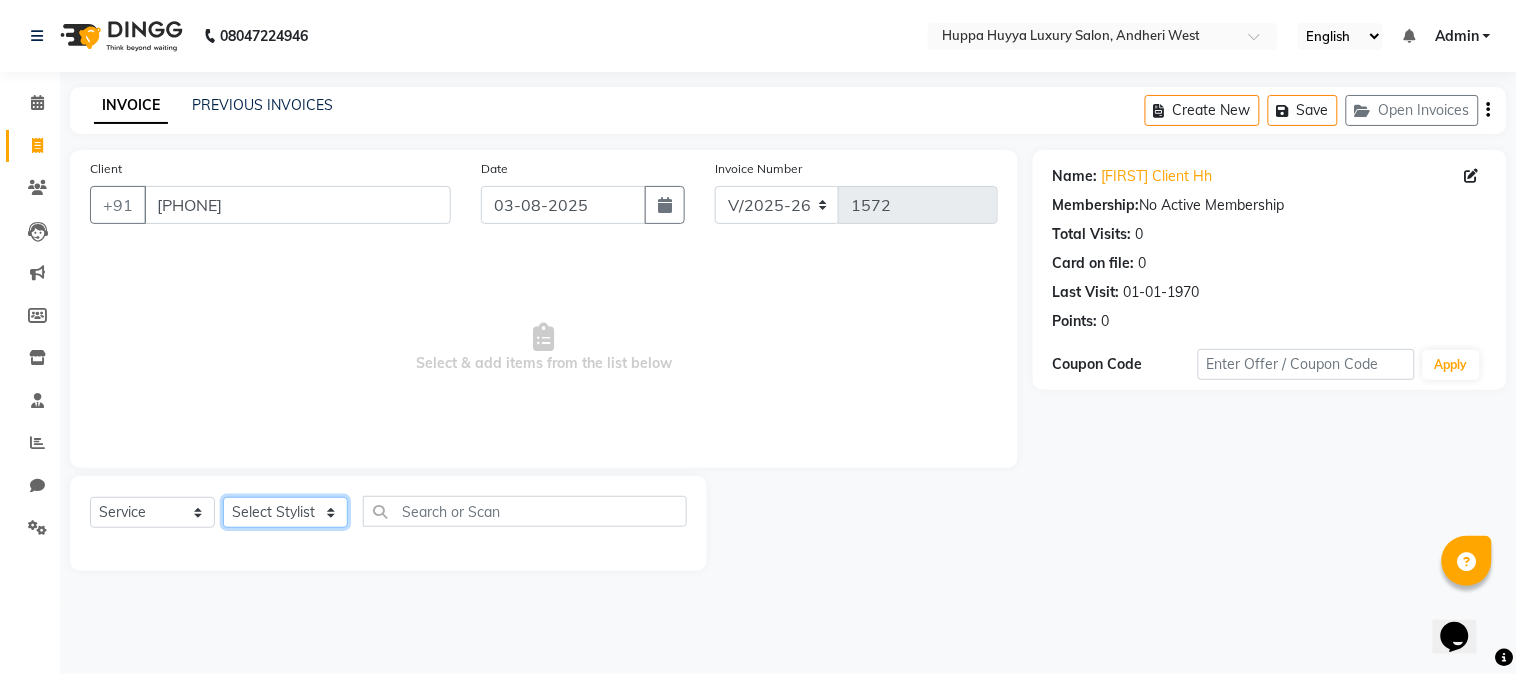 select on "69299" 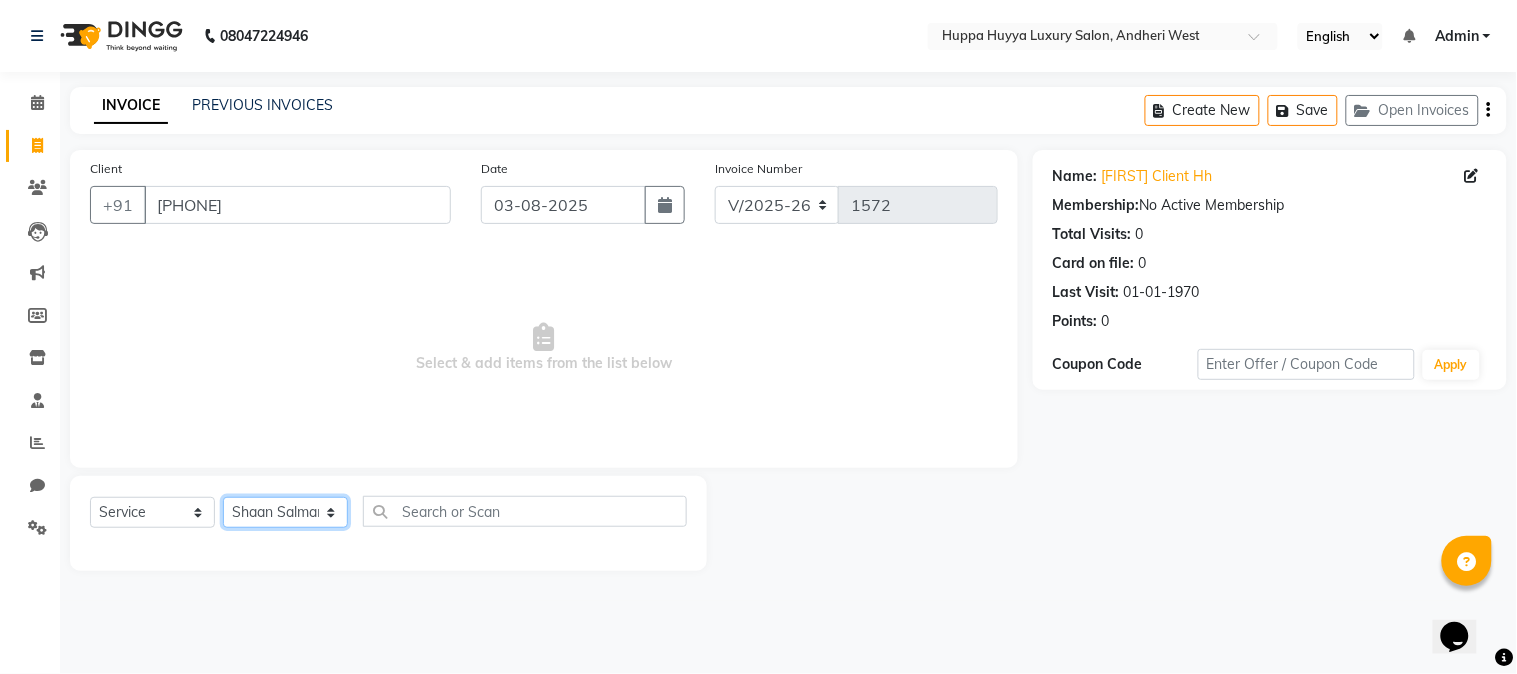 click on "Select Stylist [FIRST] [LAST] [FIRST] [LAST] [FIRST] [LAST] [FIRST] [LAST] [FIRST] [LAST]" 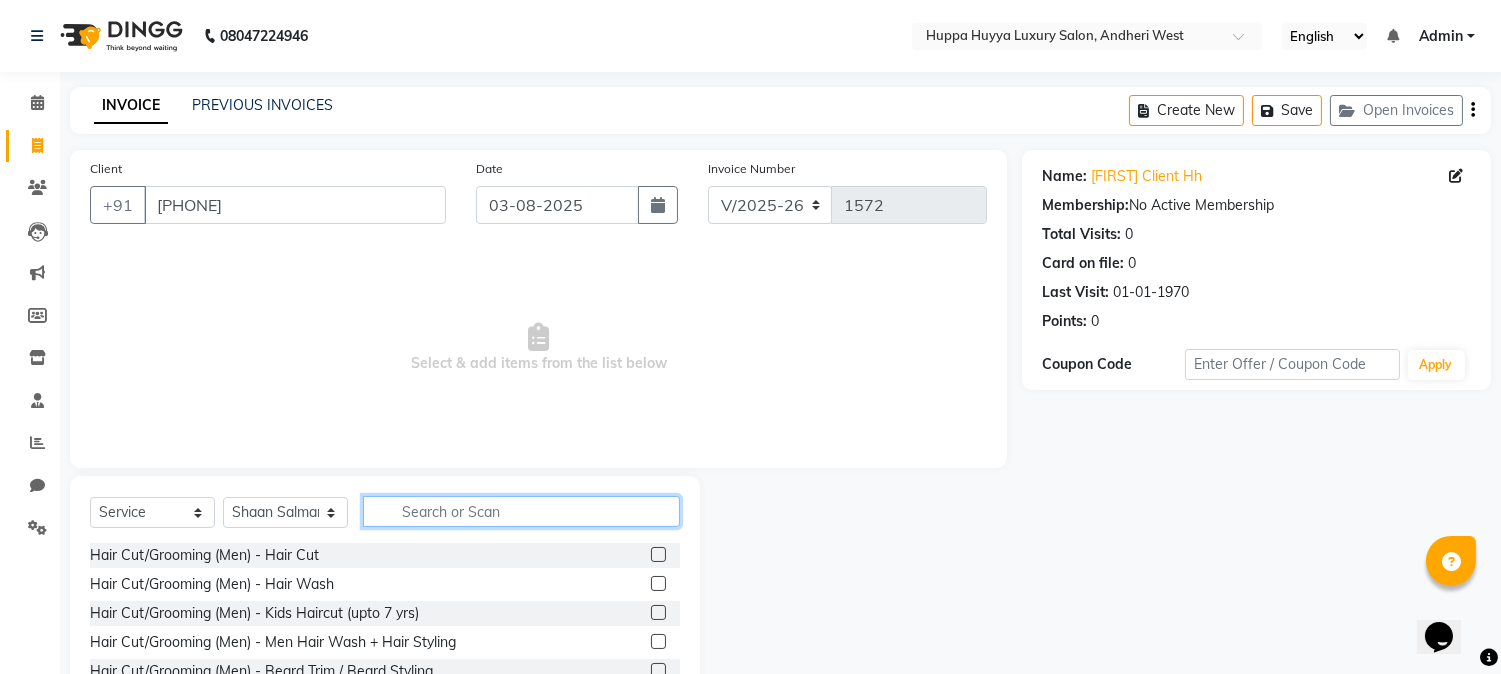 click 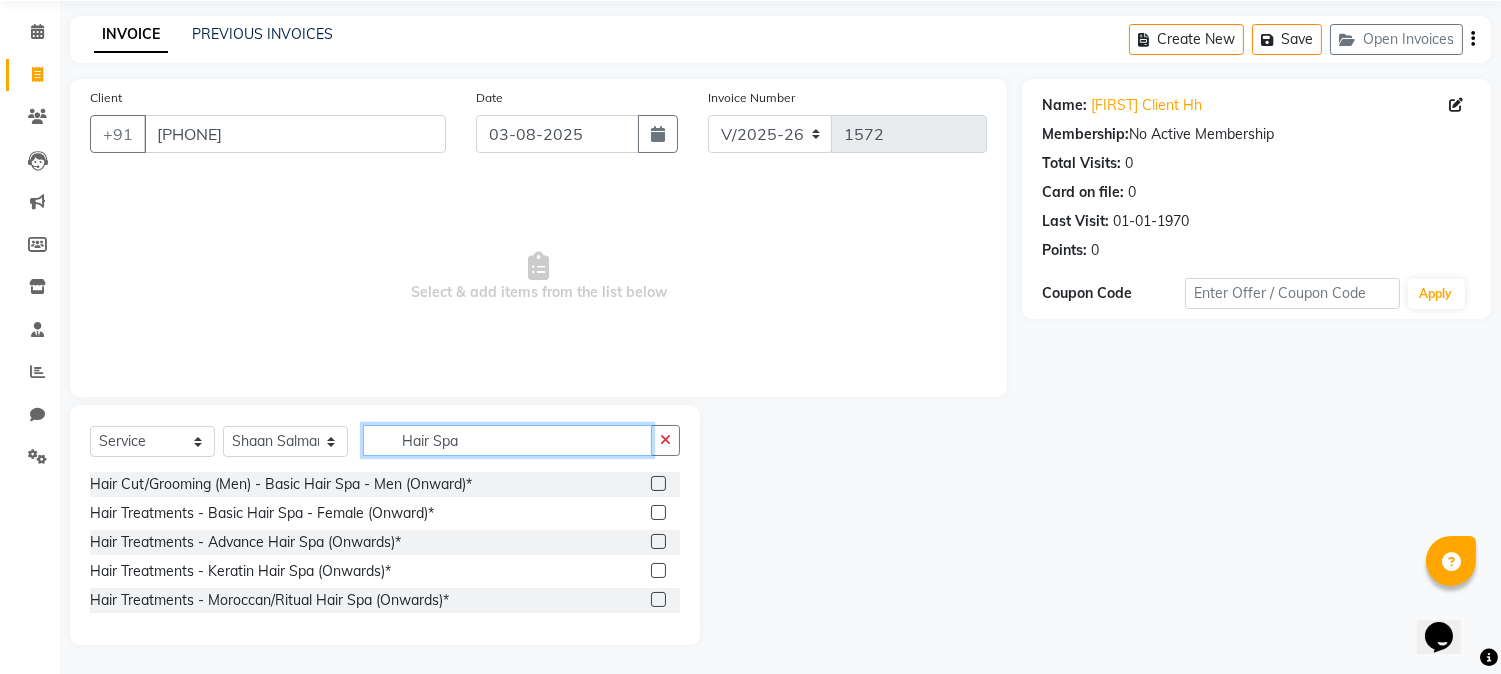 scroll, scrollTop: 72, scrollLeft: 0, axis: vertical 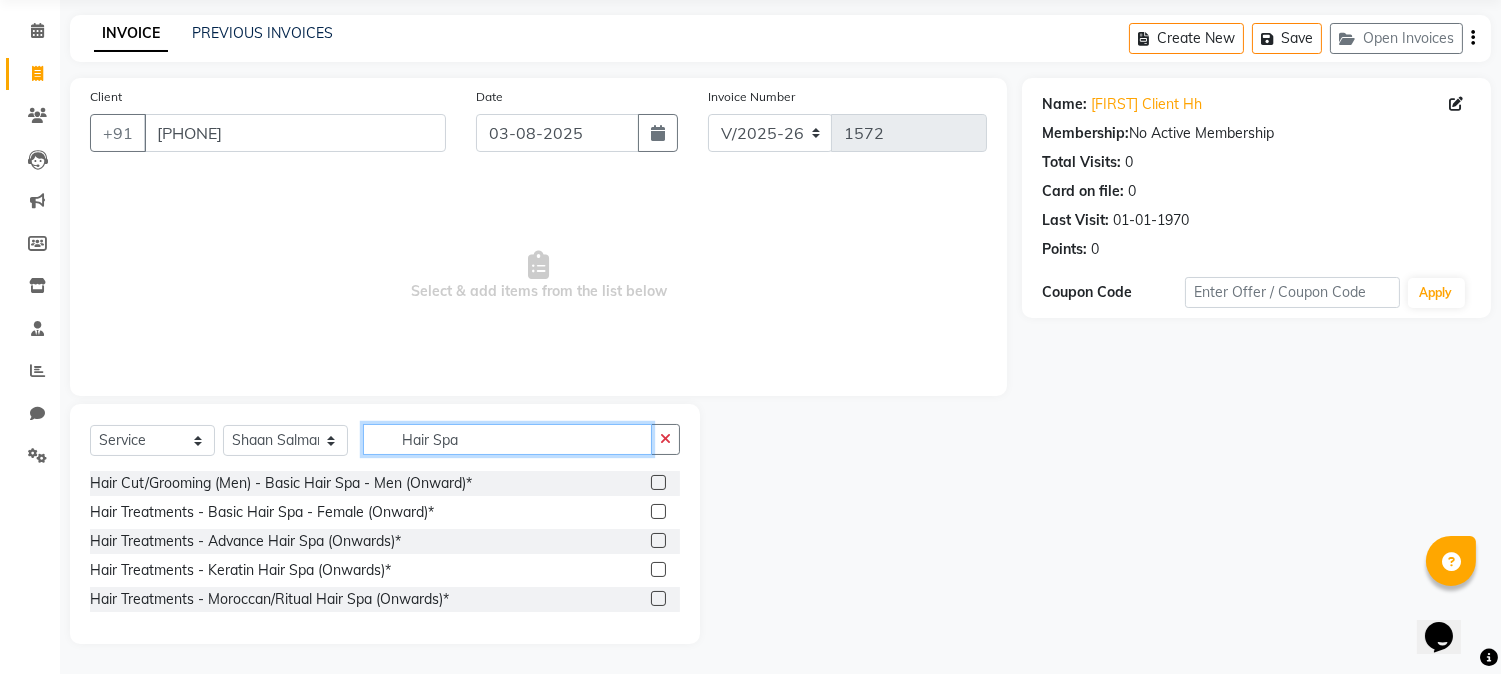 type on "Hair Spa" 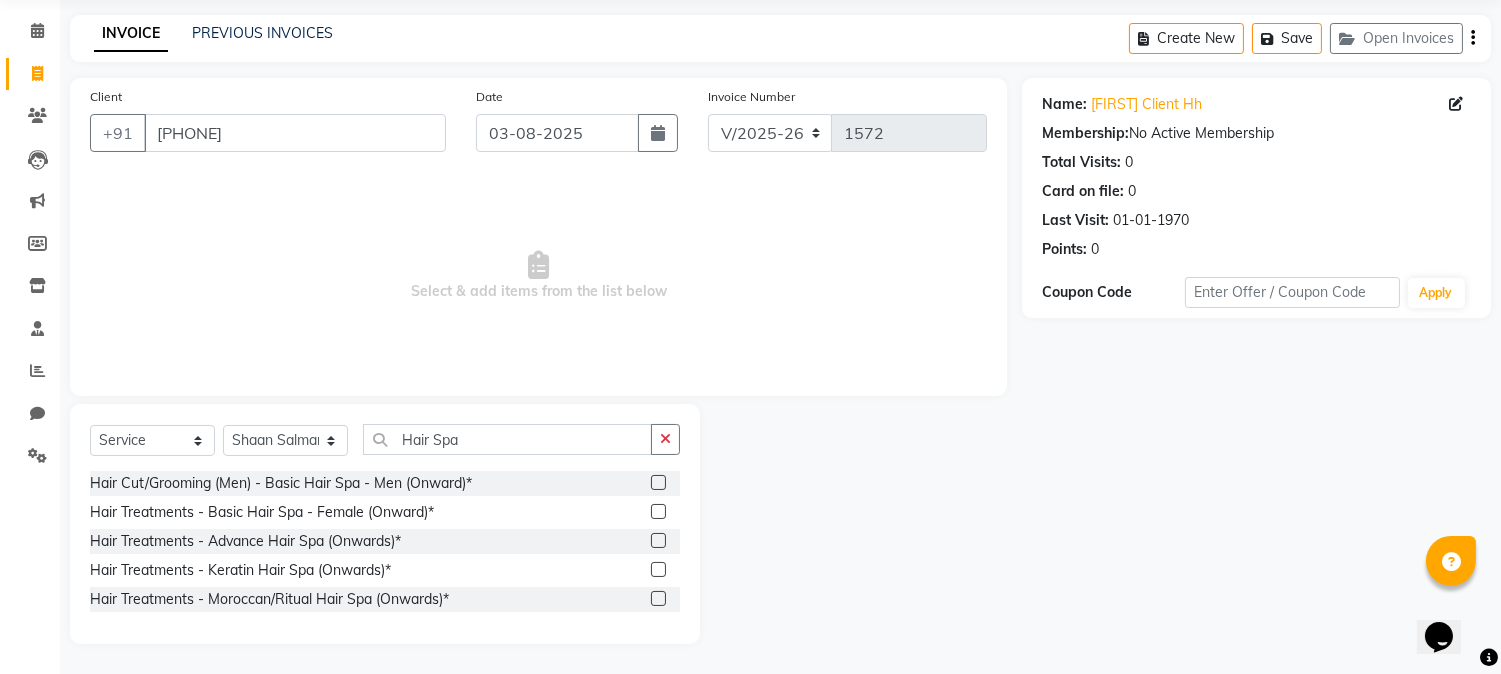 click 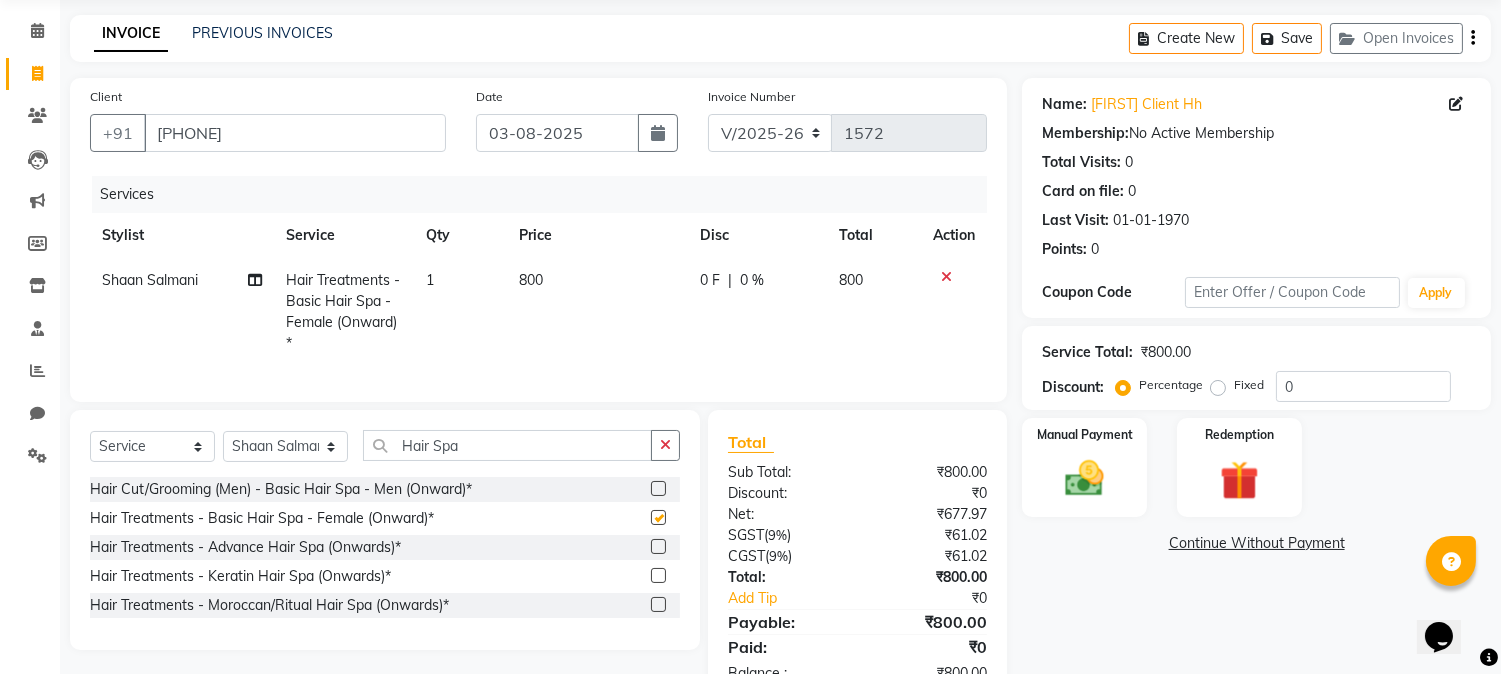 checkbox on "false" 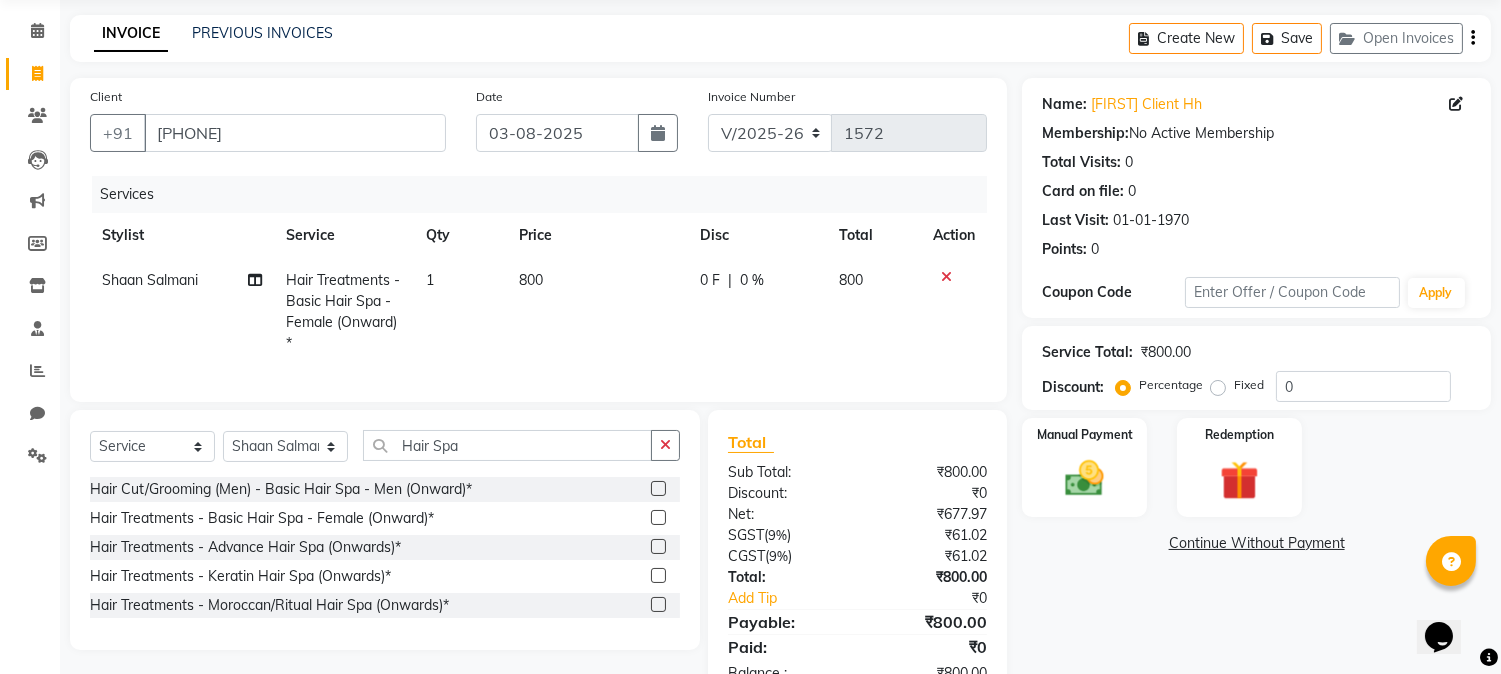 click on "800" 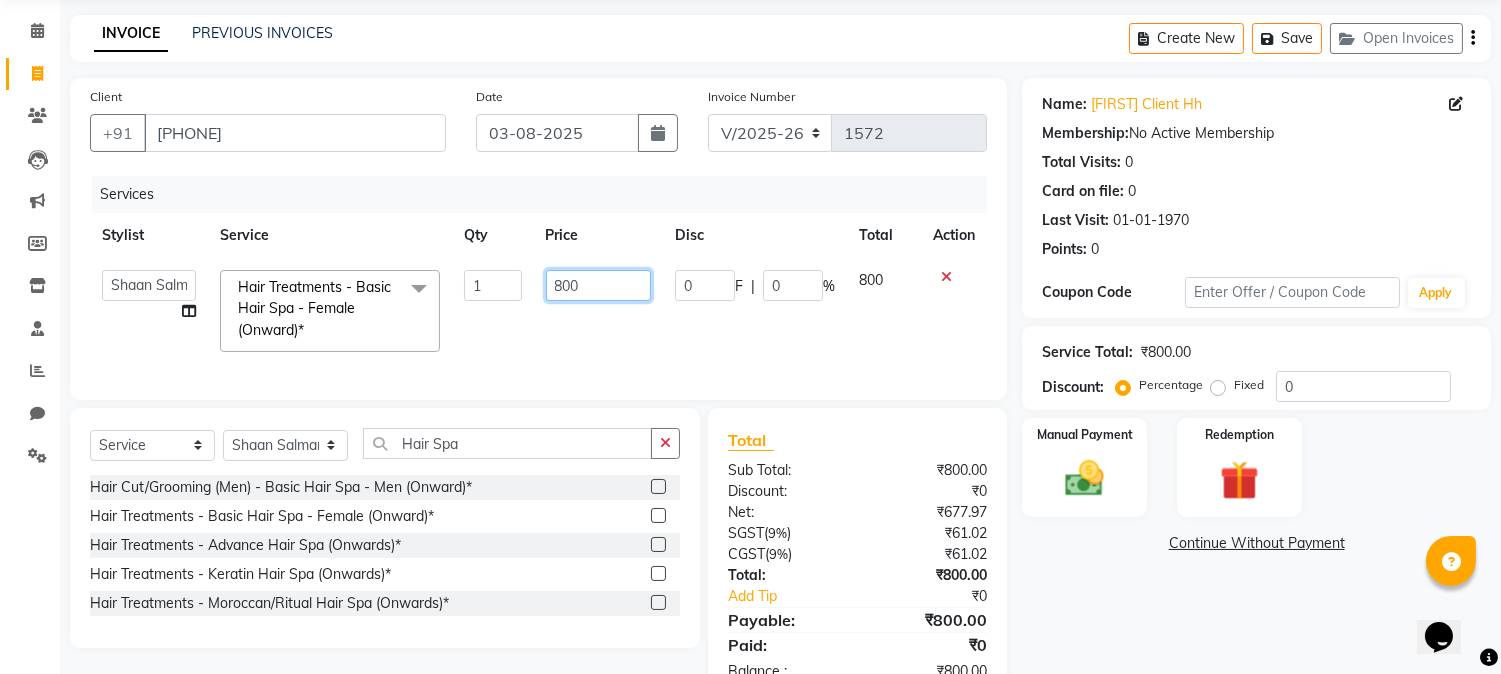 drag, startPoint x: 574, startPoint y: 274, endPoint x: 535, endPoint y: 268, distance: 39.45884 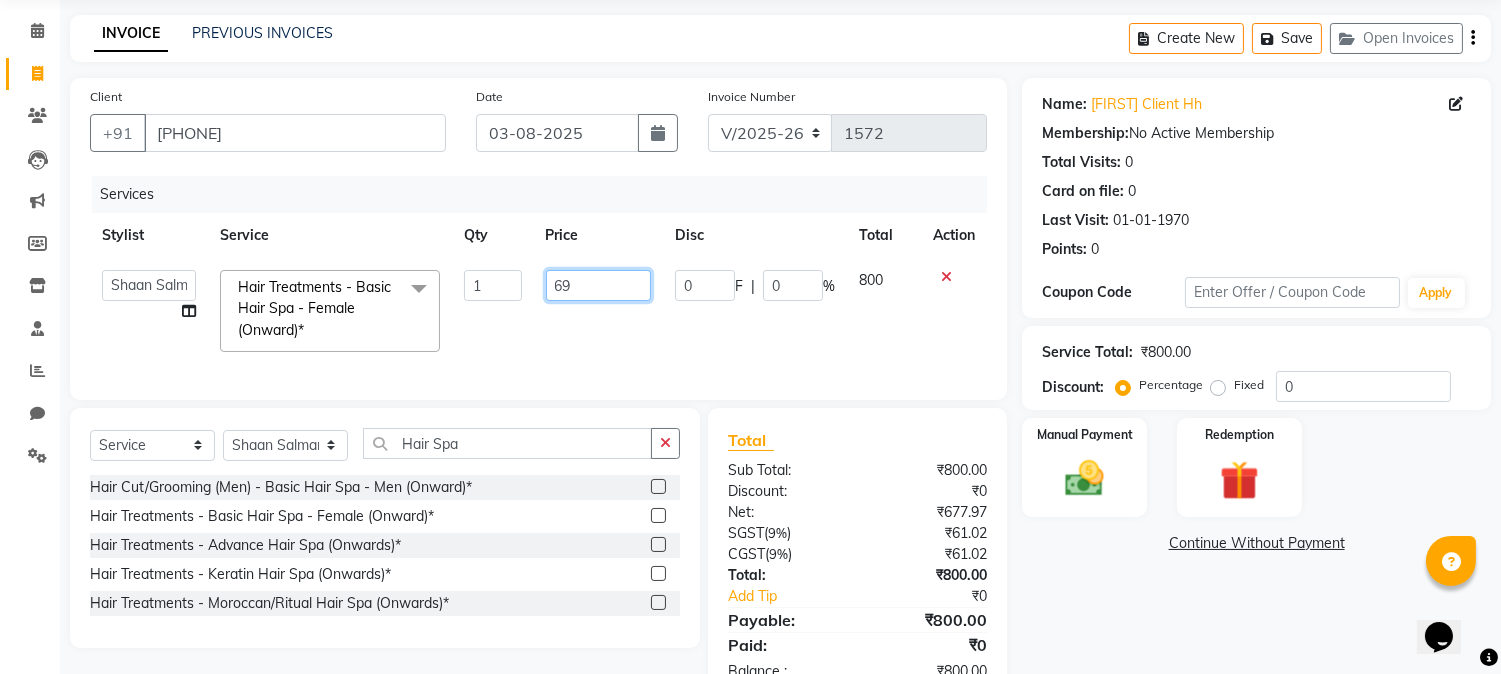 type on "699" 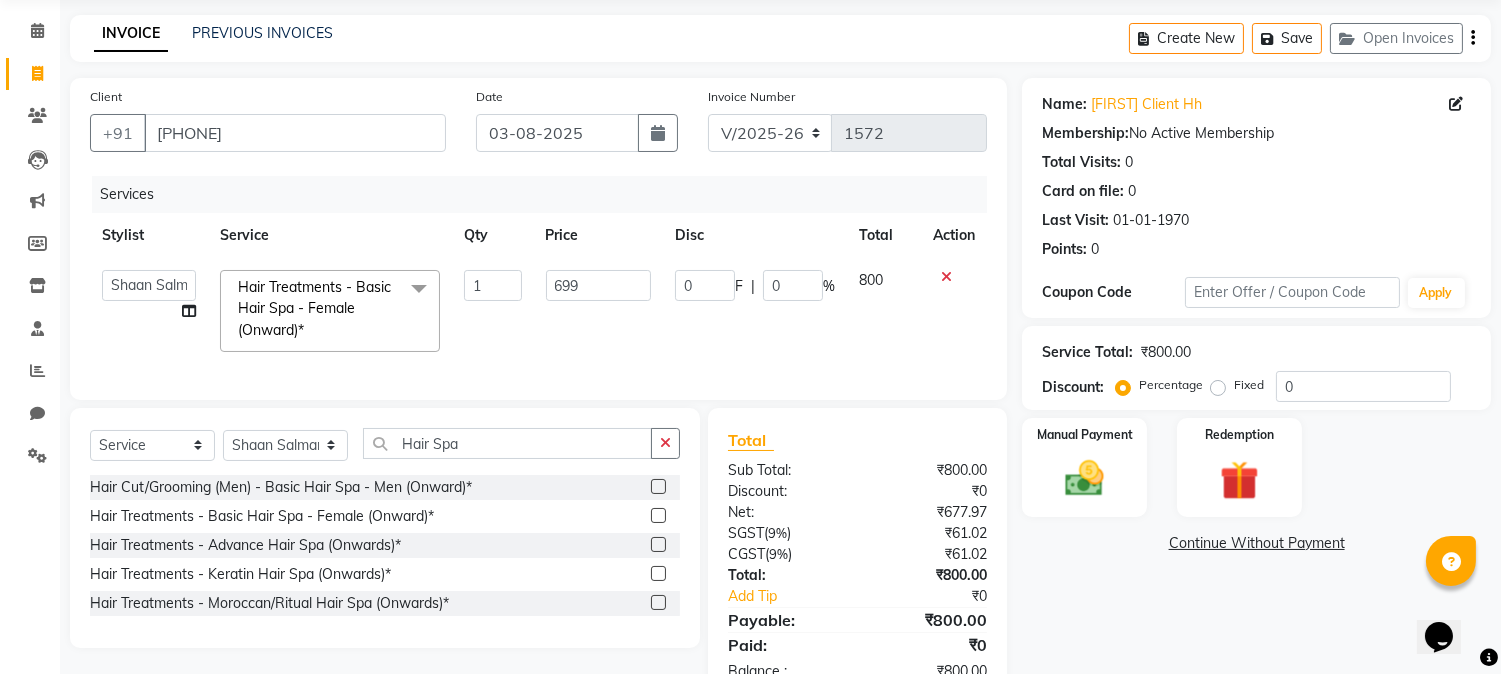 click on "699" 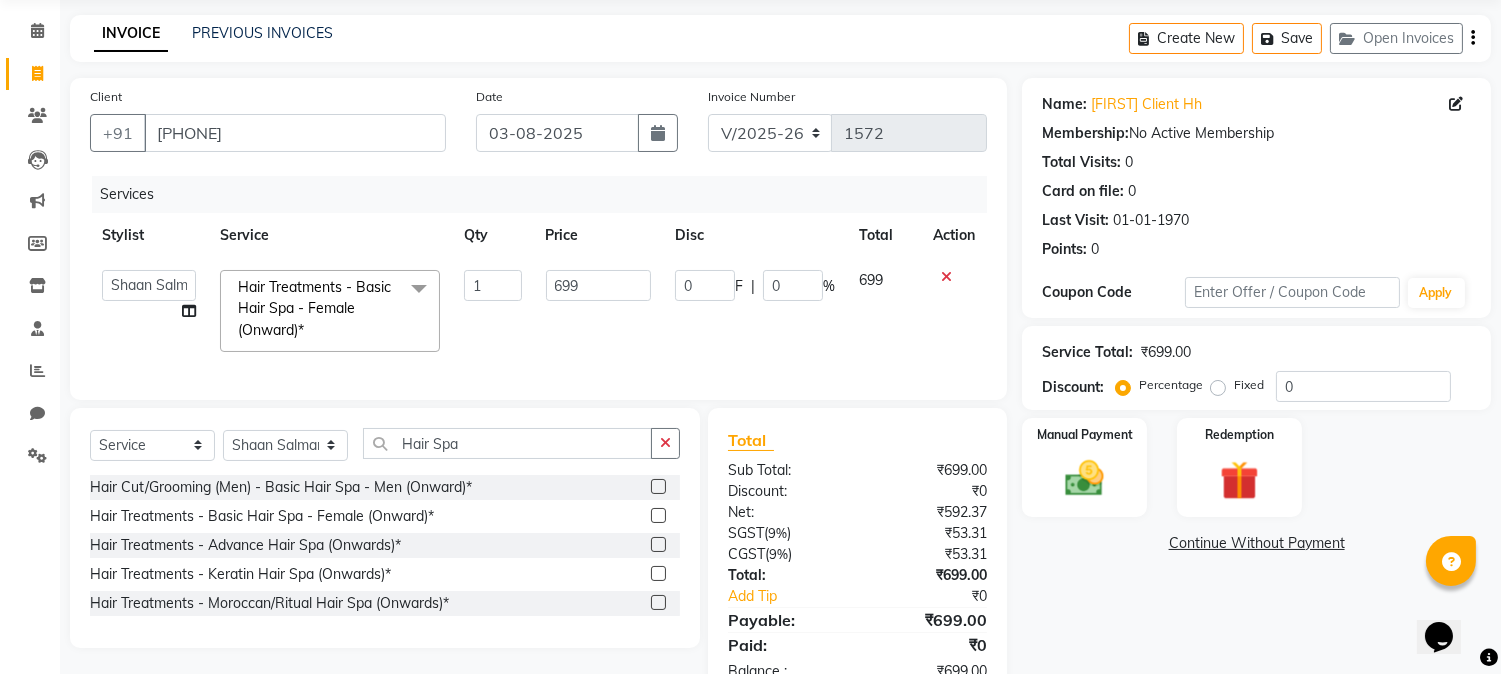 scroll, scrollTop: 146, scrollLeft: 0, axis: vertical 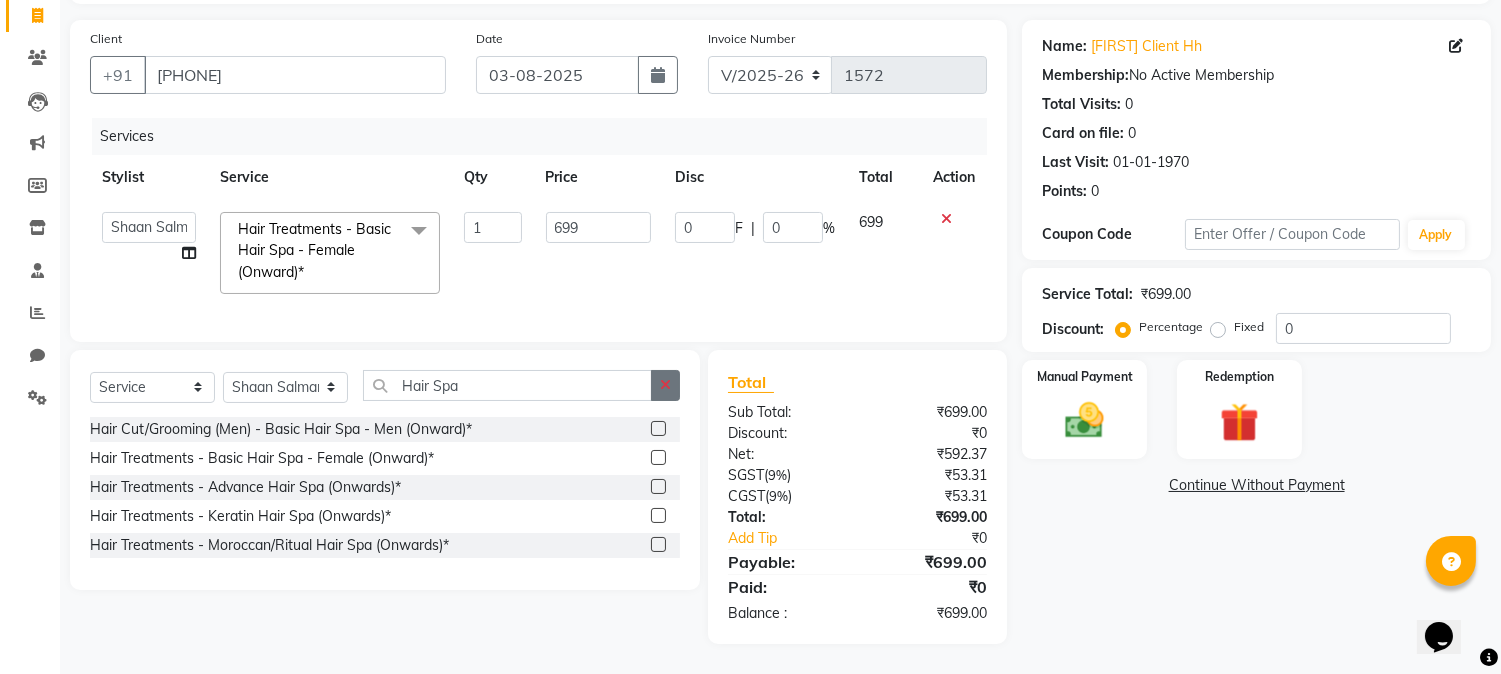 click 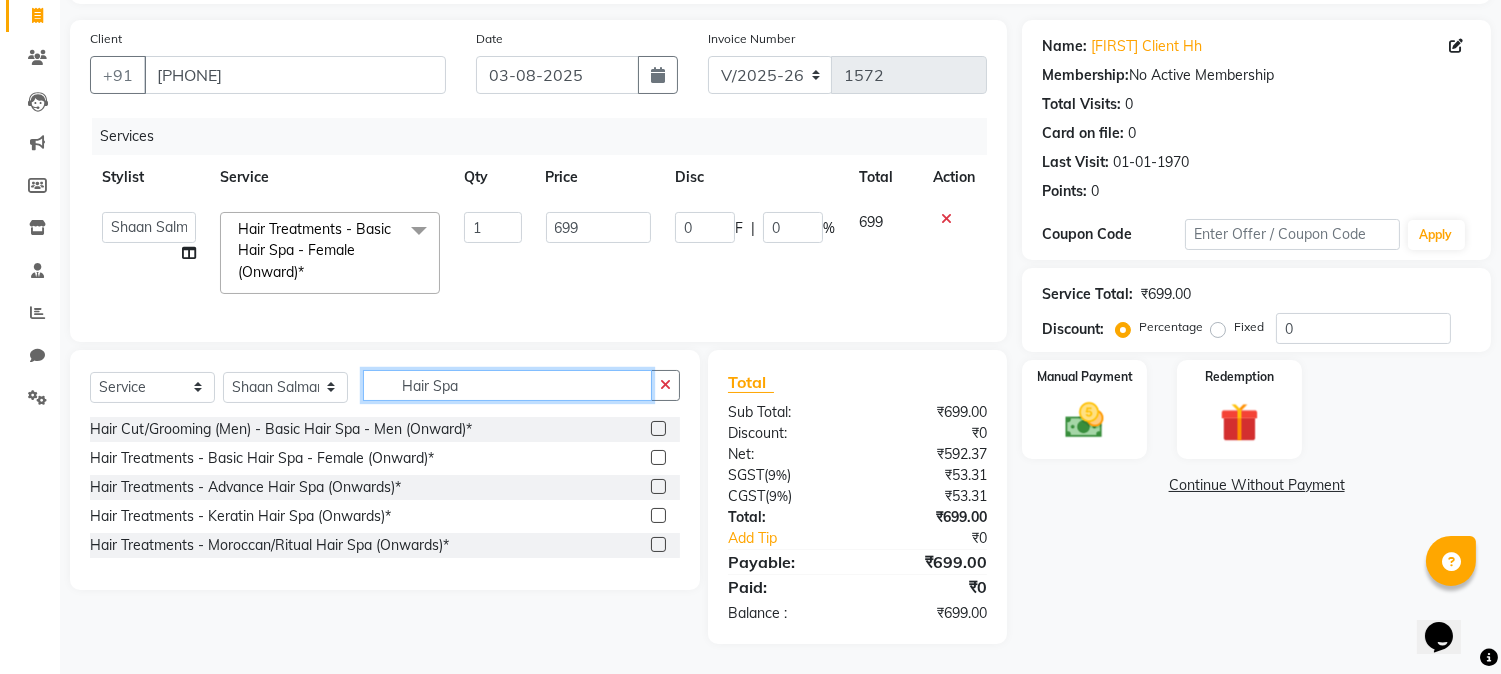 type 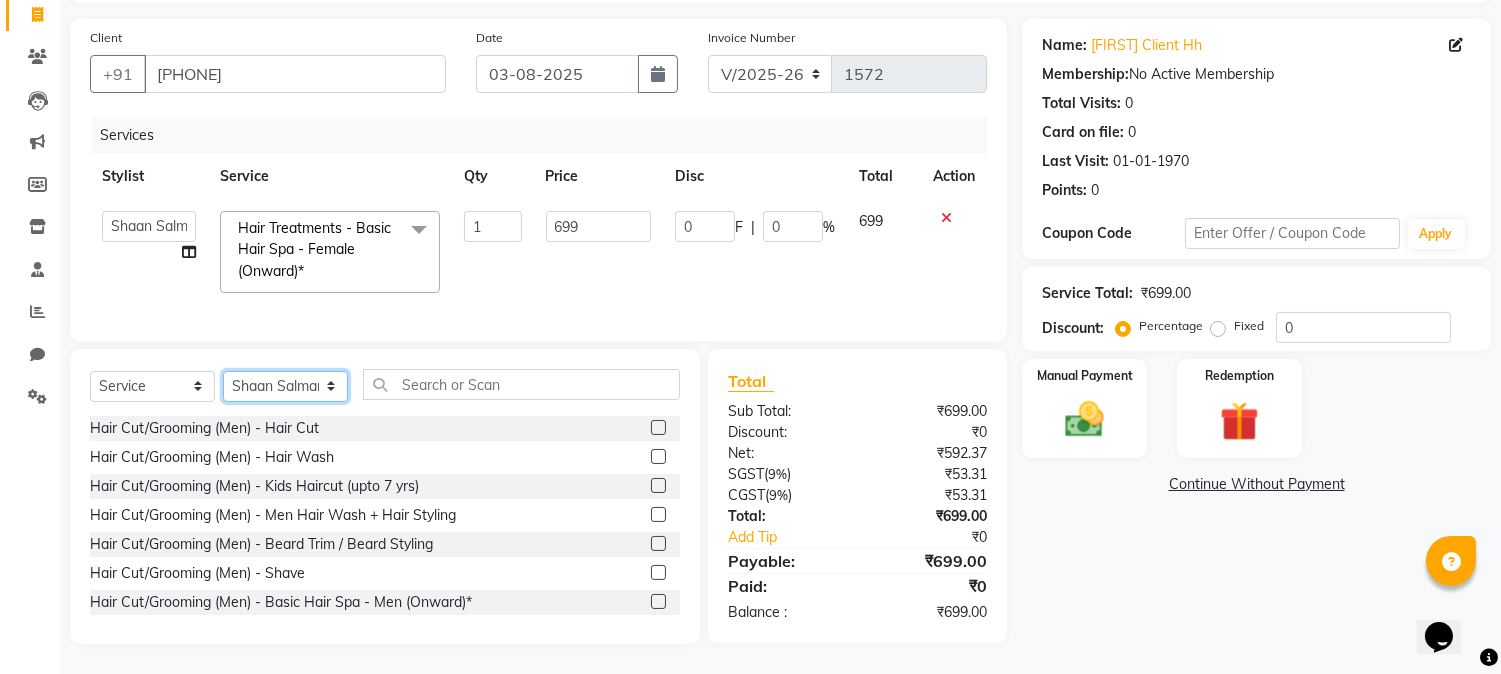 click on "Select Stylist [FIRST] [LAST] [FIRST] [LAST] [FIRST] [LAST] [FIRST] [LAST] [FIRST] [LAST]" 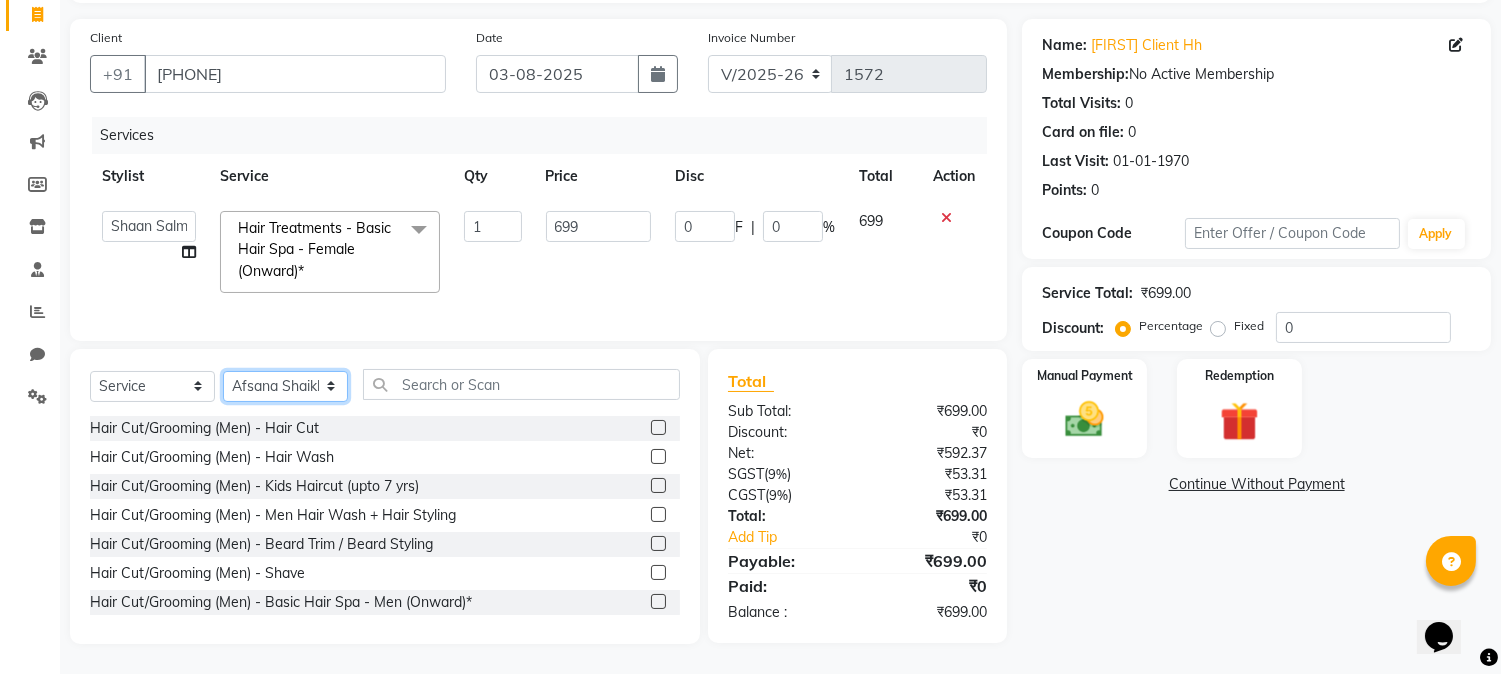 click on "Select Stylist [FIRST] [LAST] [FIRST] [LAST] [FIRST] [LAST] [FIRST] [LAST] [FIRST] [LAST]" 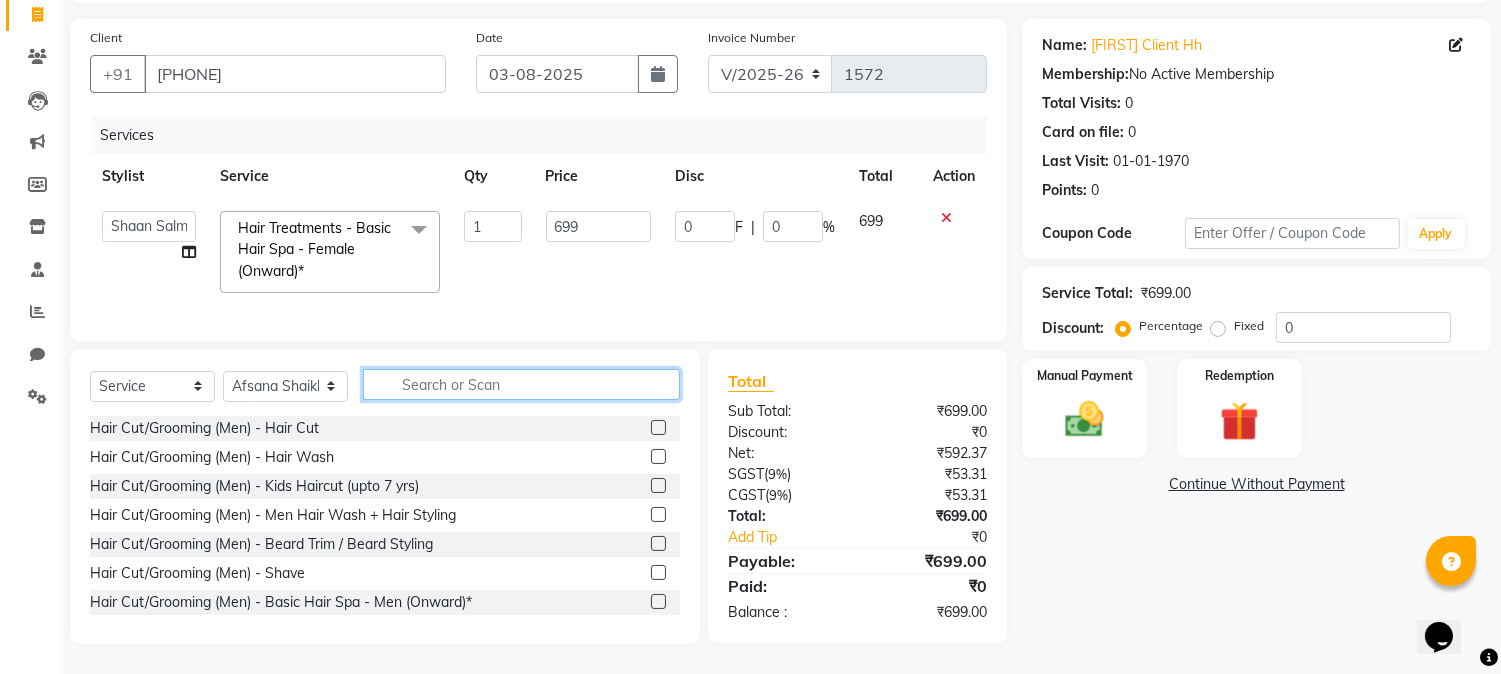 click 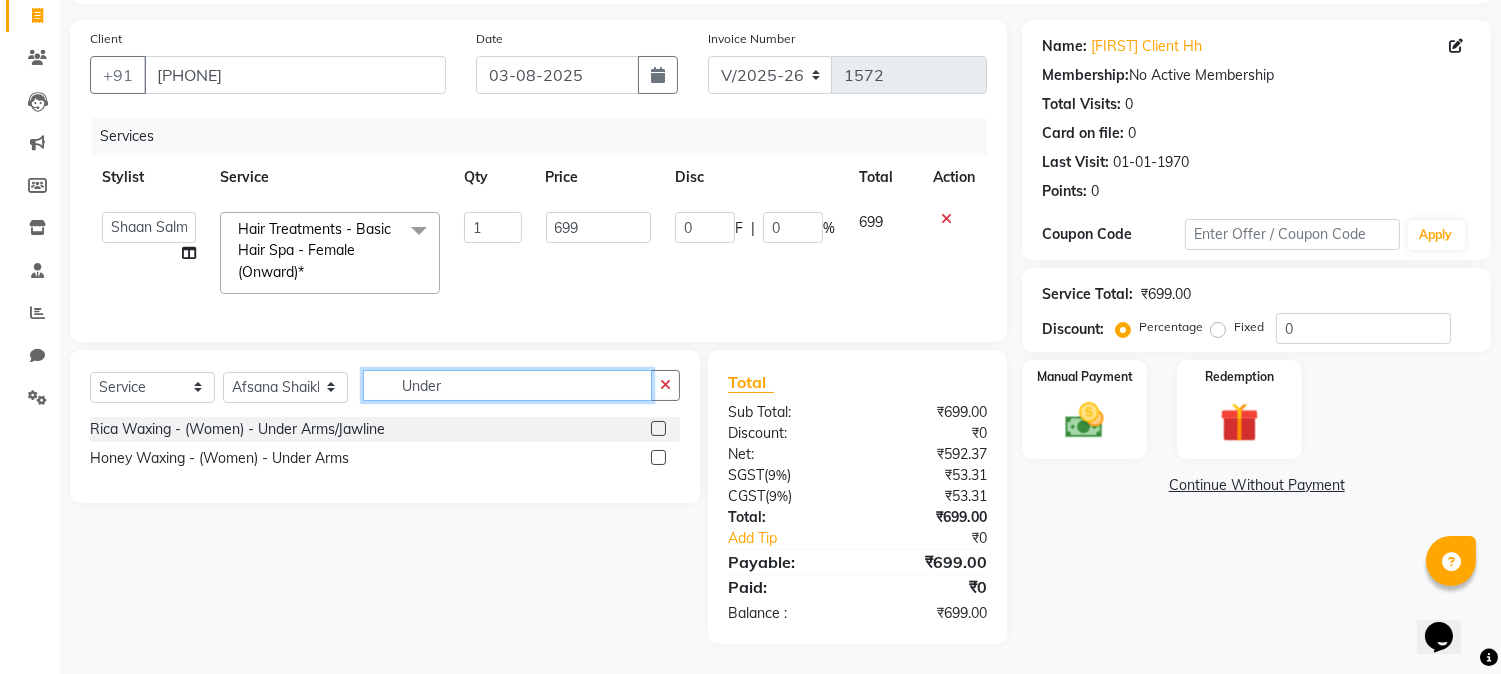 type on "Under" 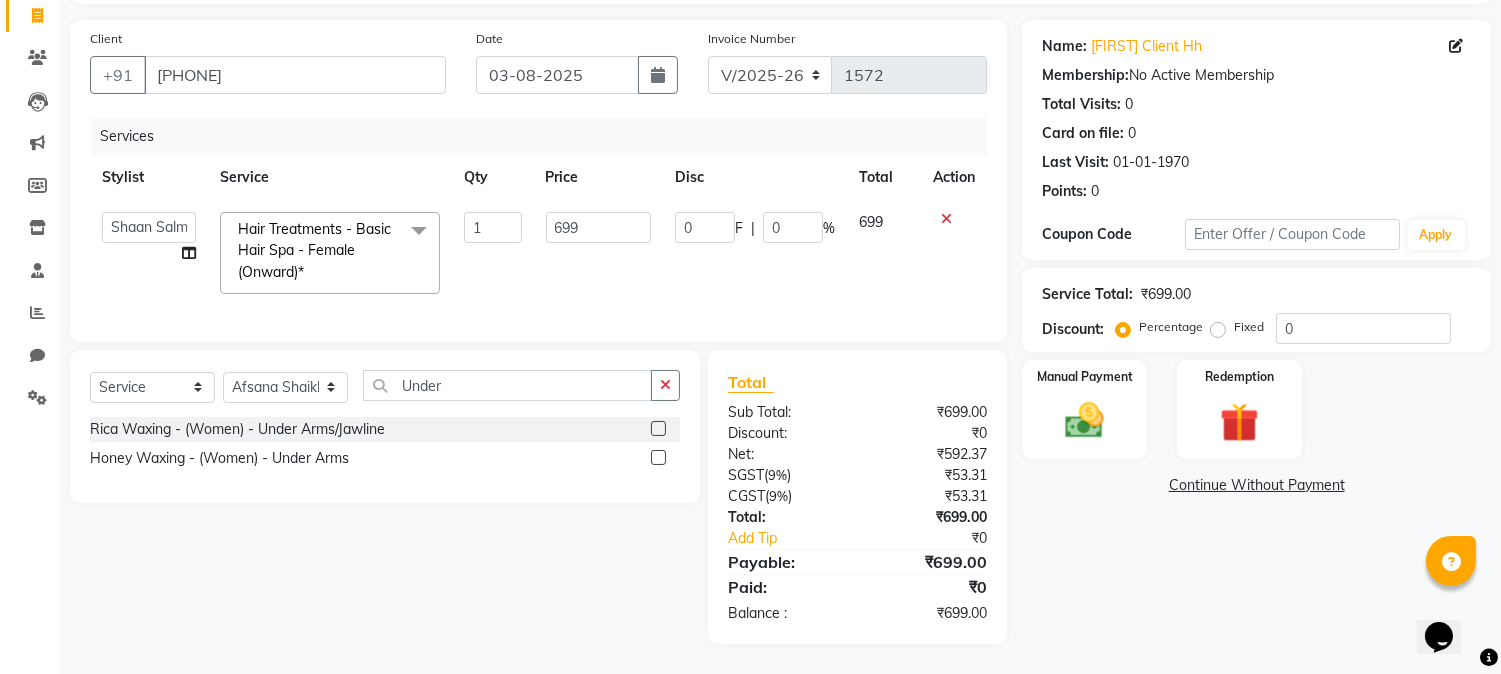 click 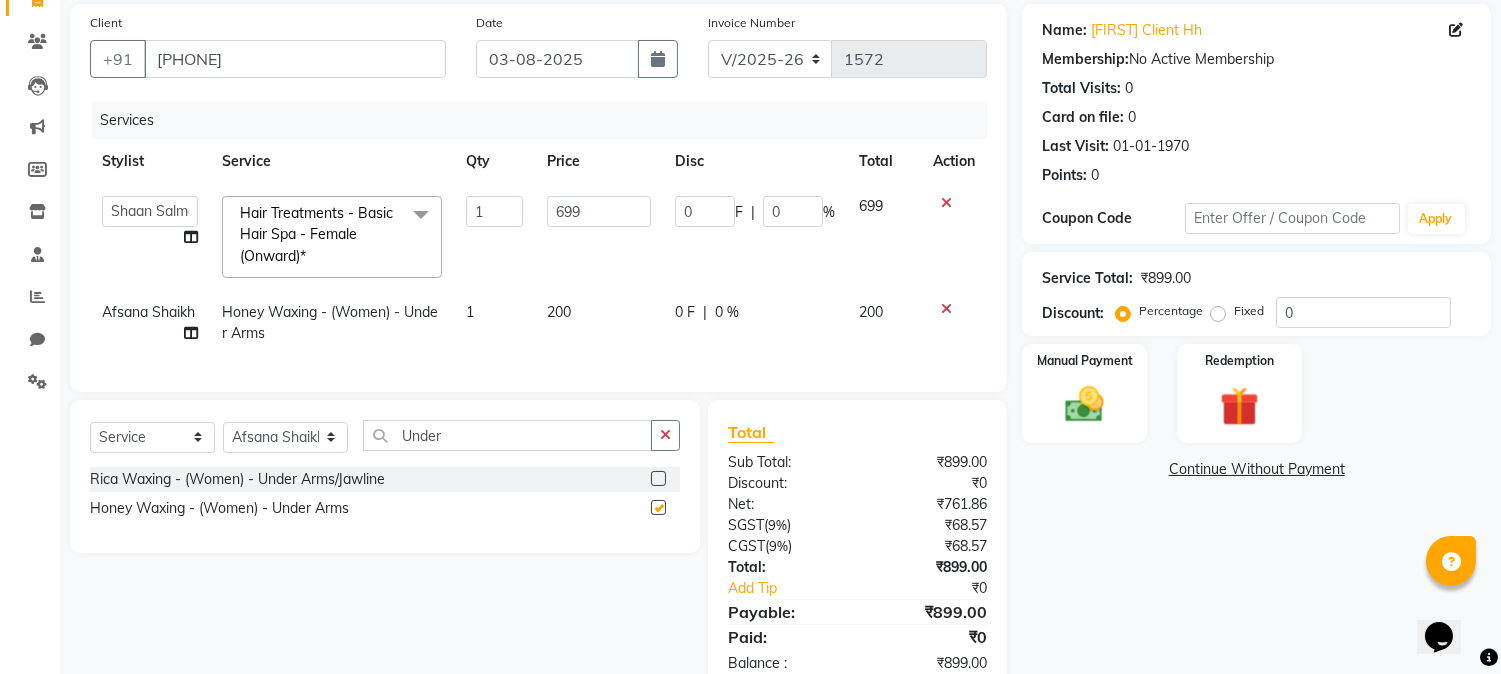 checkbox on "false" 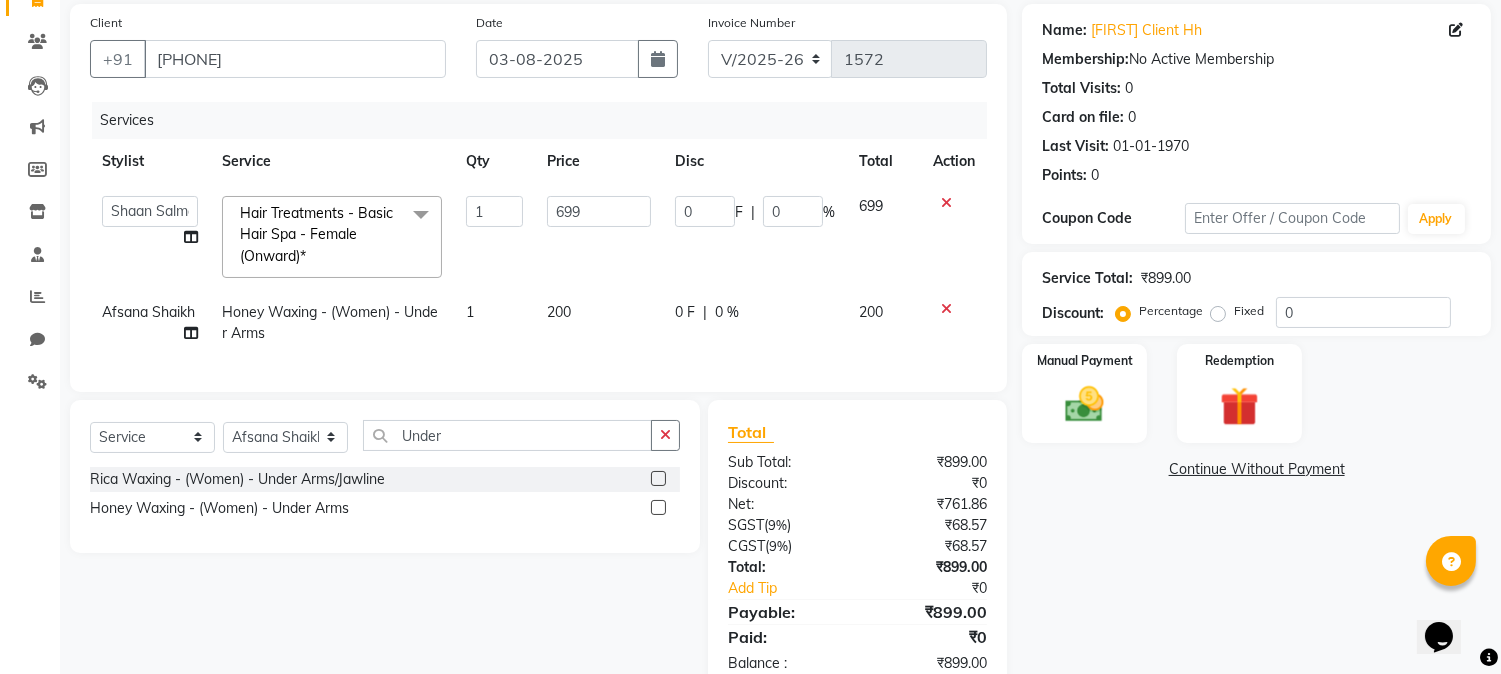 scroll, scrollTop: 213, scrollLeft: 0, axis: vertical 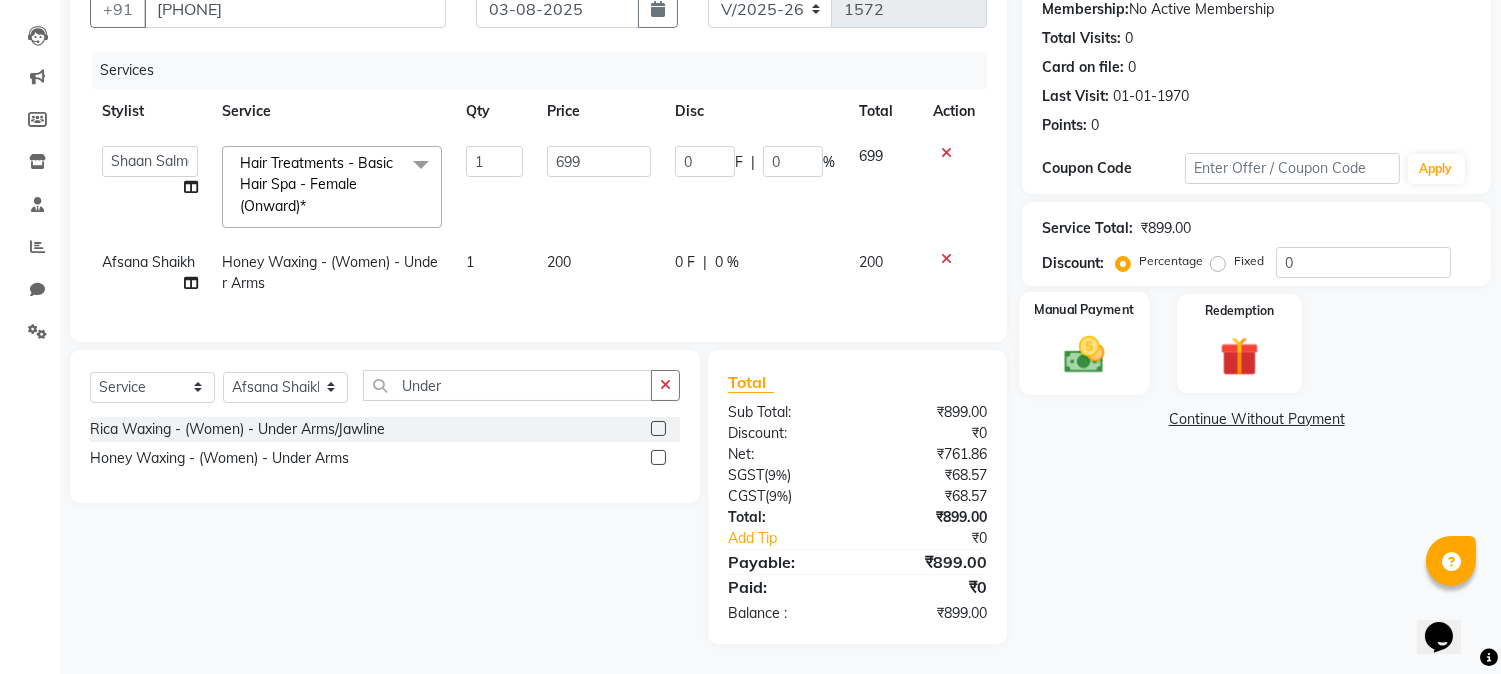 click 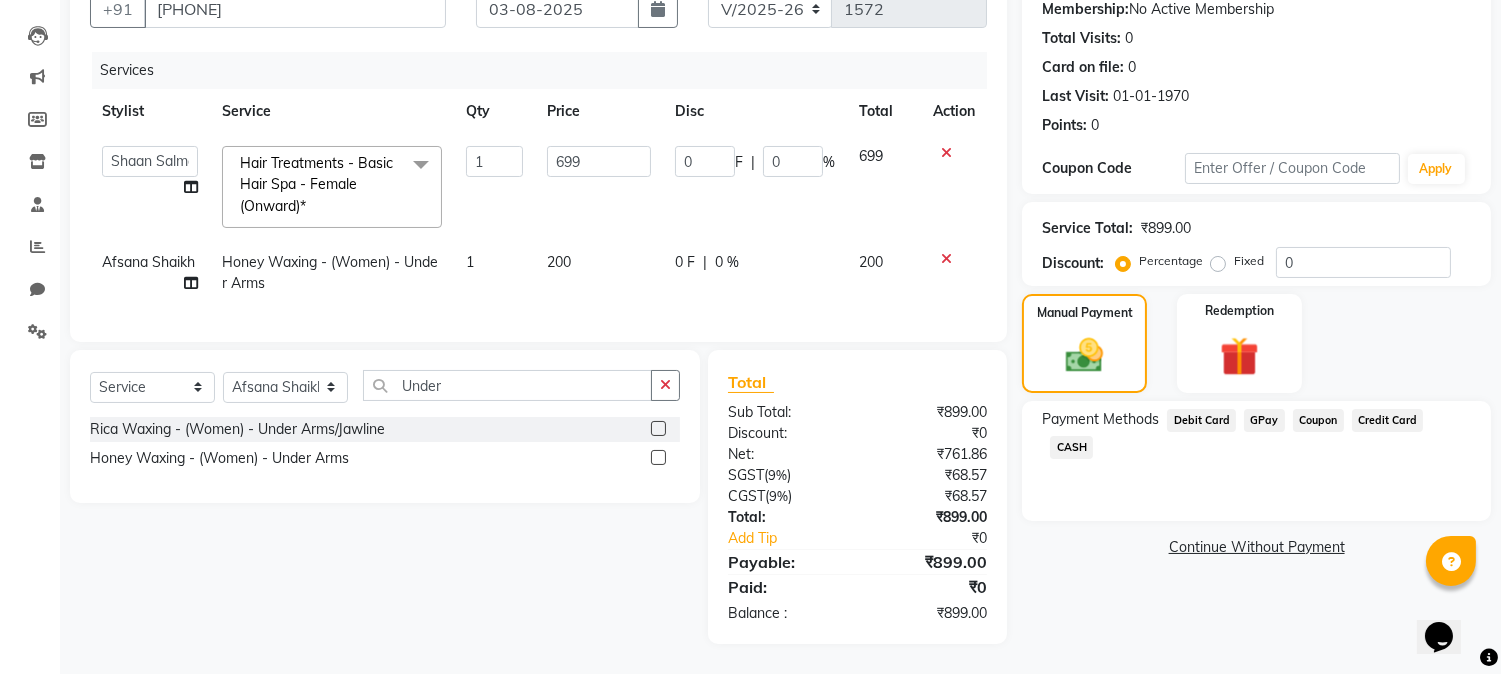 click on "GPay" 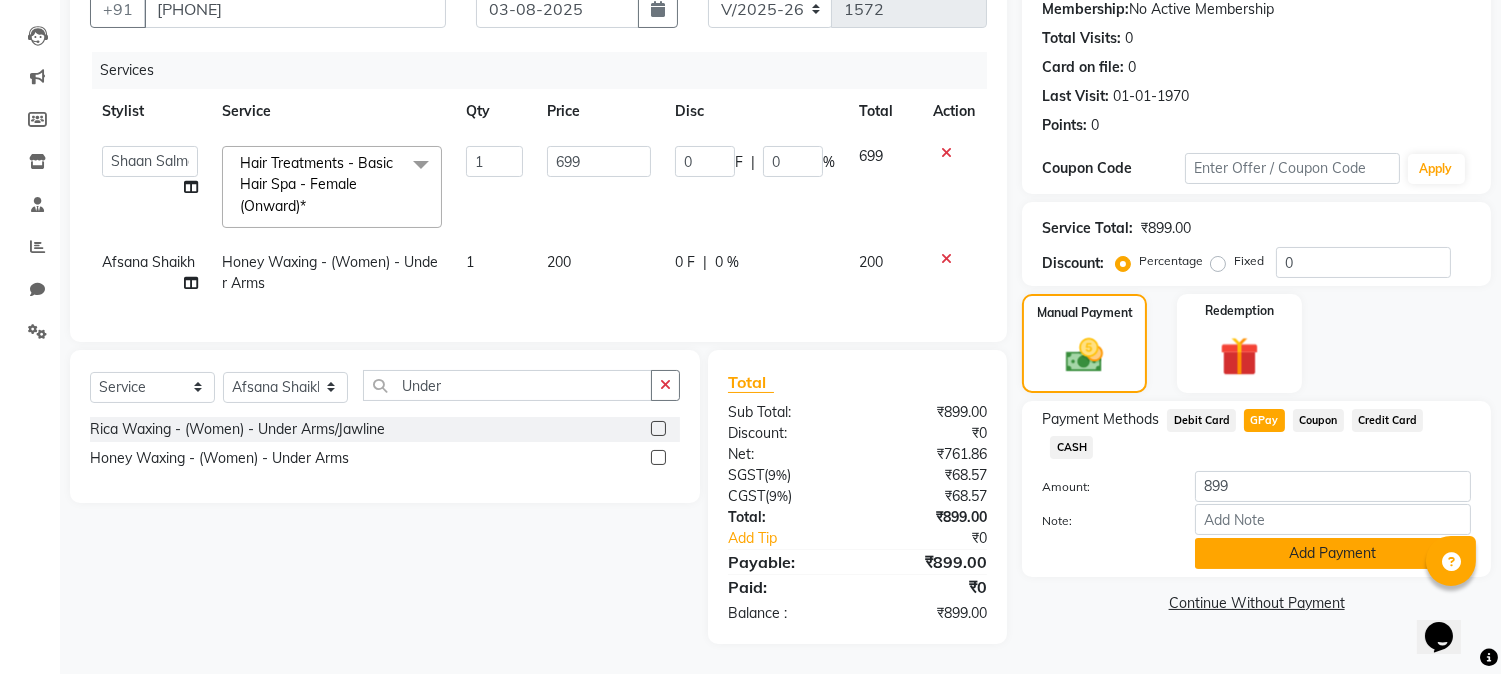 click on "Add Payment" 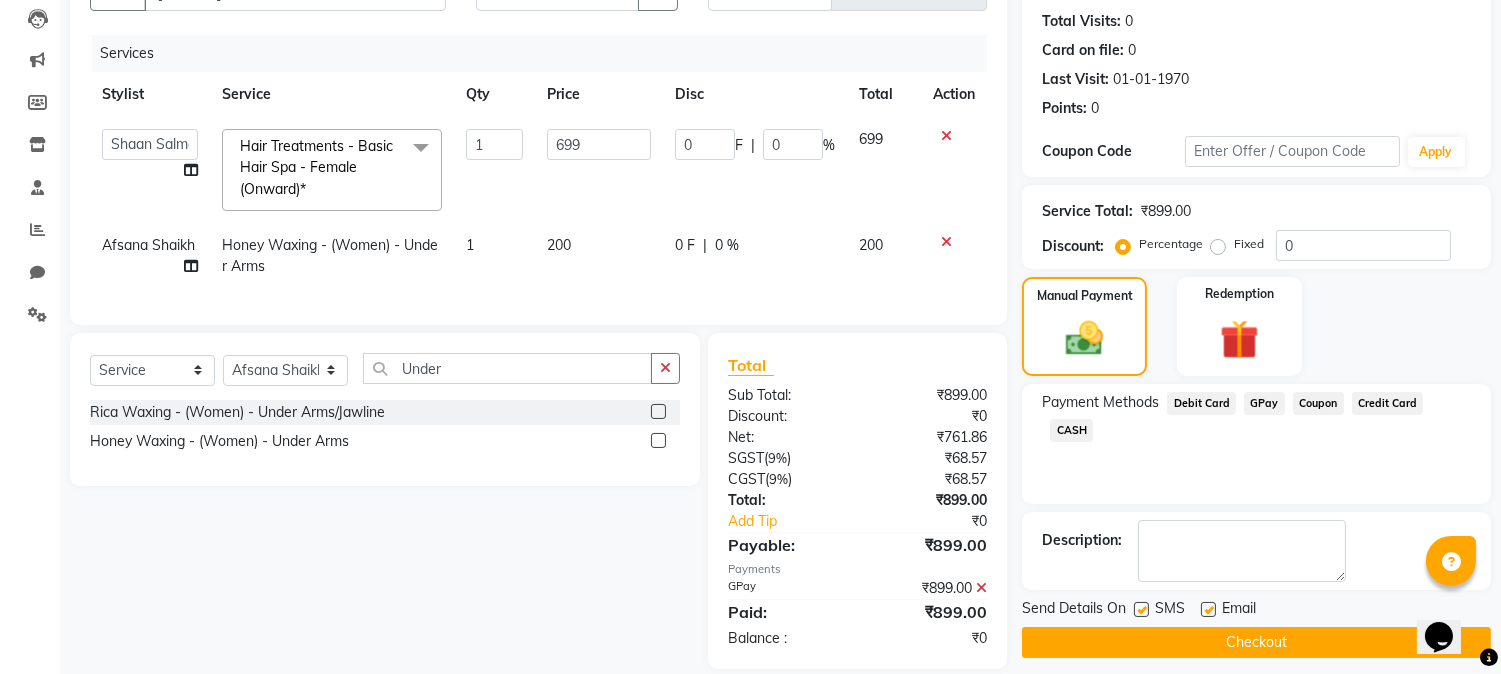 click on "Checkout" 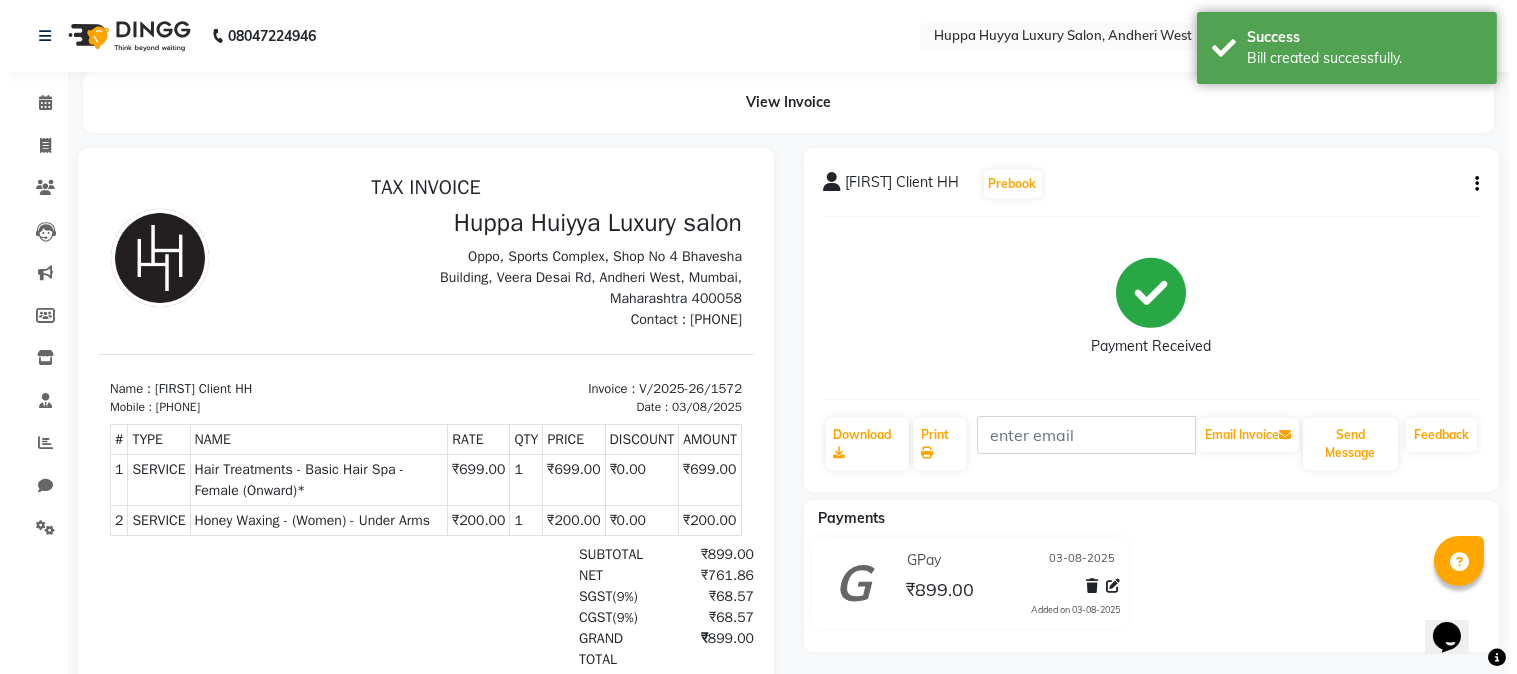 scroll, scrollTop: 15, scrollLeft: 0, axis: vertical 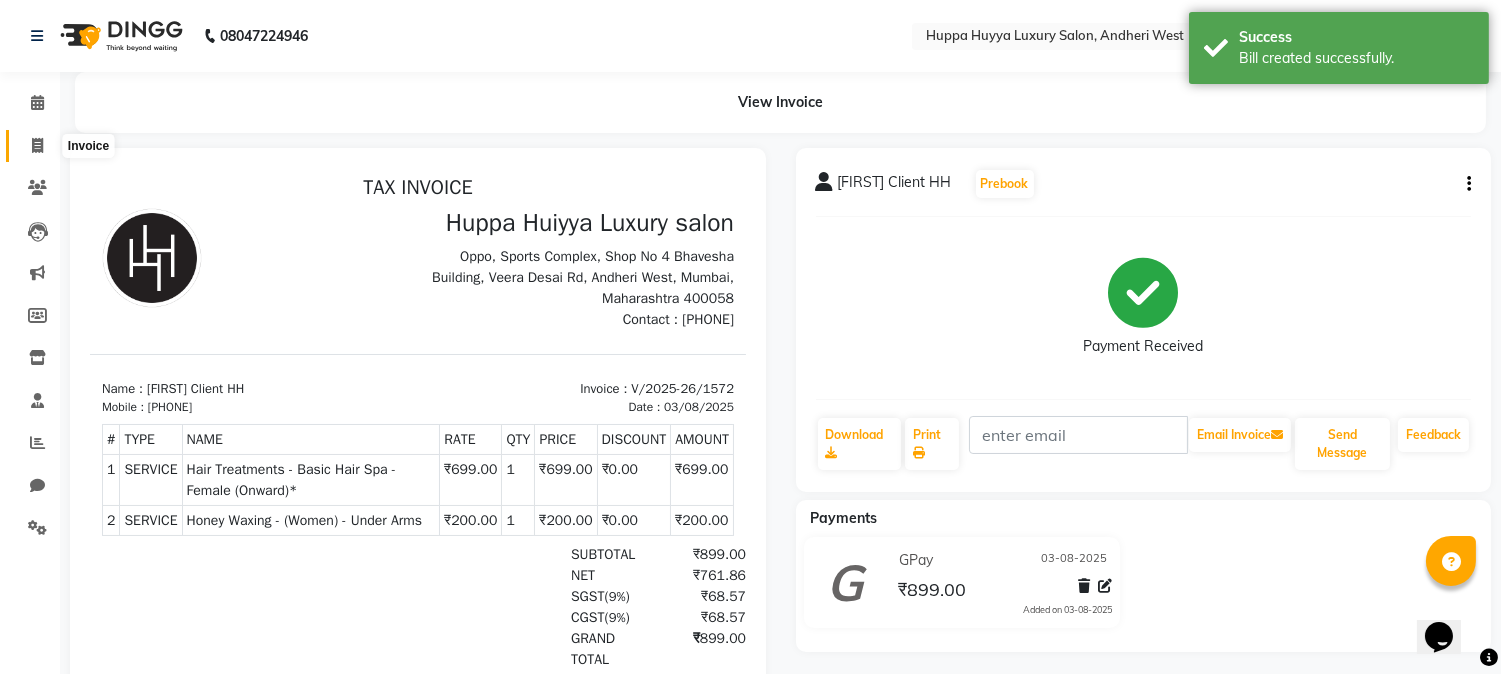 click 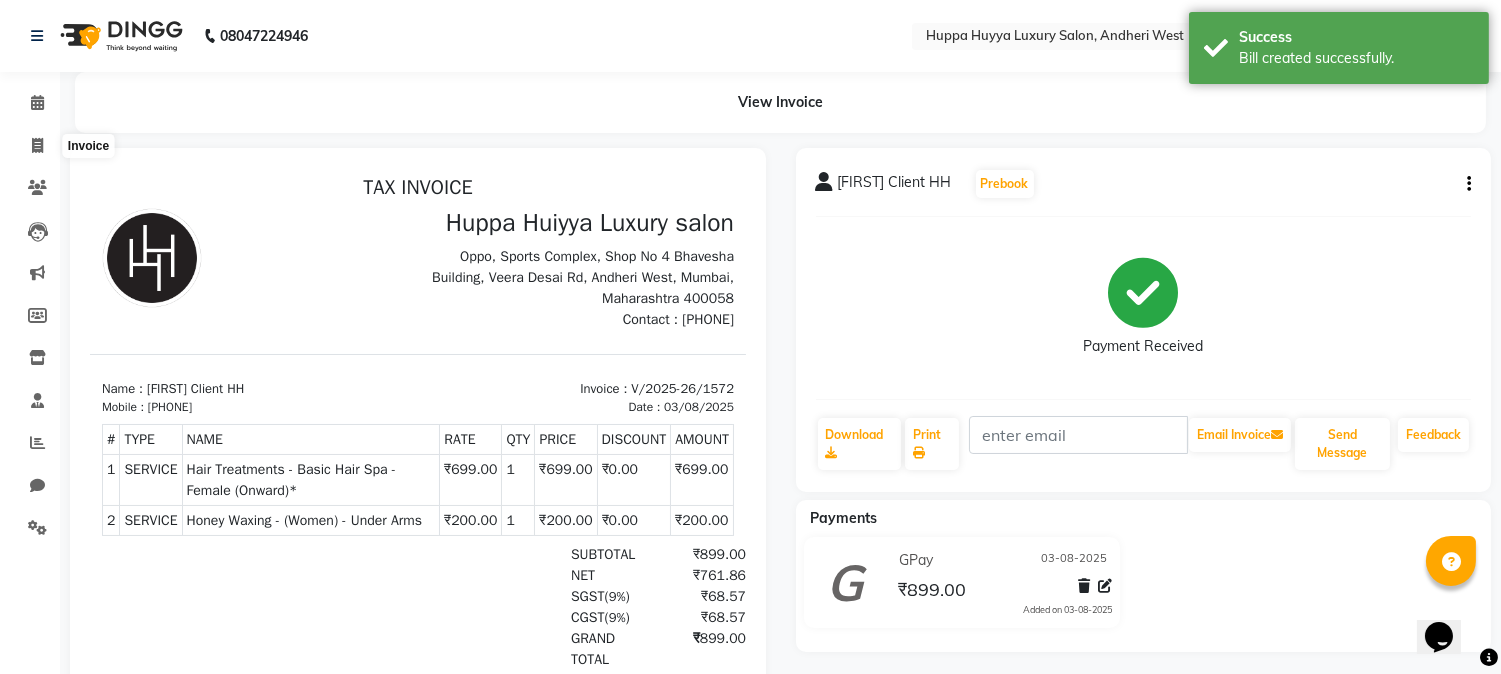 select on "service" 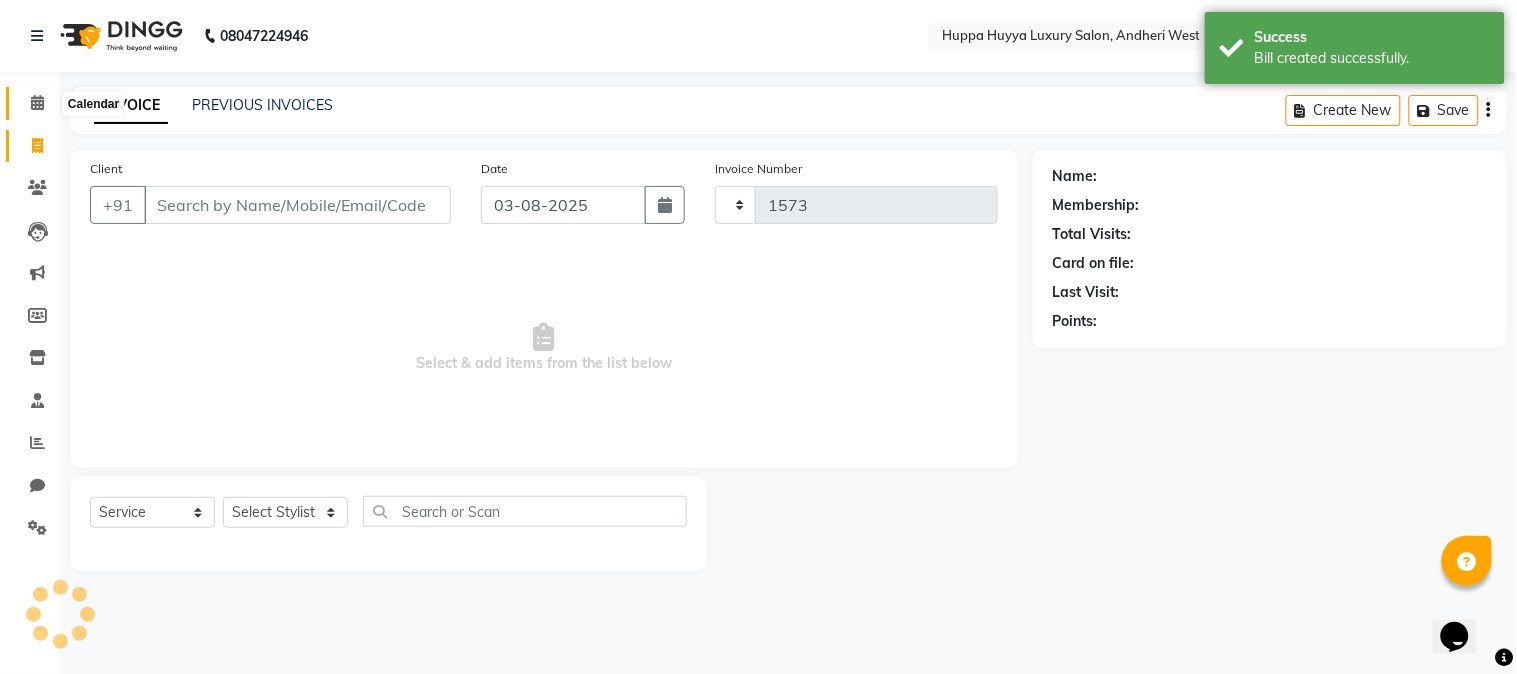 click 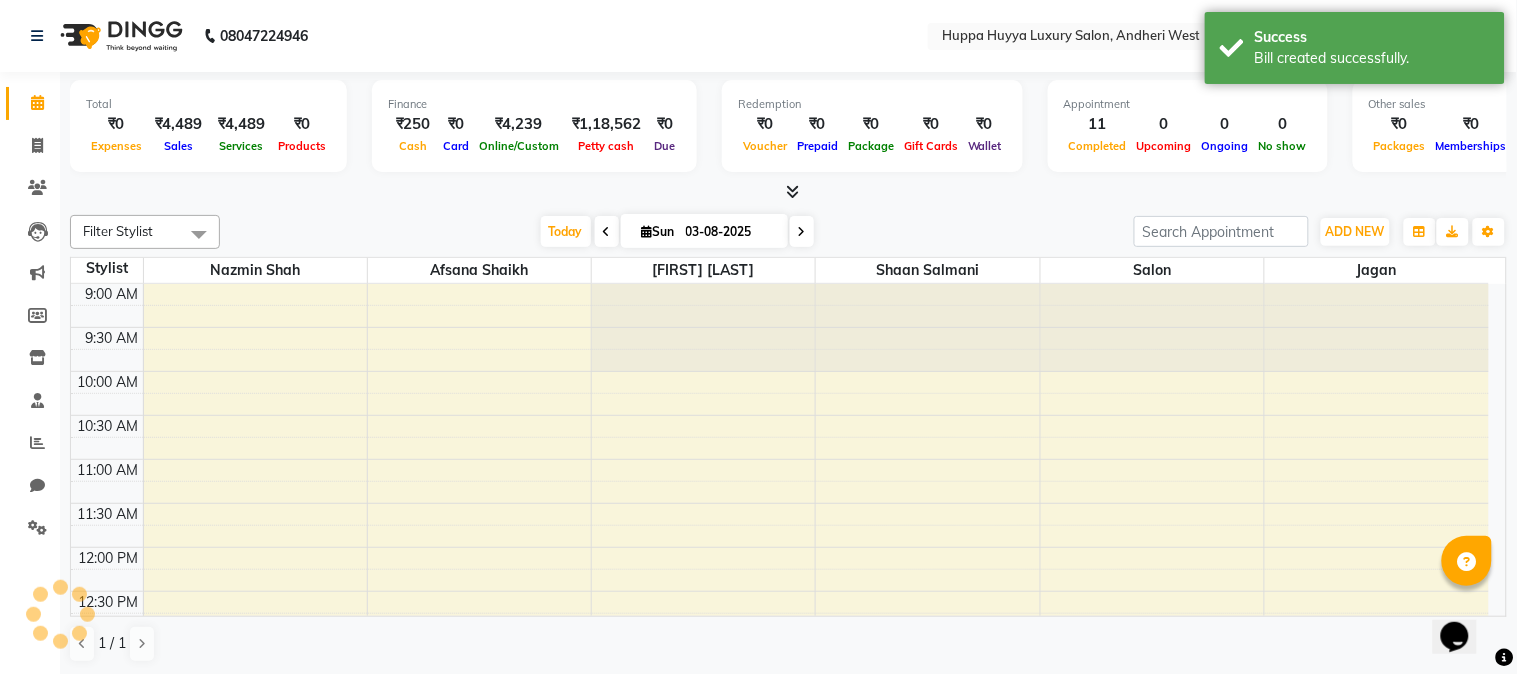 scroll, scrollTop: 0, scrollLeft: 0, axis: both 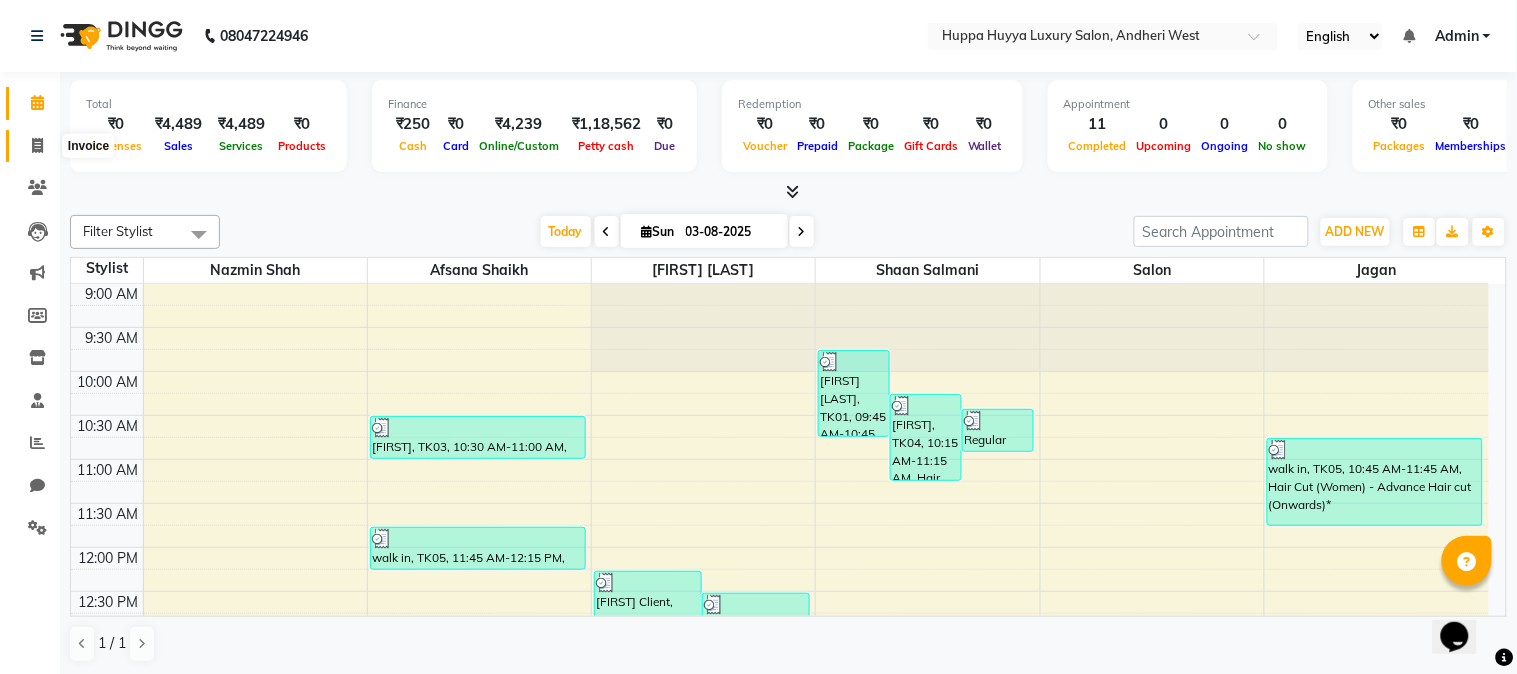 click 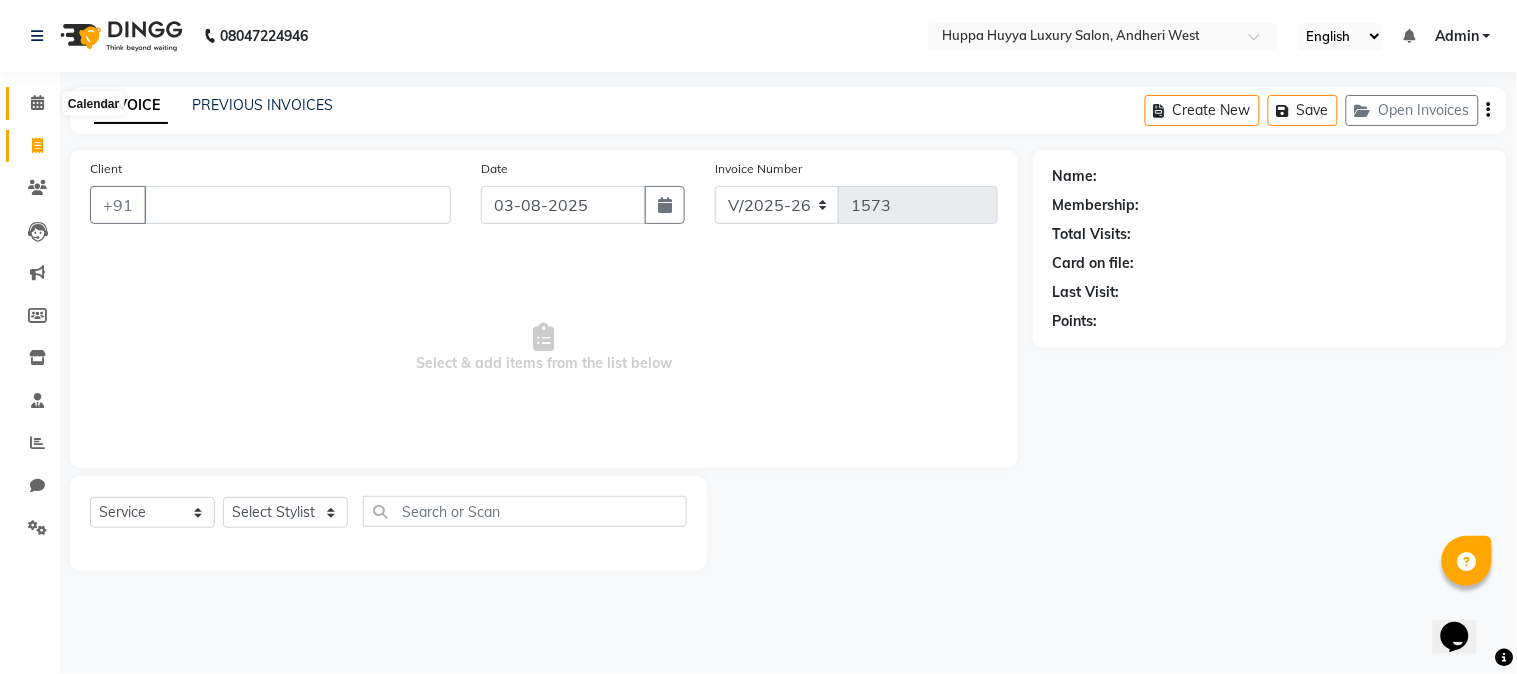 type 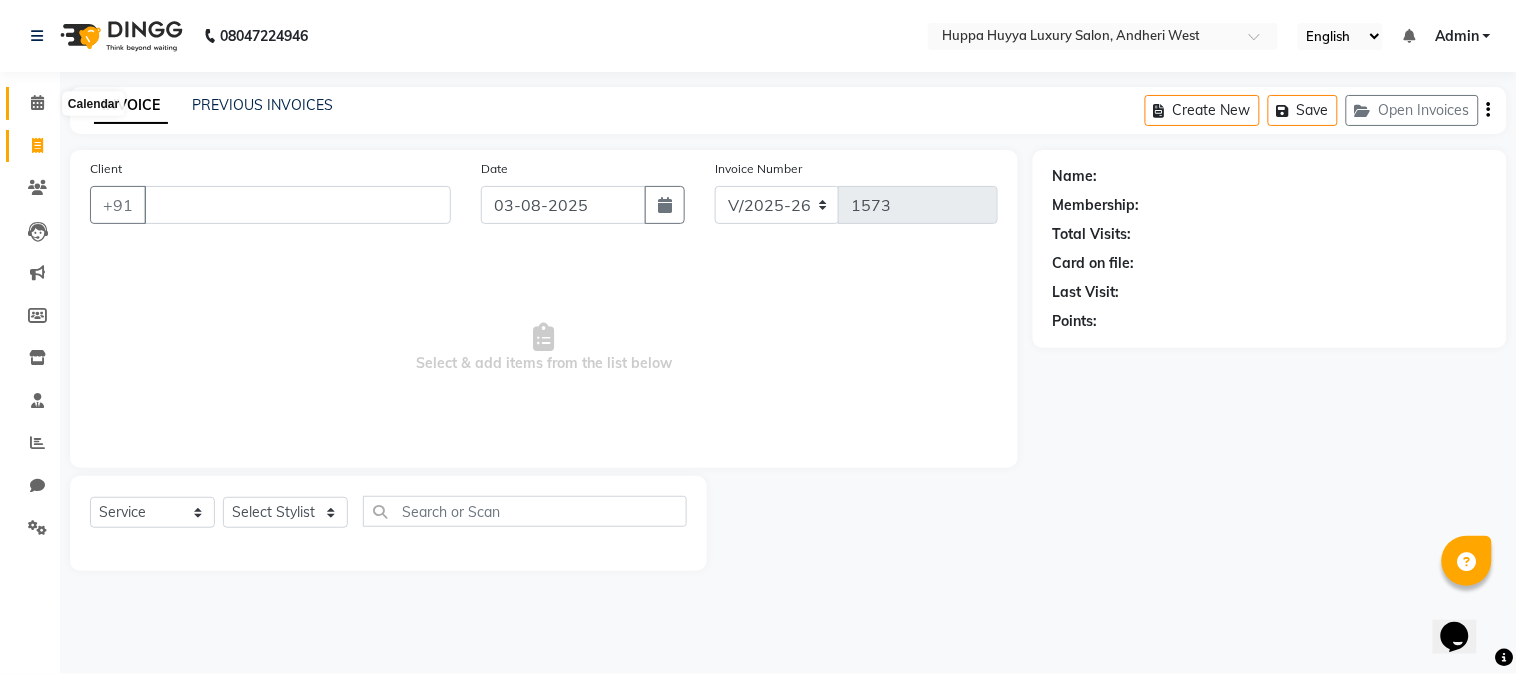 click 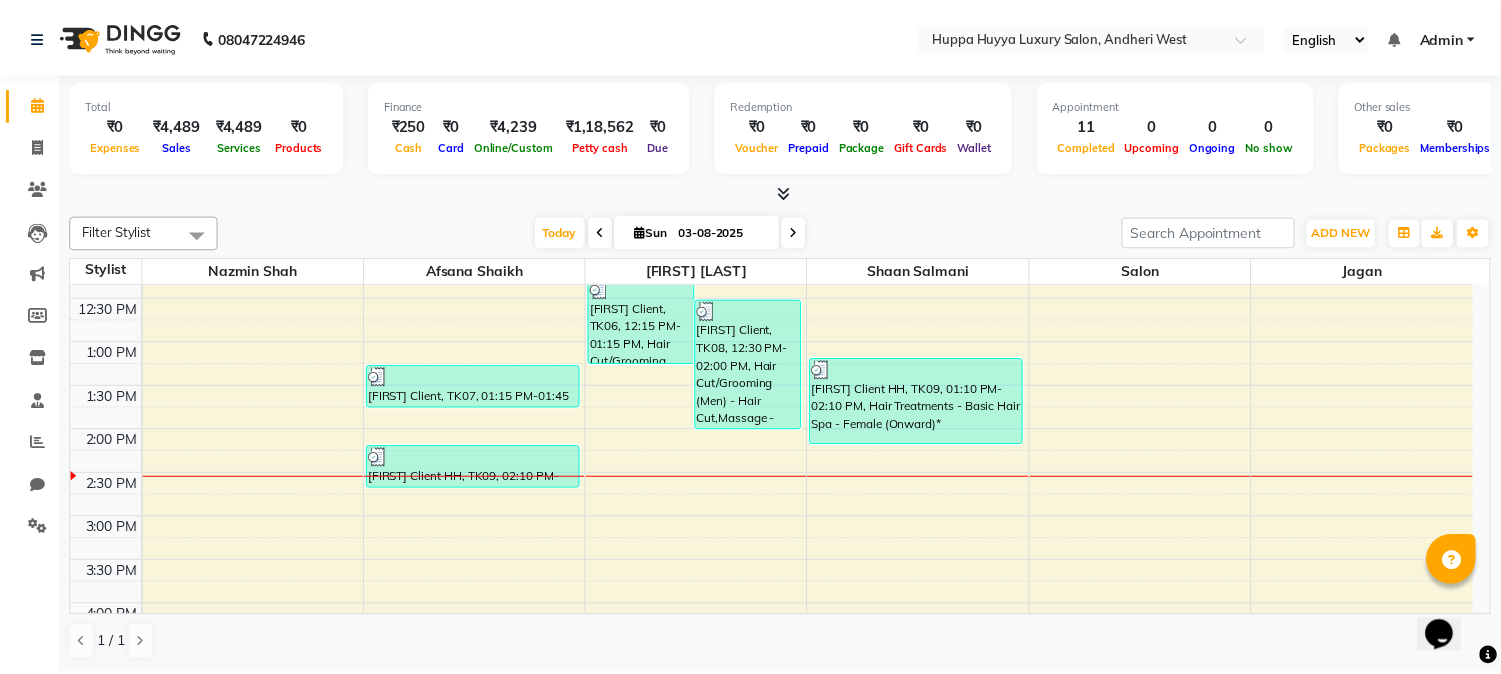 scroll, scrollTop: 333, scrollLeft: 0, axis: vertical 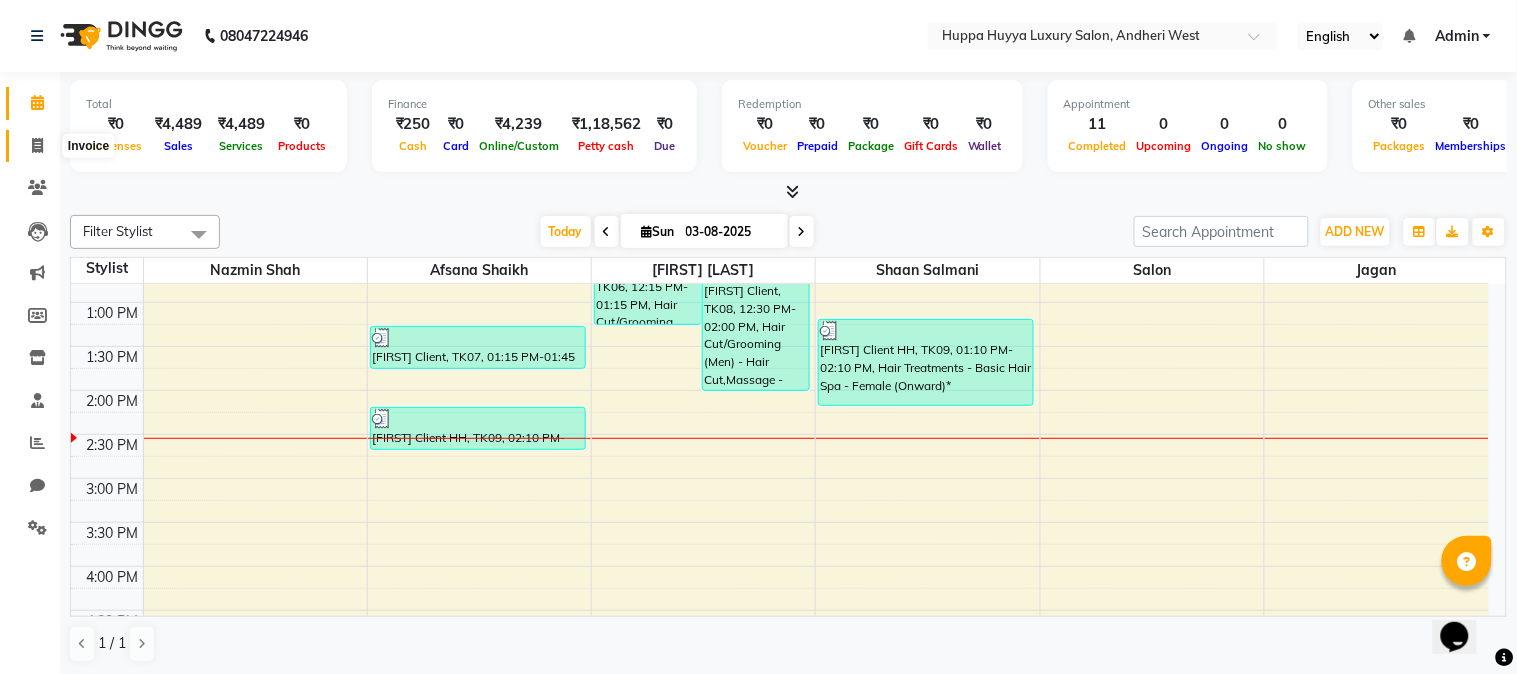 click 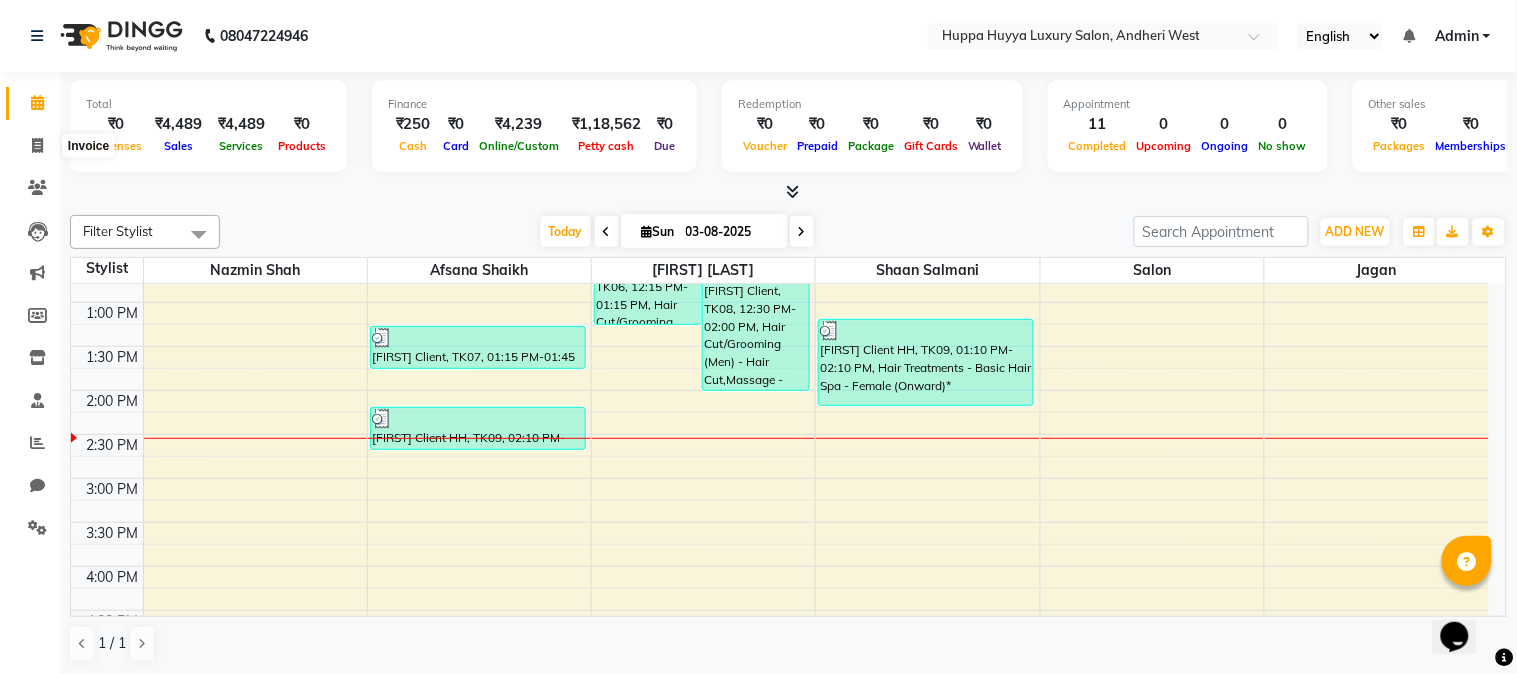 select on "service" 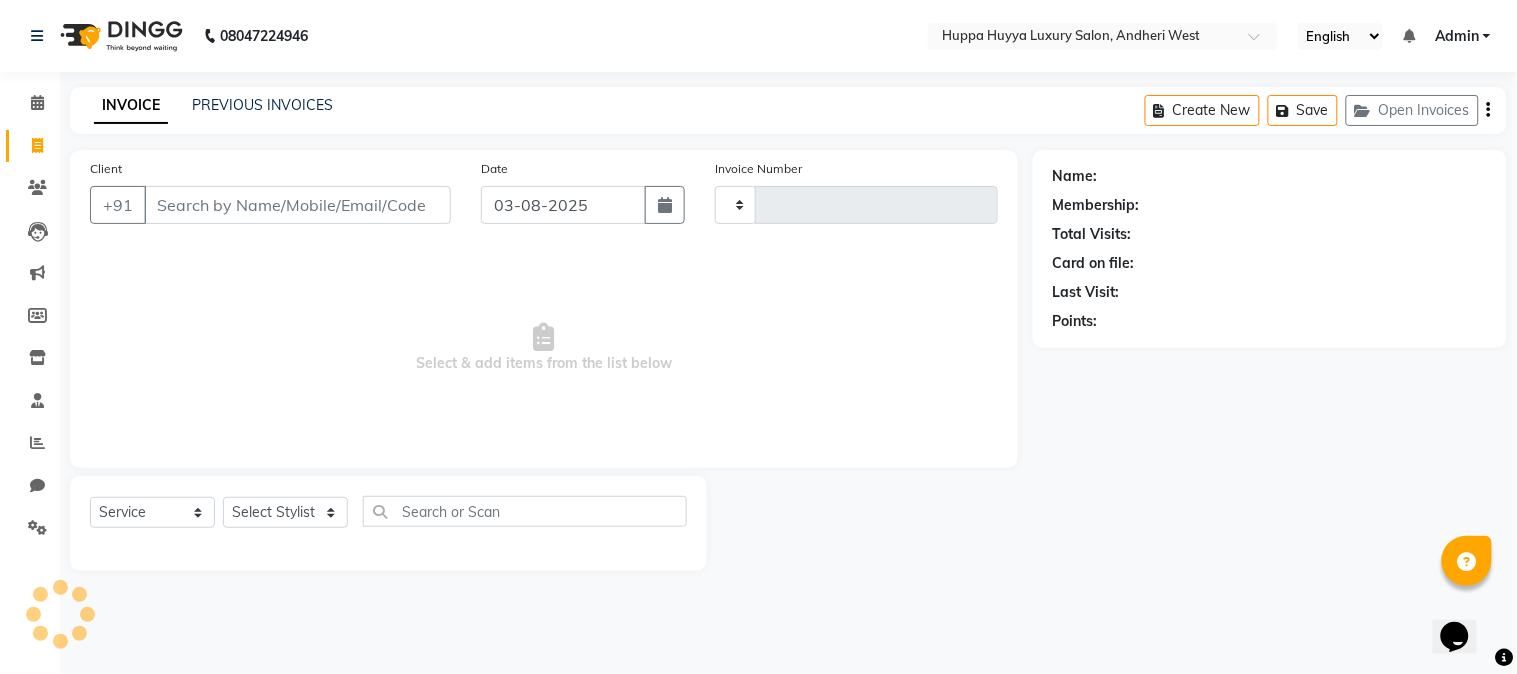 type on "1573" 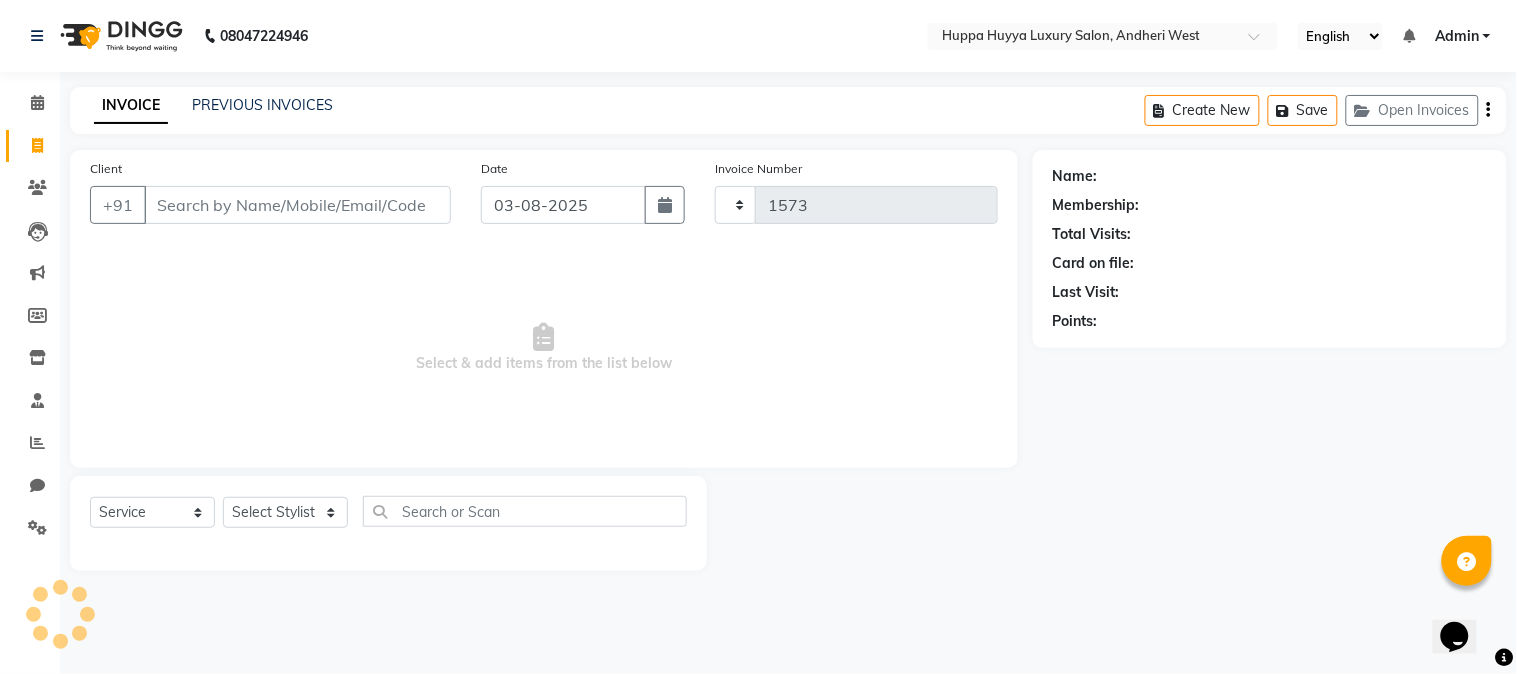 select on "7752" 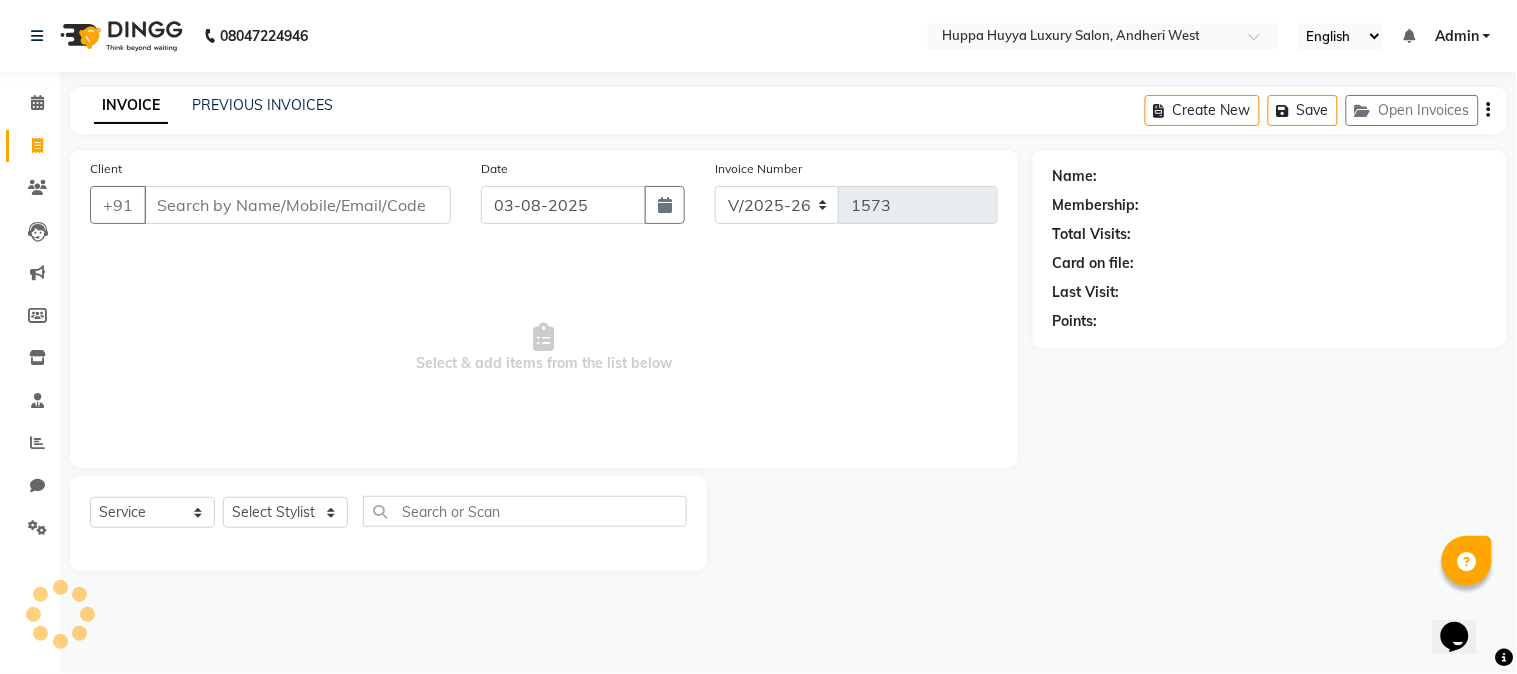 click on "Client" at bounding box center (297, 205) 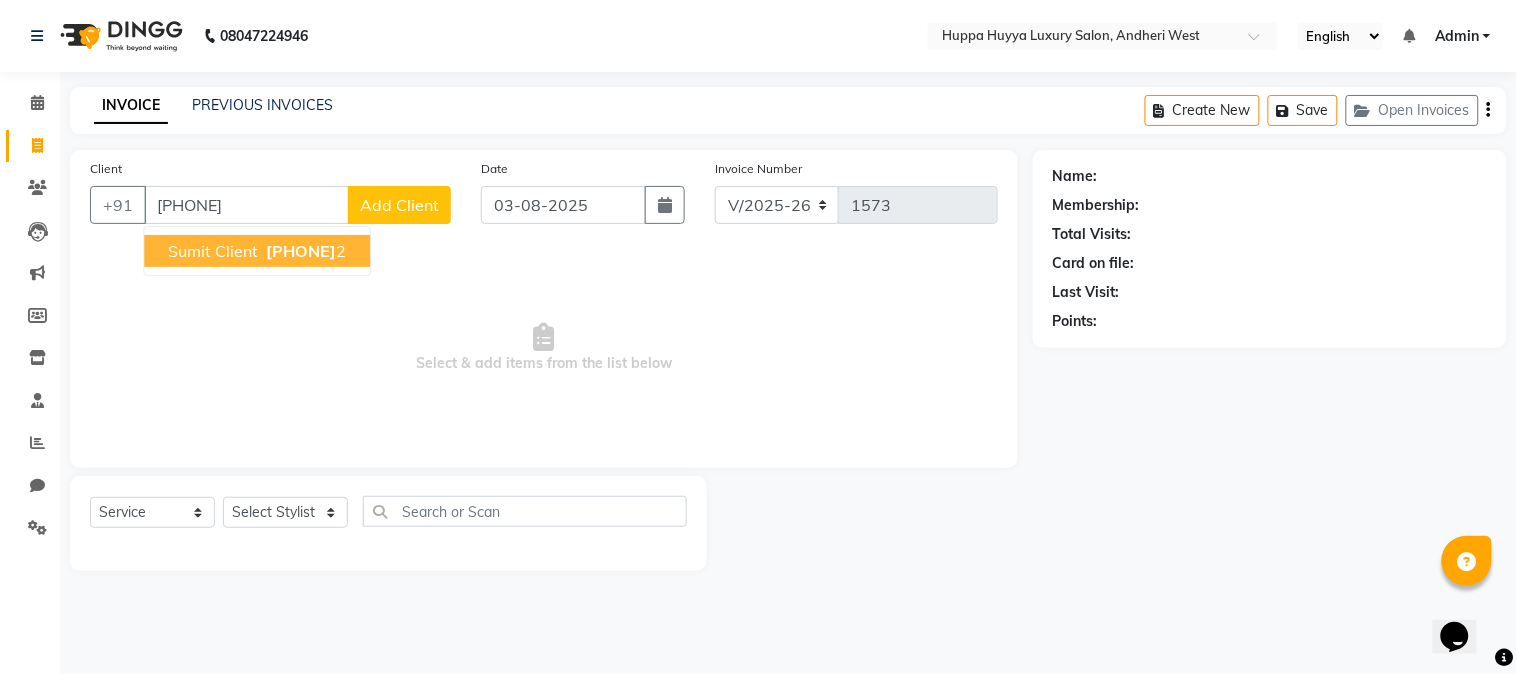 click on "[FIRST] Client [PHONE] 2" at bounding box center (257, 251) 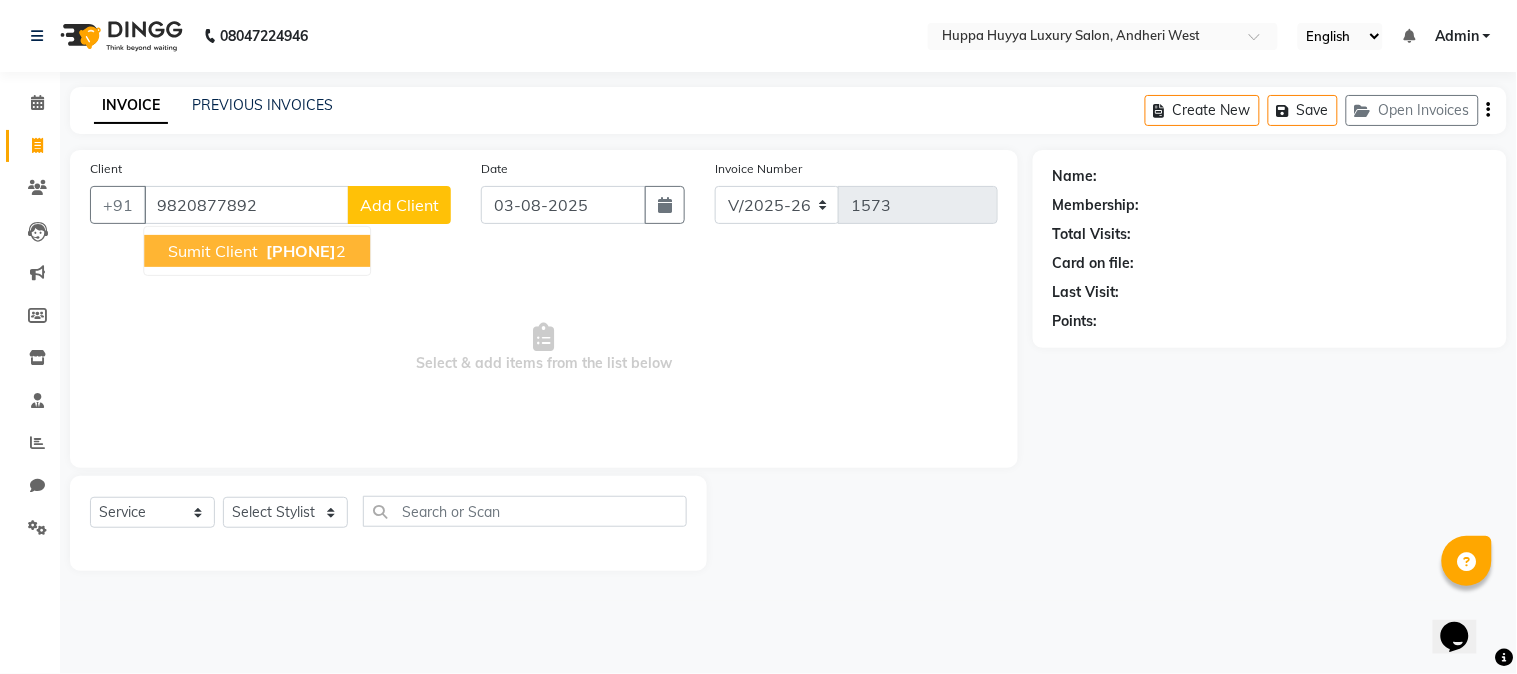 type on "9820877892" 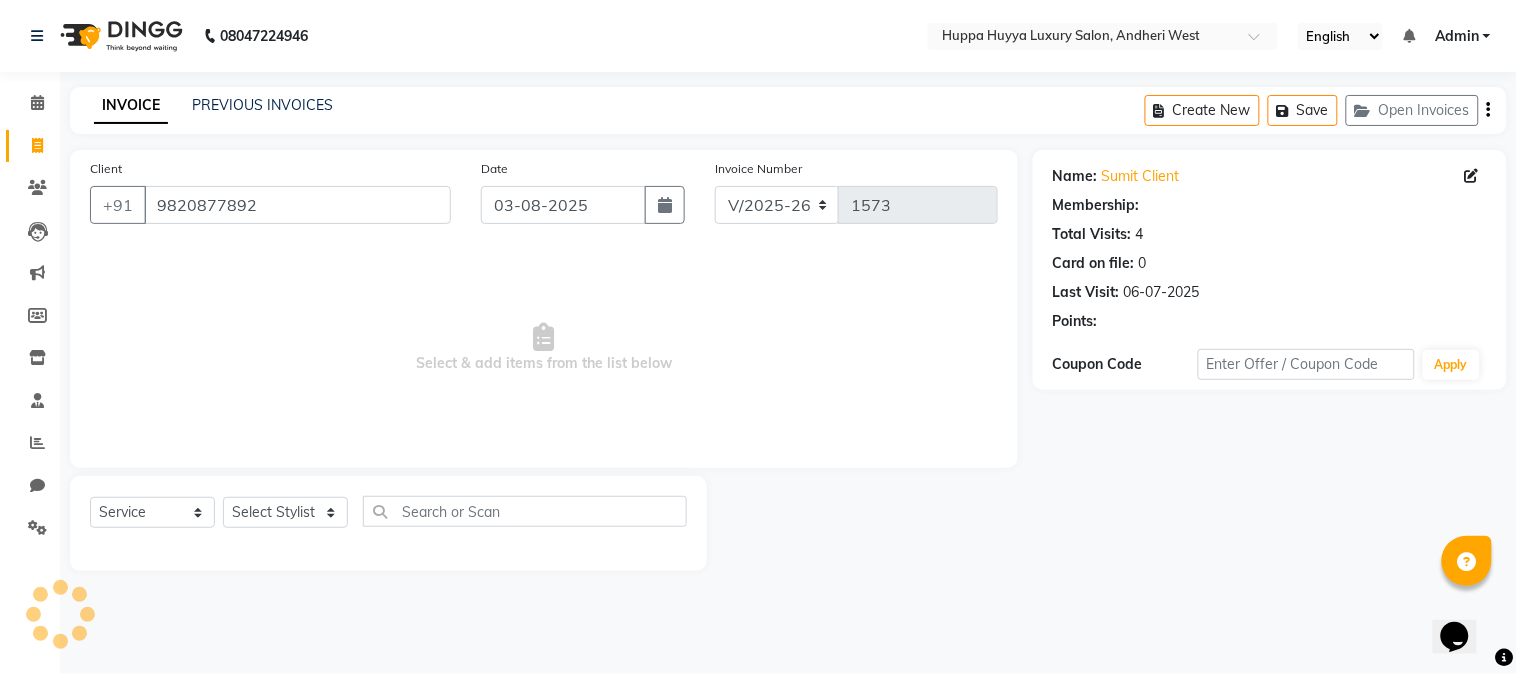 select on "1: Object" 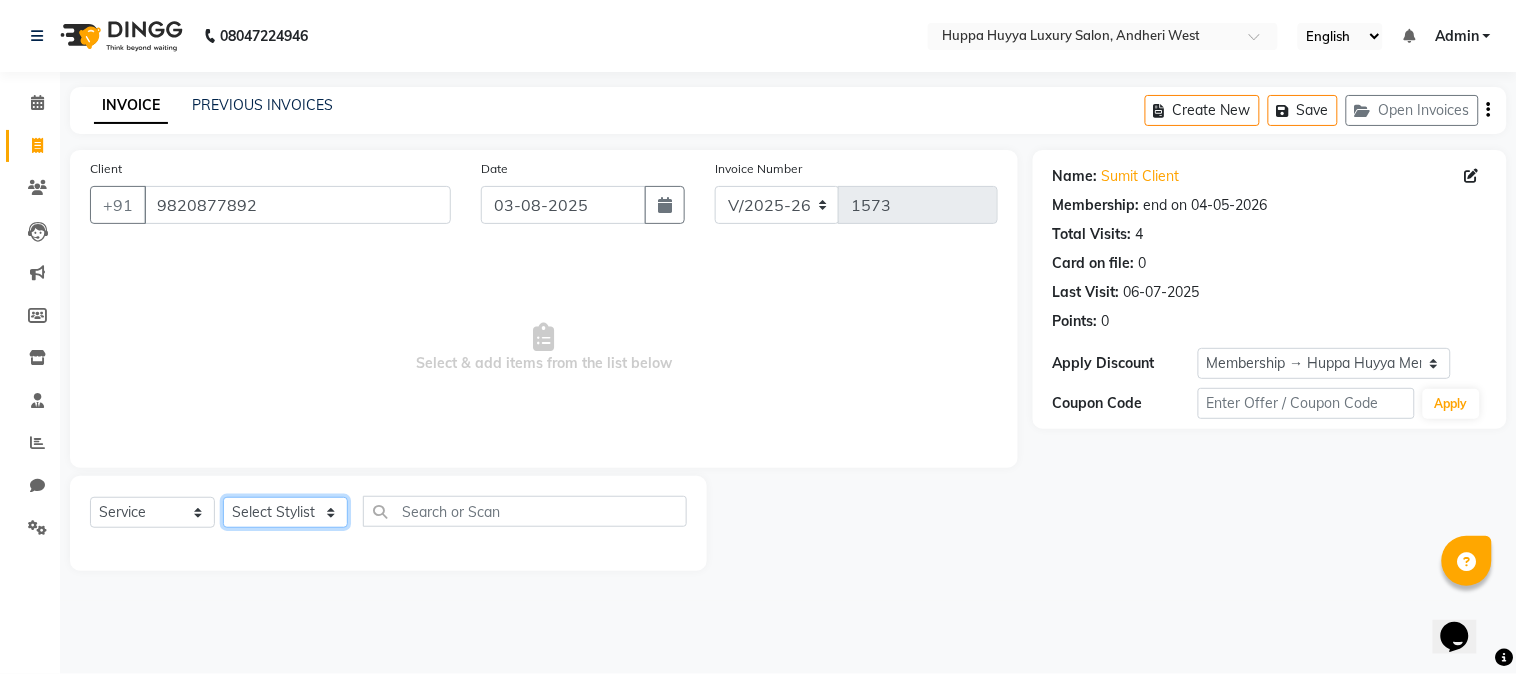 click on "Select Stylist [FIRST] [LAST] [FIRST] [LAST] [FIRST] [LAST] [FIRST] [LAST] [FIRST] [LAST]" 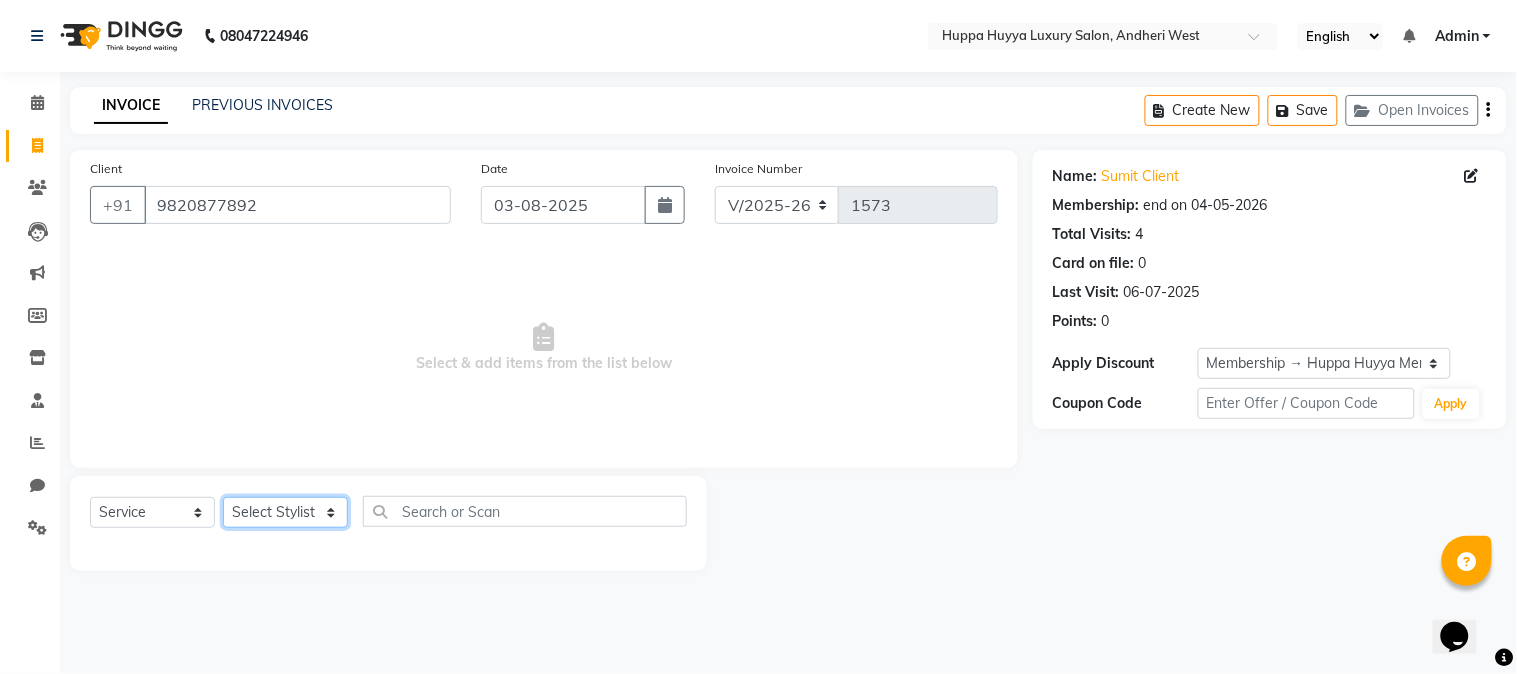 select on "69294" 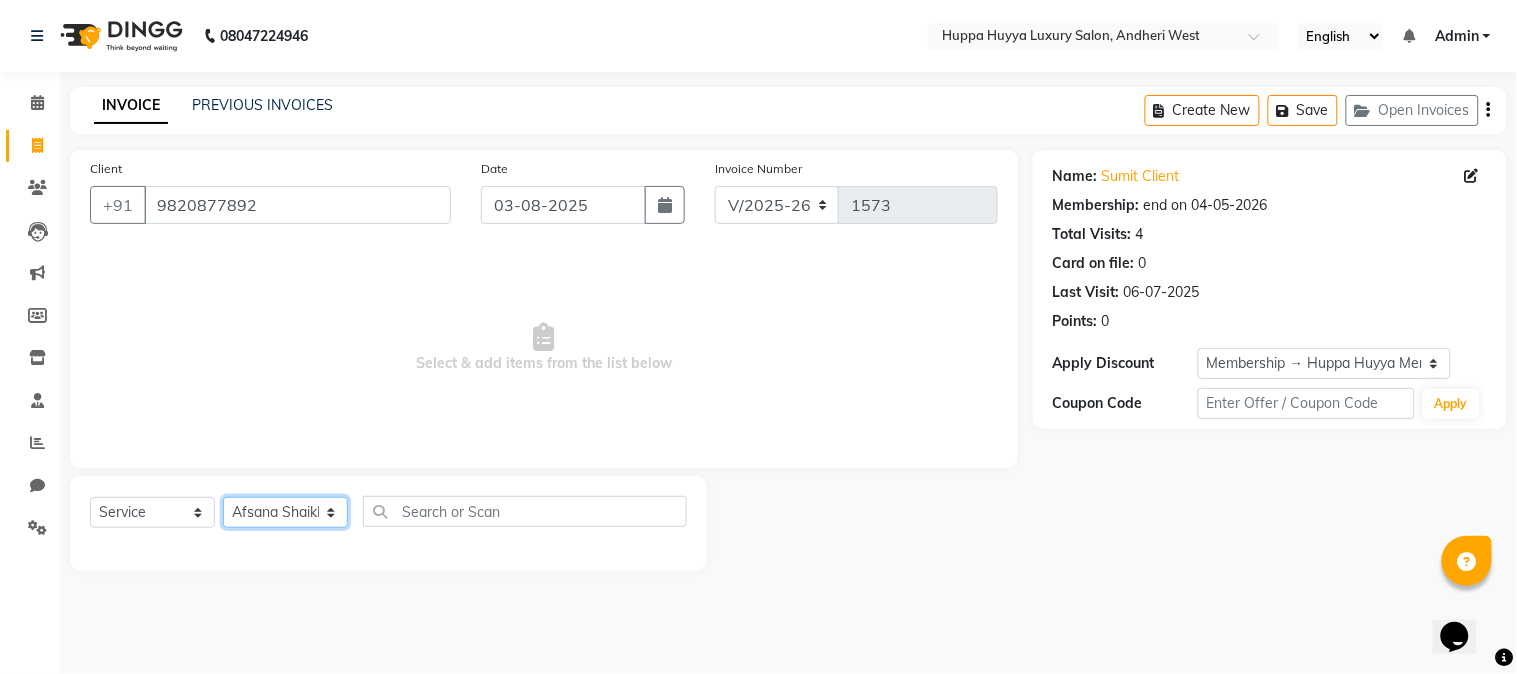 click on "Select Stylist [FIRST] [LAST] [FIRST] [LAST] [FIRST] [LAST] [FIRST] [LAST] [FIRST] [LAST]" 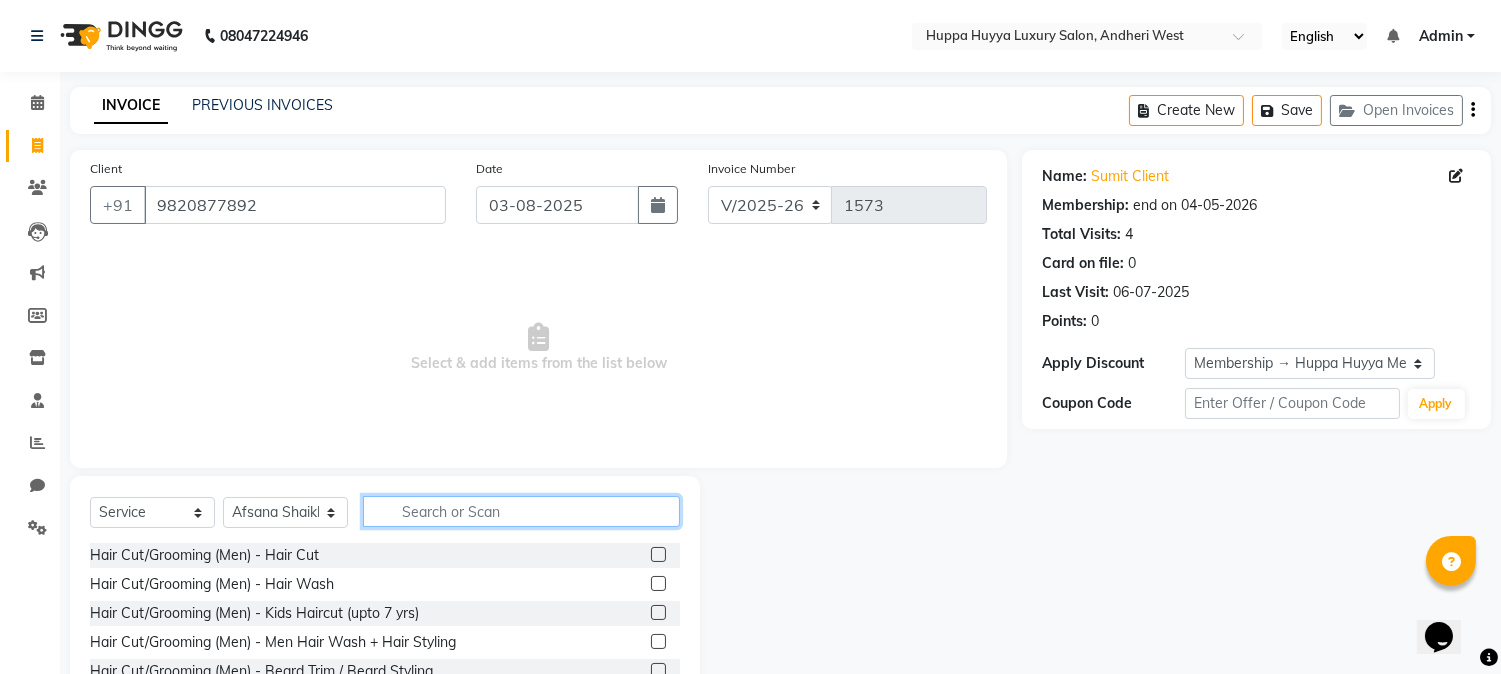 drag, startPoint x: 430, startPoint y: 514, endPoint x: 484, endPoint y: 512, distance: 54.037025 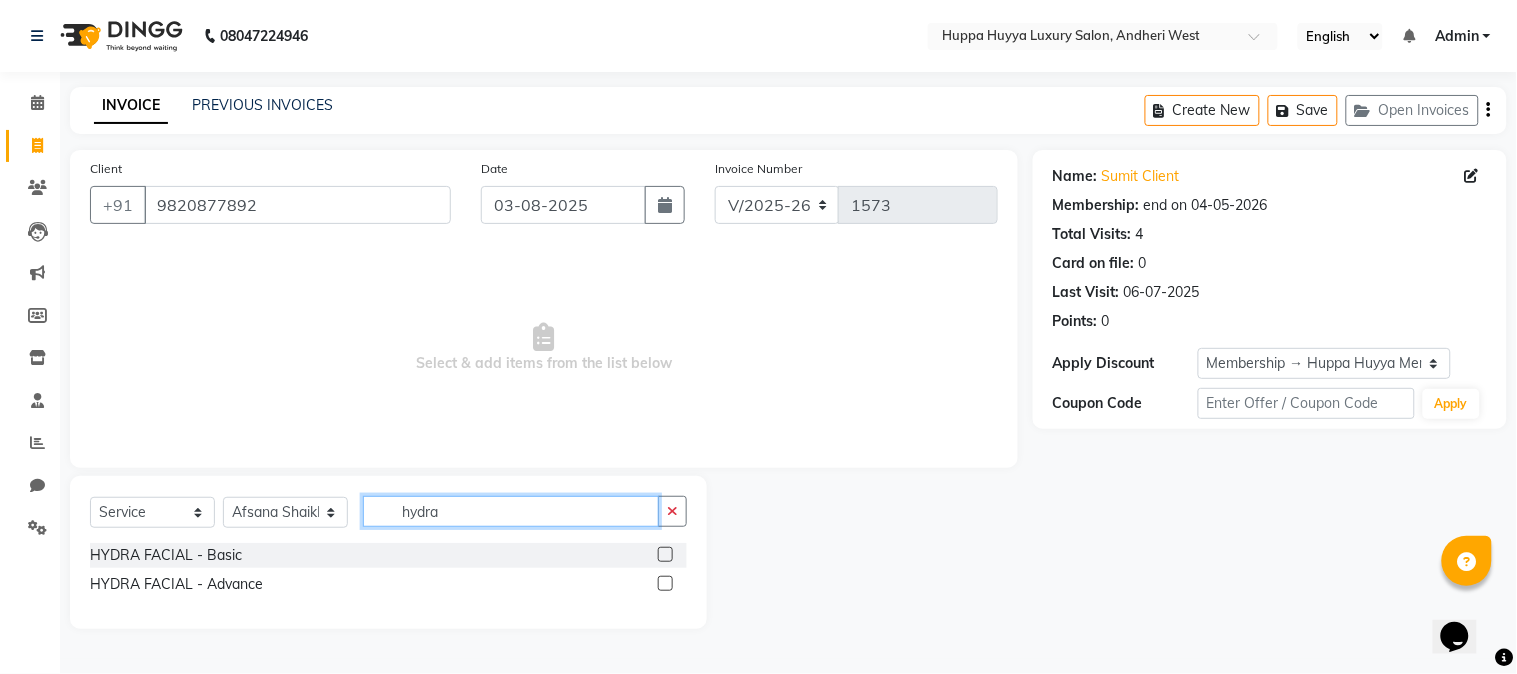 type on "hydra" 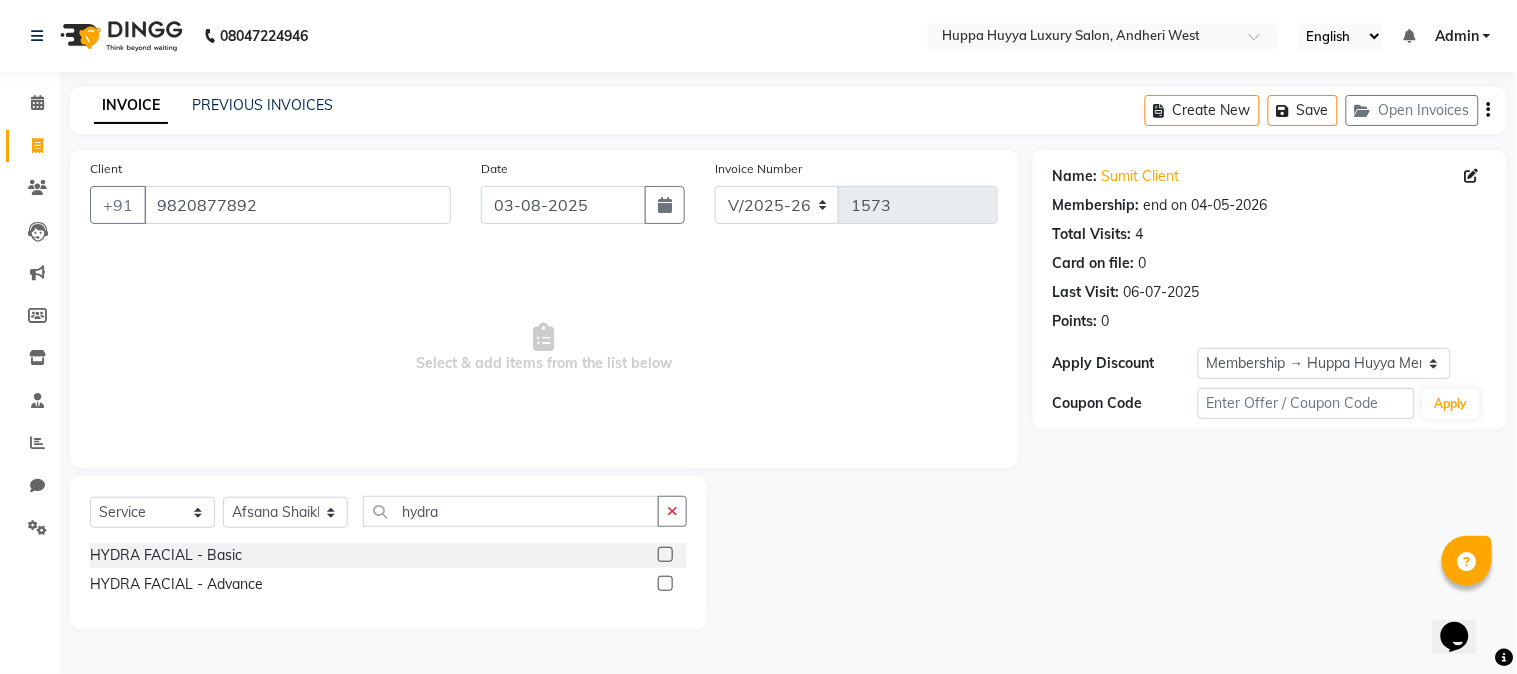 click 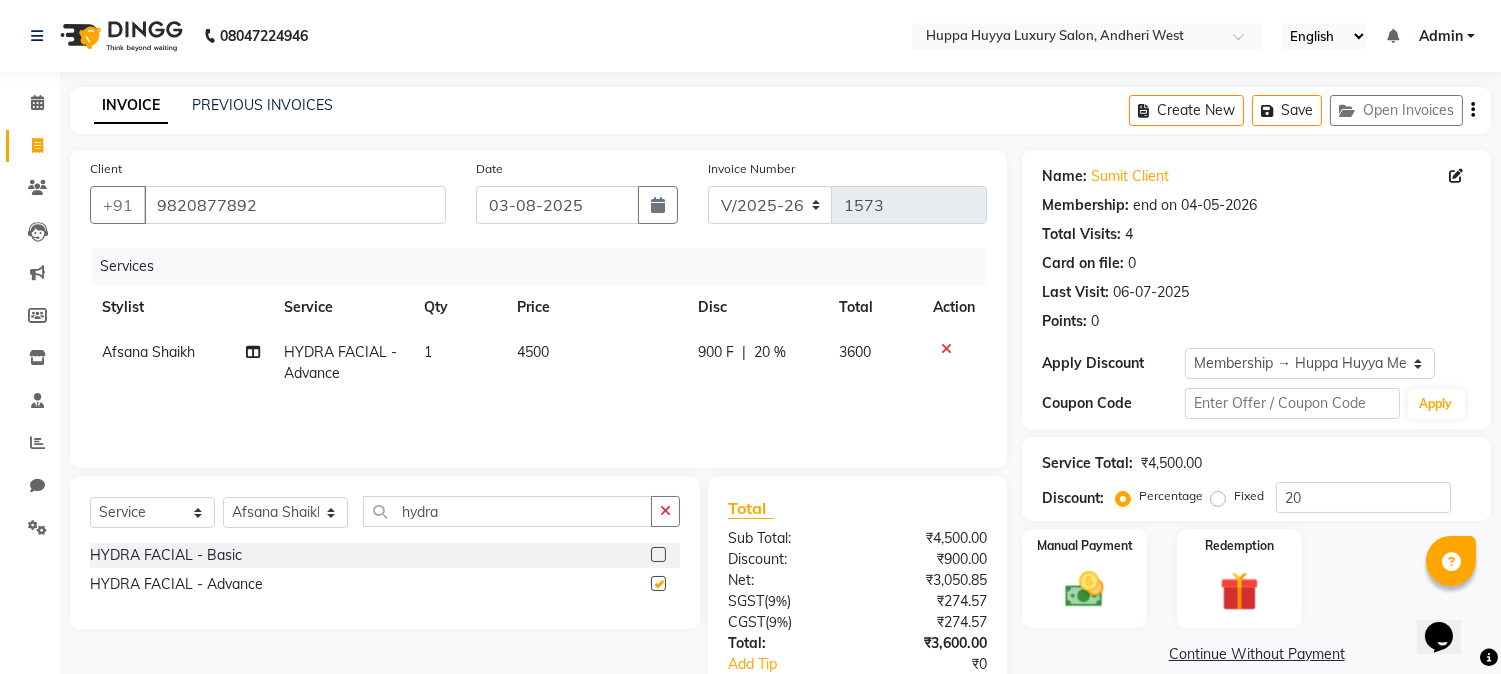 checkbox on "false" 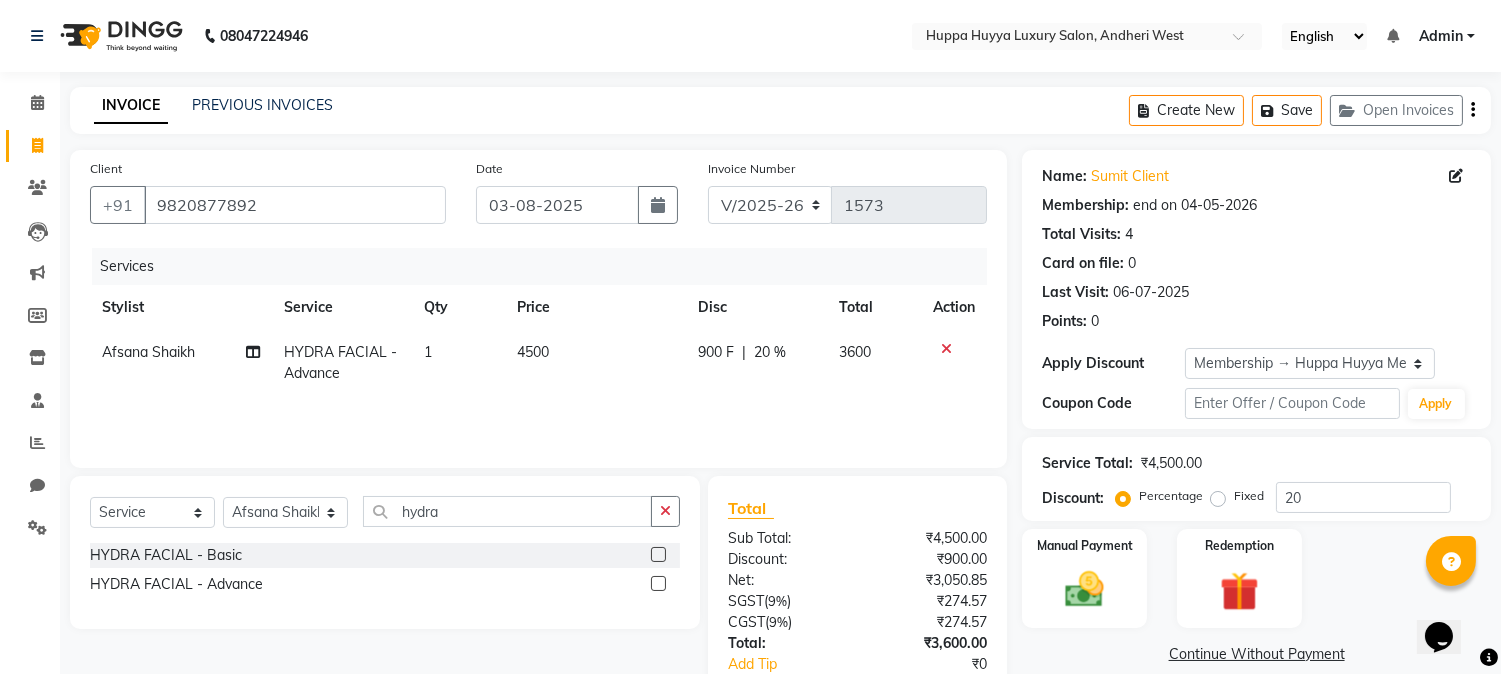 click on "Services Stylist Service Qty Price Disc Total Action [FIRST] [LAST] HYDRA FACIAL - Advance 1 4500 900 F | 20 % 3600" 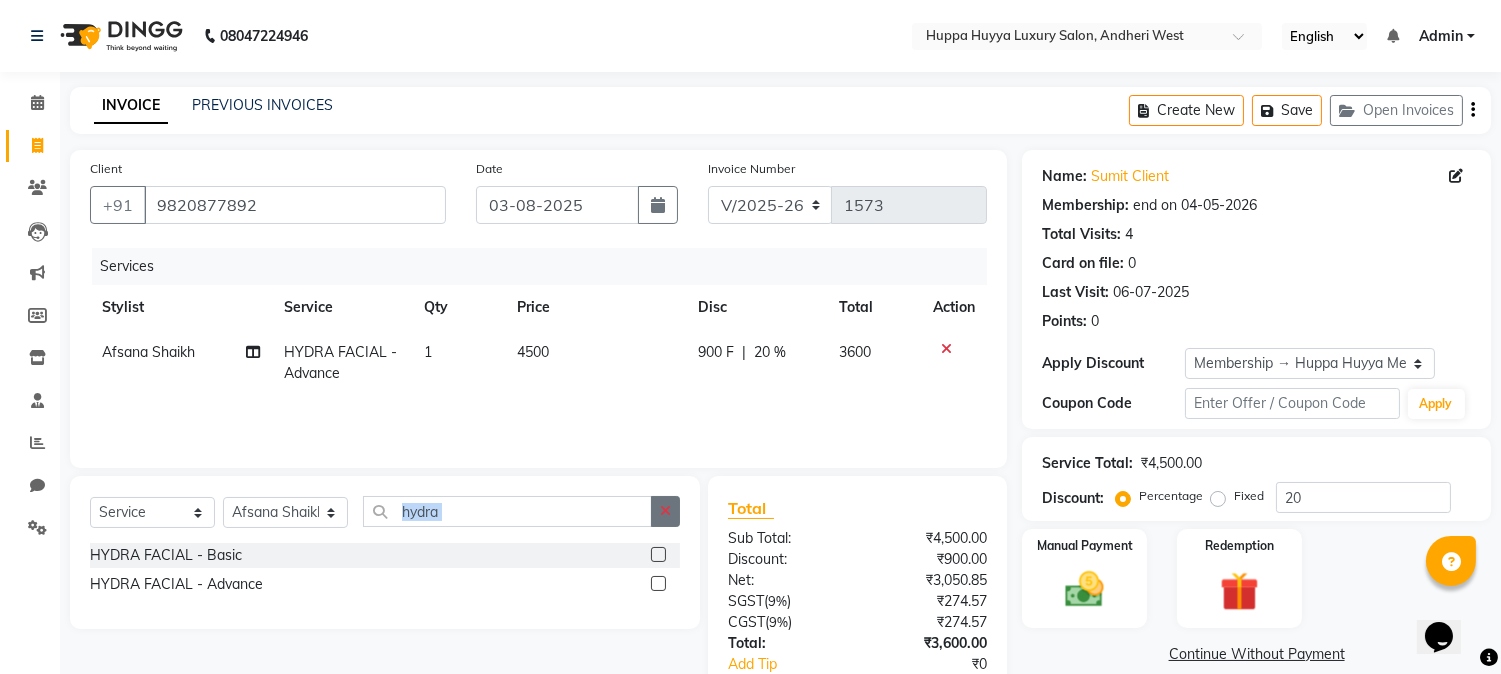 click 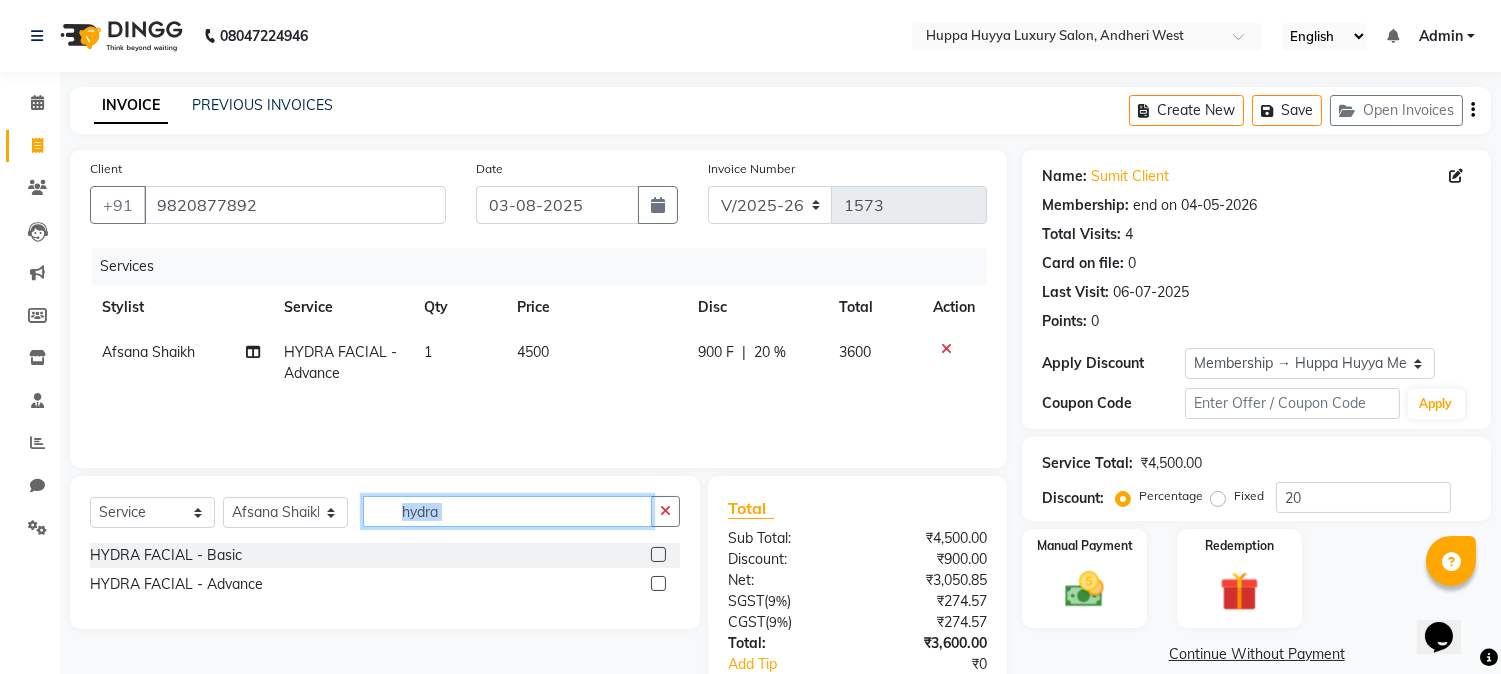 type 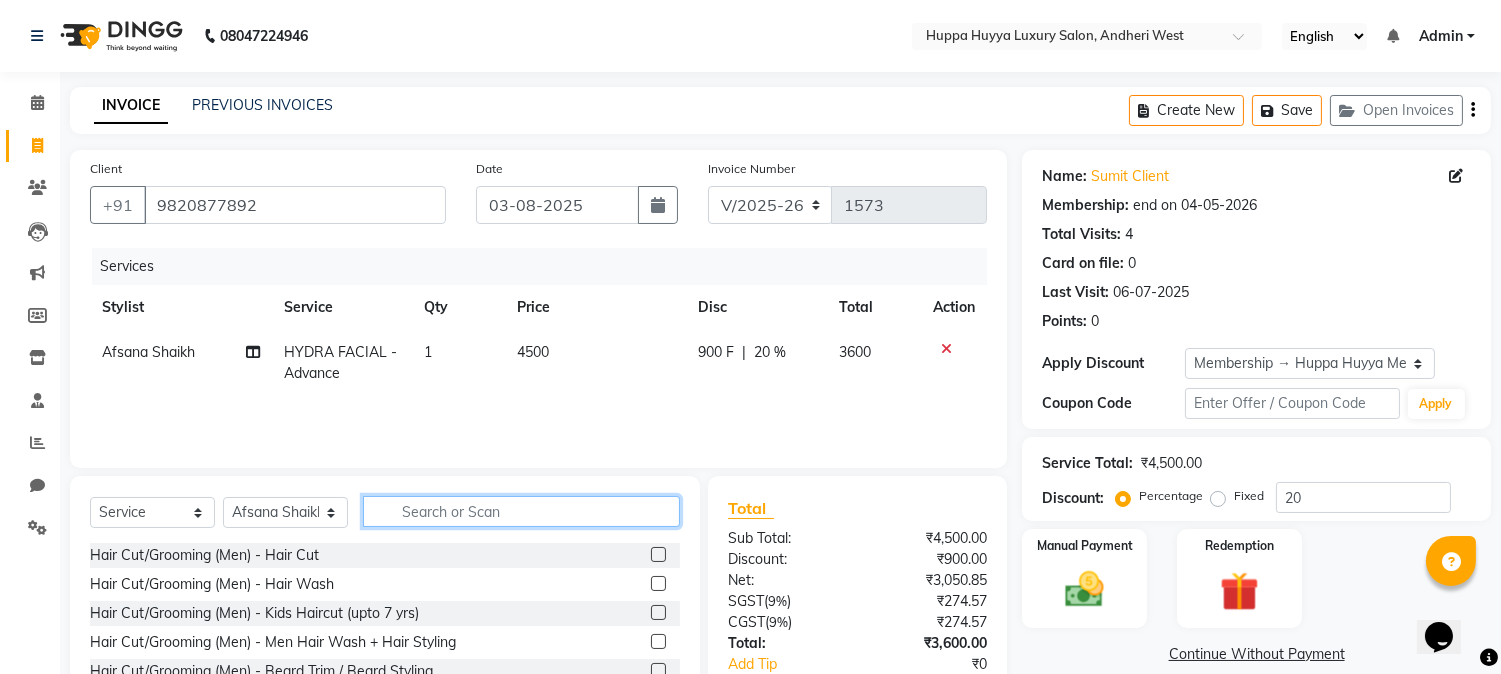 click 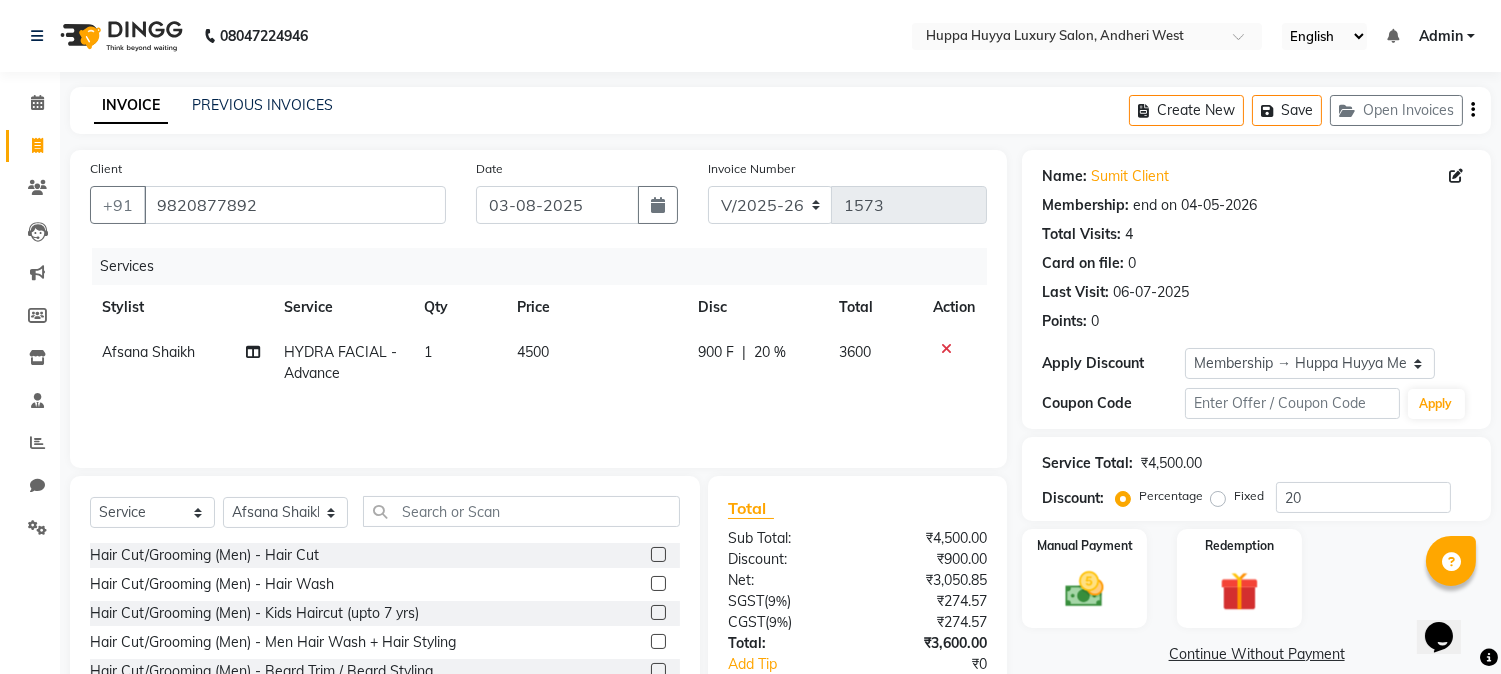 drag, startPoint x: 647, startPoint y: 551, endPoint x: 541, endPoint y: 542, distance: 106.381386 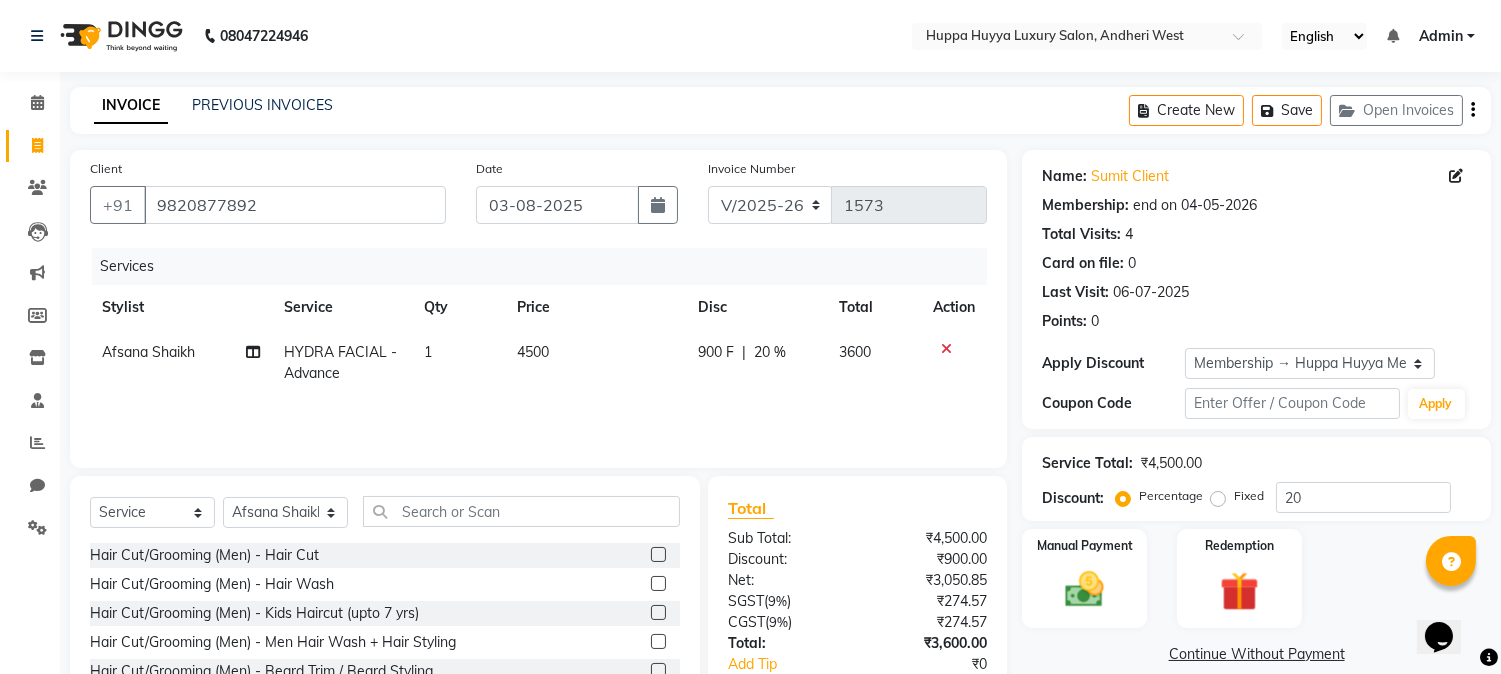 click 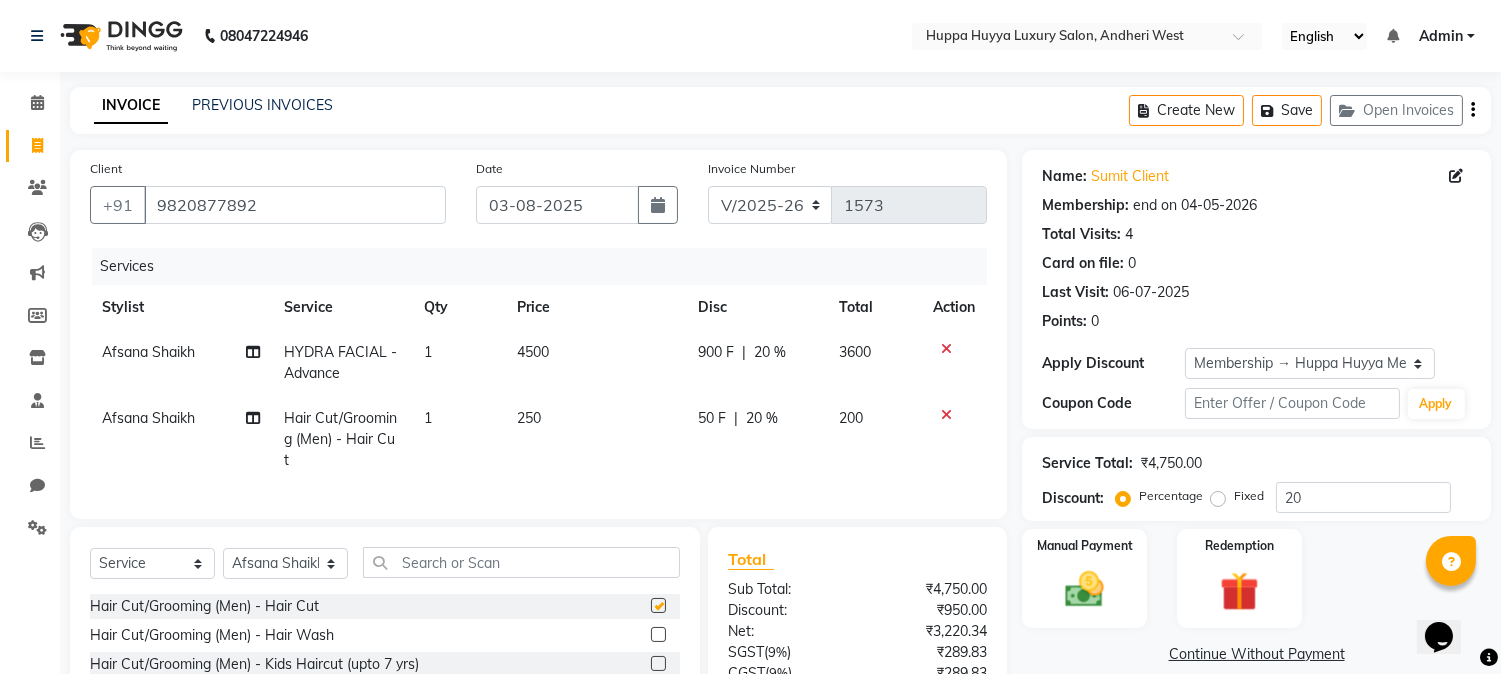 checkbox on "false" 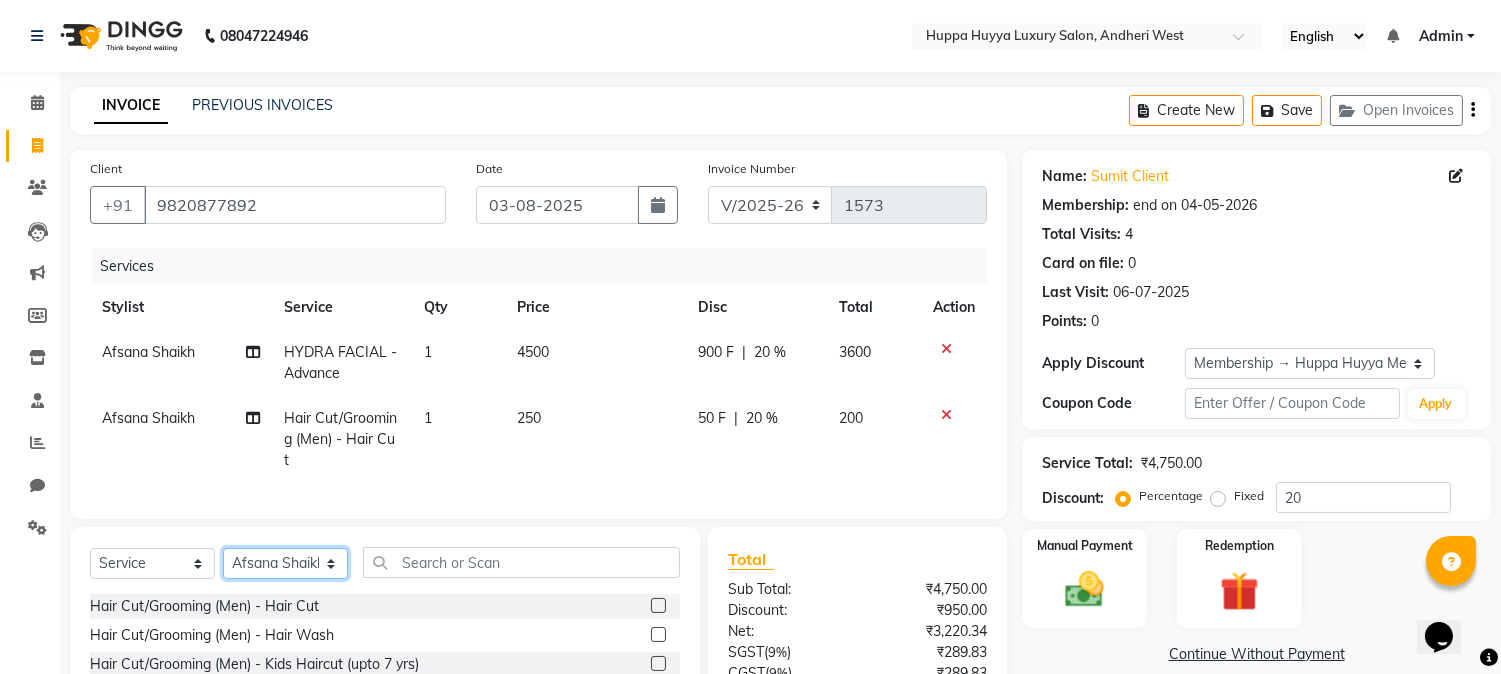 click on "Select Stylist [FIRST] [LAST] [FIRST] [LAST] [FIRST] [LAST] [FIRST] [LAST] [FIRST] [LAST]" 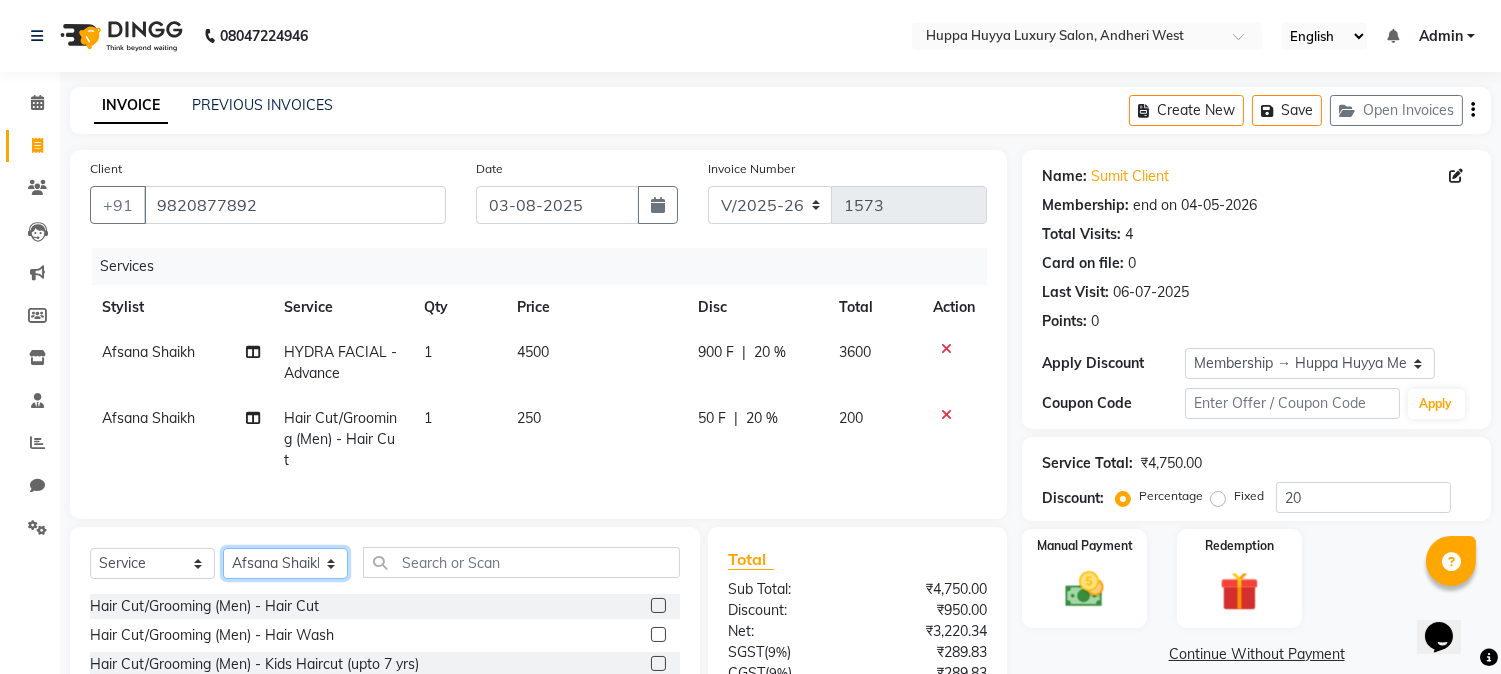 select on "69297" 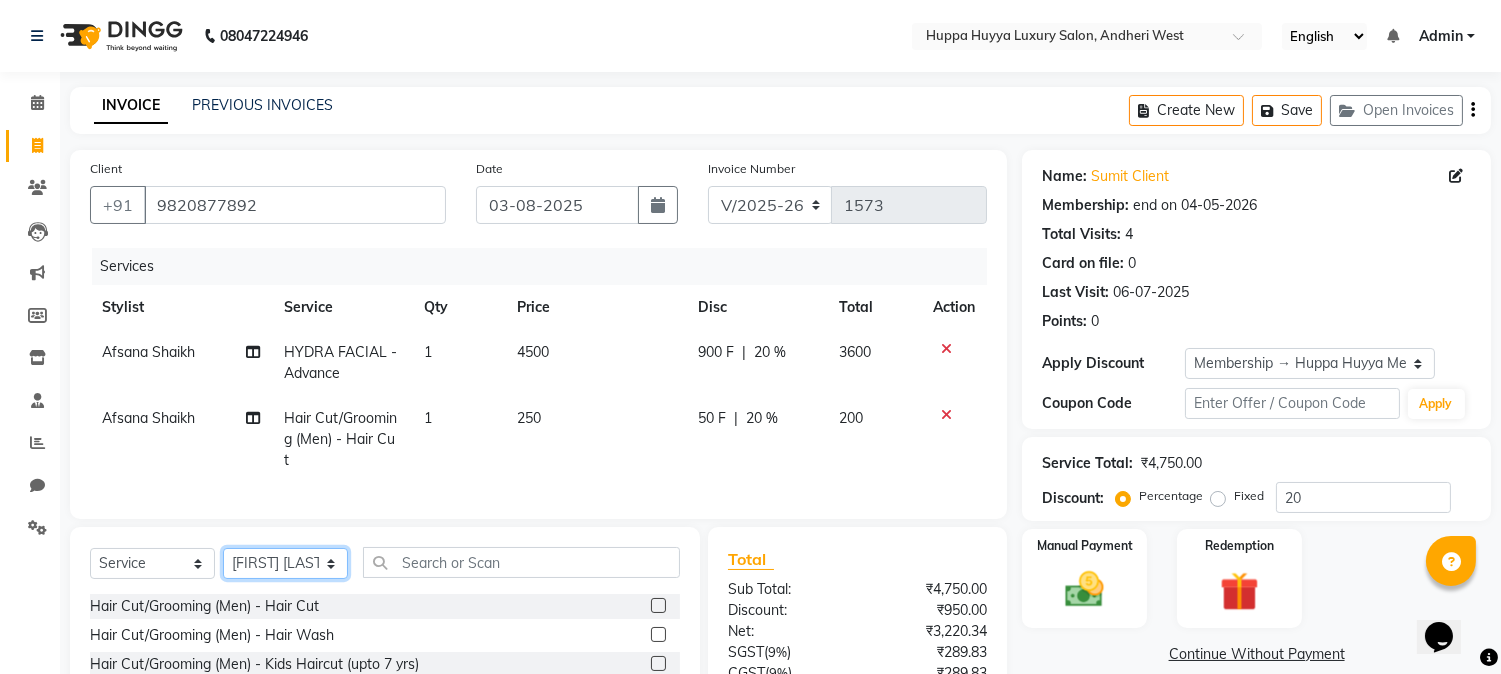 click on "Select Stylist [FIRST] [LAST] [FIRST] [LAST] [FIRST] [LAST] [FIRST] [LAST] [FIRST] [LAST]" 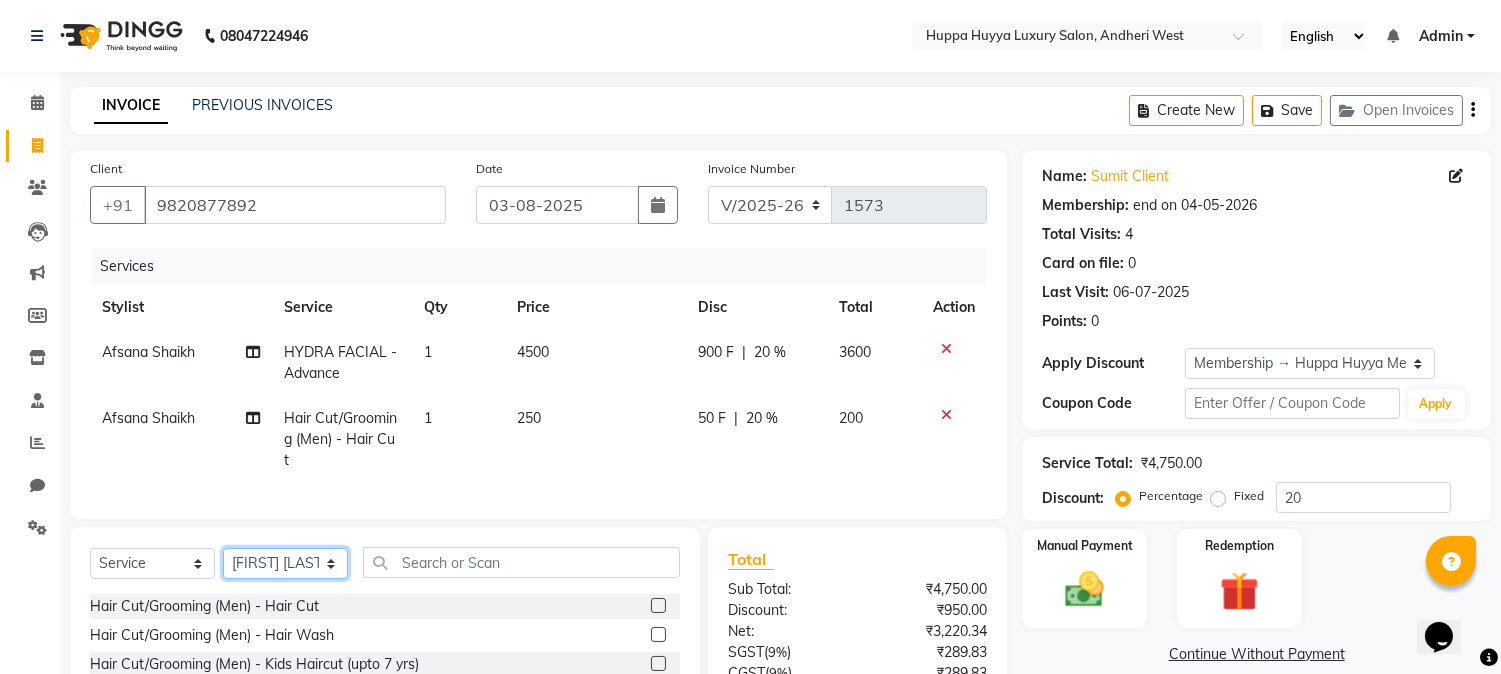 scroll, scrollTop: 111, scrollLeft: 0, axis: vertical 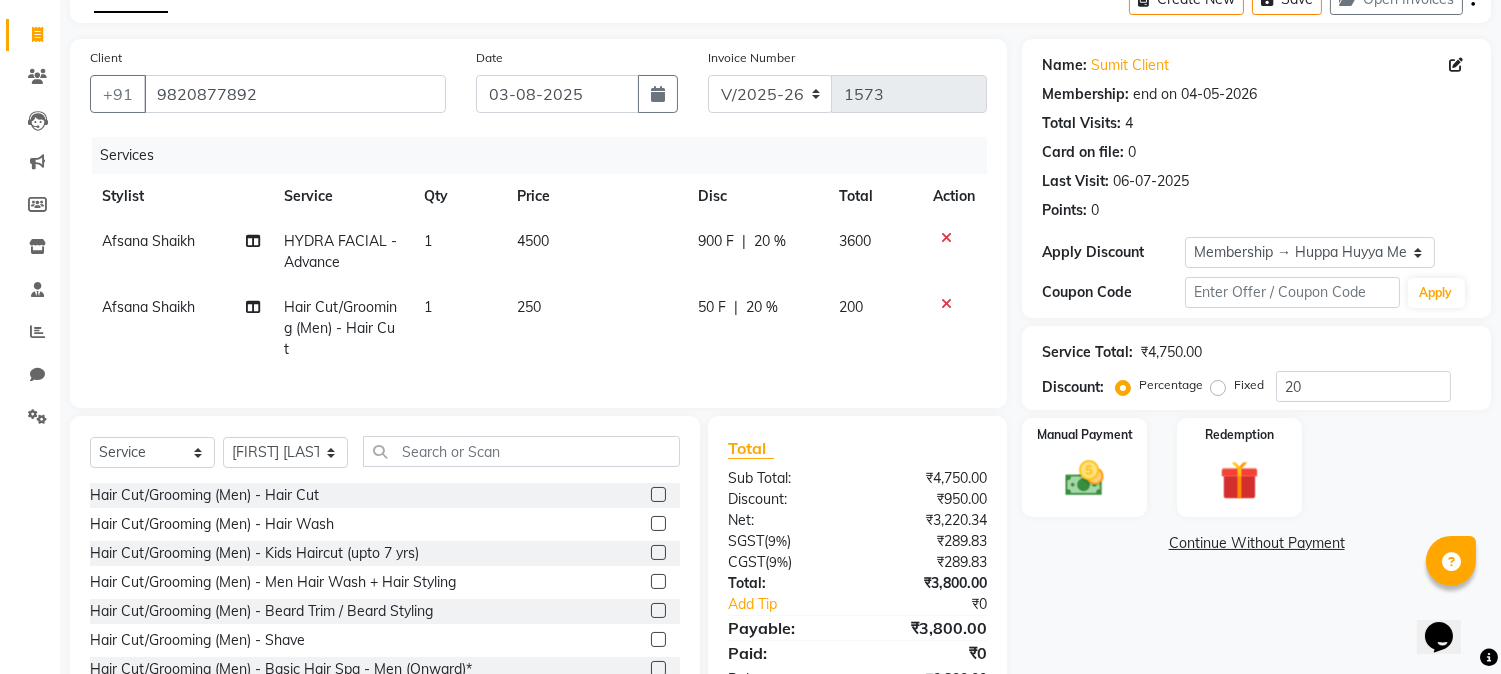 click on "50 F | 20 %" 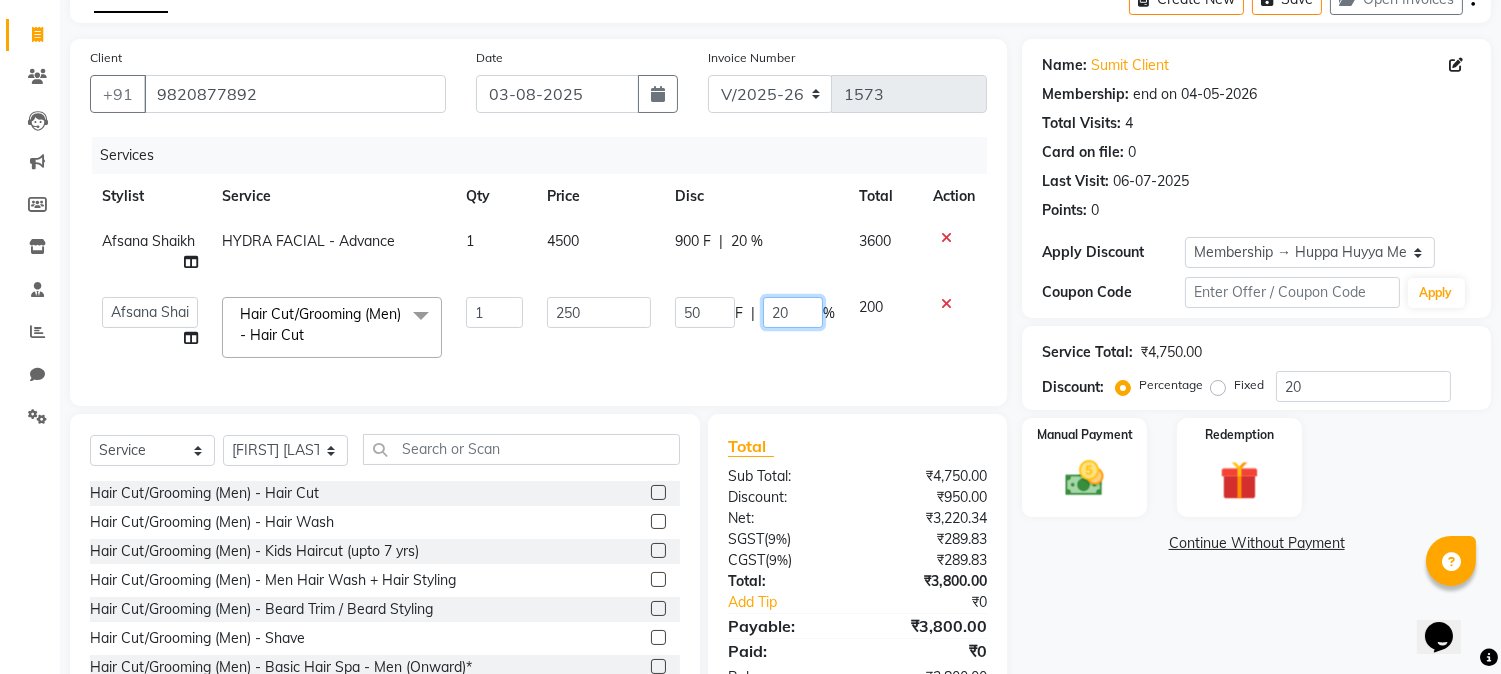 click on "20" 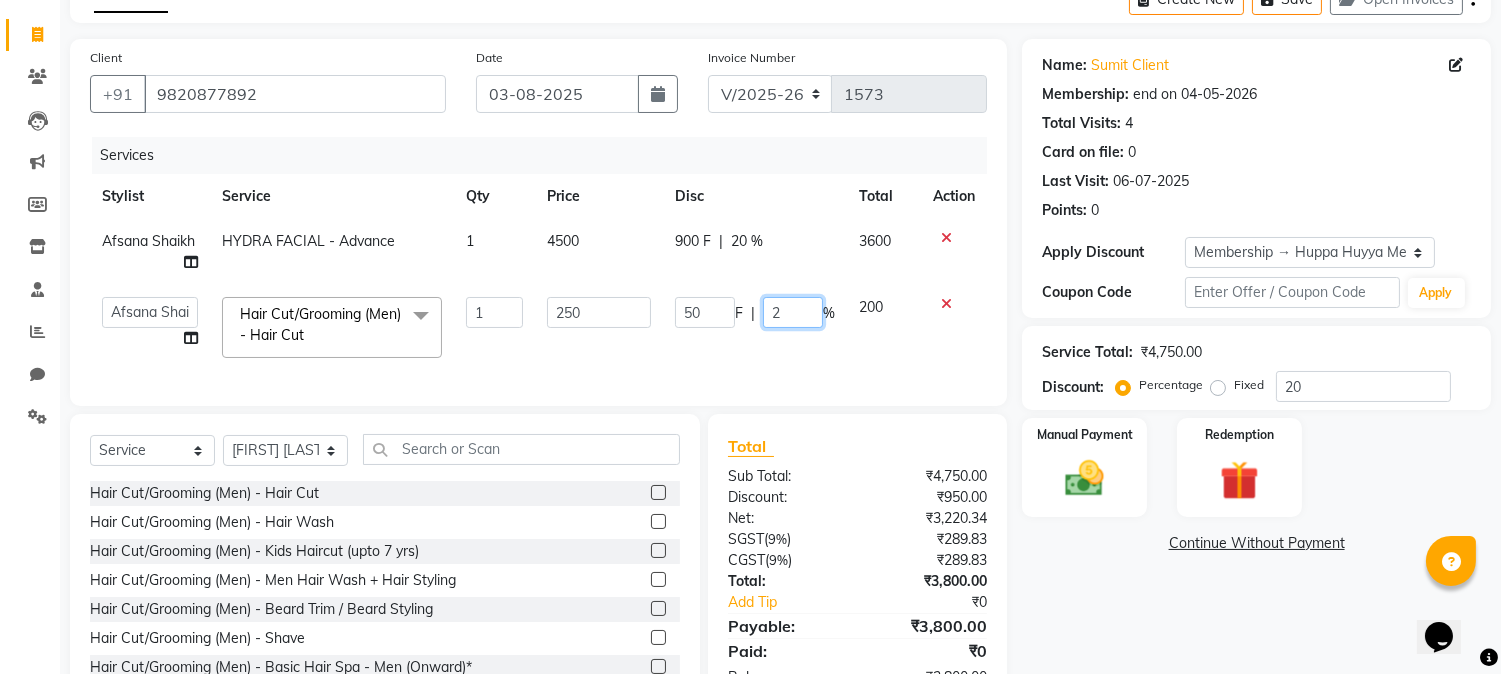 type 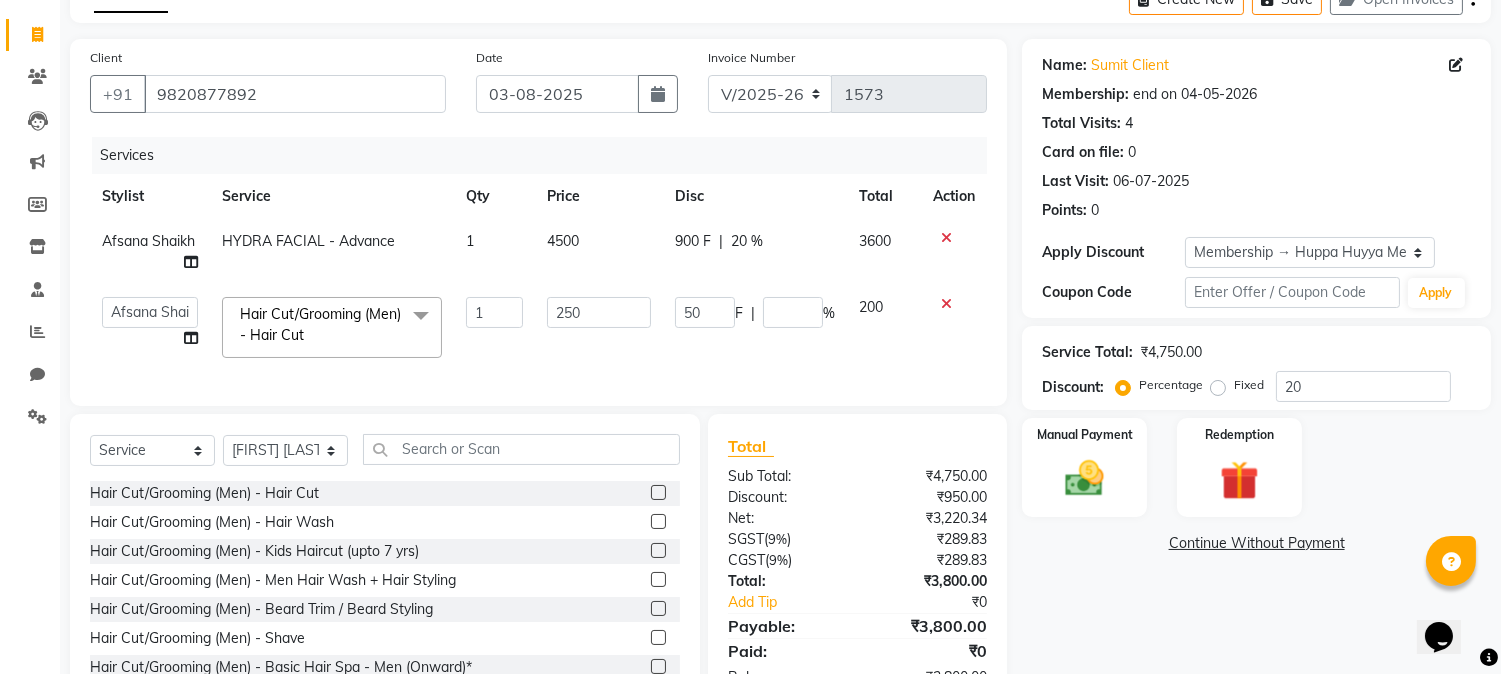 click on "50 F | %" 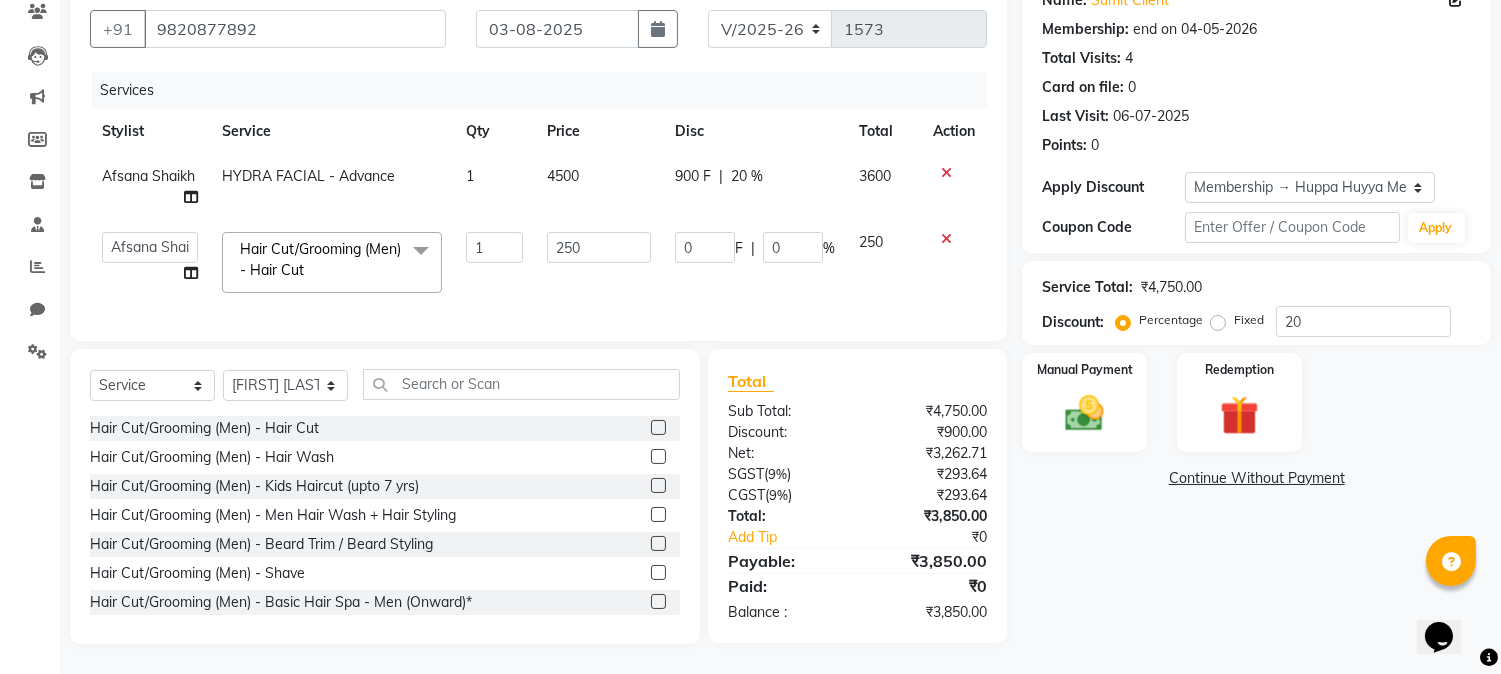 scroll, scrollTop: 81, scrollLeft: 0, axis: vertical 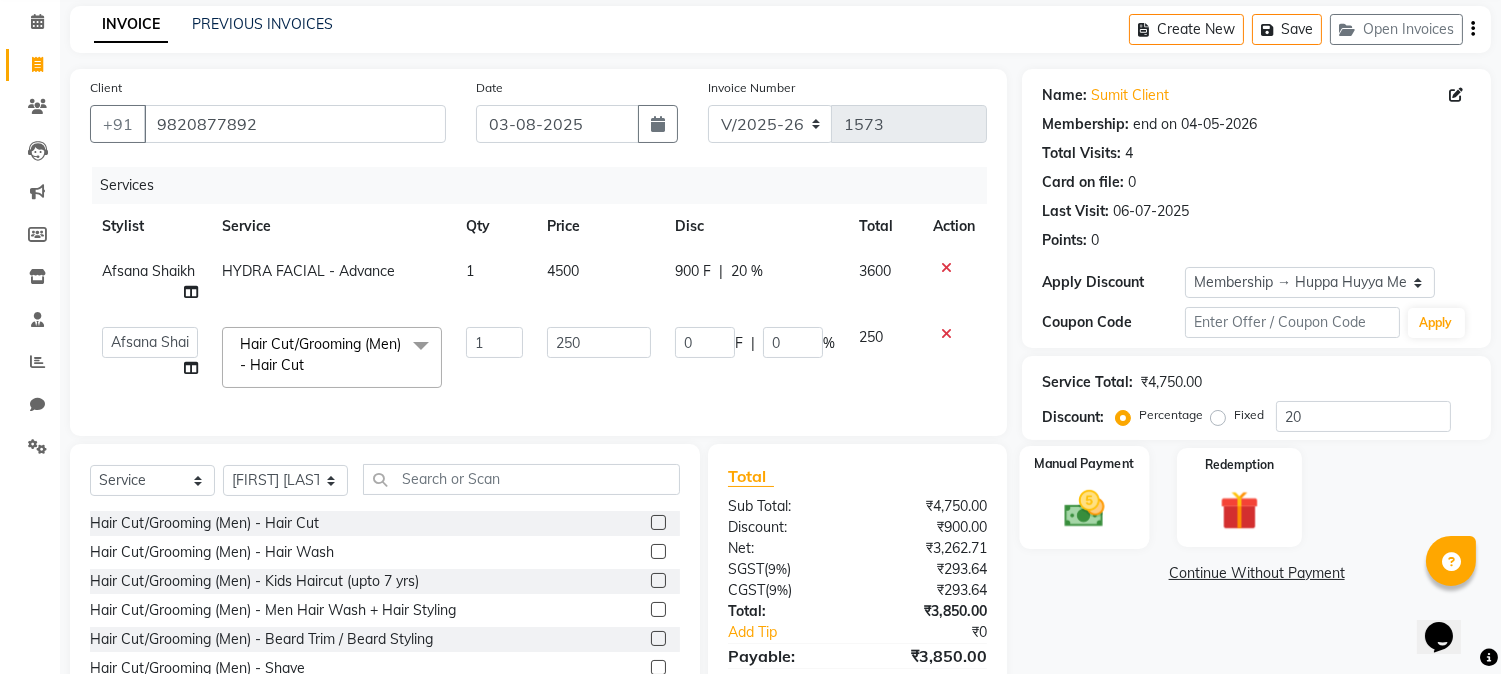 click on "Manual Payment" 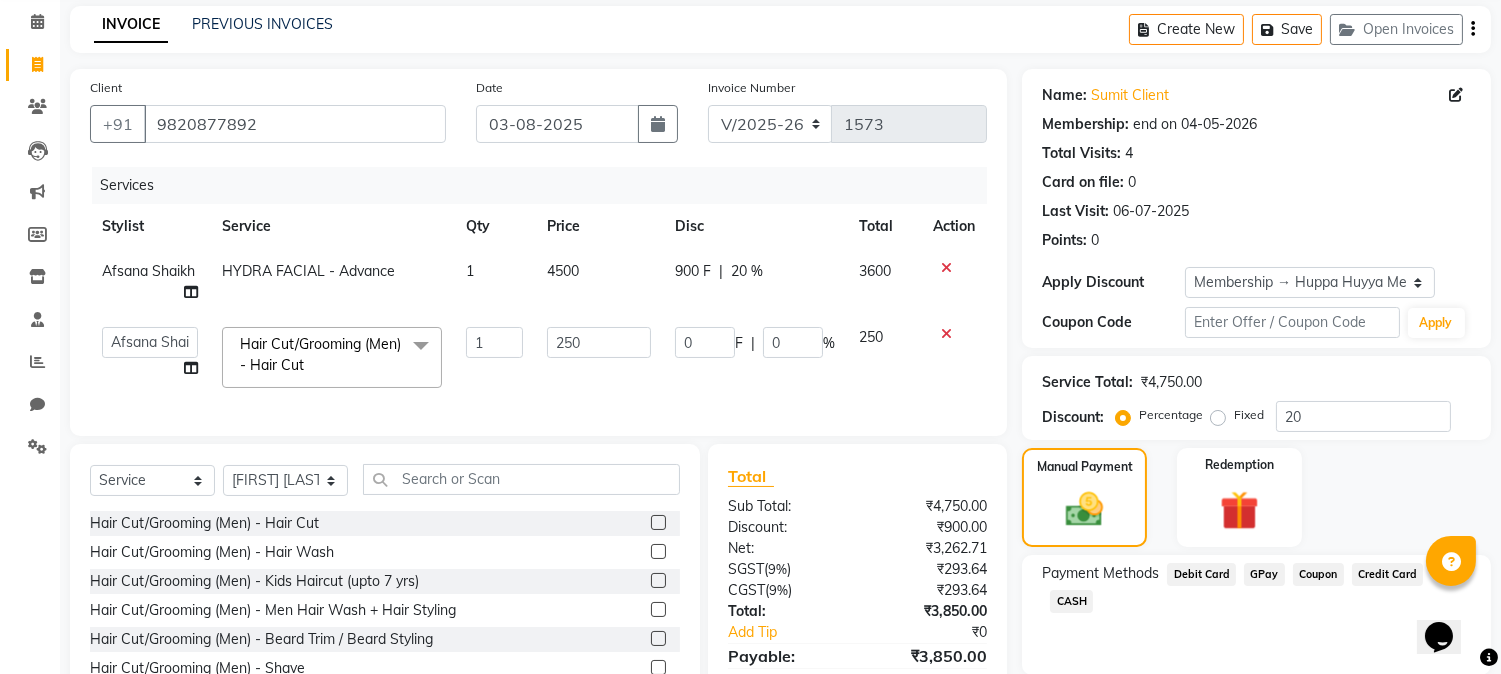 scroll, scrollTop: 192, scrollLeft: 0, axis: vertical 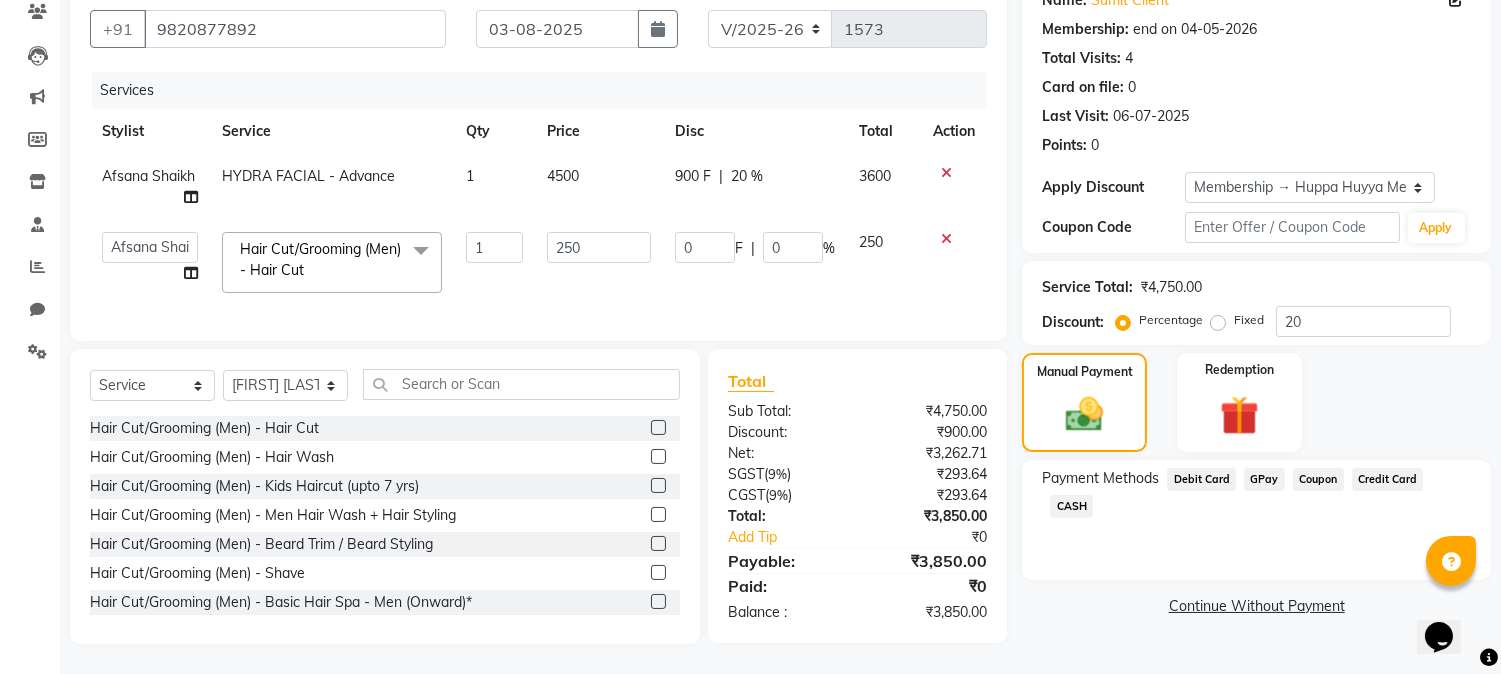 click on "GPay" 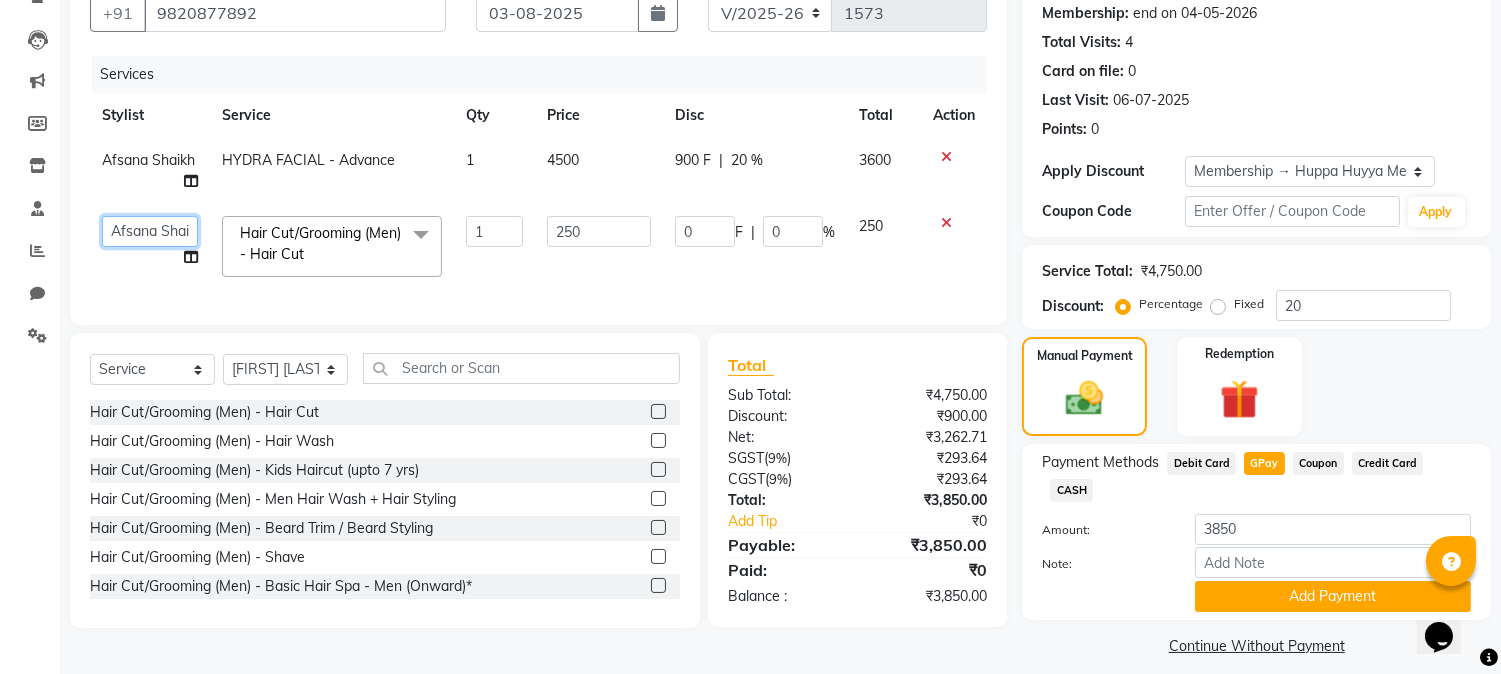 click on "[FIRST] [LAST] [FIRST] [LAST] [FIRST] [LAST] [FIRST] [LAST] [FIRST] [LAST]" 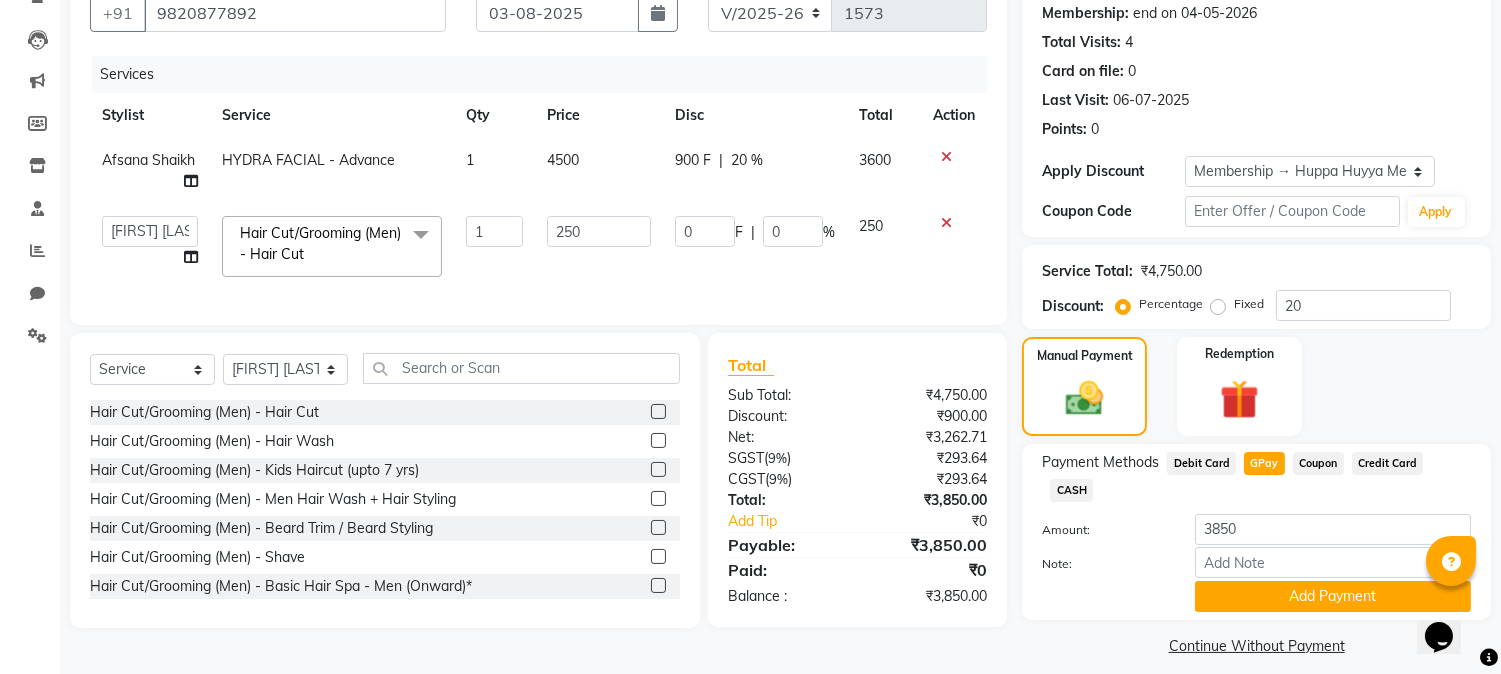 select on "69297" 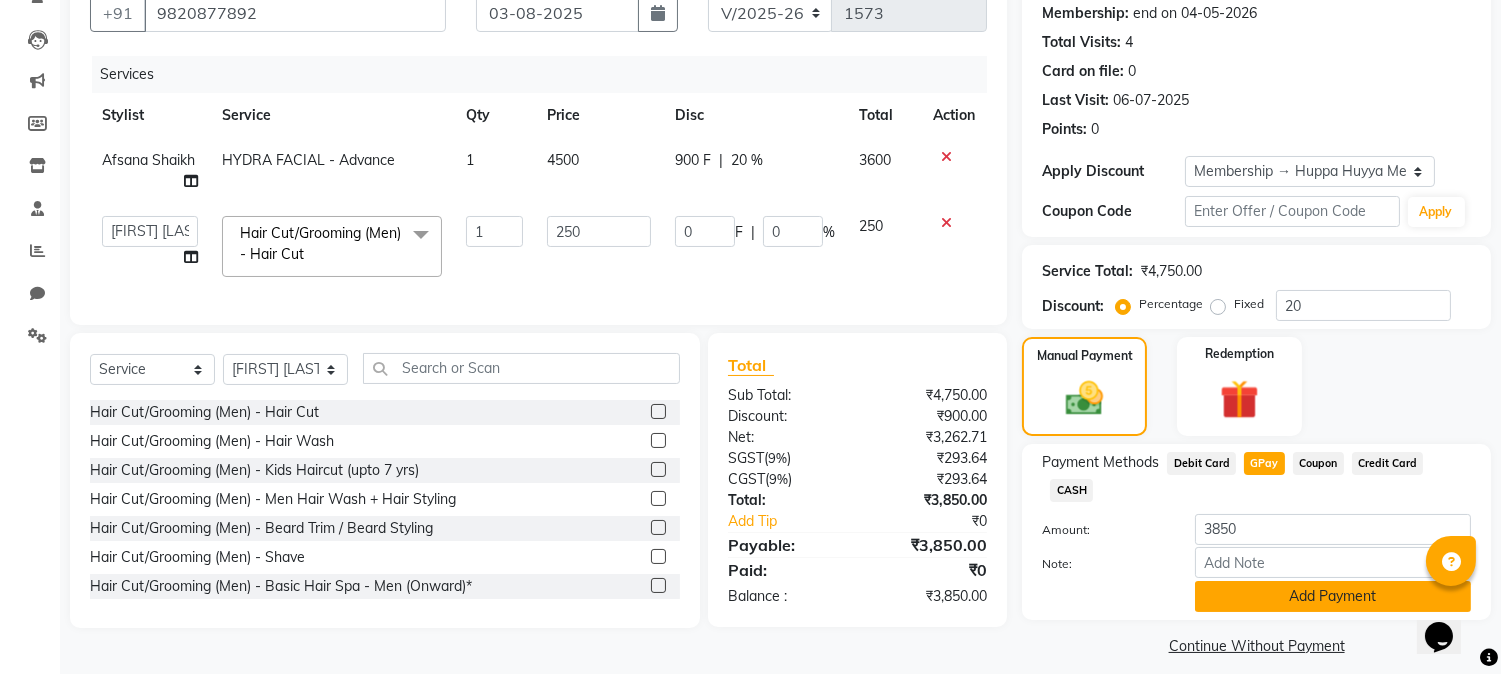 click on "Add Payment" 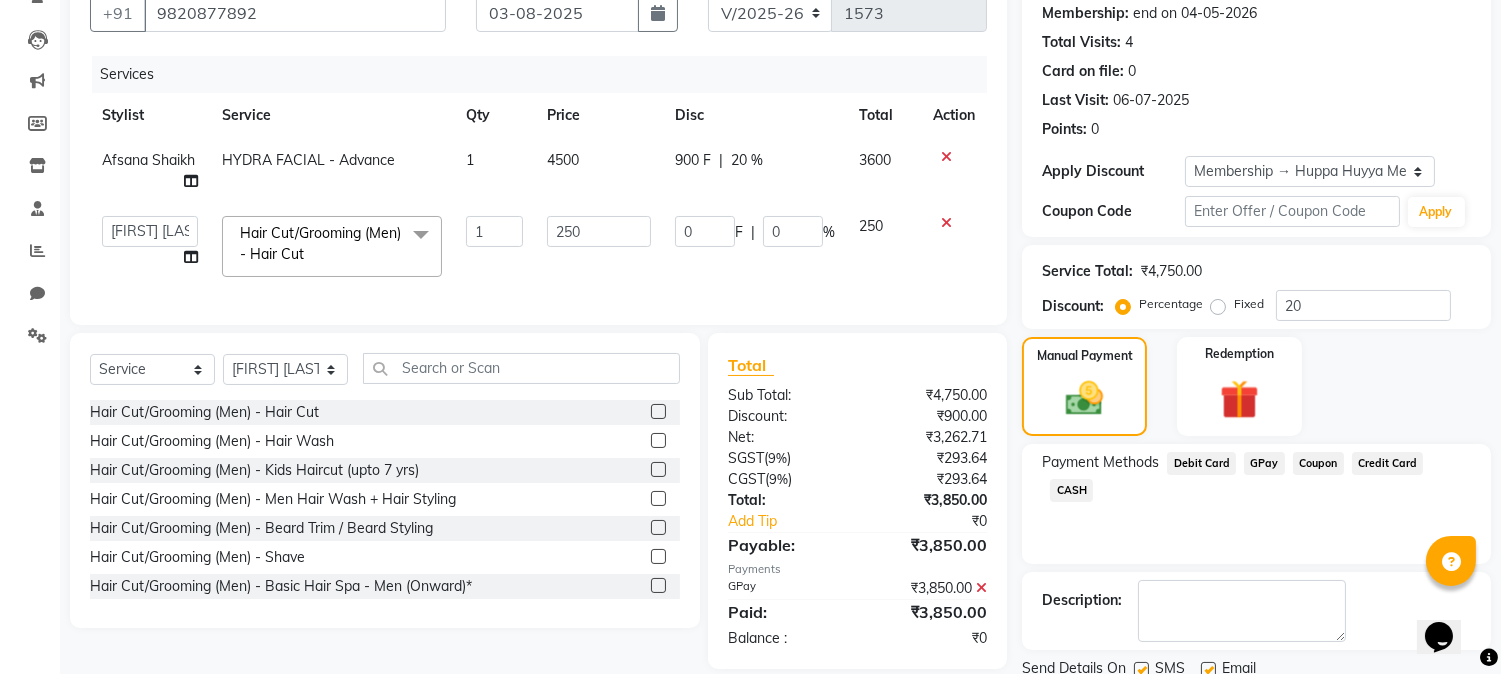 scroll, scrollTop: 265, scrollLeft: 0, axis: vertical 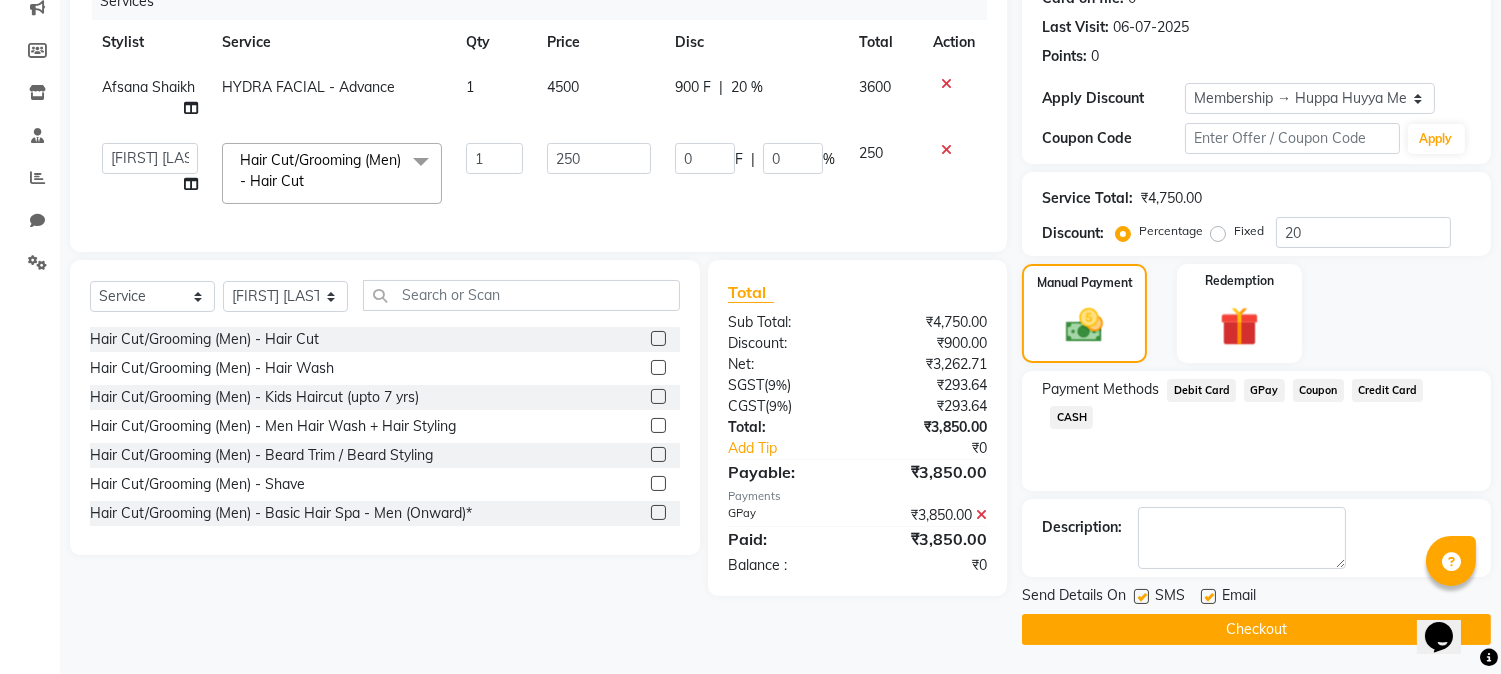 click on "Checkout" 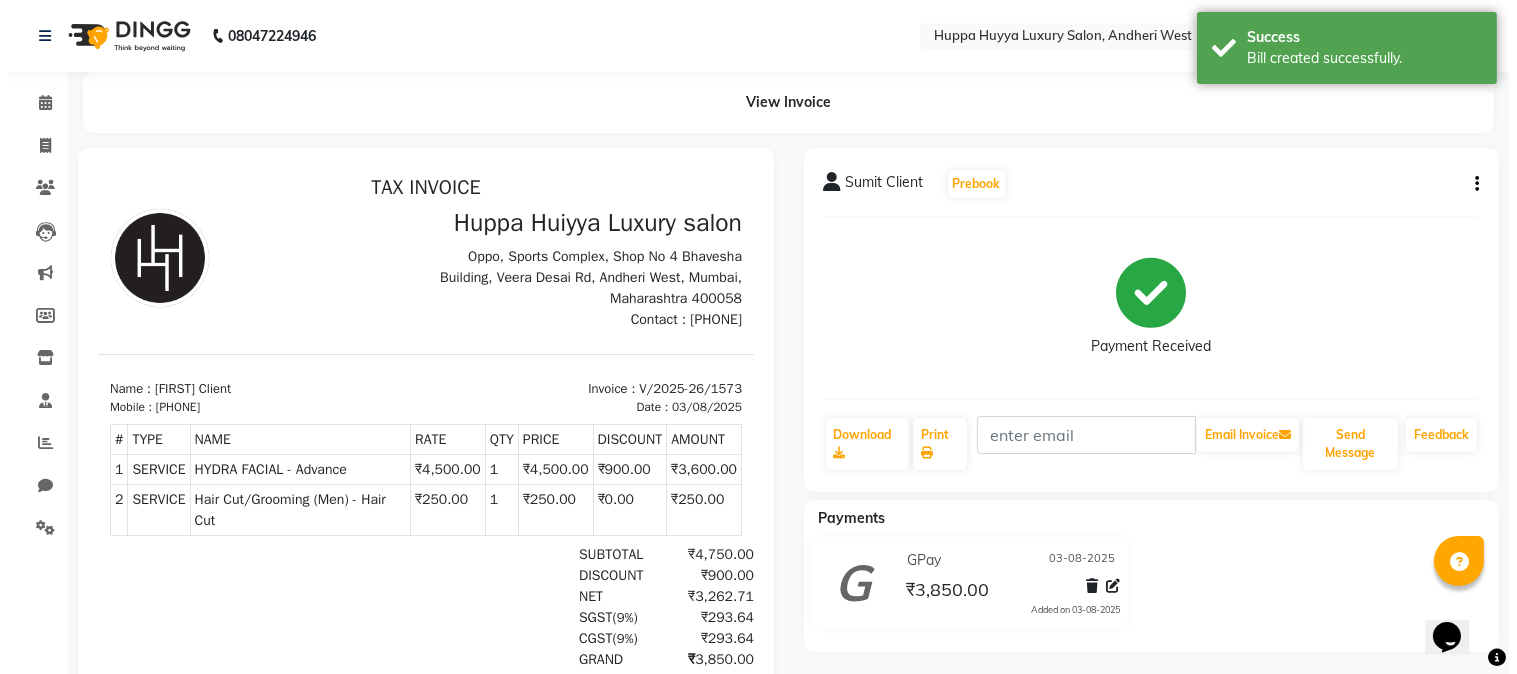 scroll, scrollTop: 0, scrollLeft: 0, axis: both 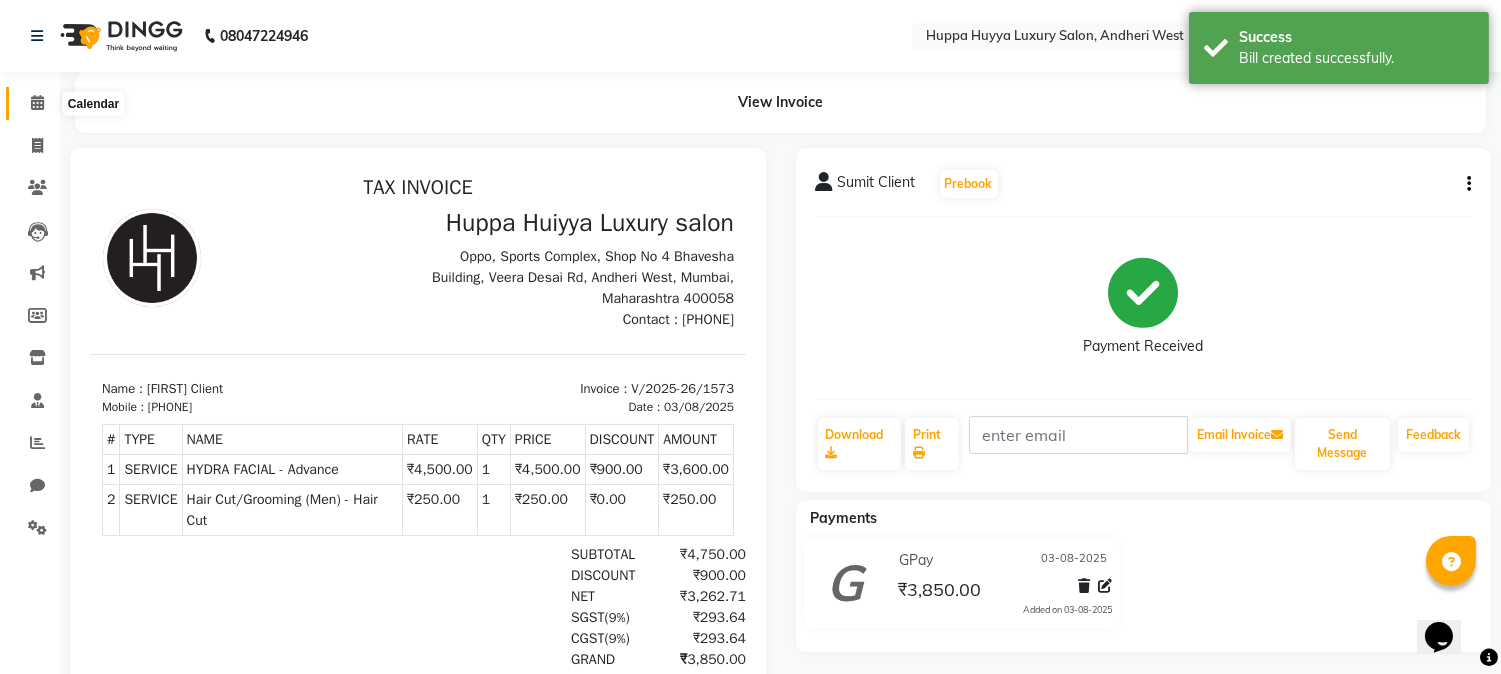 click 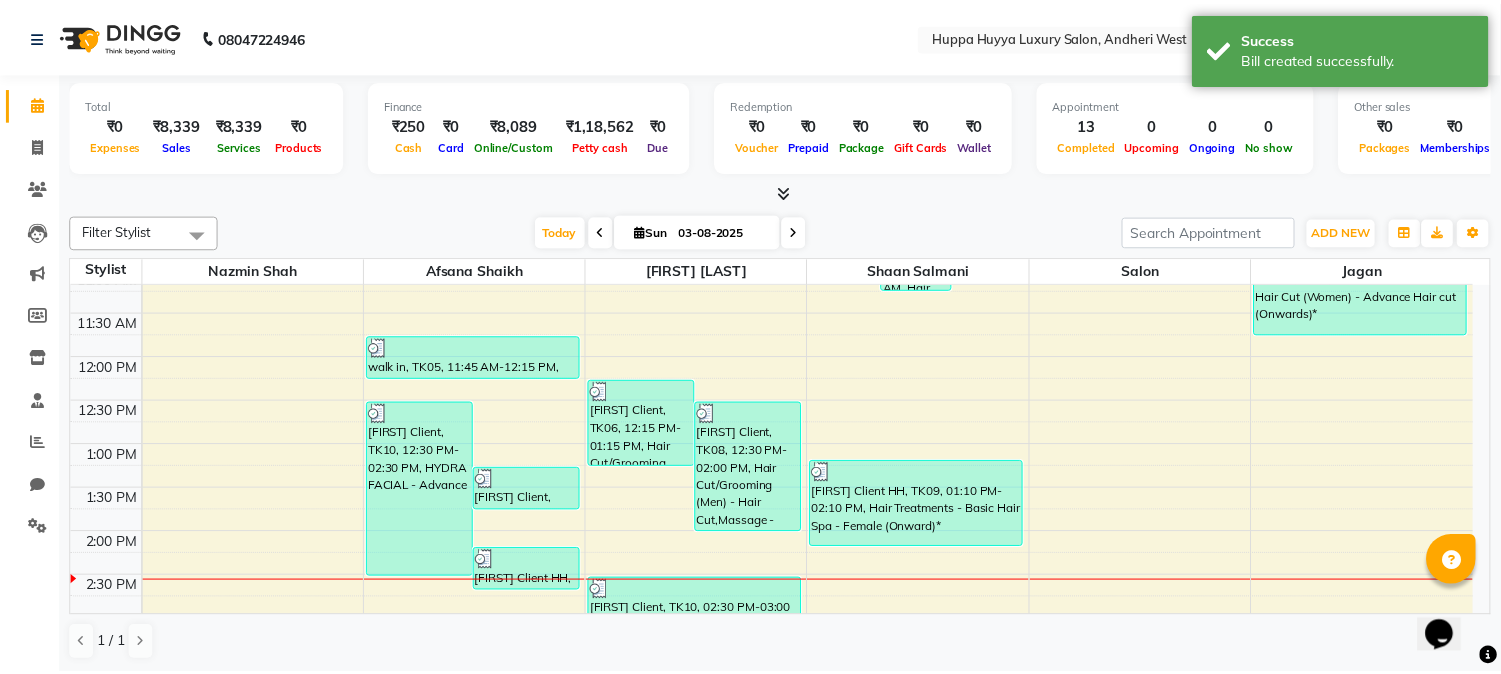scroll, scrollTop: 222, scrollLeft: 0, axis: vertical 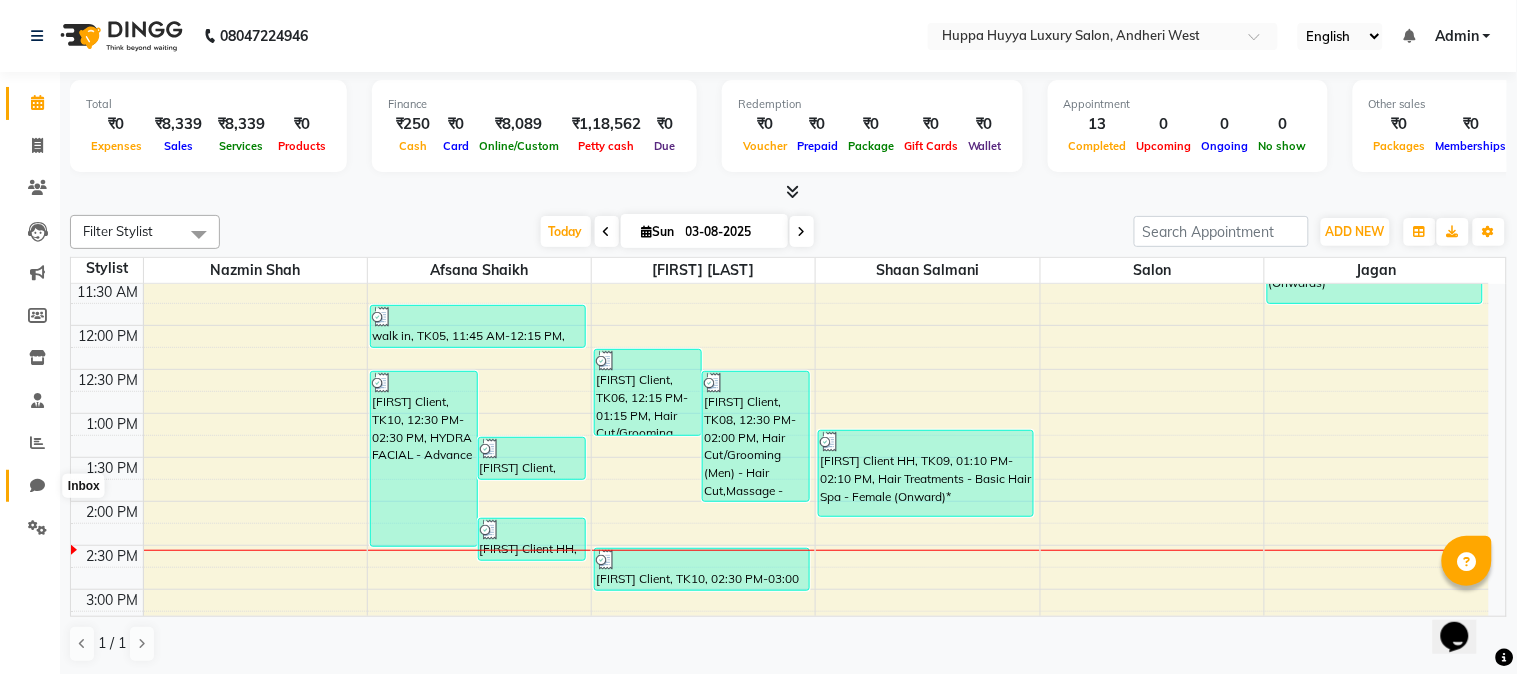 click 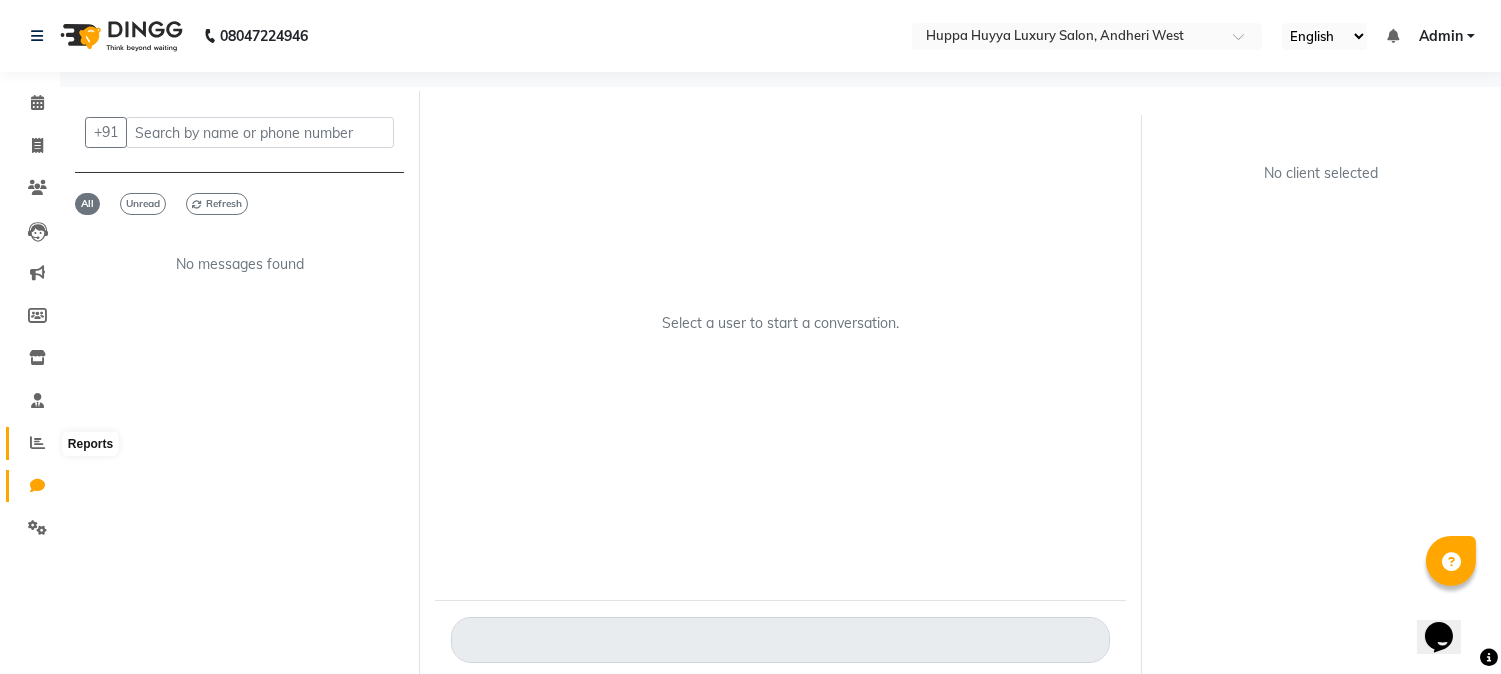 click 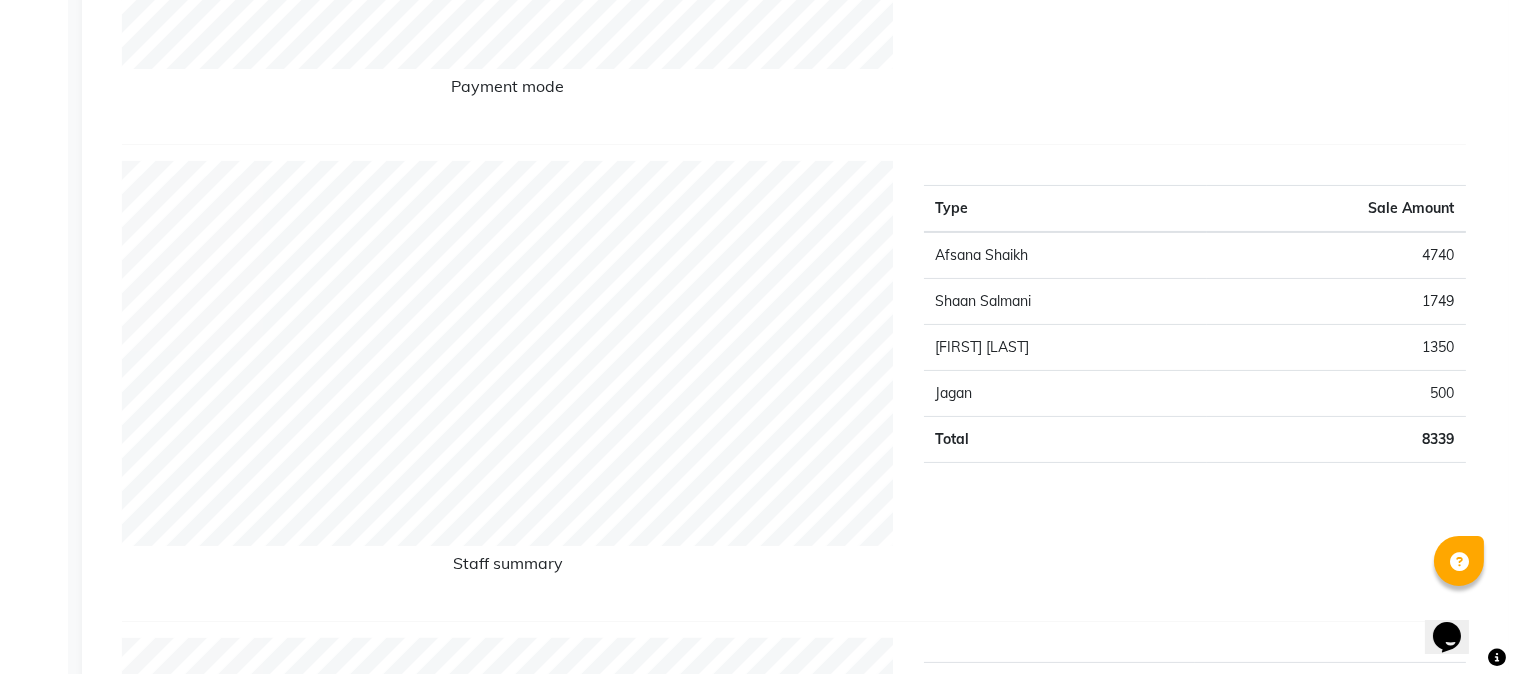 scroll, scrollTop: 0, scrollLeft: 0, axis: both 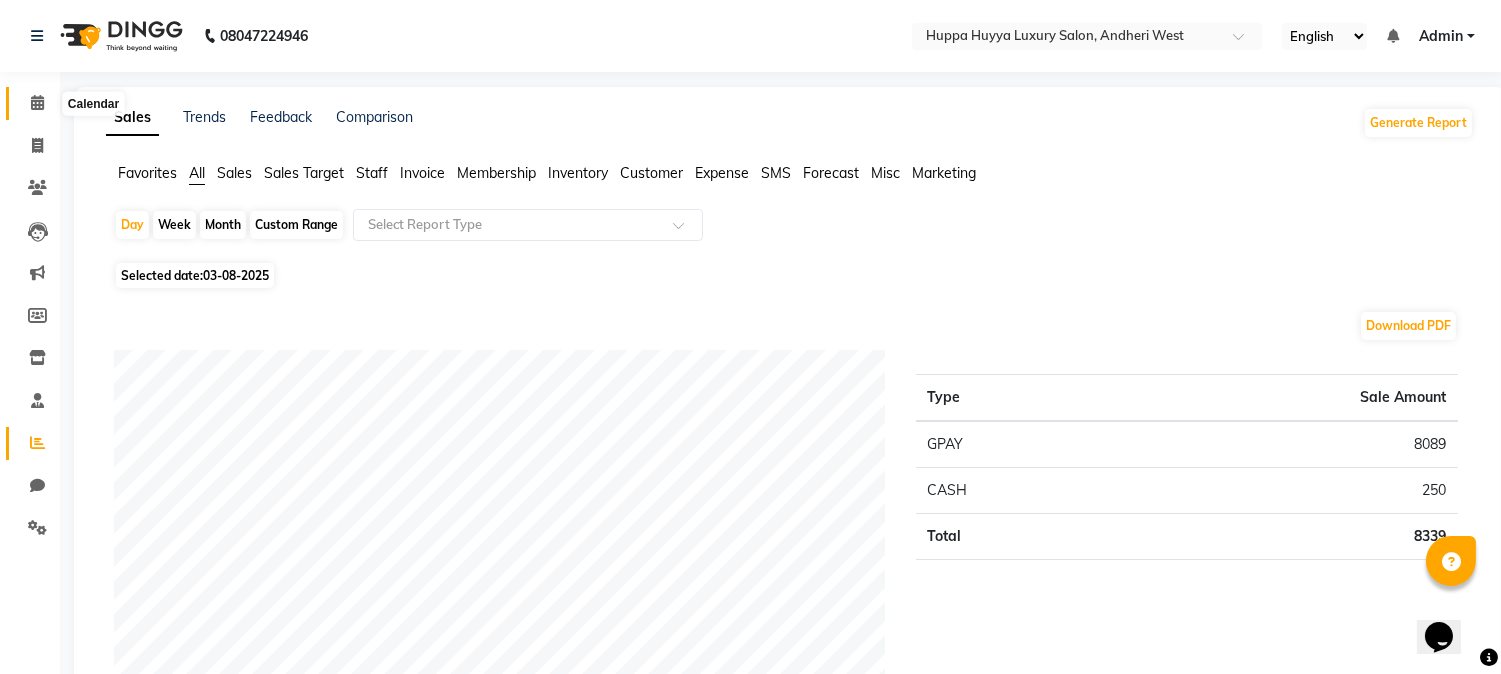 click 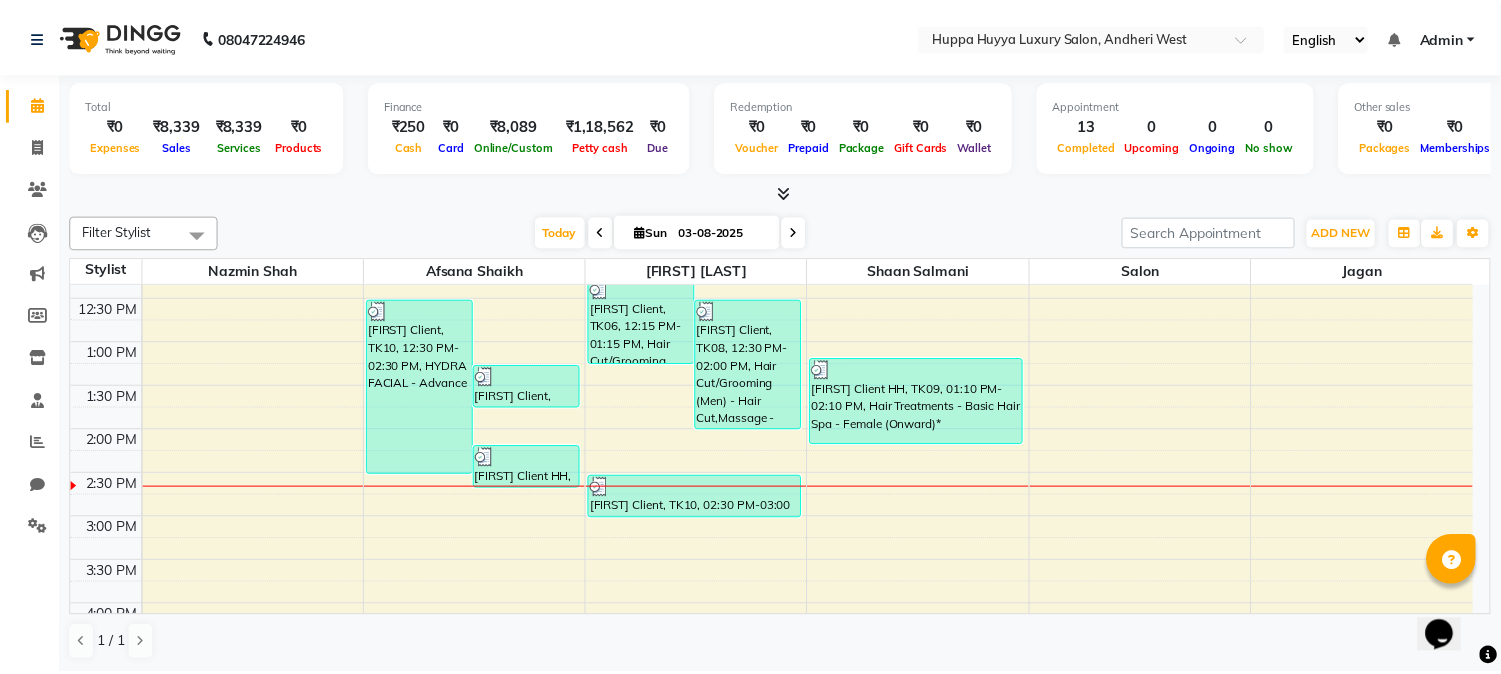 scroll, scrollTop: 333, scrollLeft: 0, axis: vertical 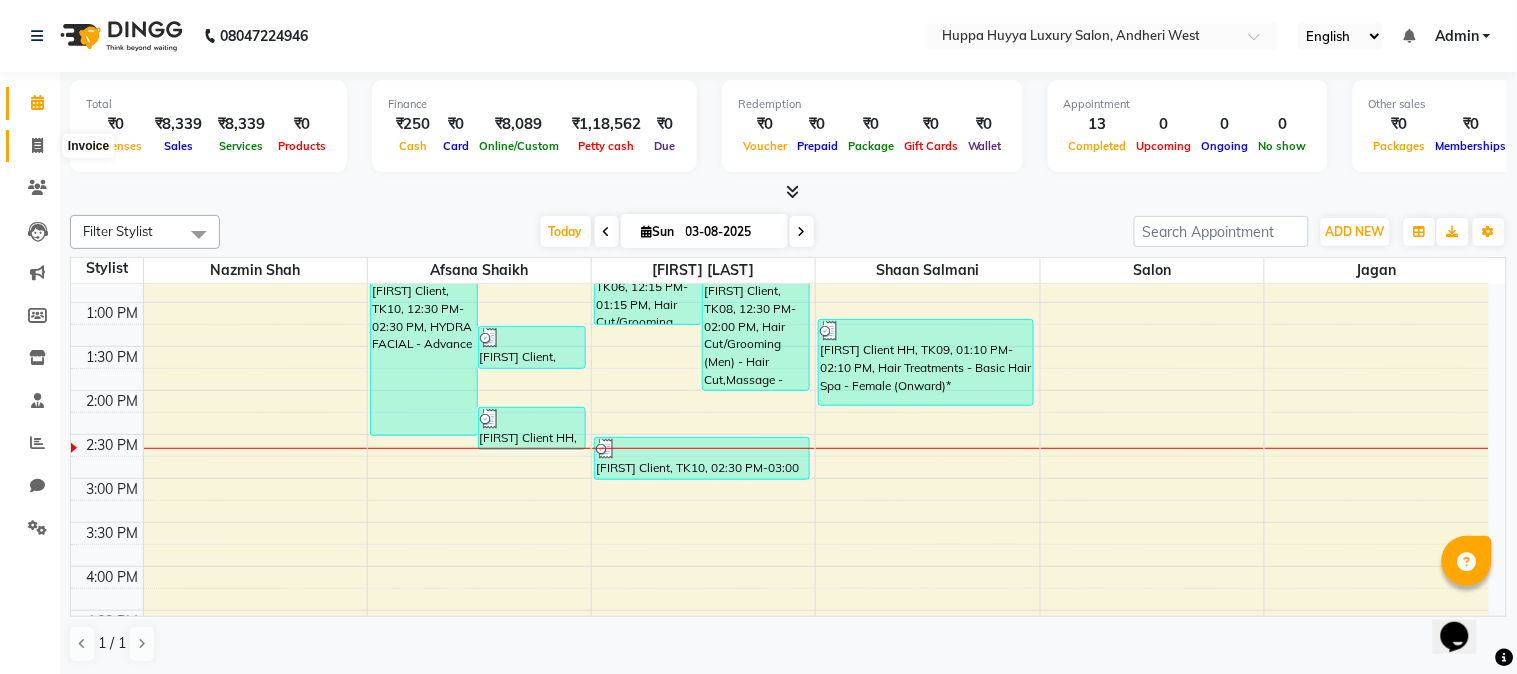 click 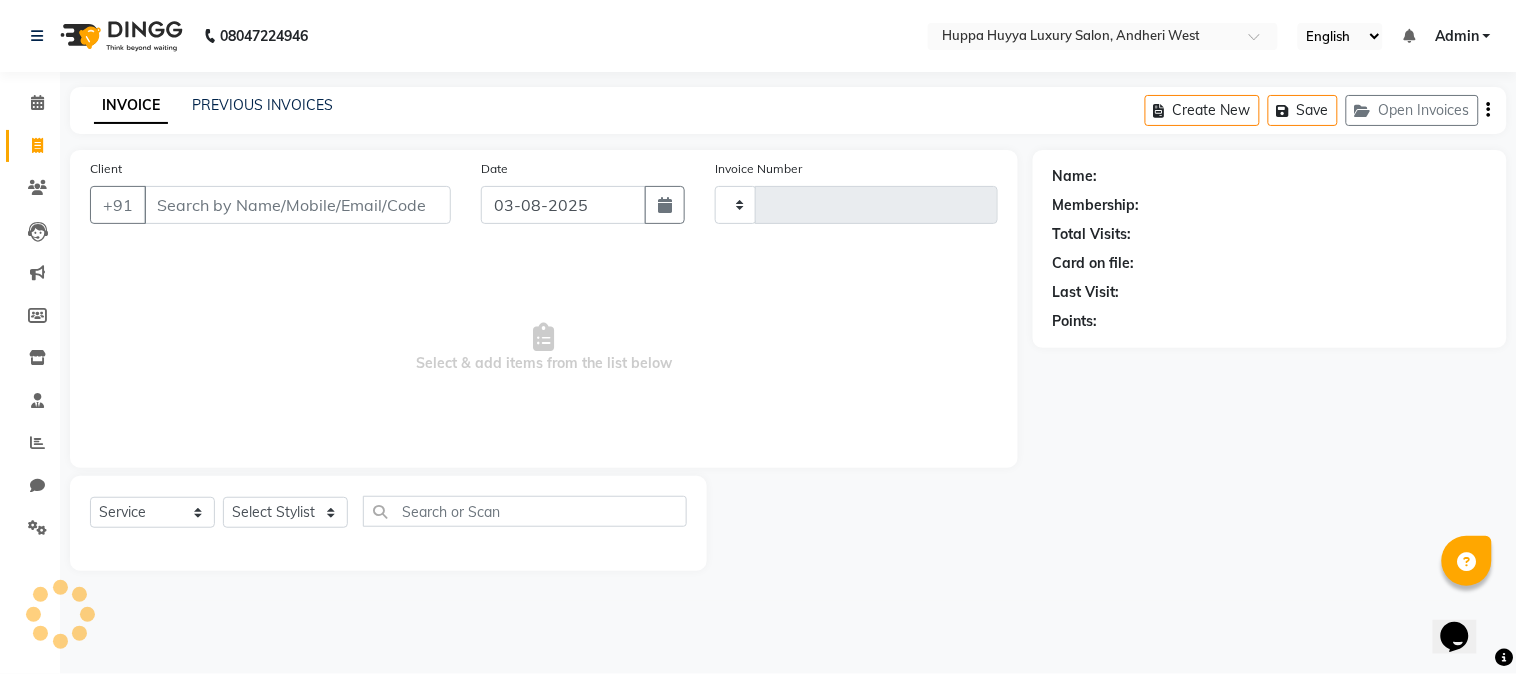 type on "1574" 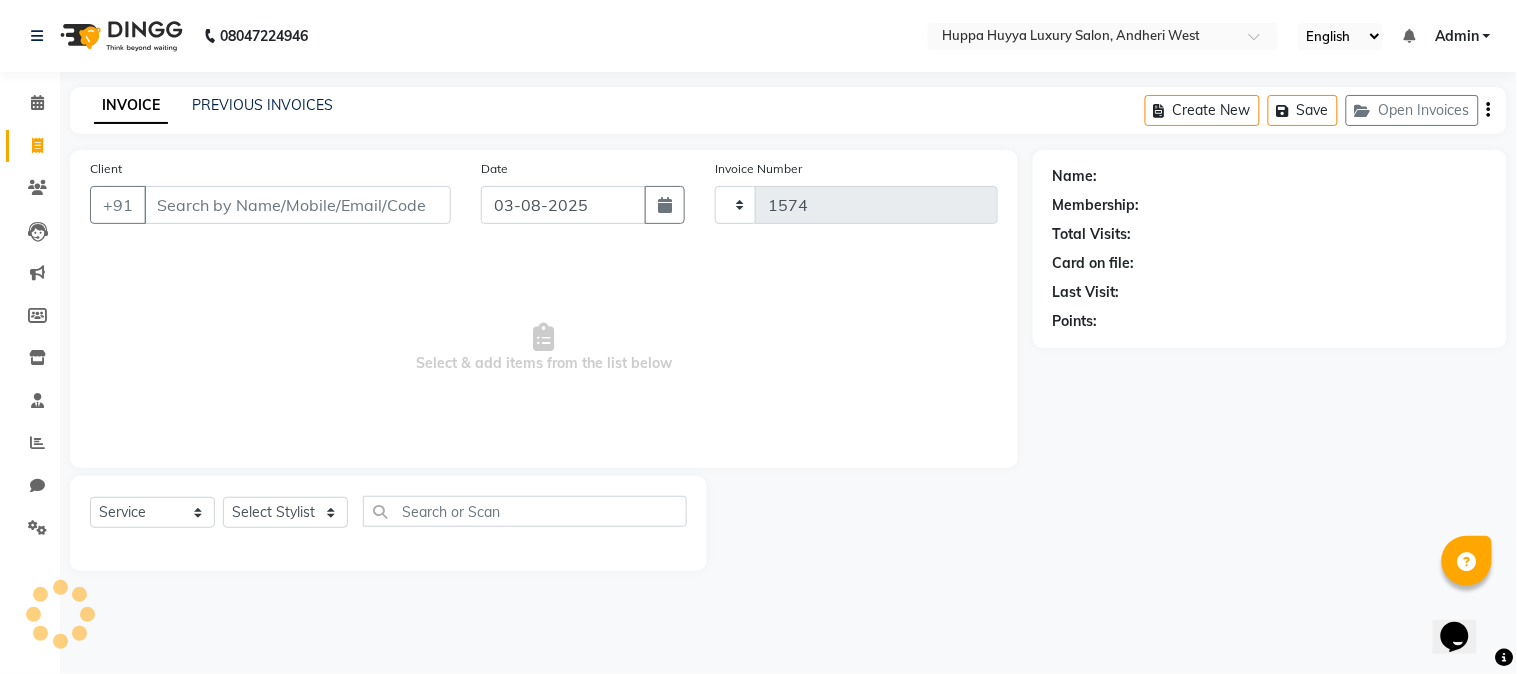 select on "7752" 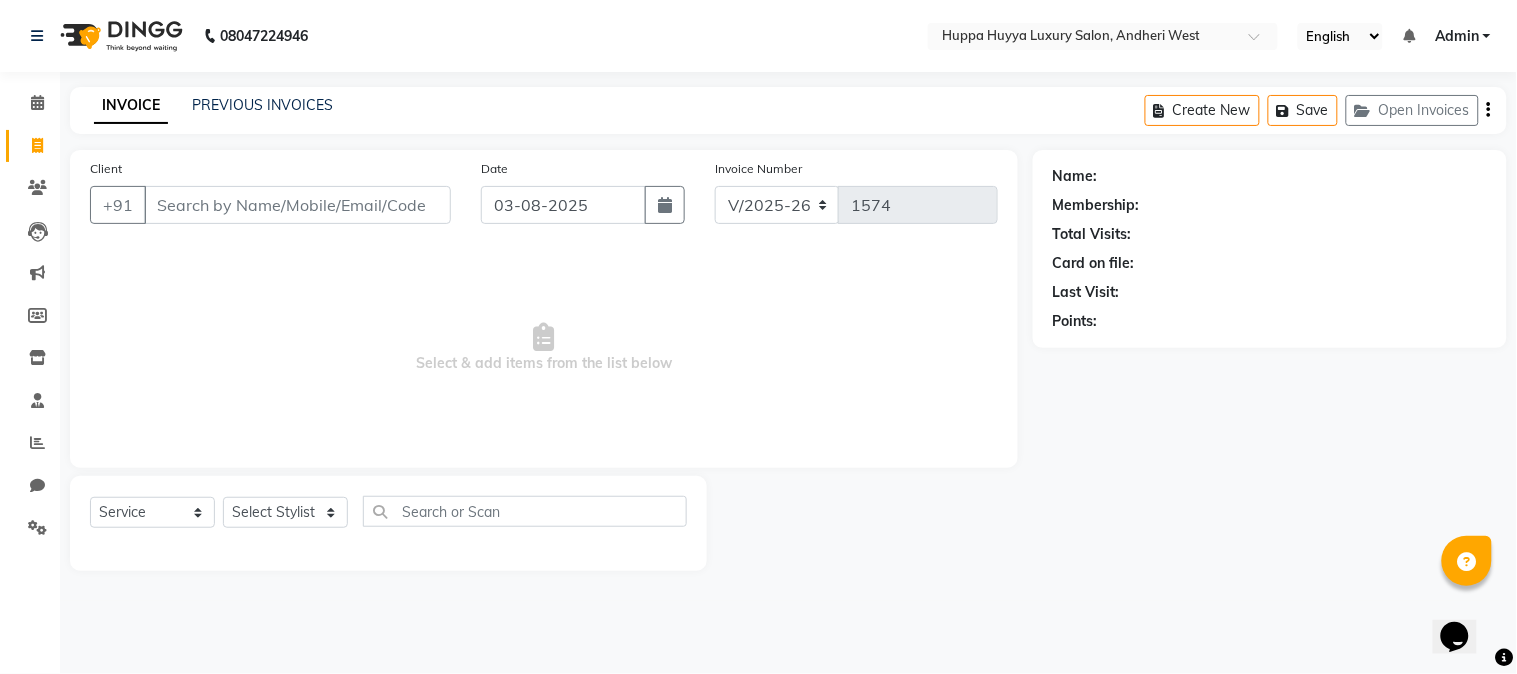 click on "Client" at bounding box center [297, 205] 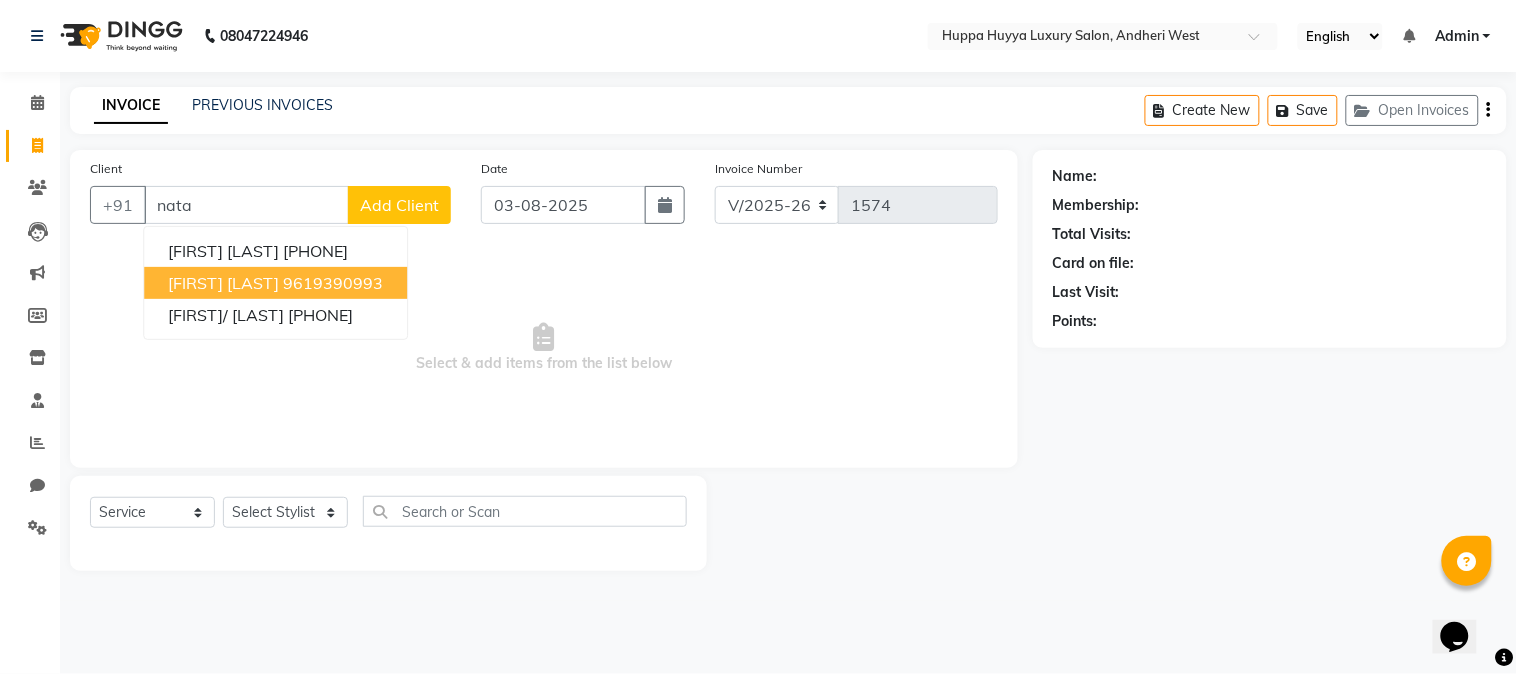 click on "[FIRST] [LAST] [PHONE]" at bounding box center (275, 283) 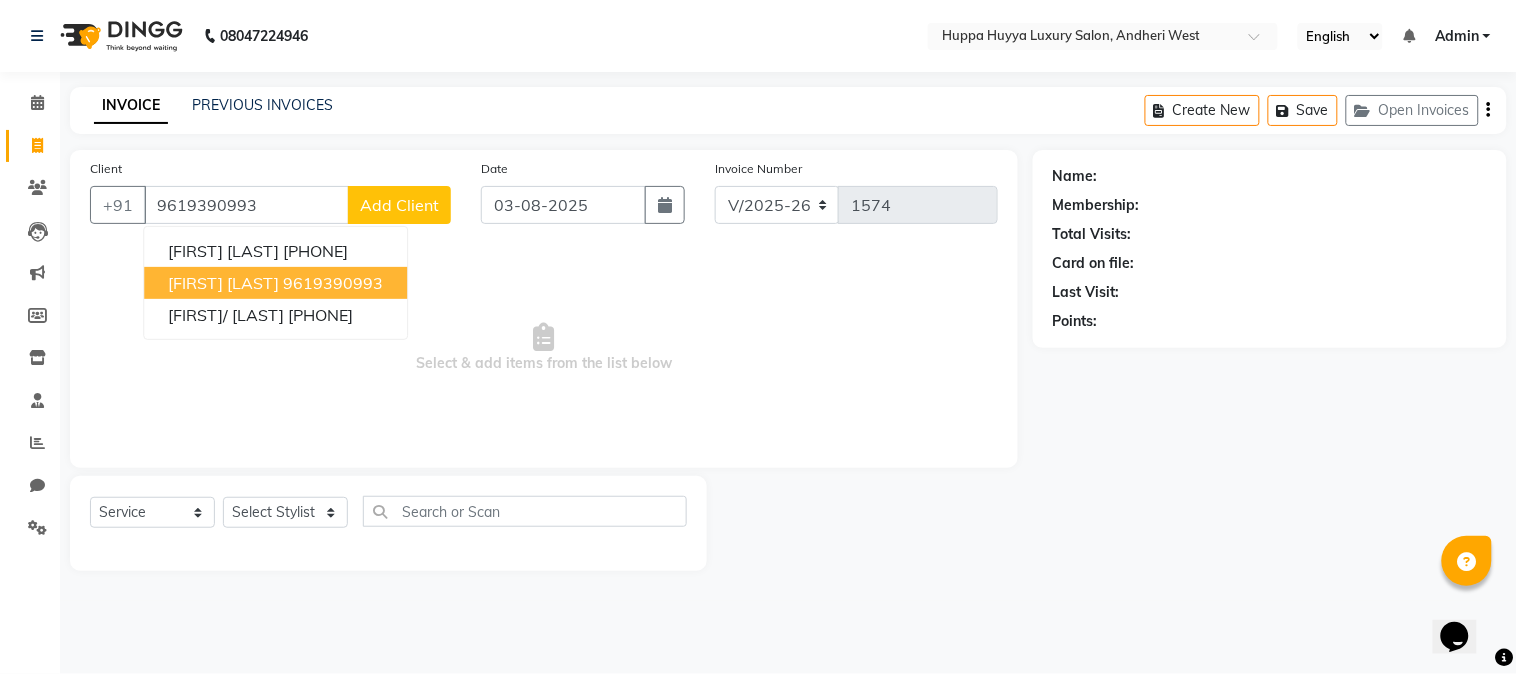 type on "9619390993" 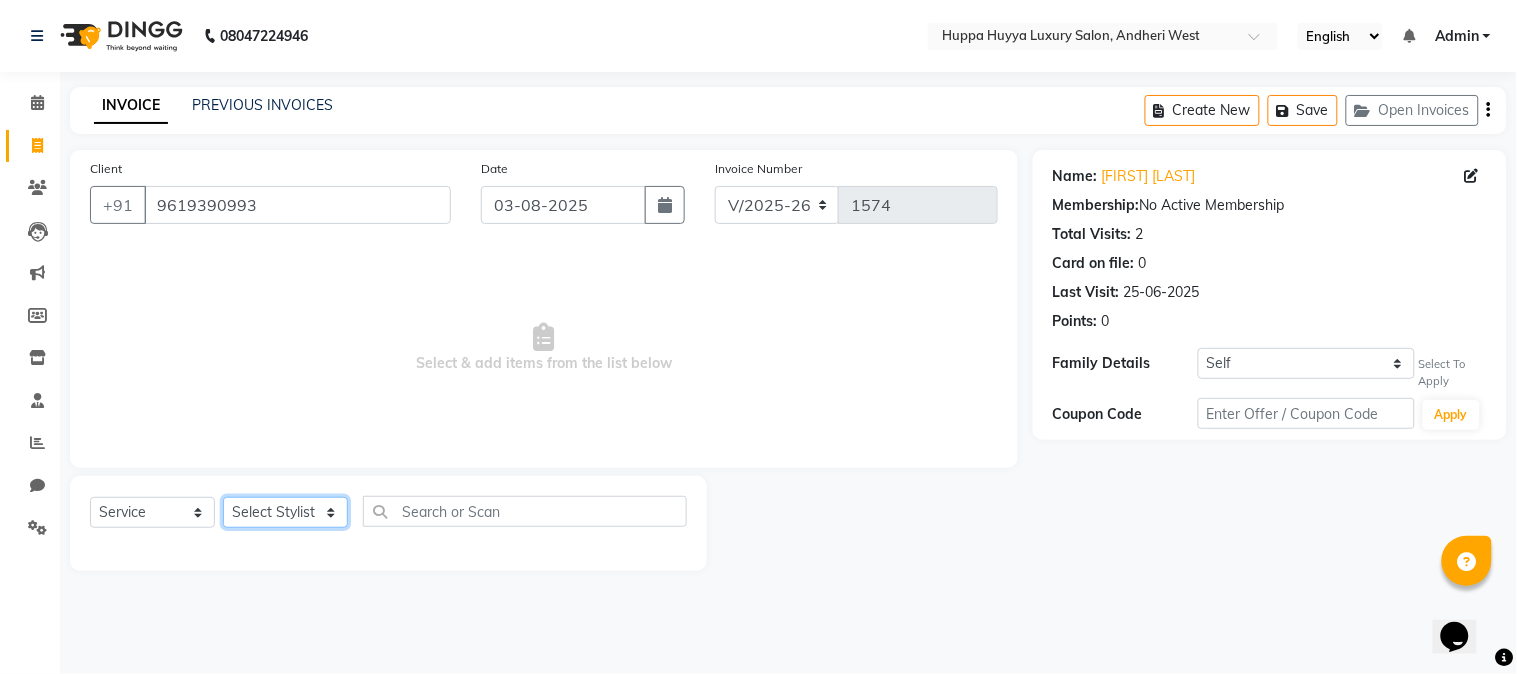 click on "Select Stylist [FIRST] [LAST] [FIRST] [LAST] [FIRST] [LAST] [FIRST] [LAST] [FIRST] [LAST]" 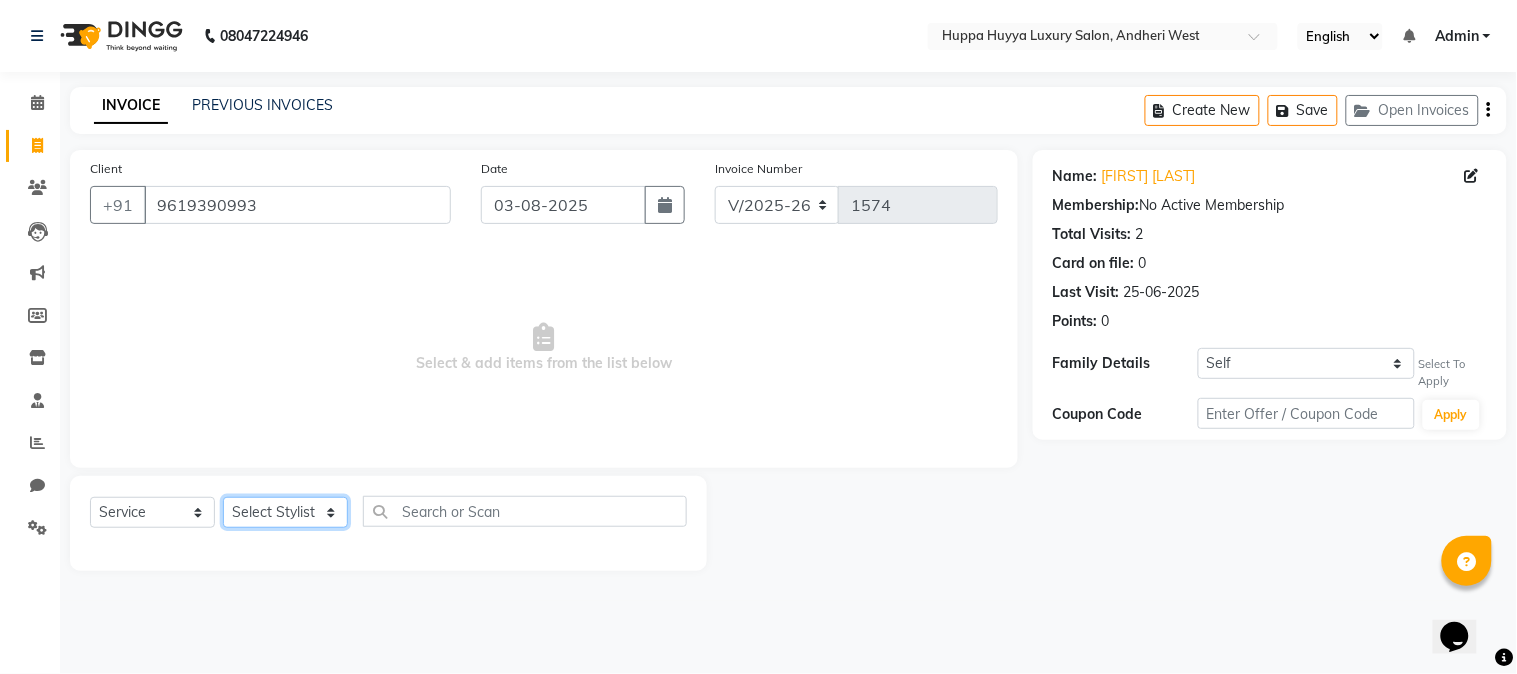 select on "69294" 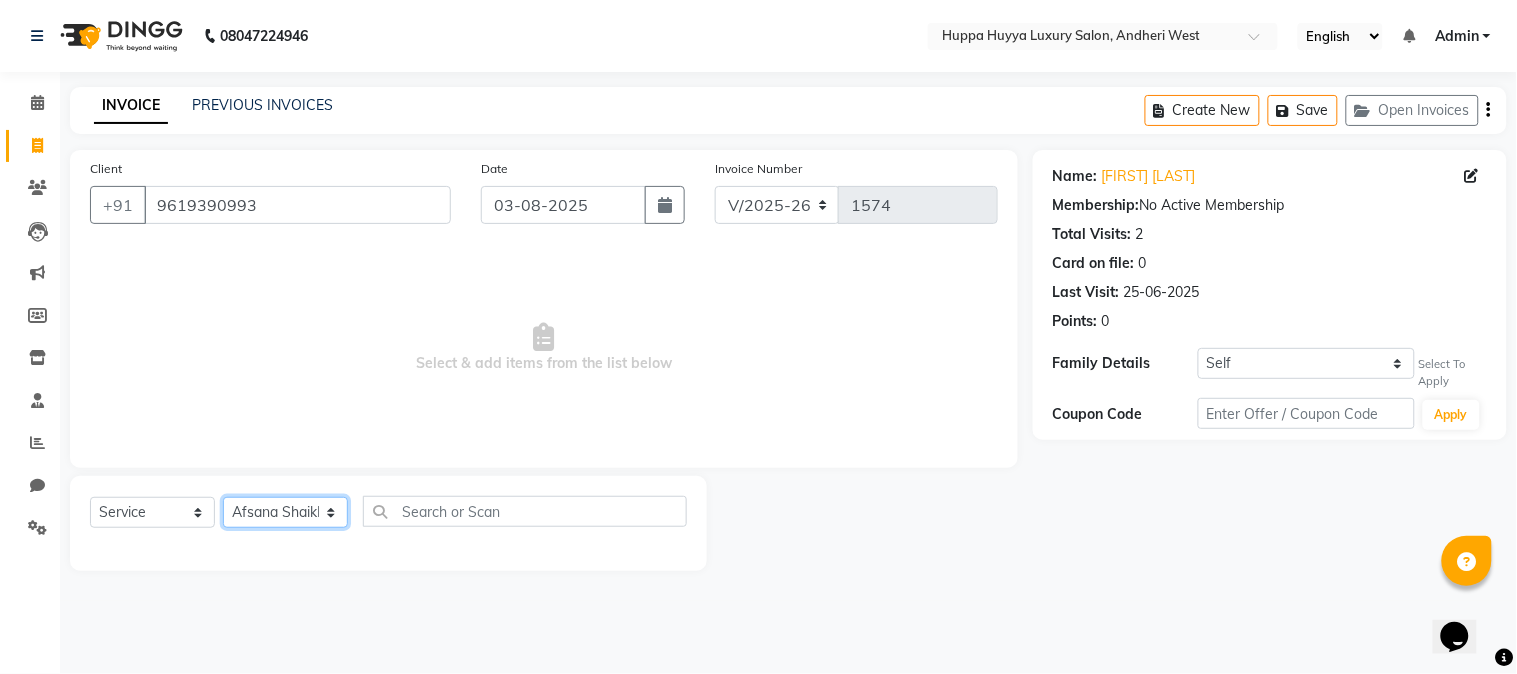 click on "Select Stylist [FIRST] [LAST] [FIRST] [LAST] [FIRST] [LAST] [FIRST] [LAST] [FIRST] [LAST]" 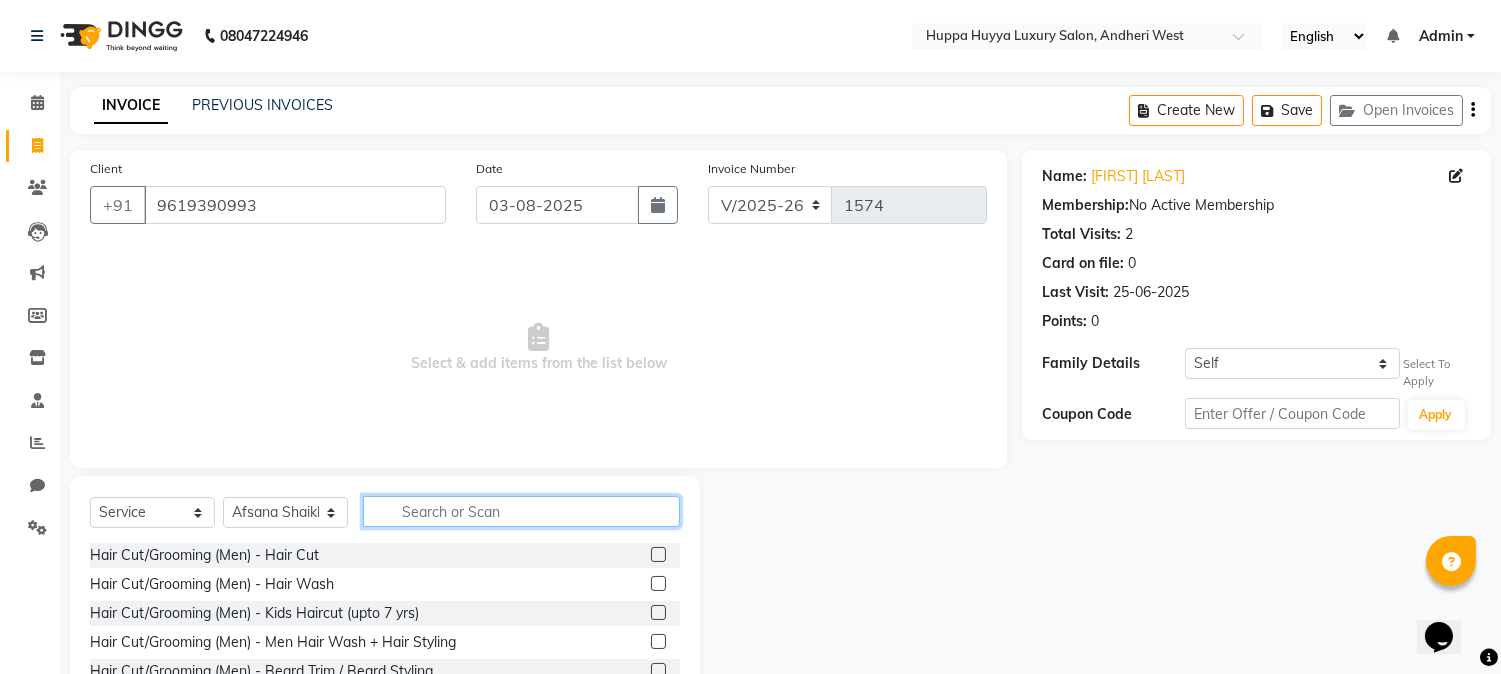 click 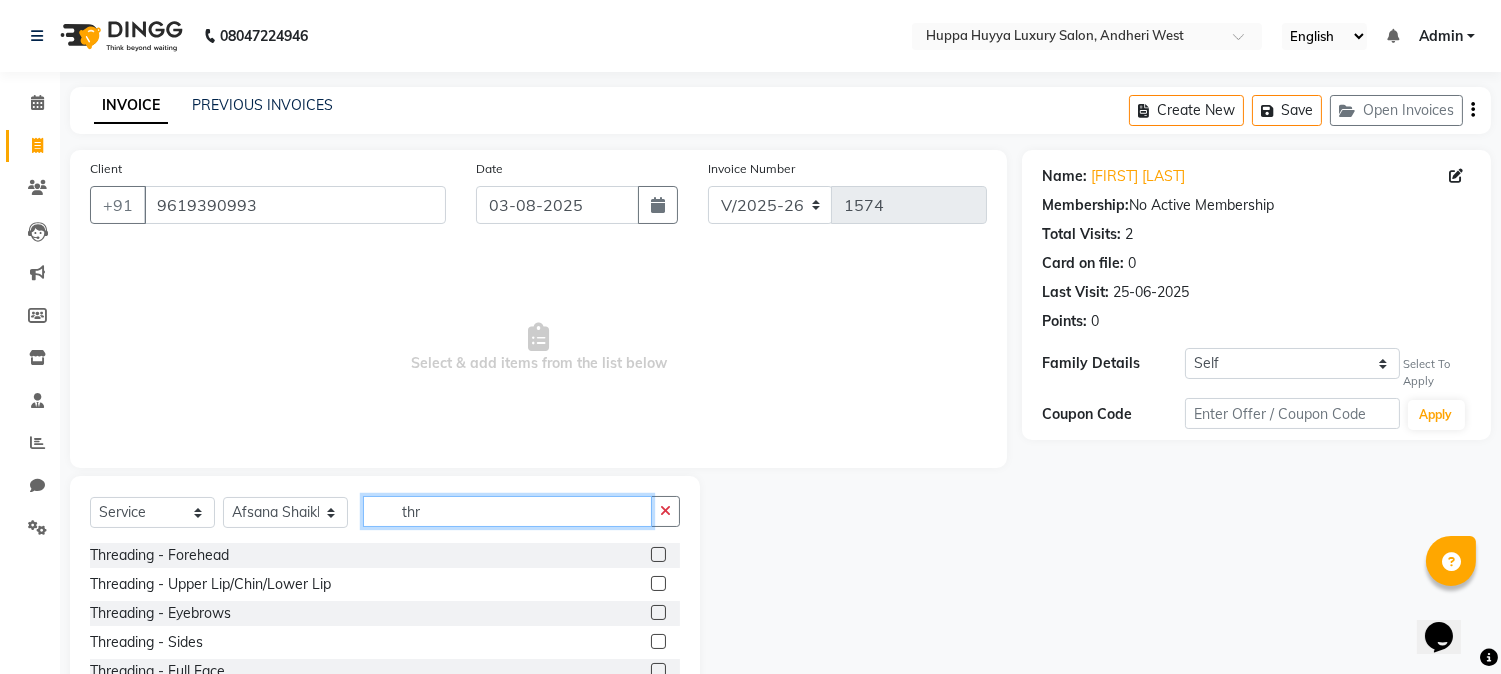 type on "thr" 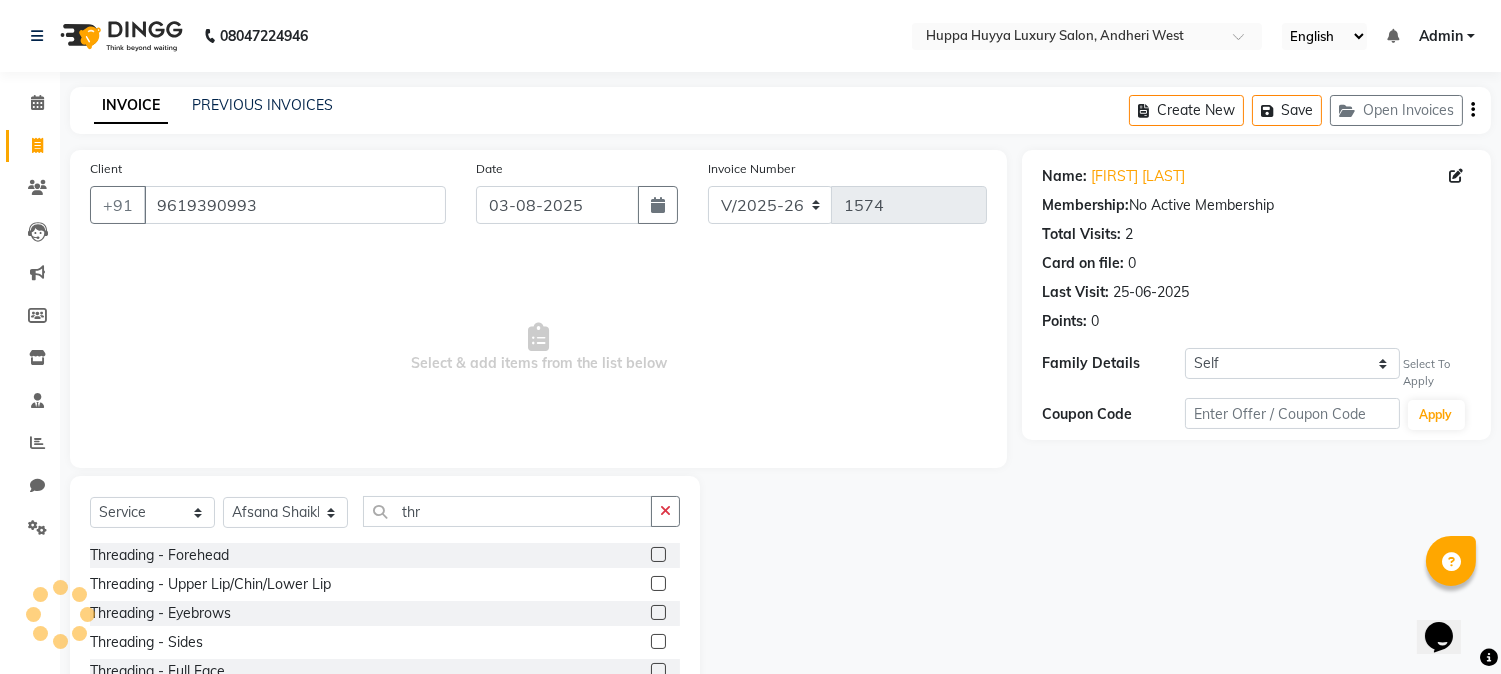 click 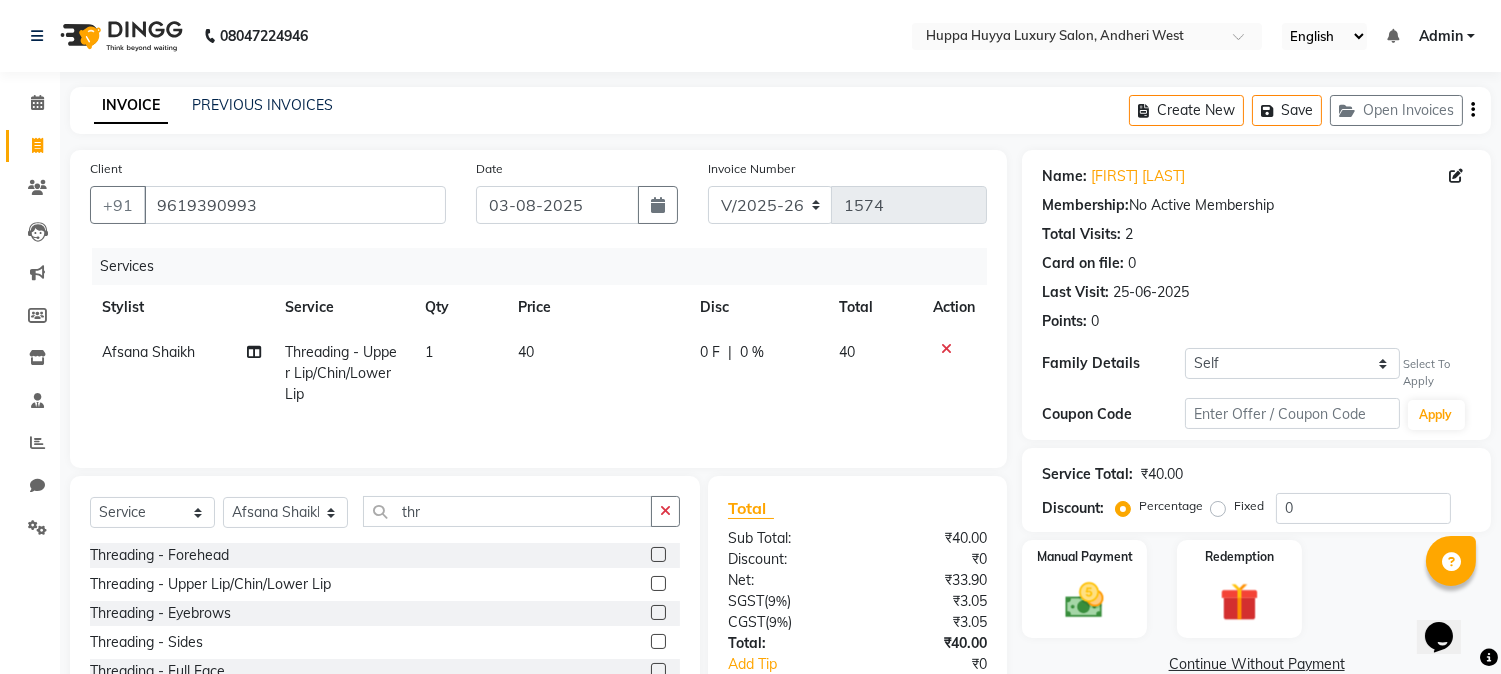 click 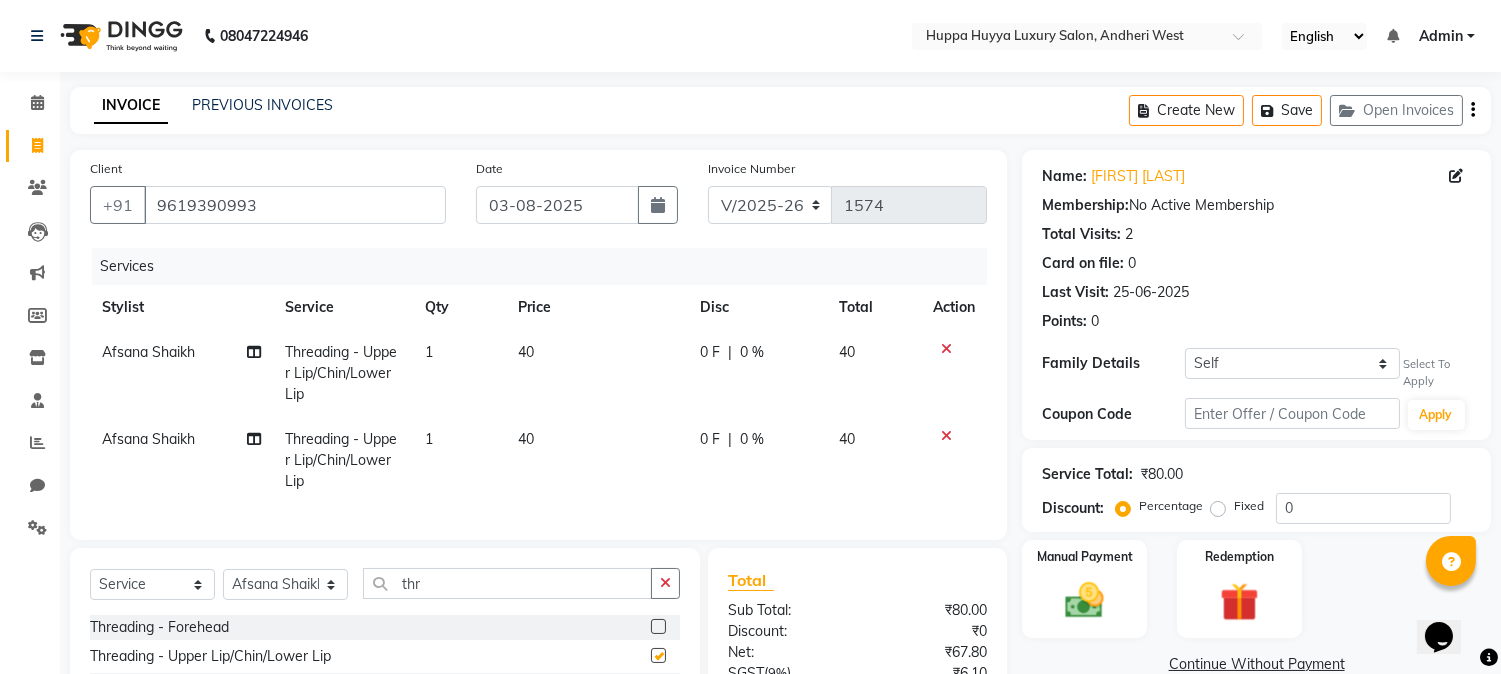 checkbox on "false" 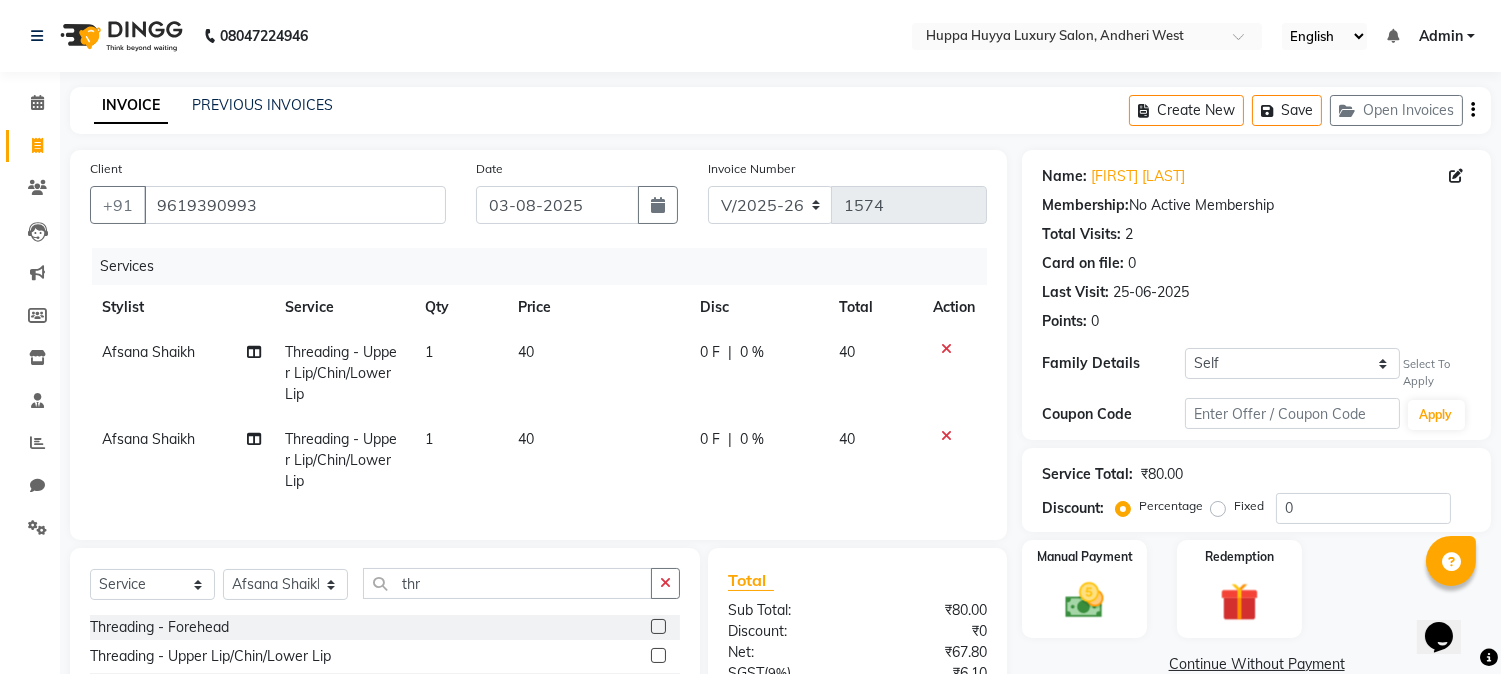 scroll, scrollTop: 214, scrollLeft: 0, axis: vertical 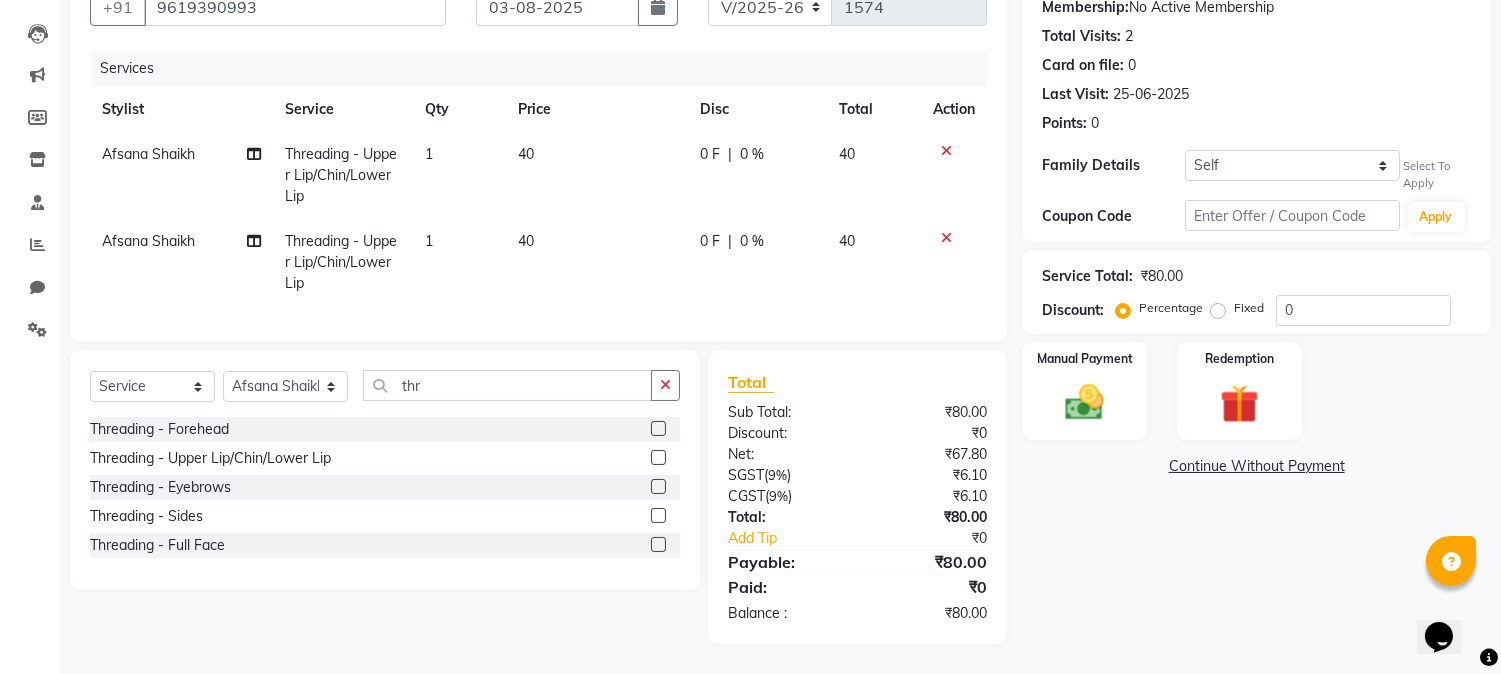 click 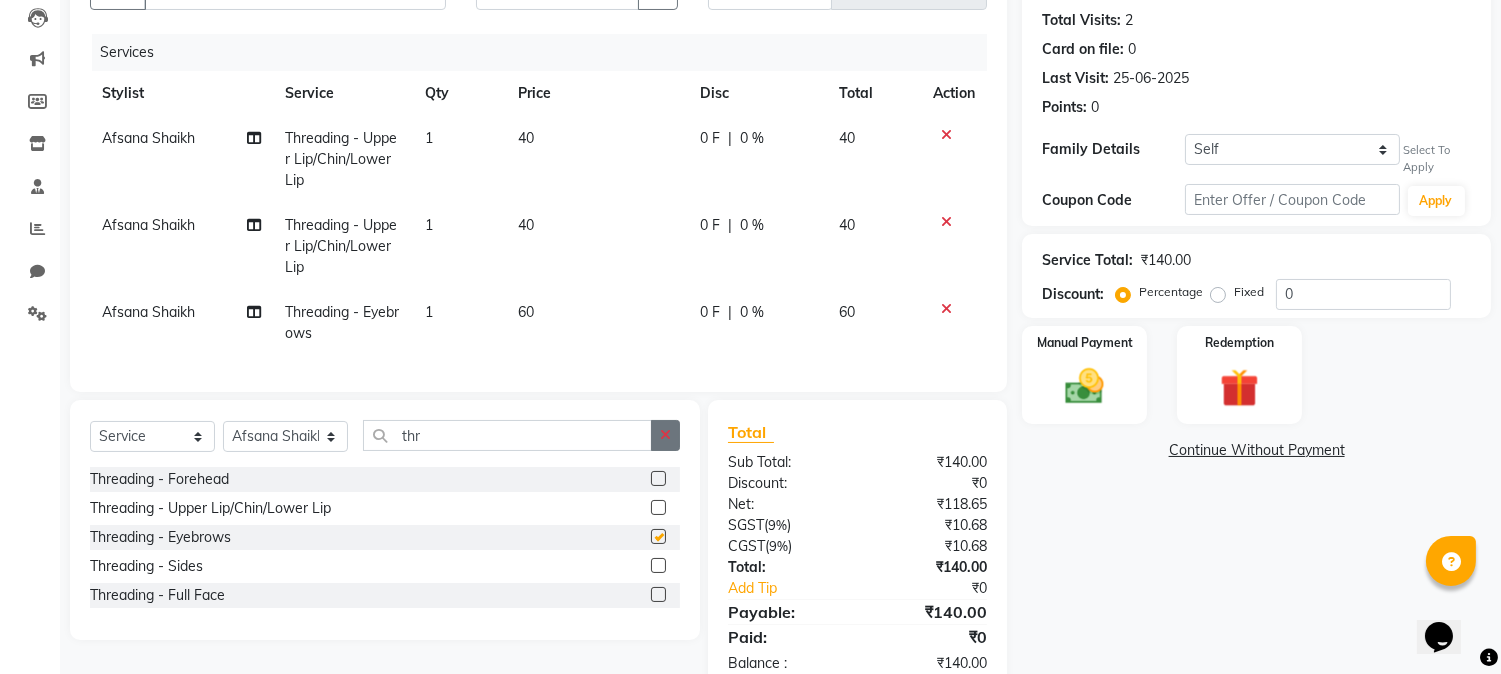 checkbox on "false" 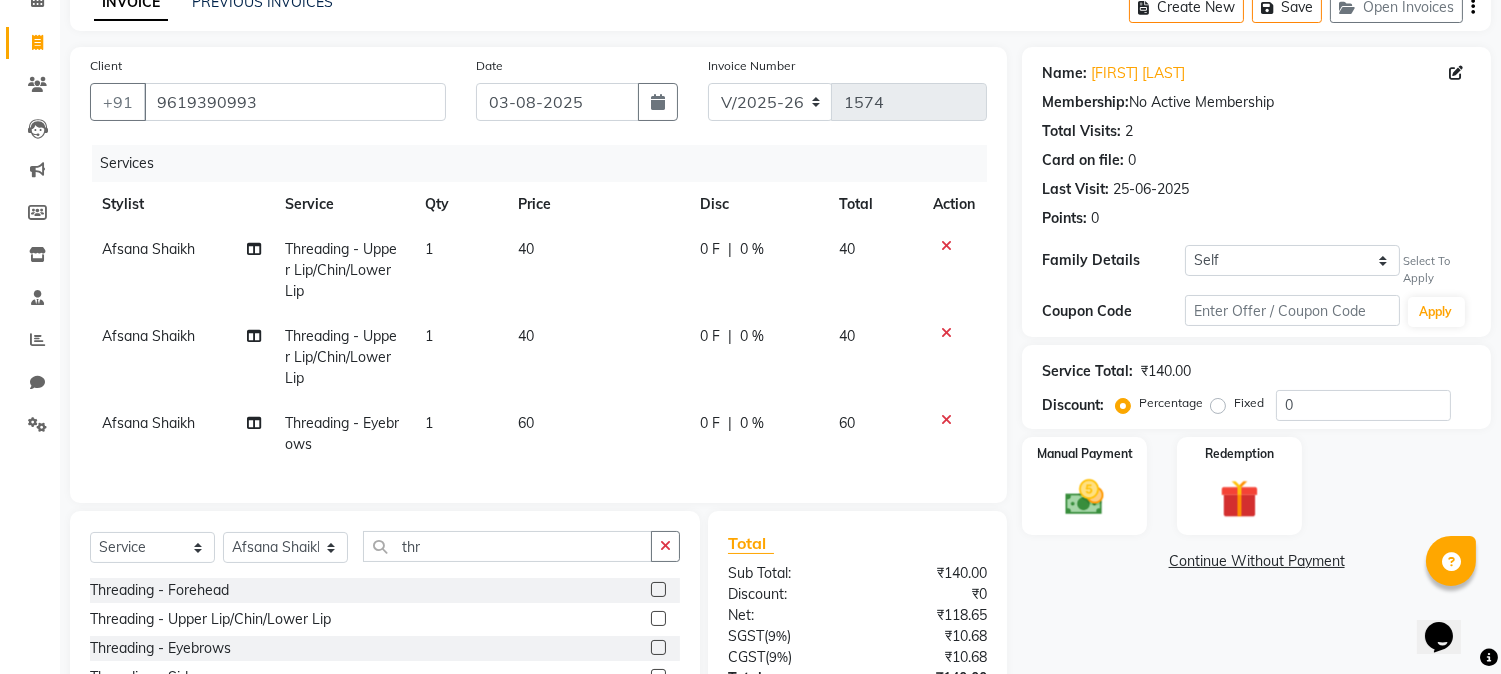 scroll, scrollTop: 214, scrollLeft: 0, axis: vertical 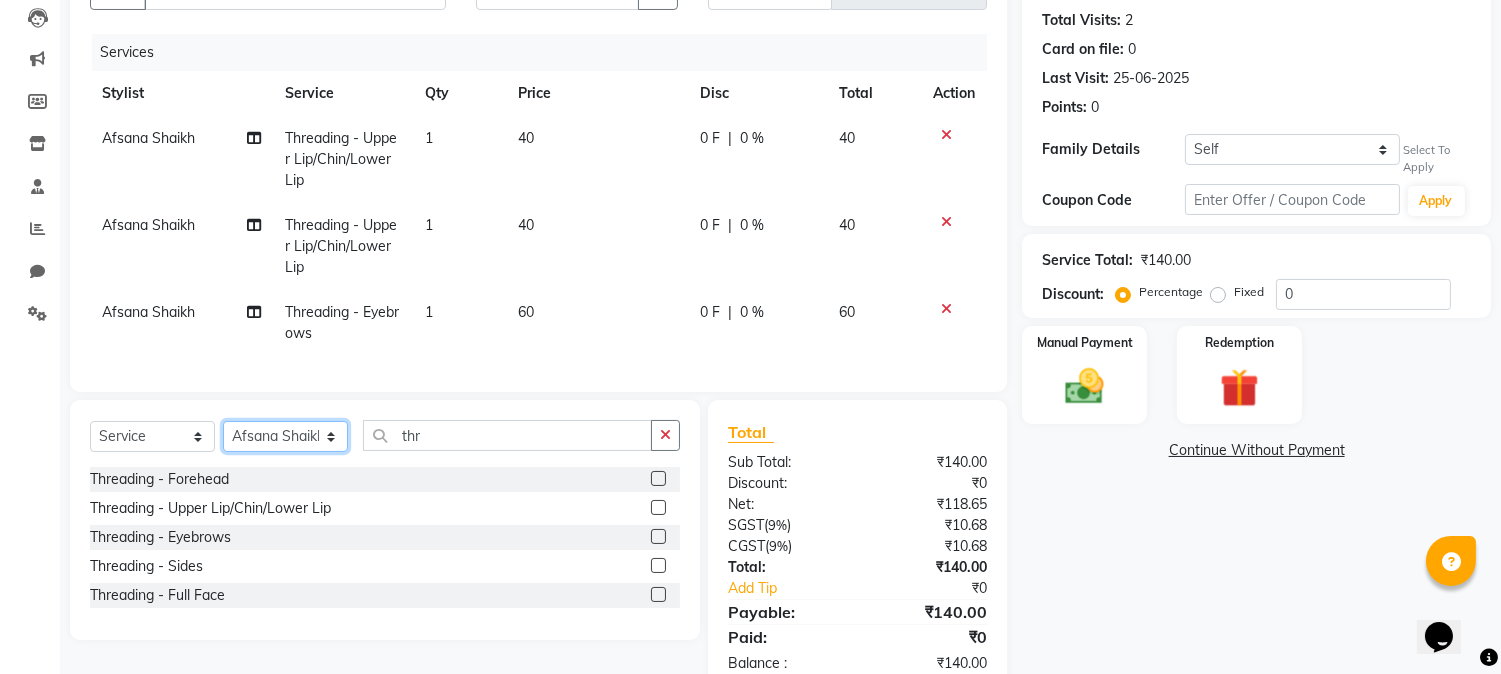 click on "Select Stylist [FIRST] [LAST] [FIRST] [LAST] [FIRST] [LAST] [FIRST] [LAST] [FIRST] [LAST]" 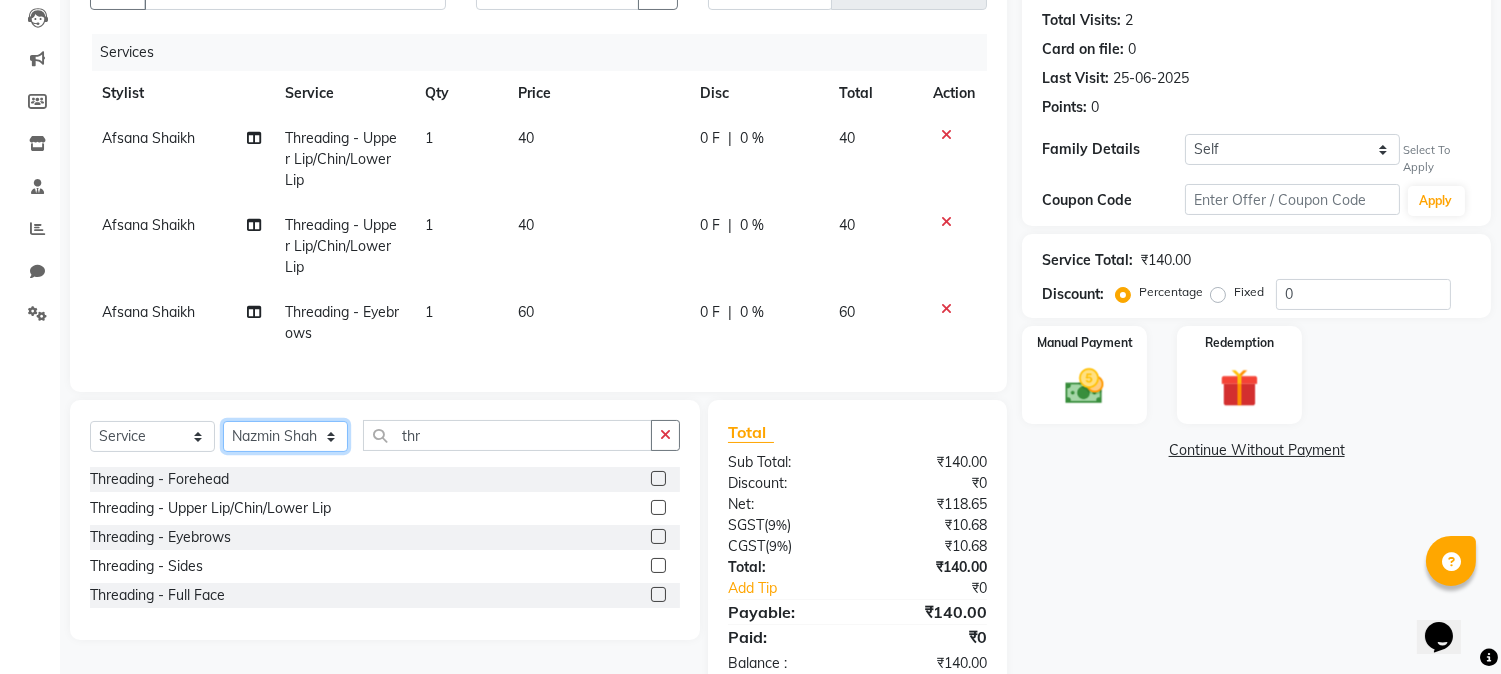 click on "Select Stylist [FIRST] [LAST] [FIRST] [LAST] [FIRST] [LAST] [FIRST] [LAST] [FIRST] [LAST]" 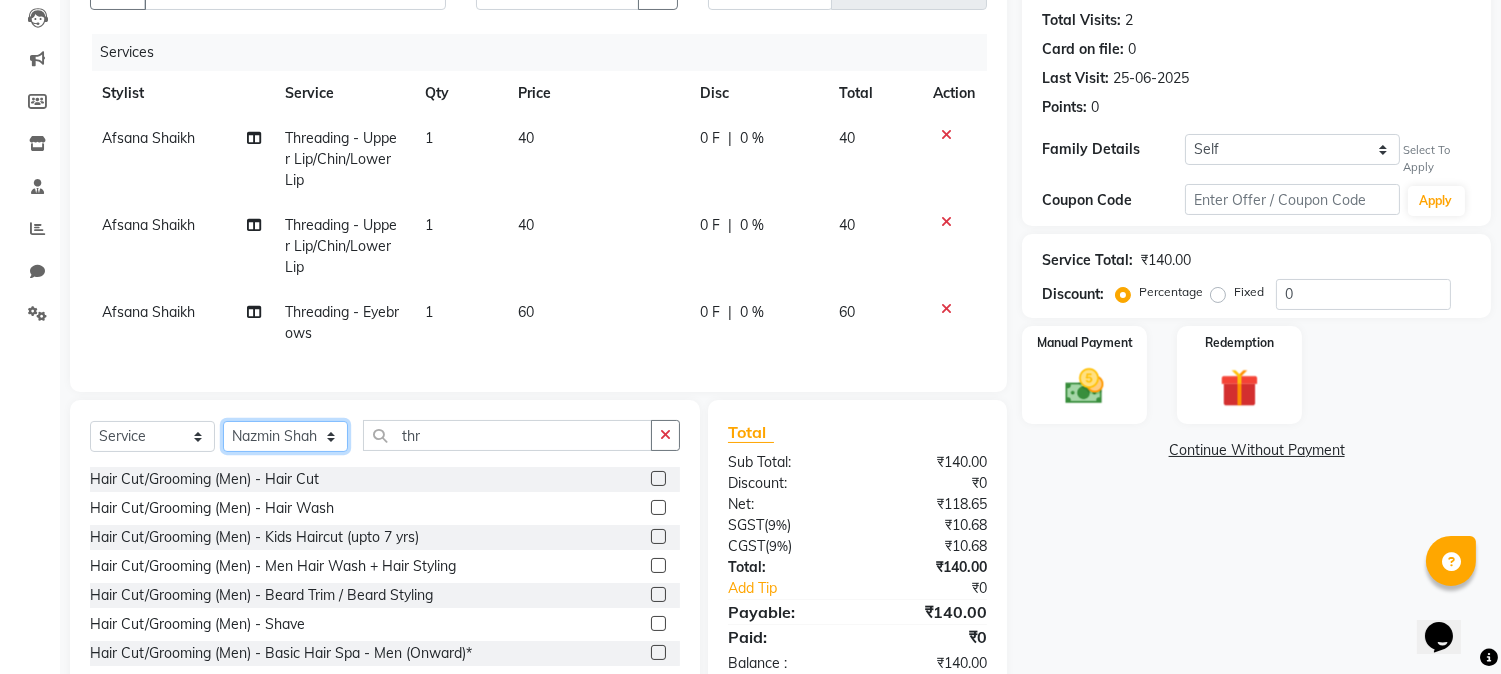 drag, startPoint x: 284, startPoint y: 448, endPoint x: 290, endPoint y: 467, distance: 19.924858 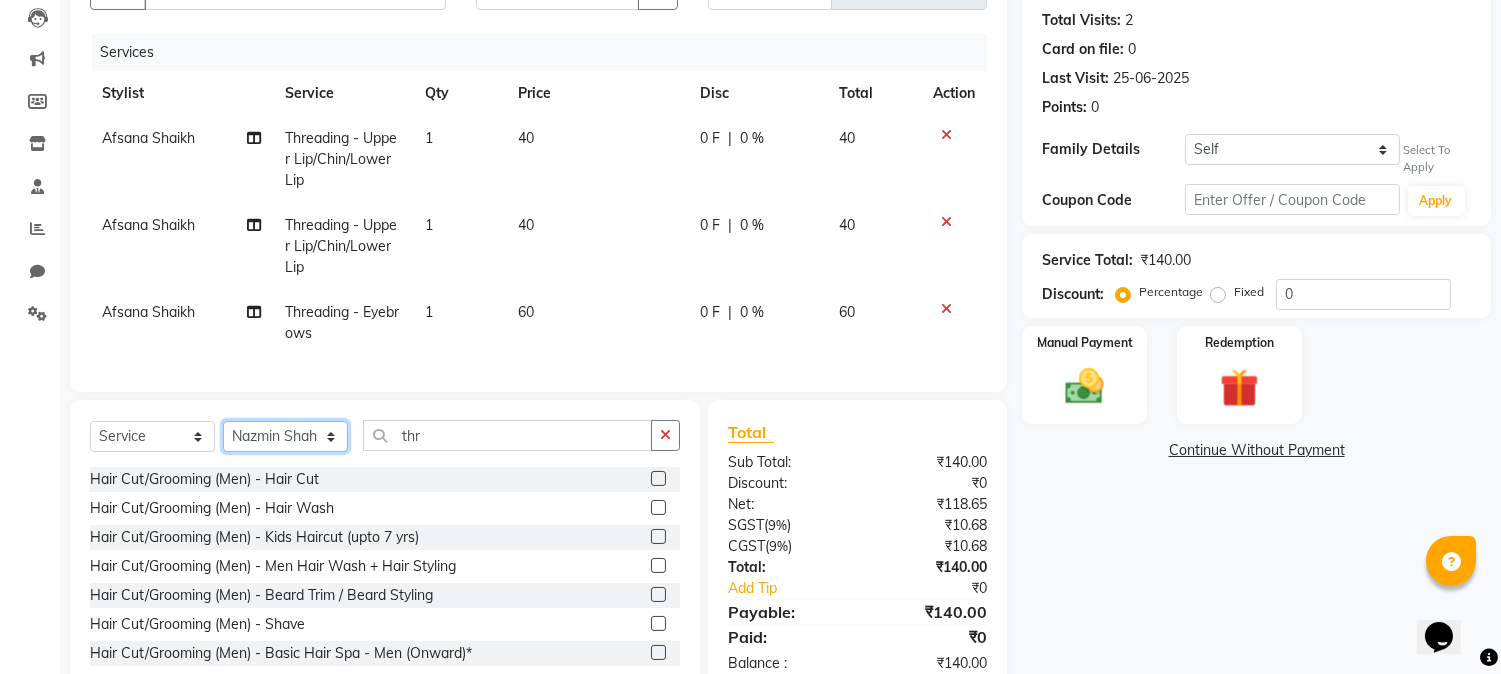 select on "69297" 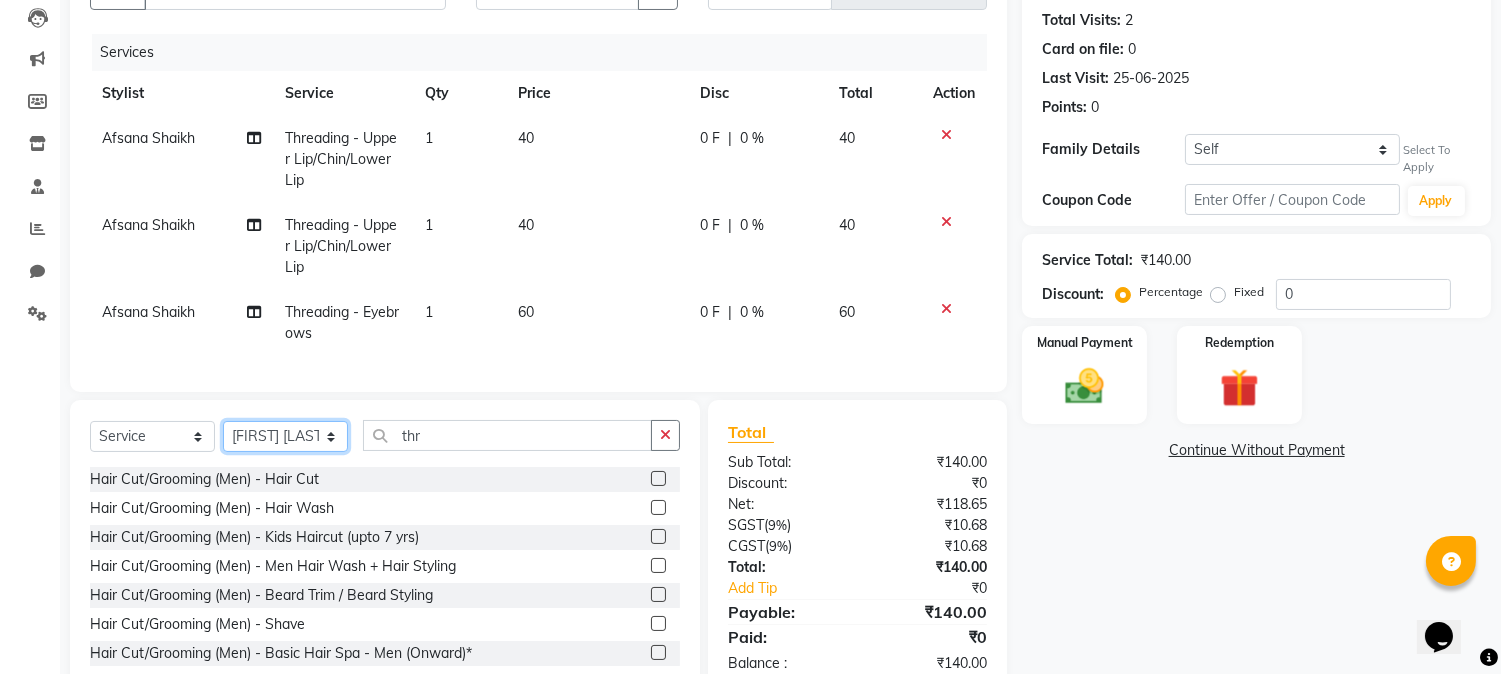 click on "Select Stylist [FIRST] [LAST] [FIRST] [LAST] [FIRST] [LAST] [FIRST] [LAST] [FIRST] [LAST]" 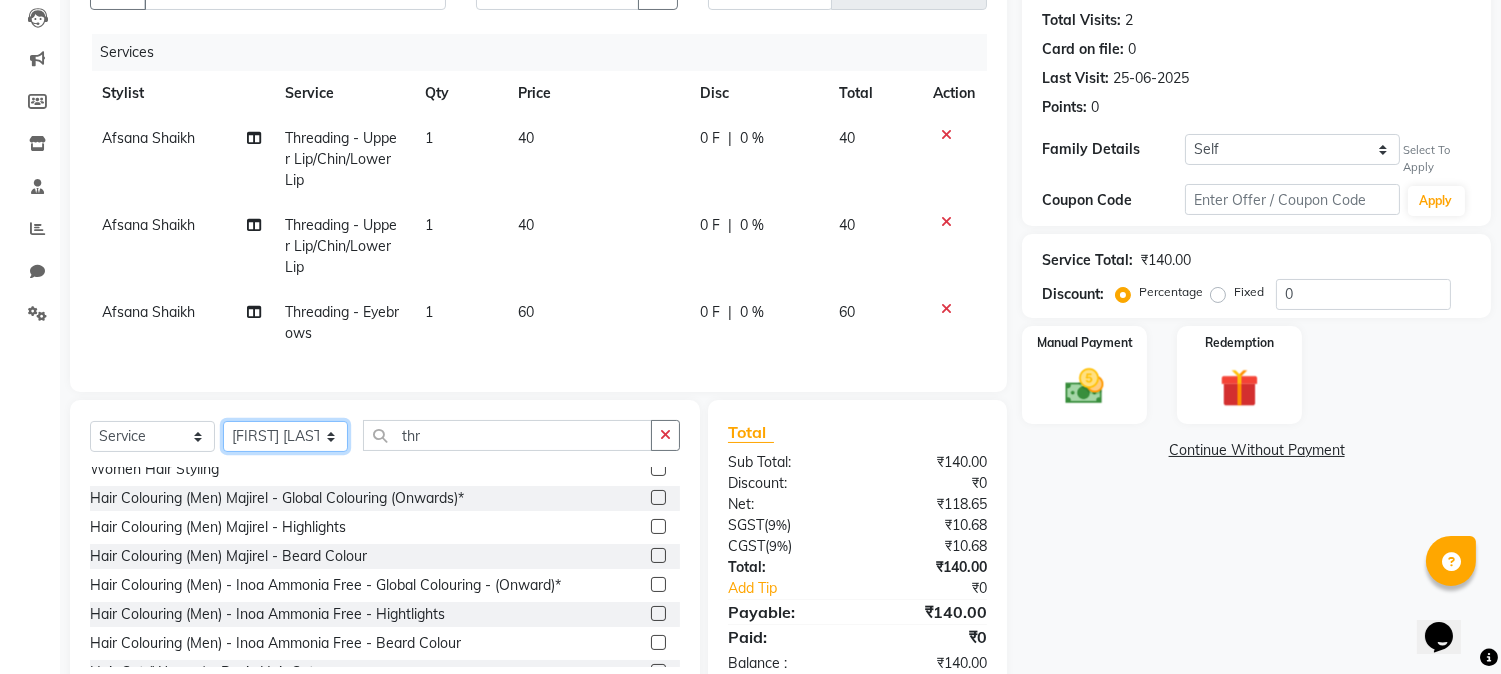 scroll, scrollTop: 222, scrollLeft: 0, axis: vertical 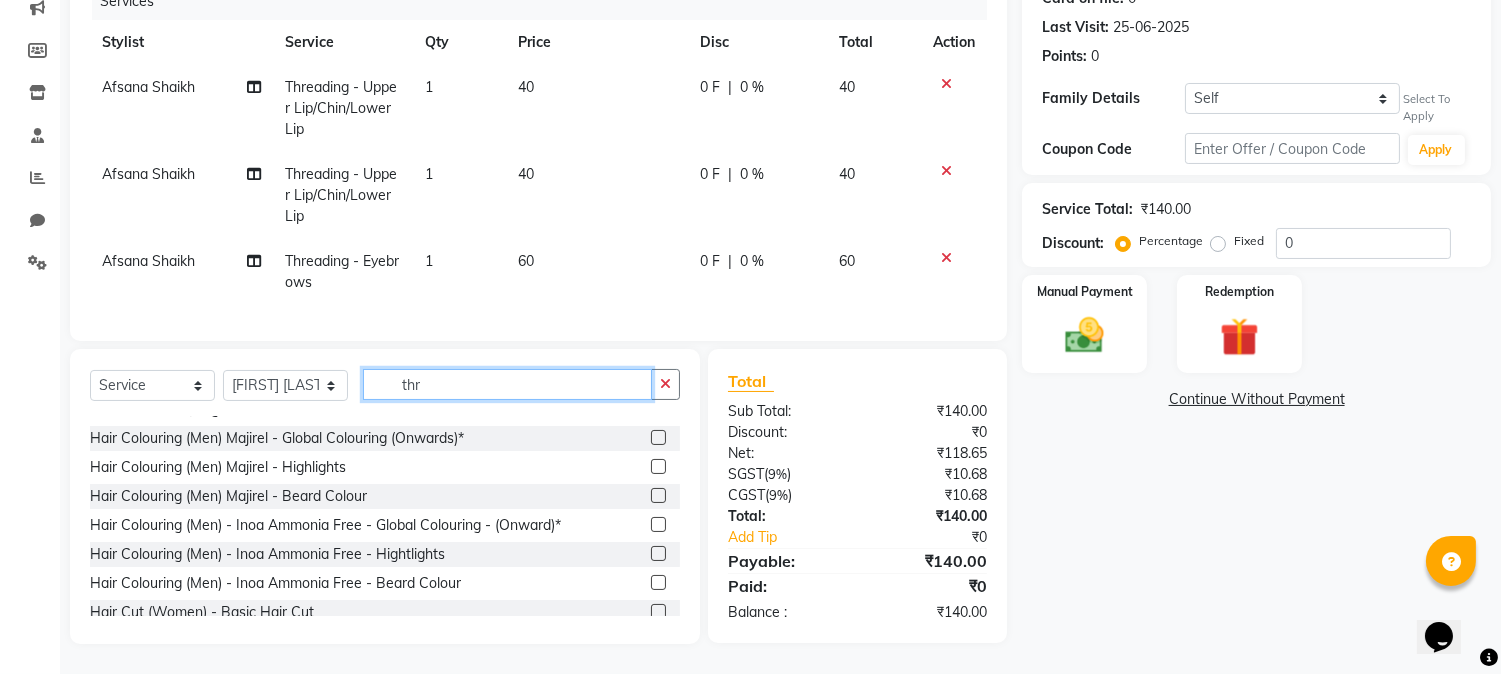 click on "thr" 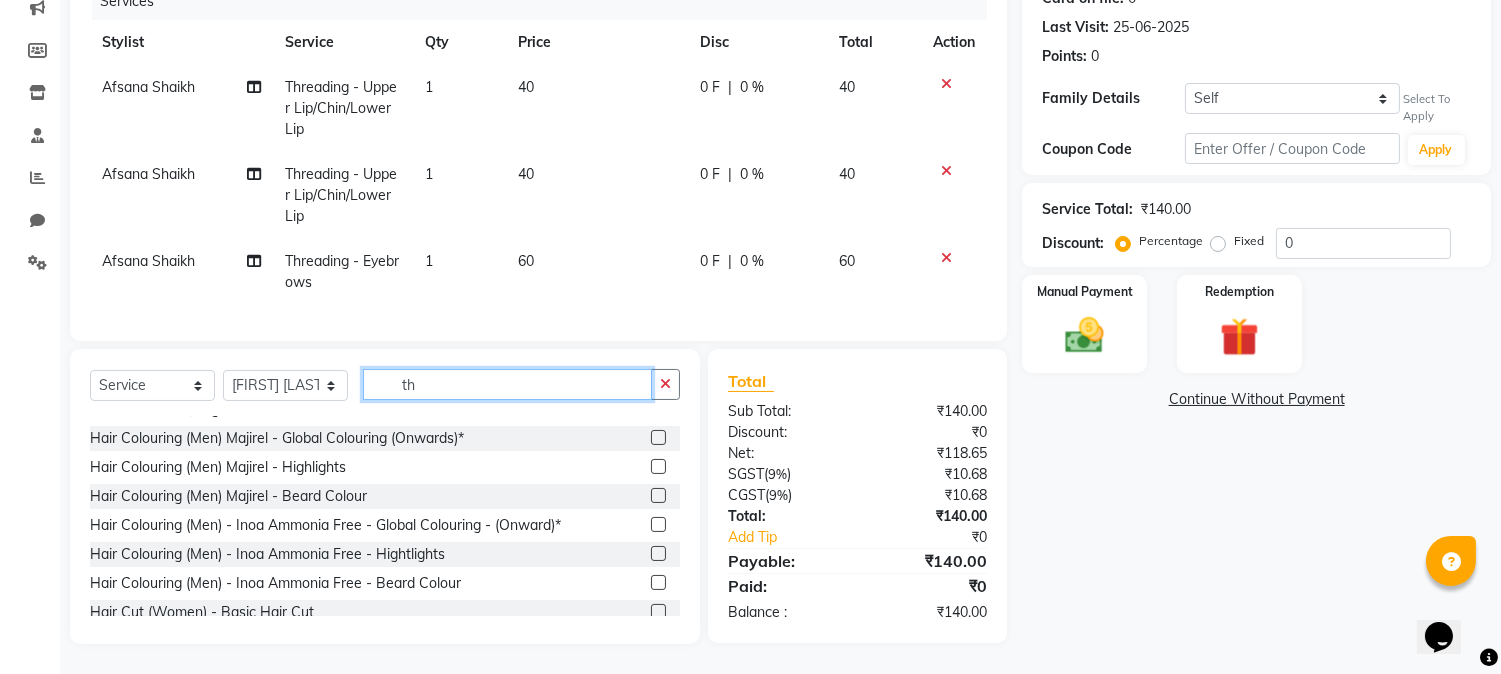type on "t" 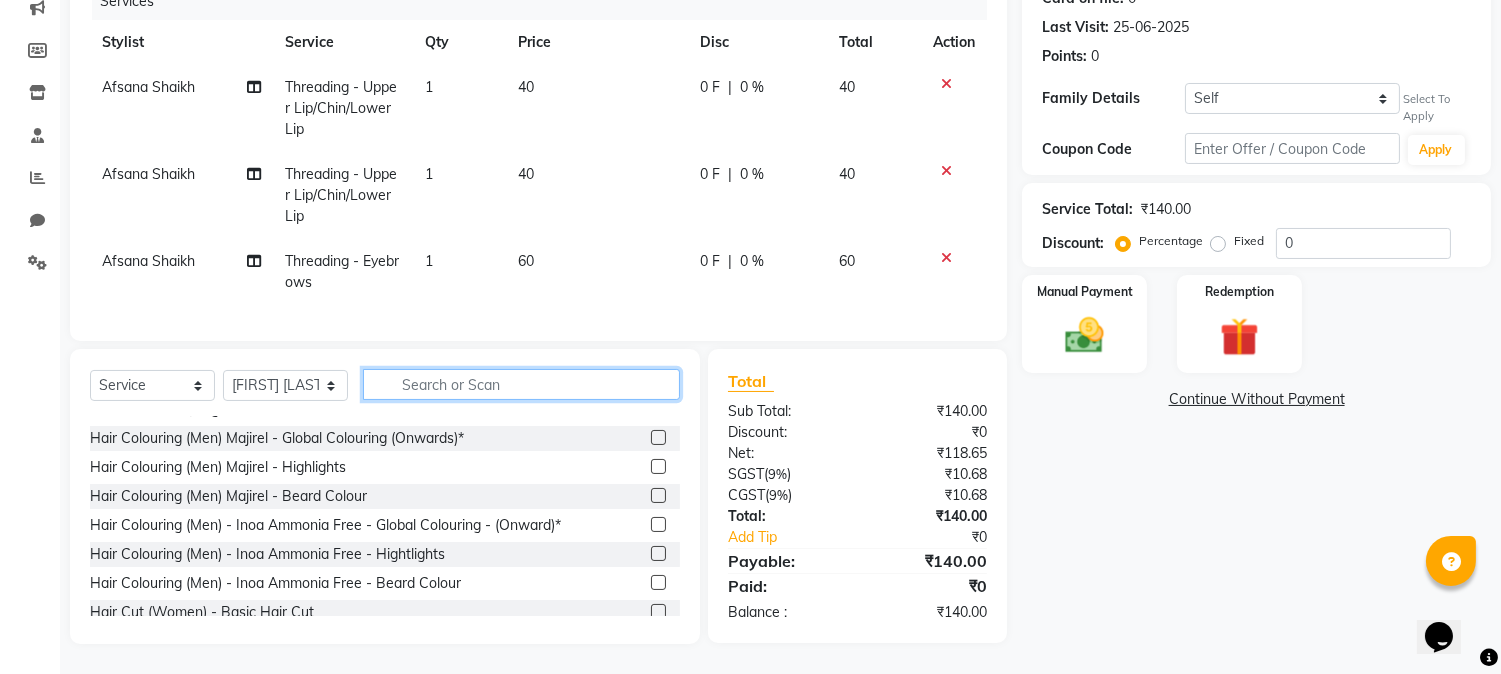 scroll, scrollTop: 170, scrollLeft: 0, axis: vertical 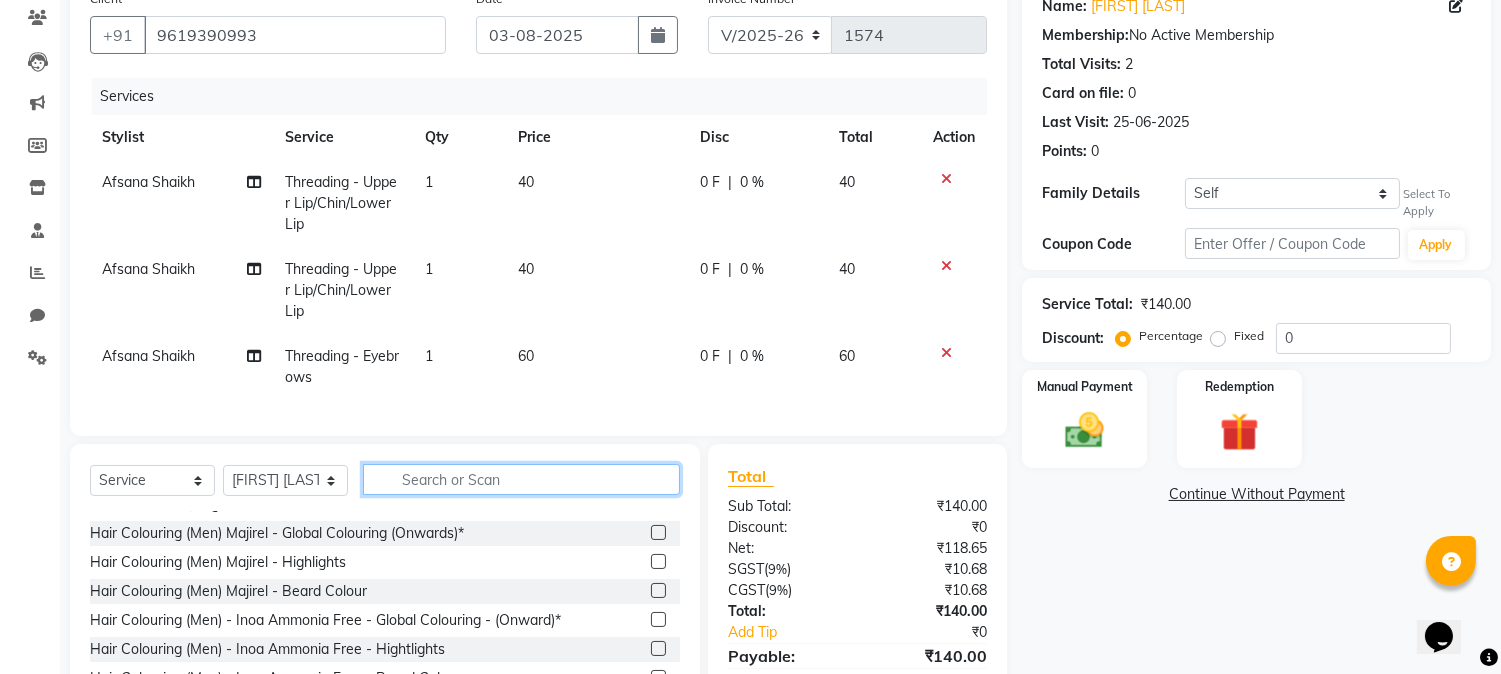 click 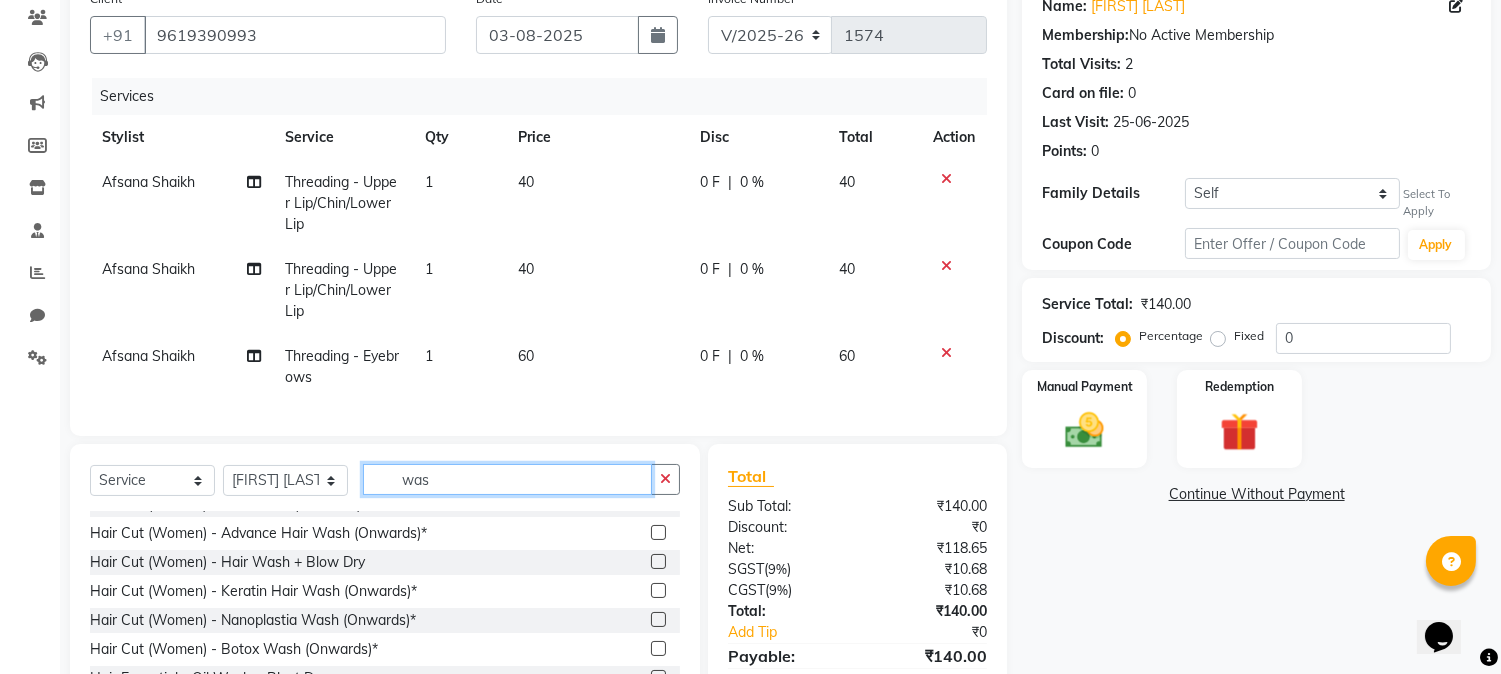 scroll, scrollTop: 0, scrollLeft: 0, axis: both 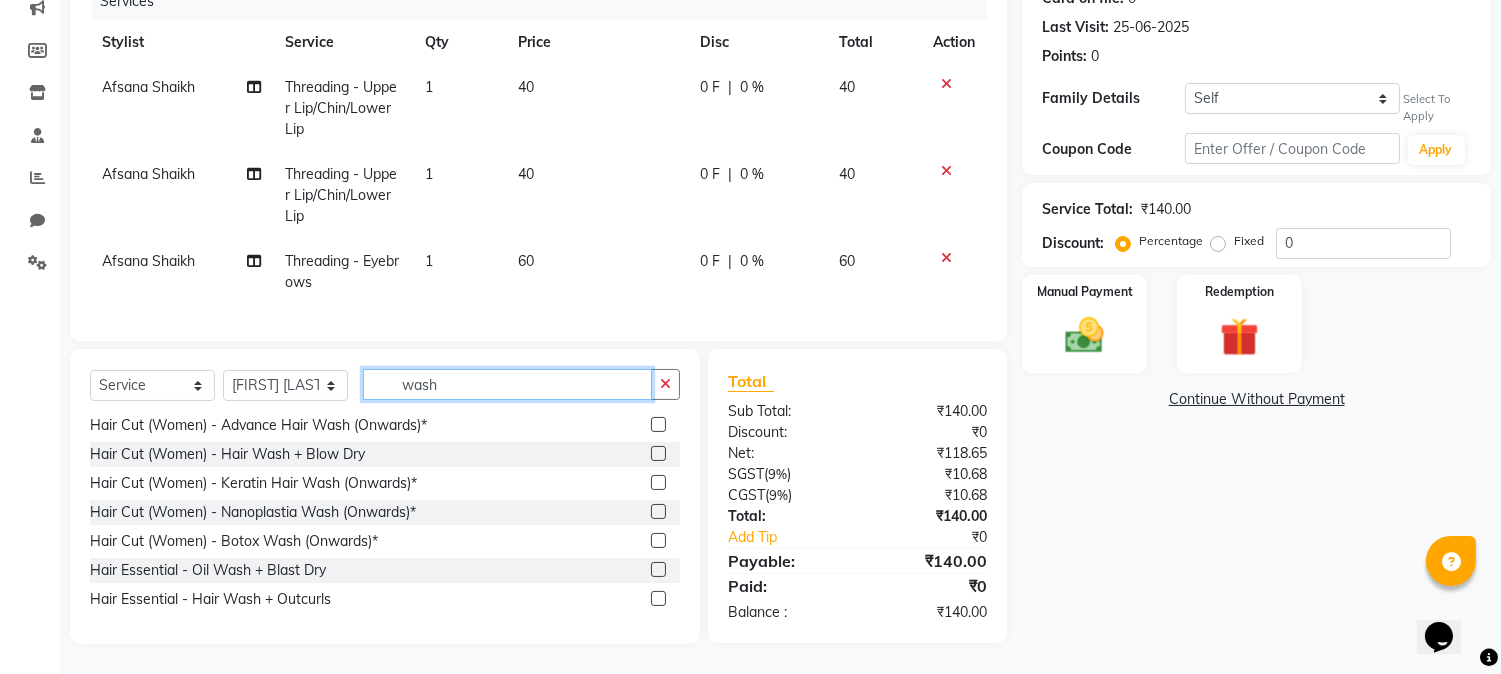 type on "wash" 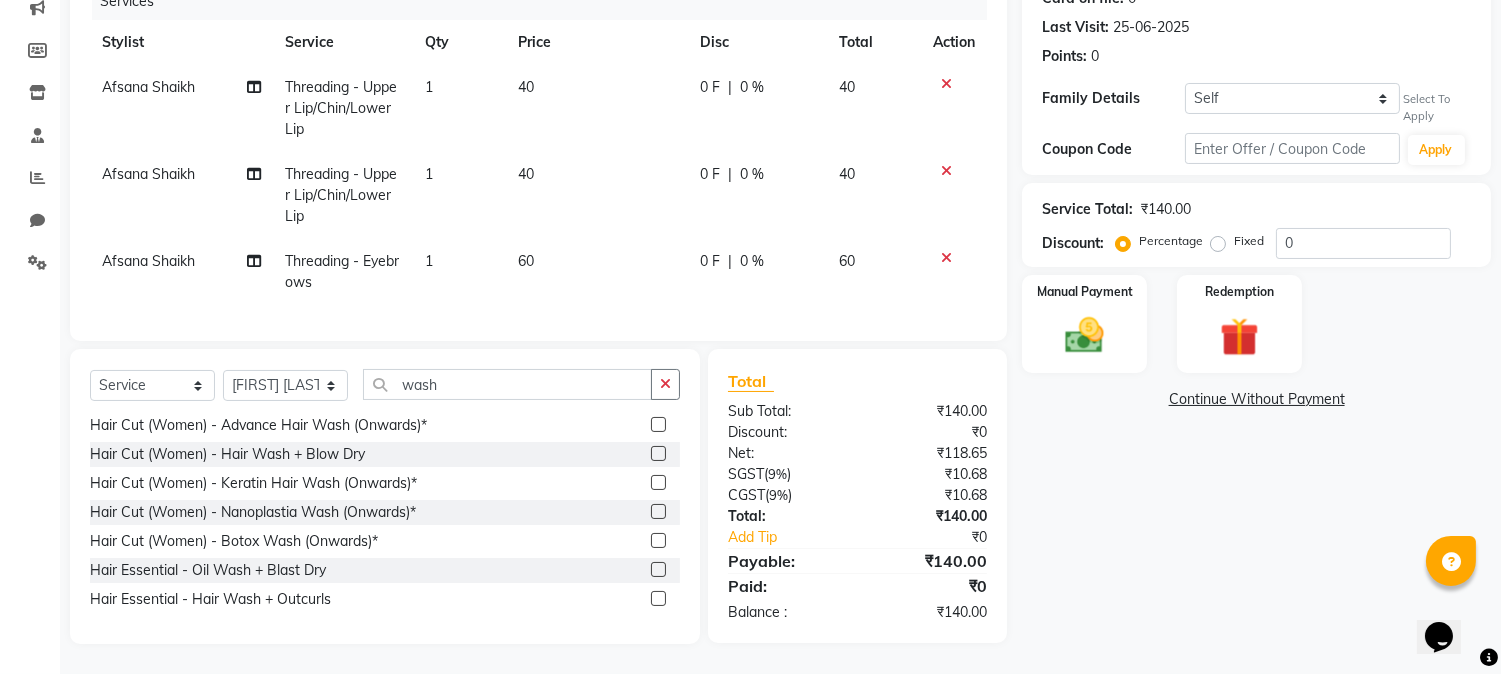 click 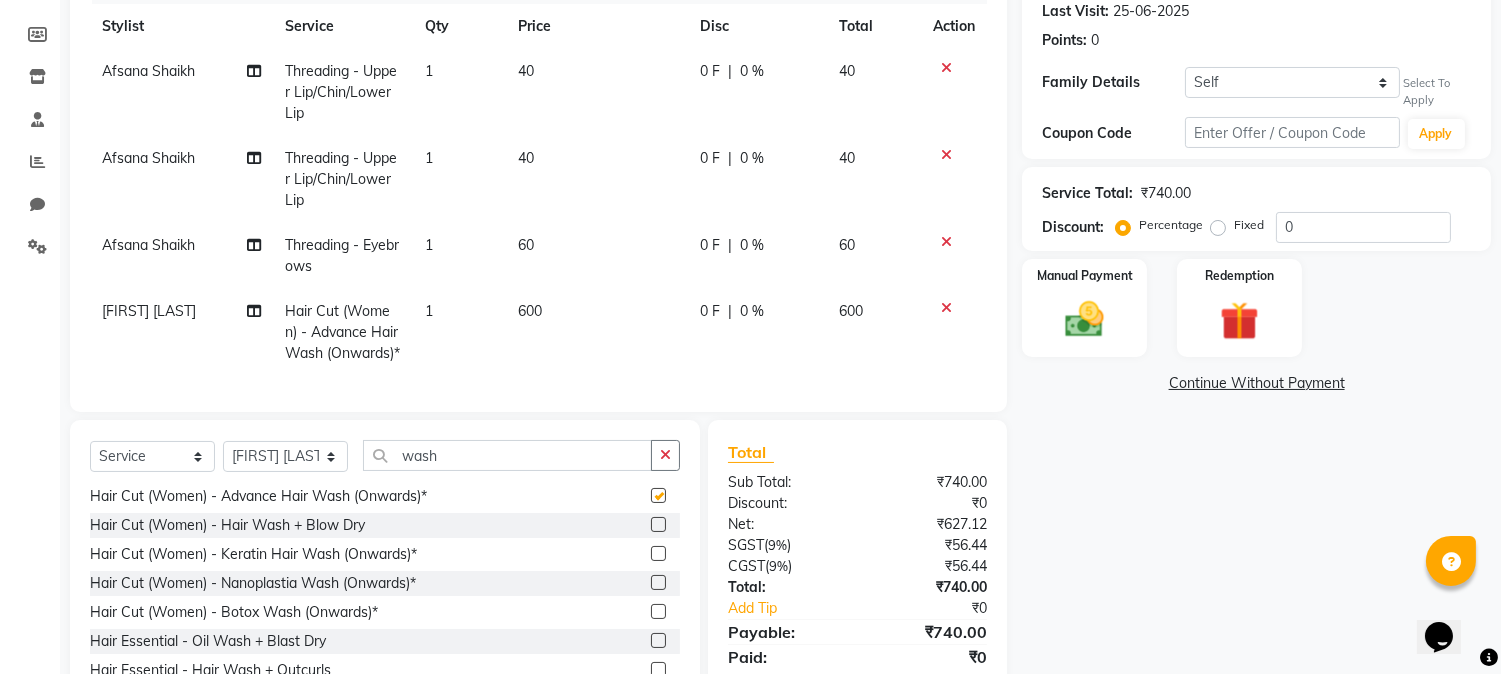 checkbox on "false" 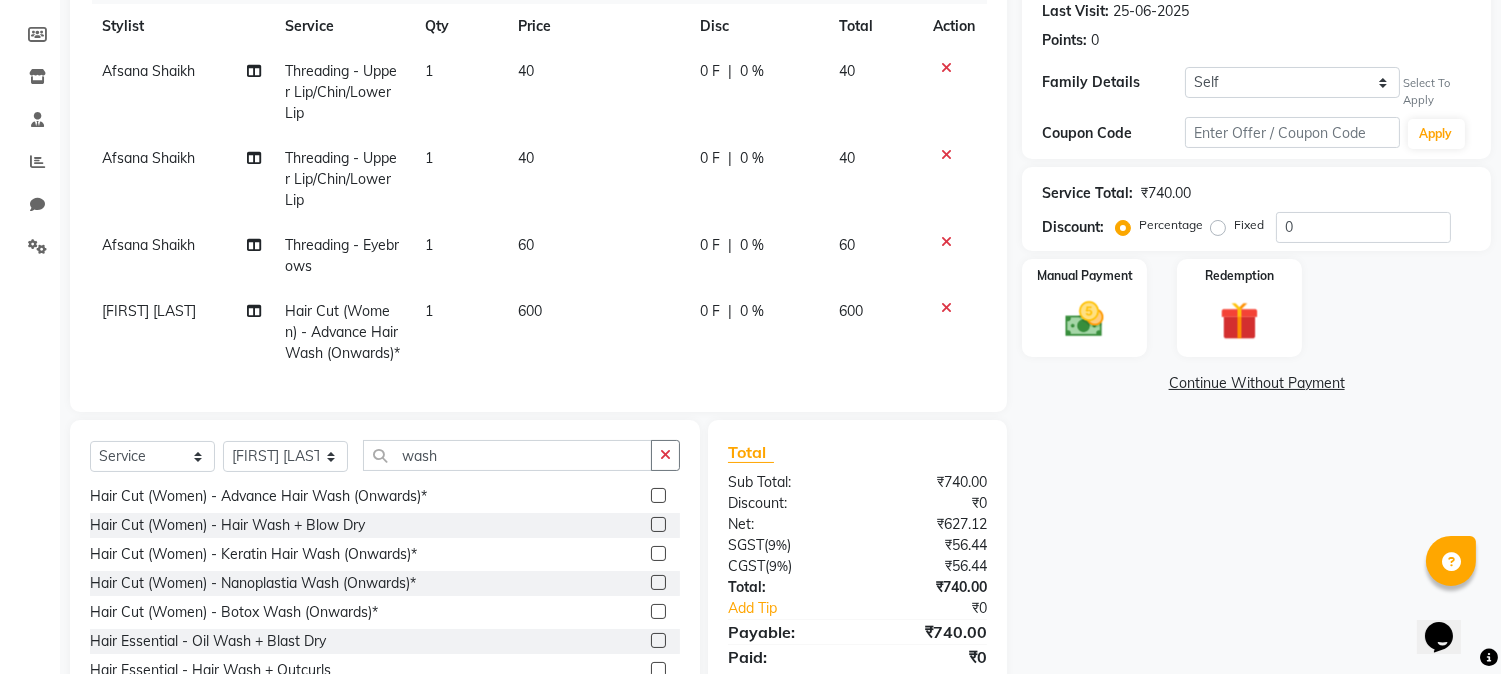 click on "0 %" 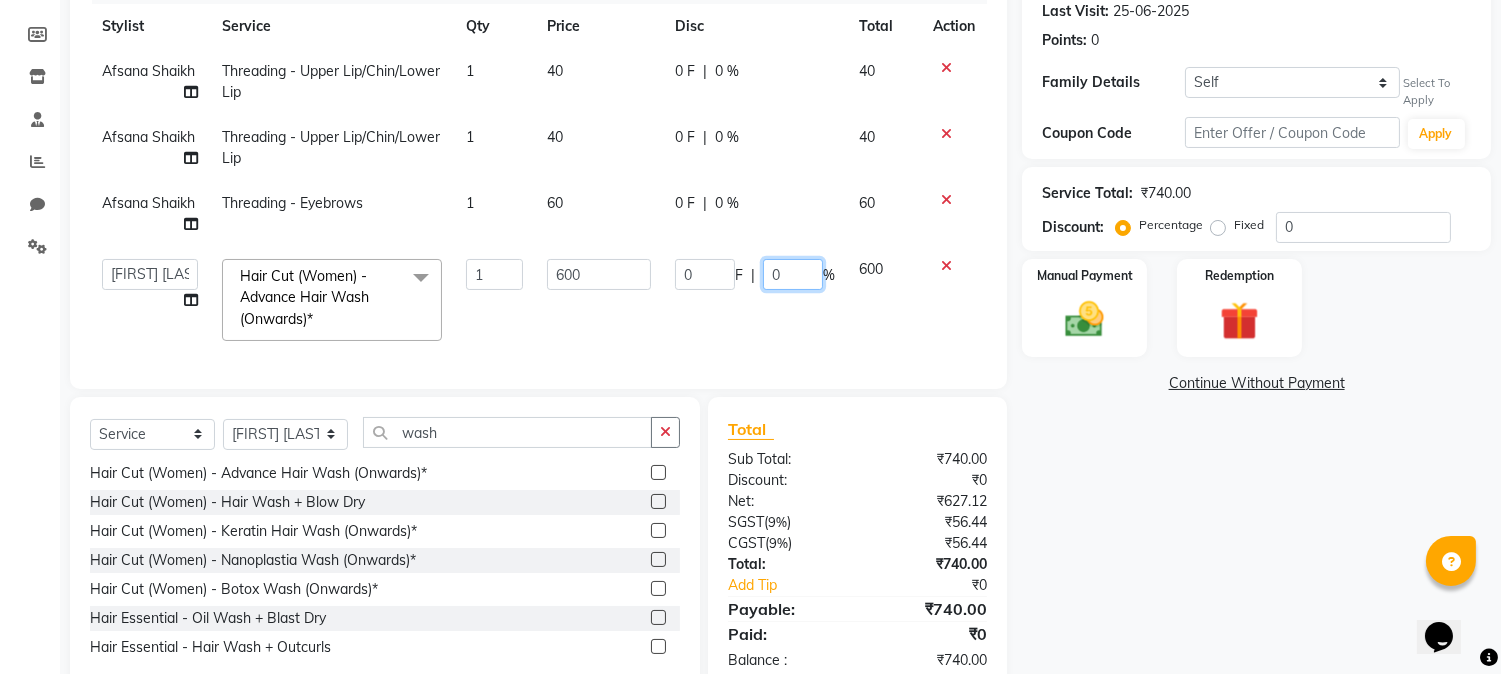 click on "0" 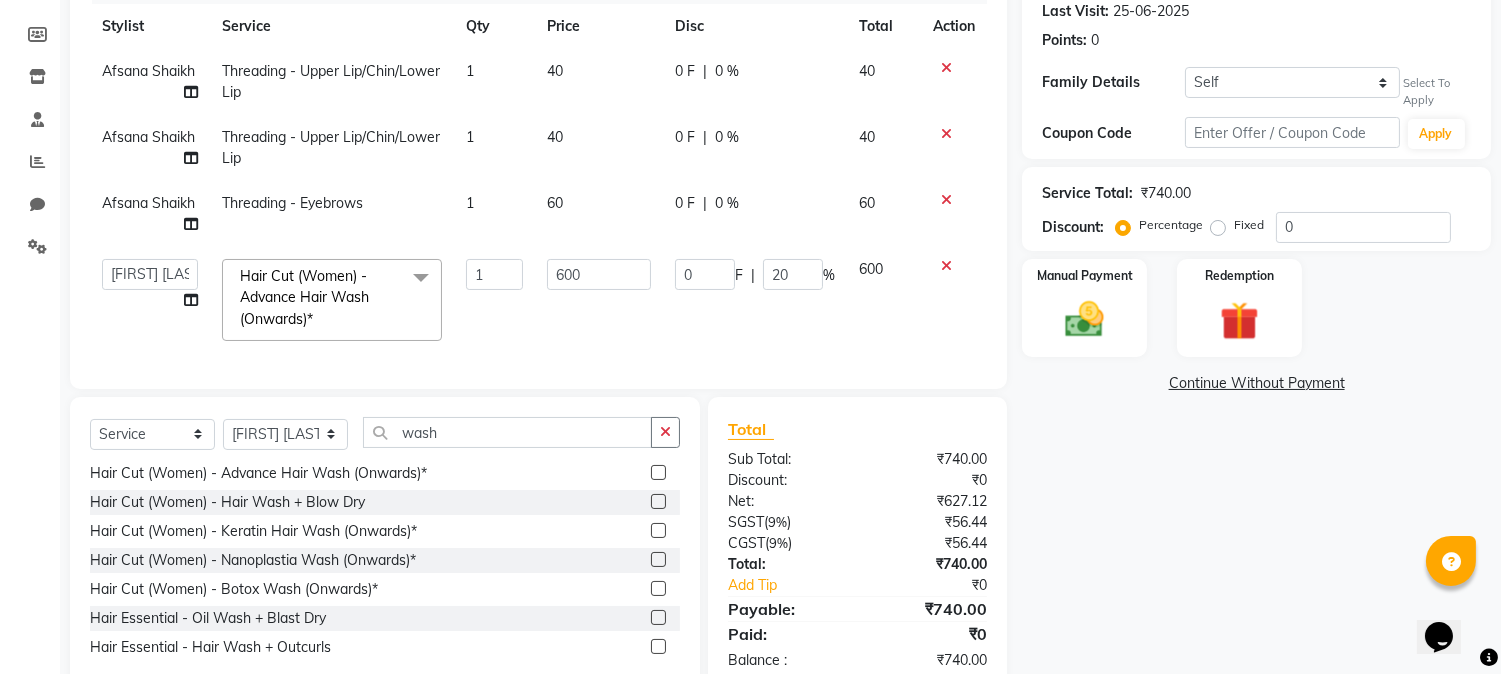 click on "[FIRST] [LAST] Hair Cut (Women) - Advance Hair Wash (Onwards)*  x Hair Cut/Grooming (Men) - Hair Cut Hair Cut/Grooming (Men) - Hair Wash Hair Cut/Grooming (Men) - Kids Haircut (upto 7 yrs) Hair Cut/Grooming (Men) - Men Hair Wash + Hair Styling Hair Cut/Grooming (Men) - Beard Trim / Beard Styling Hair Cut/Grooming (Men) - Shave Hair Cut/Grooming (Men) - Basic Hair Spa - Men (Onward)* Women Hair Styling Hair Colouring (Men) Majirel - Global Colouring (Onwards)* Hair Colouring (Men) Majirel - Highlights Hair Colouring (Men) Majirel - Beard Colour Hair Colouring (Men) - Inoa Ammonia Free - Global Colouring - (Onward)* Hair Colouring (Men) - Inoa Ammonia Free - Hightlights Hair Colouring (Men) - Inoa Ammonia Free - Beard Colour Hair Cut (Women) - Basic Hair Cut Hair Cut (Women) - Advance Hair cut (Onwards)* Hair Cut (Women) - Hair Wash (Onwards)* Hair Cut (Women) - Advance Hair Wash (Onwards)* Hair Cut (Women) - Fringe Cut CLEAN UP - Basic 1 600 0 F" 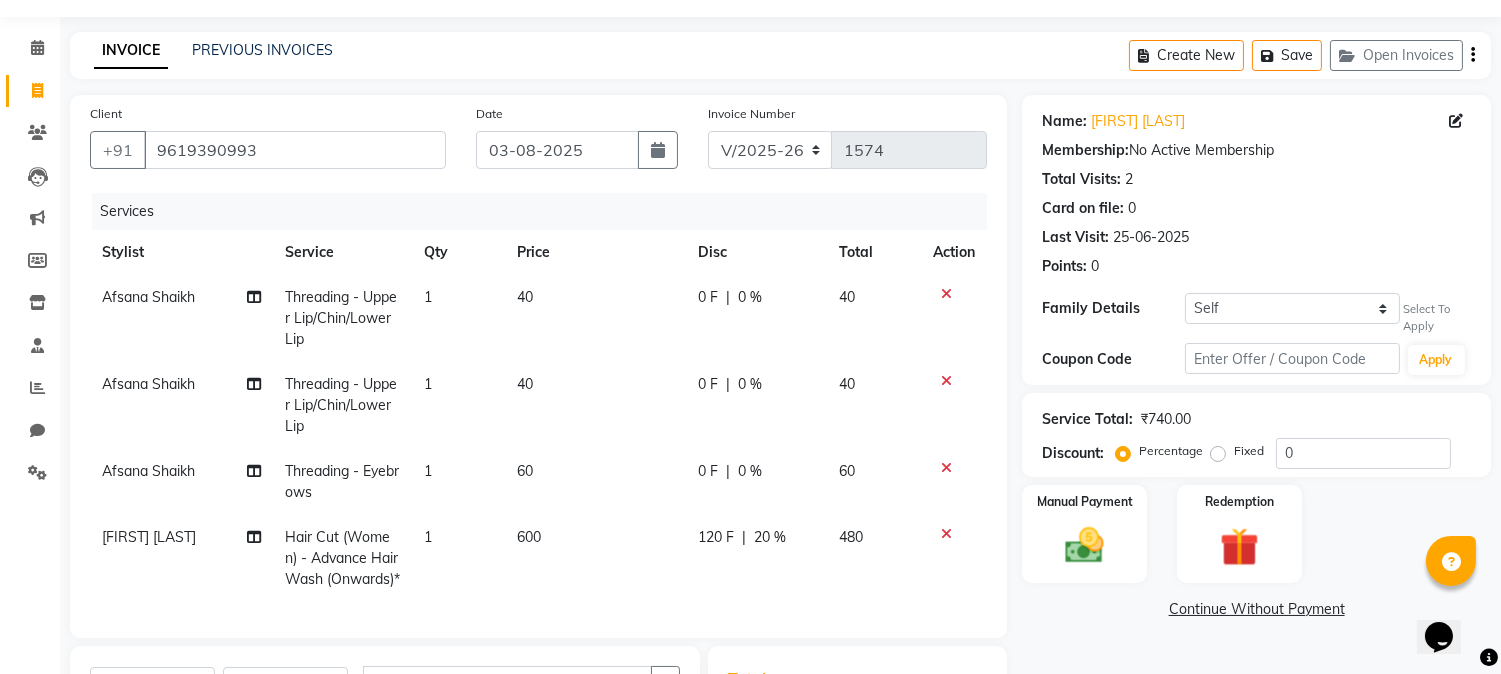 scroll, scrollTop: 388, scrollLeft: 0, axis: vertical 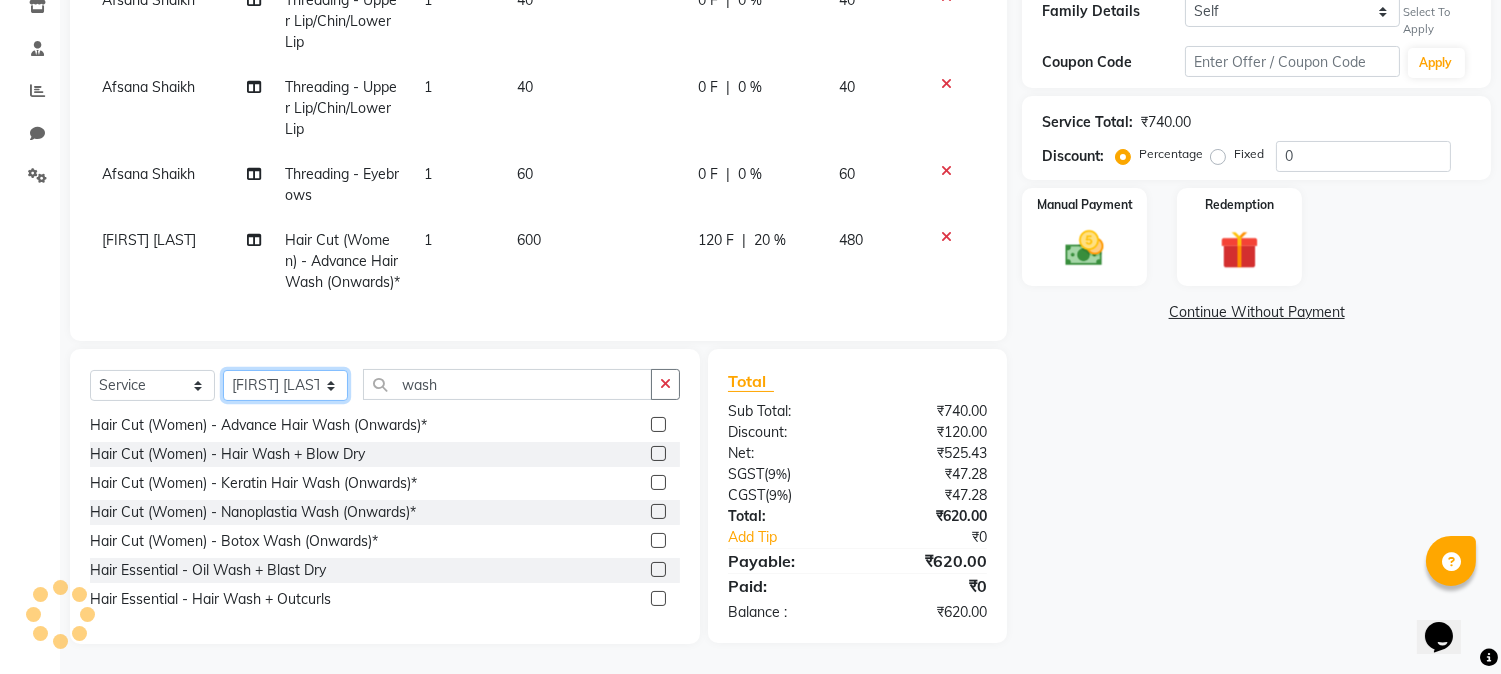 click on "Select Stylist [FIRST] [LAST] [FIRST] [LAST] [FIRST] [LAST] [FIRST] [LAST] [FIRST] [LAST]" 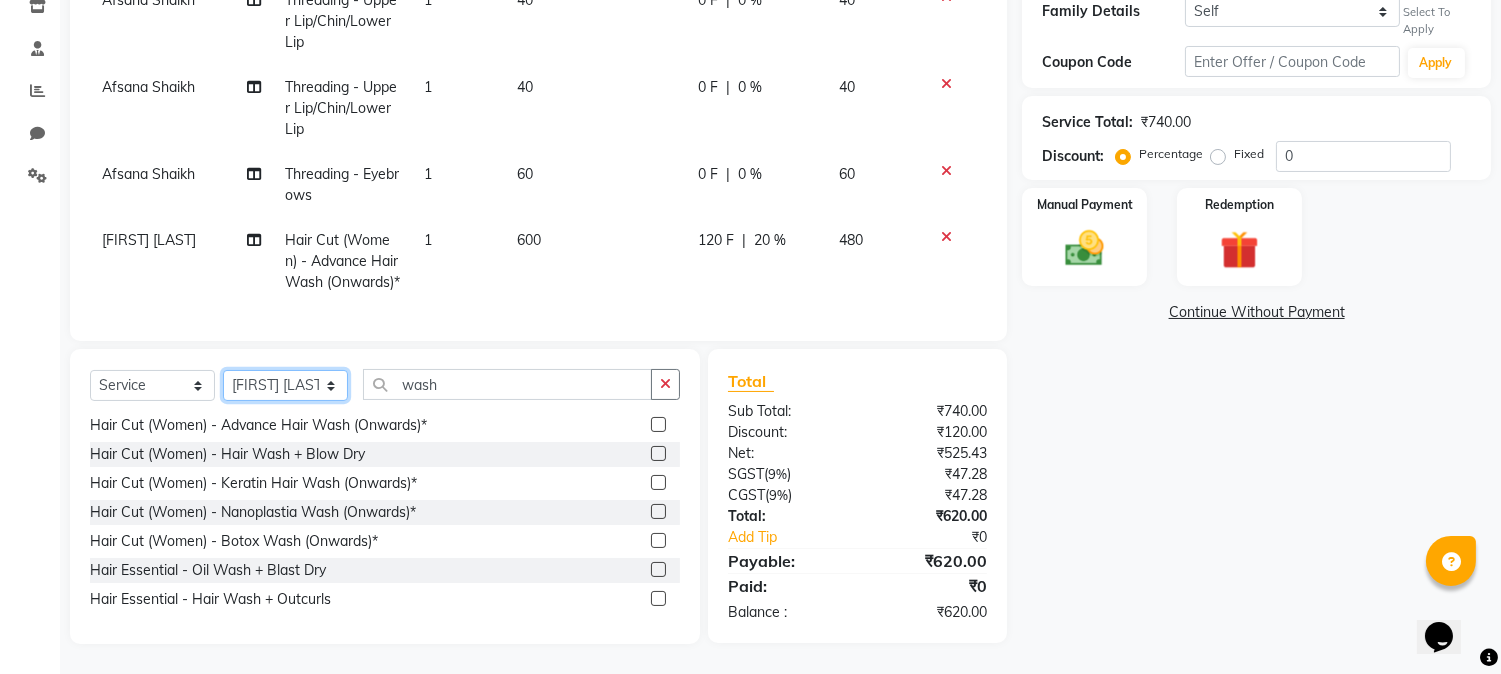 select on "69294" 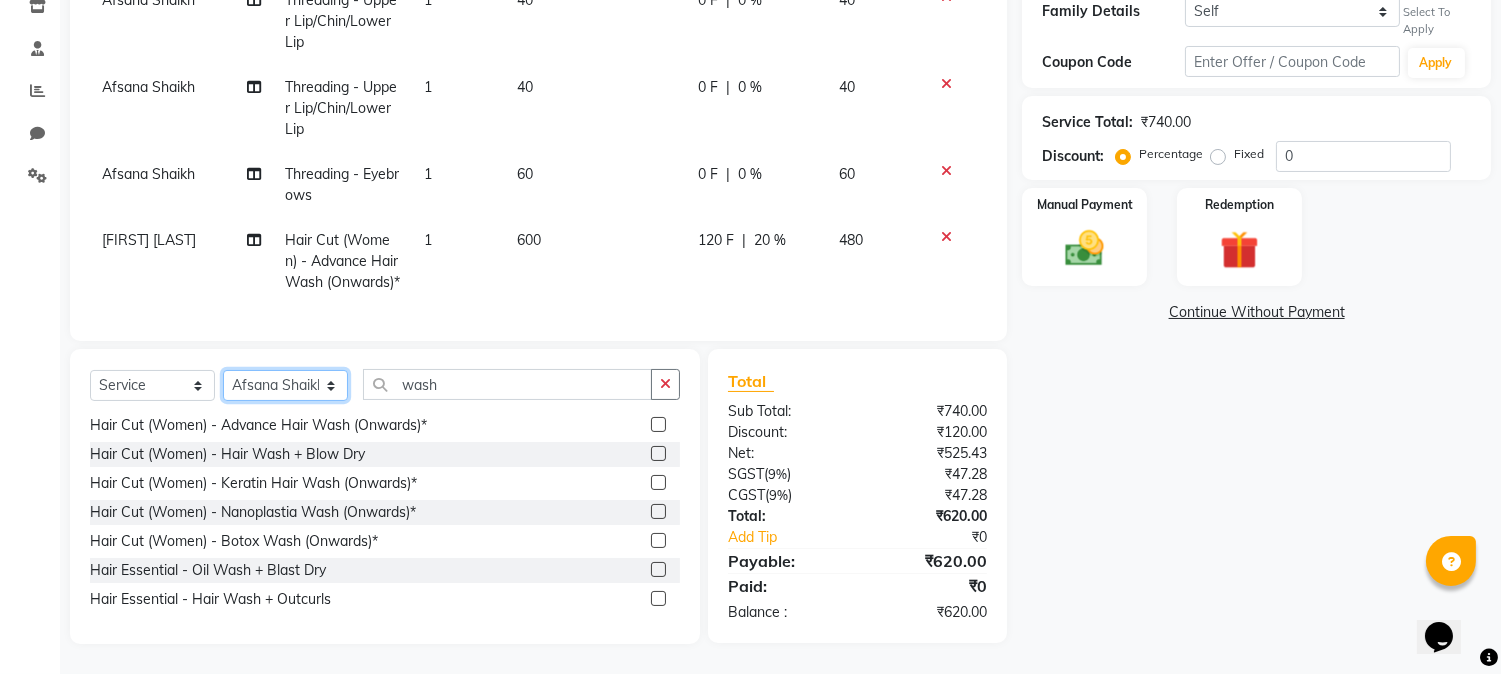click on "Select Stylist [FIRST] [LAST] [FIRST] [LAST] [FIRST] [LAST] [FIRST] [LAST] [FIRST] [LAST]" 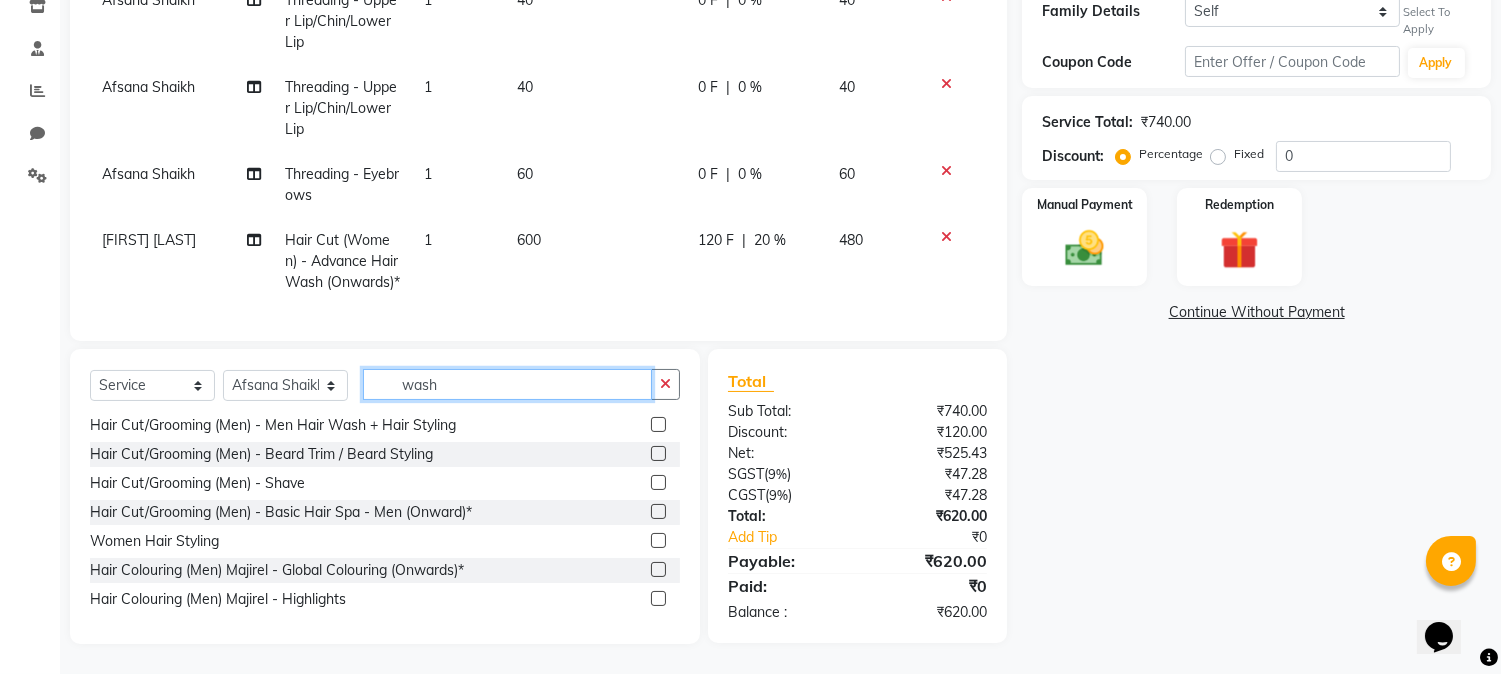 click on "wash" 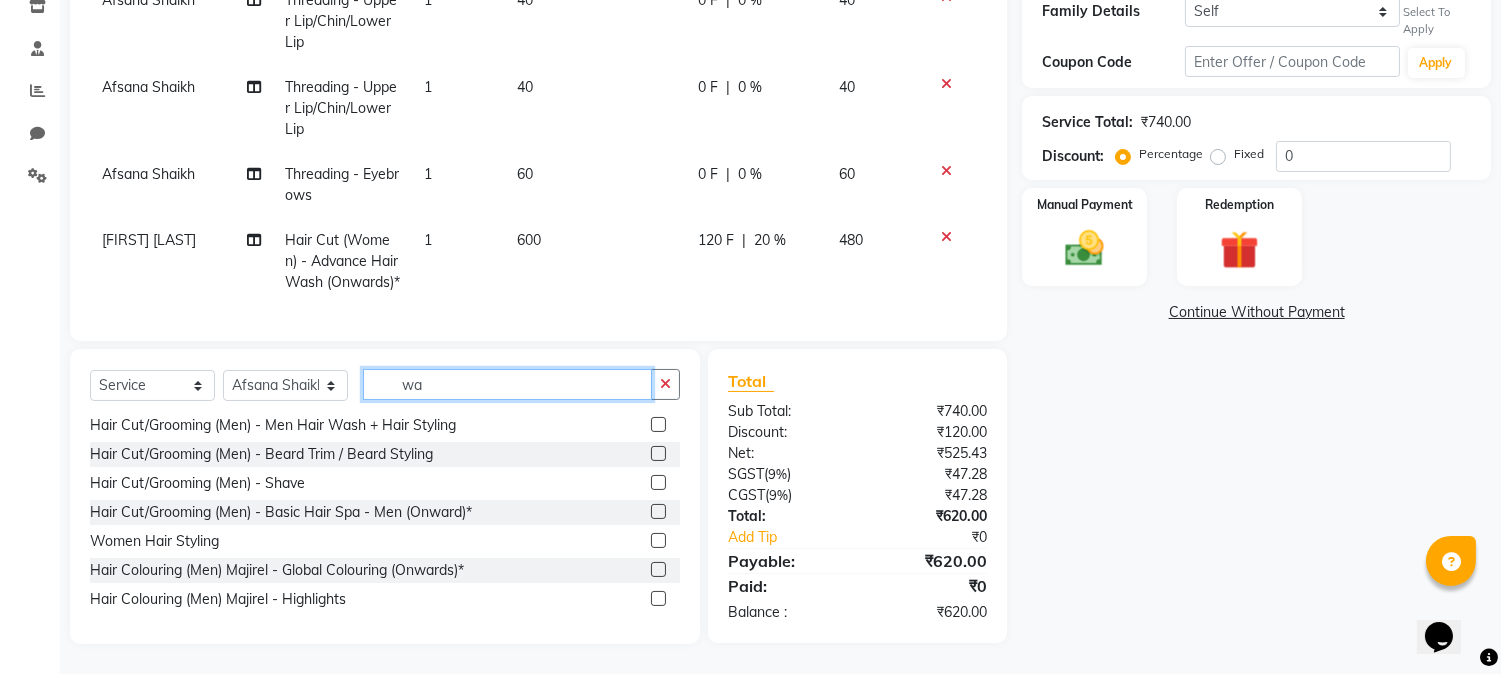 type on "w" 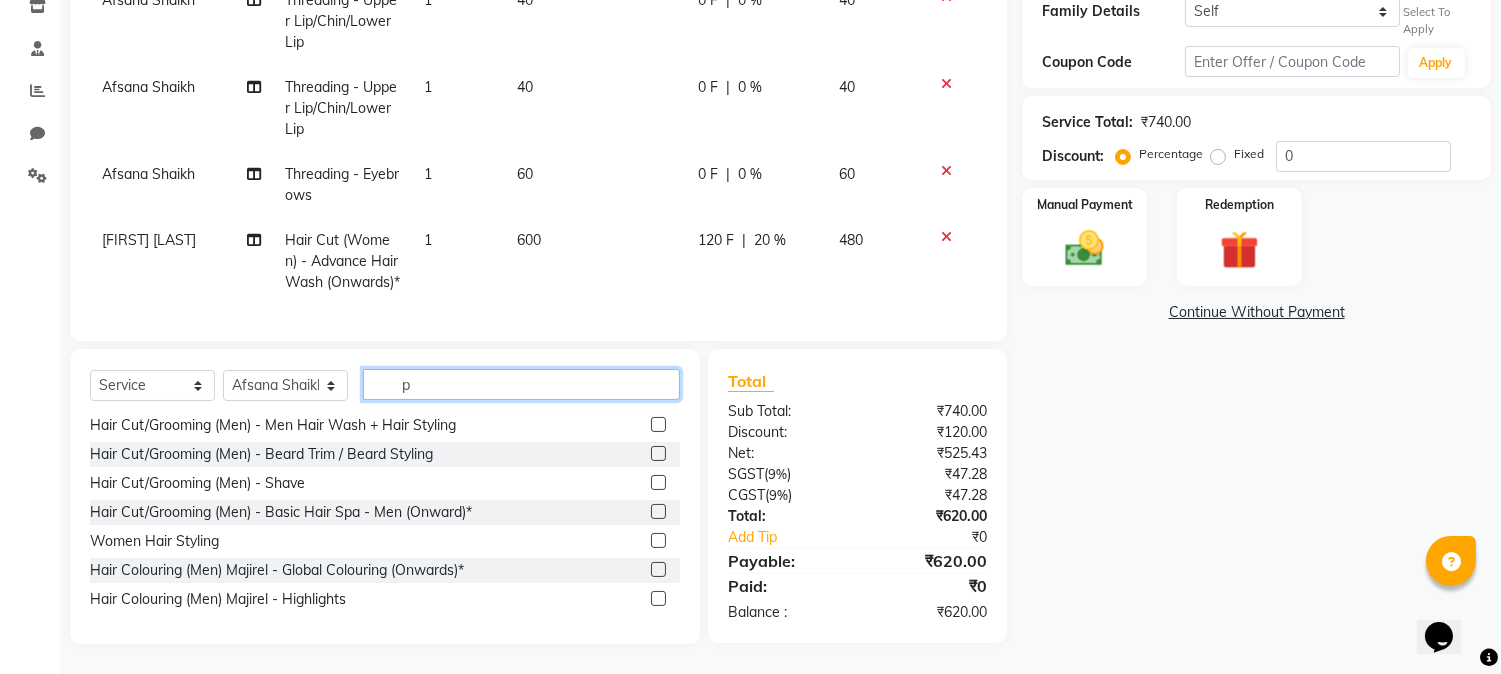 scroll, scrollTop: 0, scrollLeft: 0, axis: both 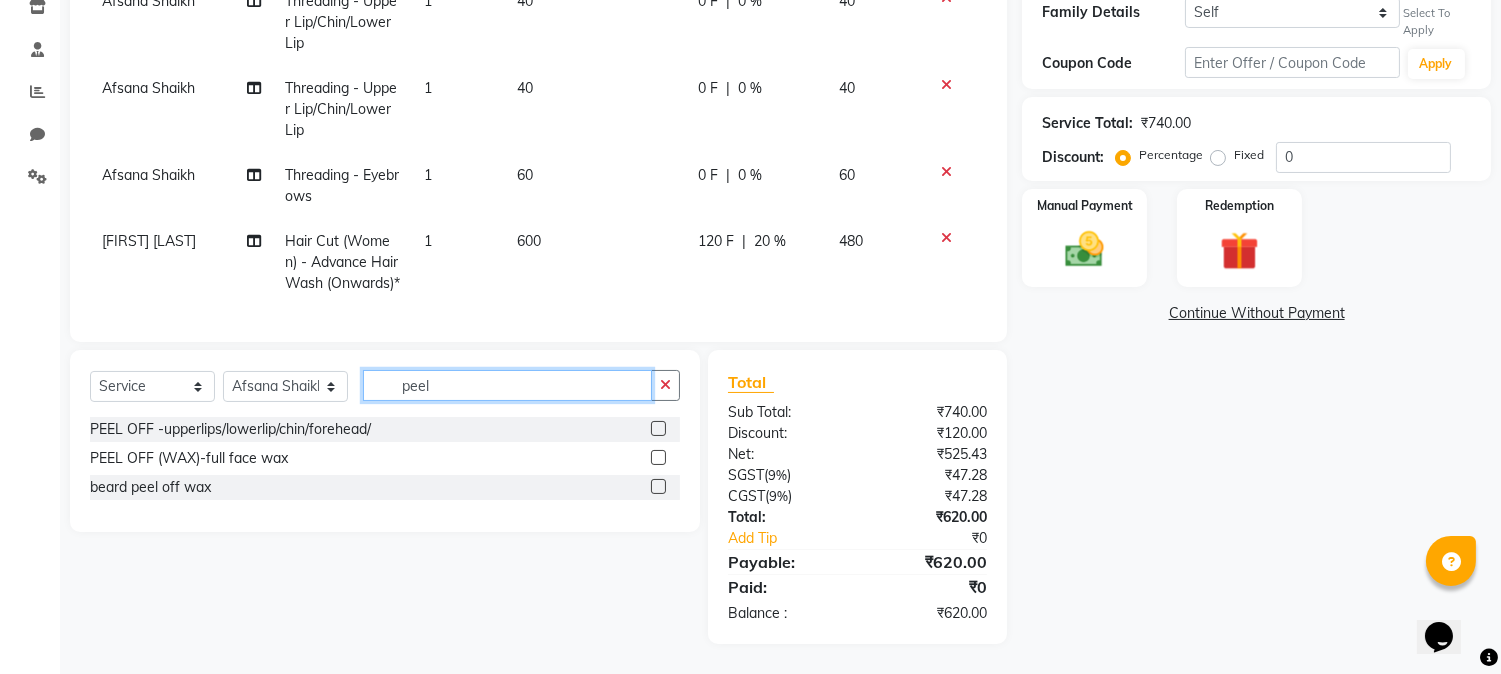 type on "peel" 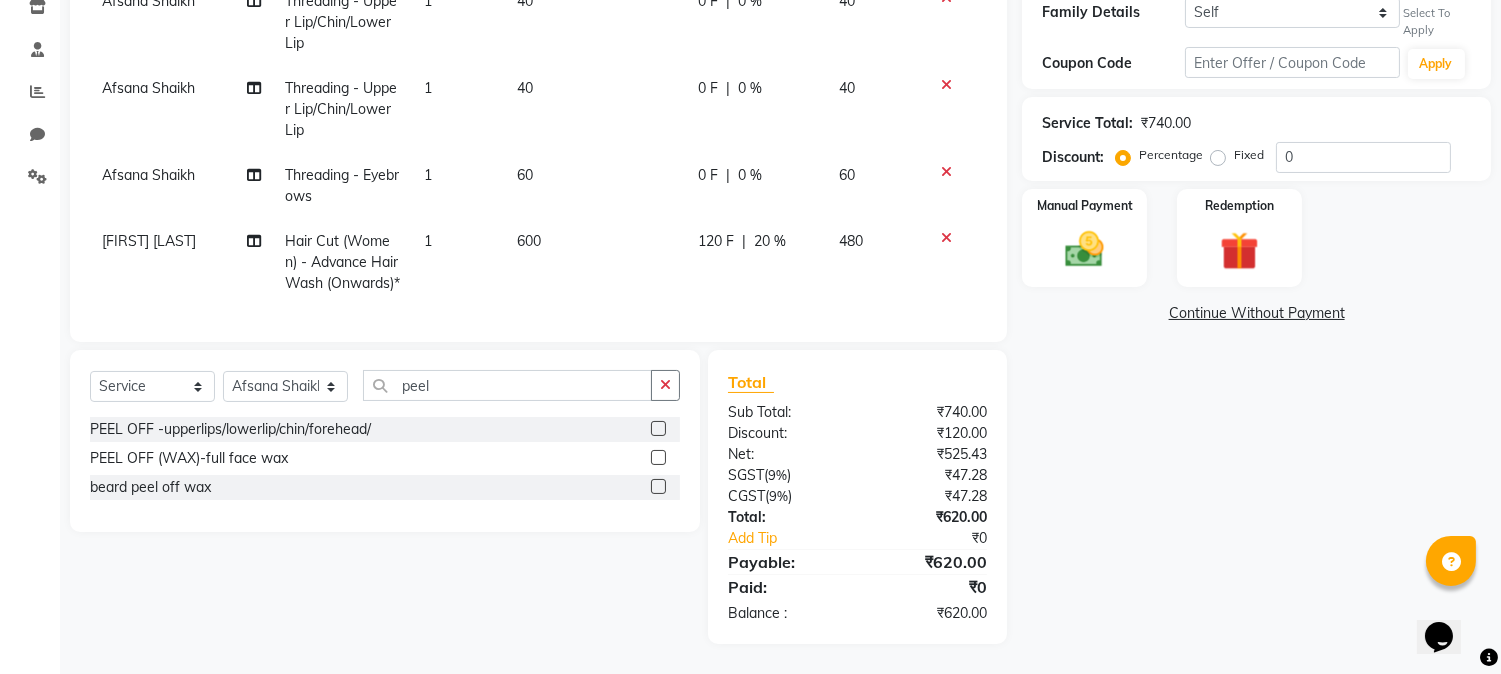 click 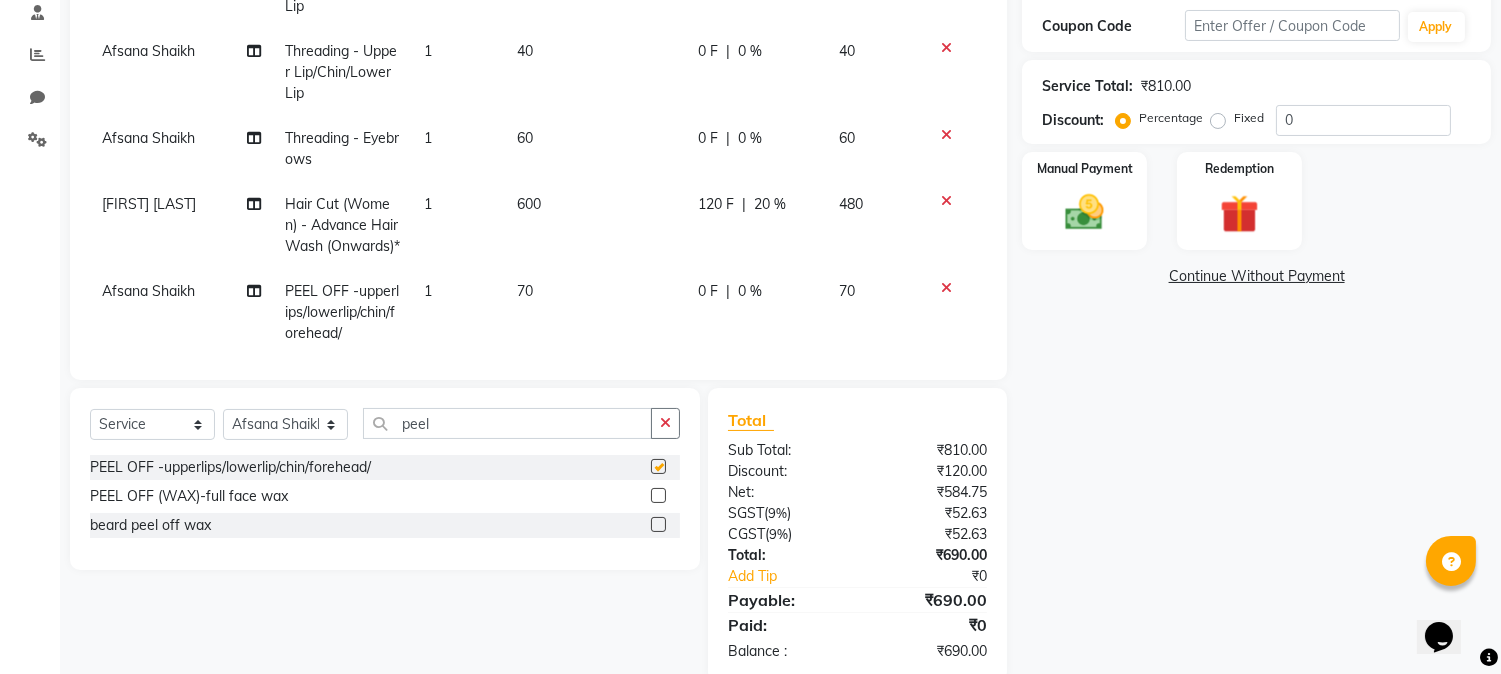 checkbox on "false" 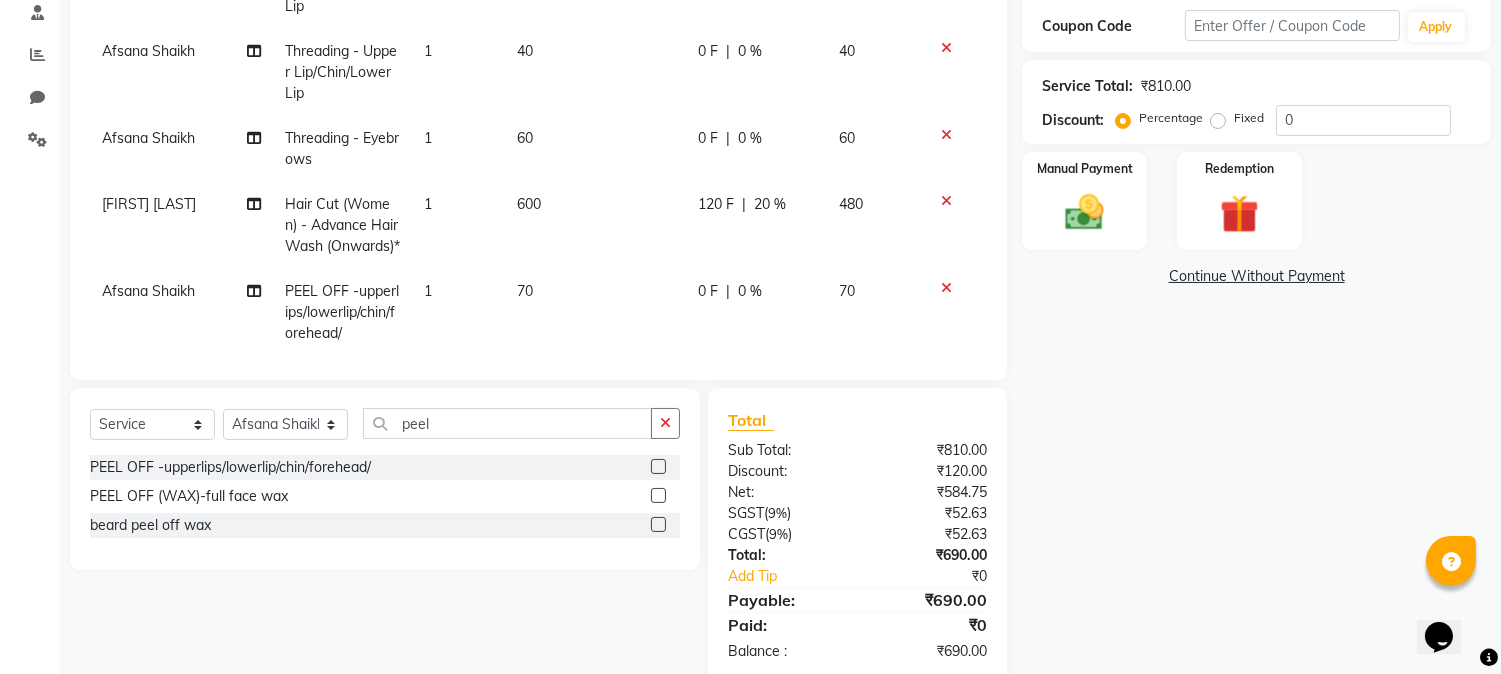 click on "70" 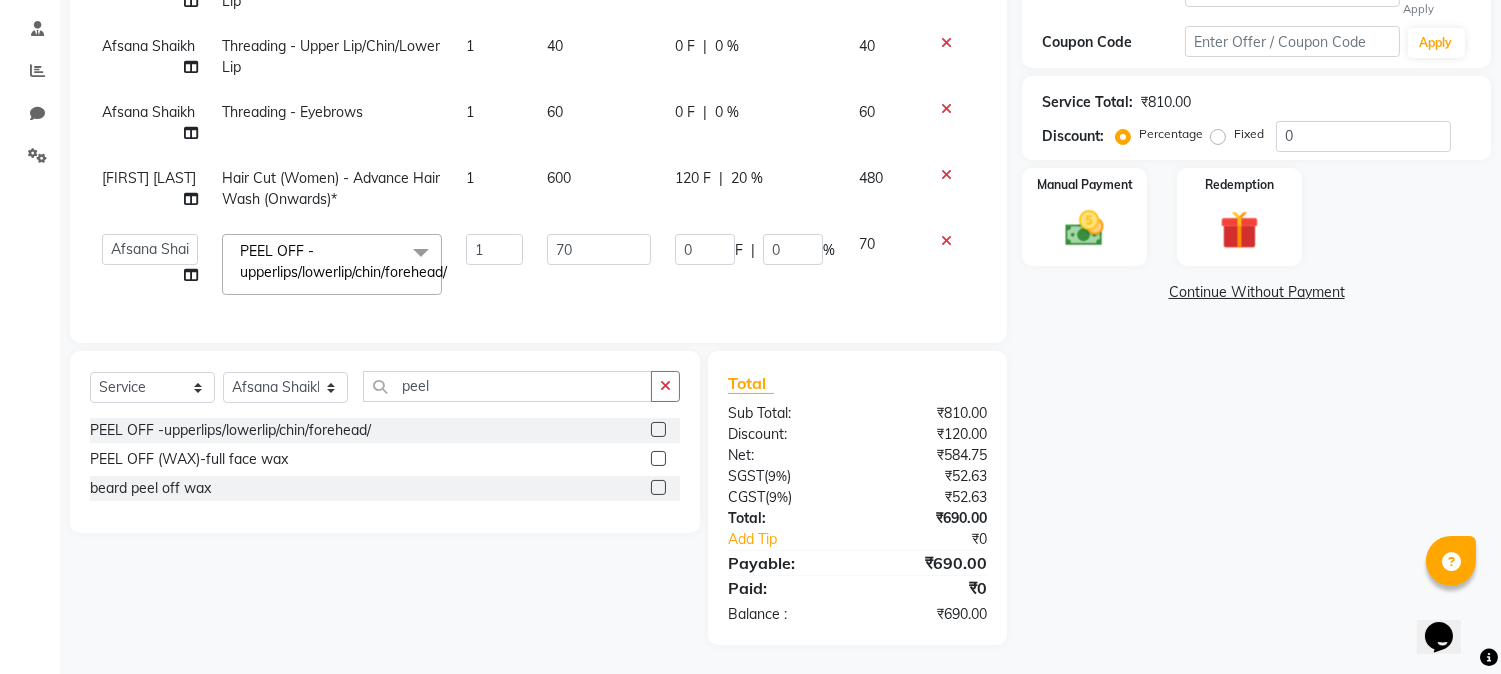 scroll, scrollTop: 388, scrollLeft: 0, axis: vertical 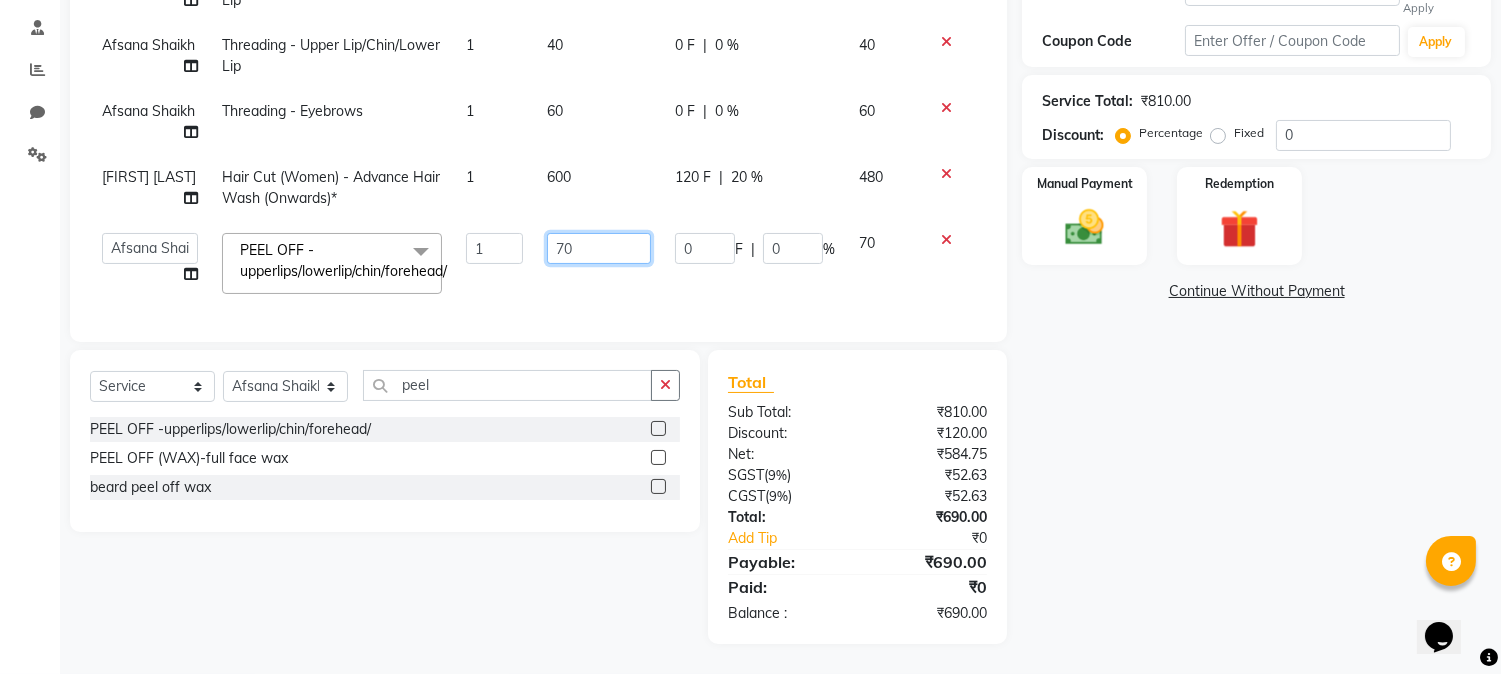 click on "70" 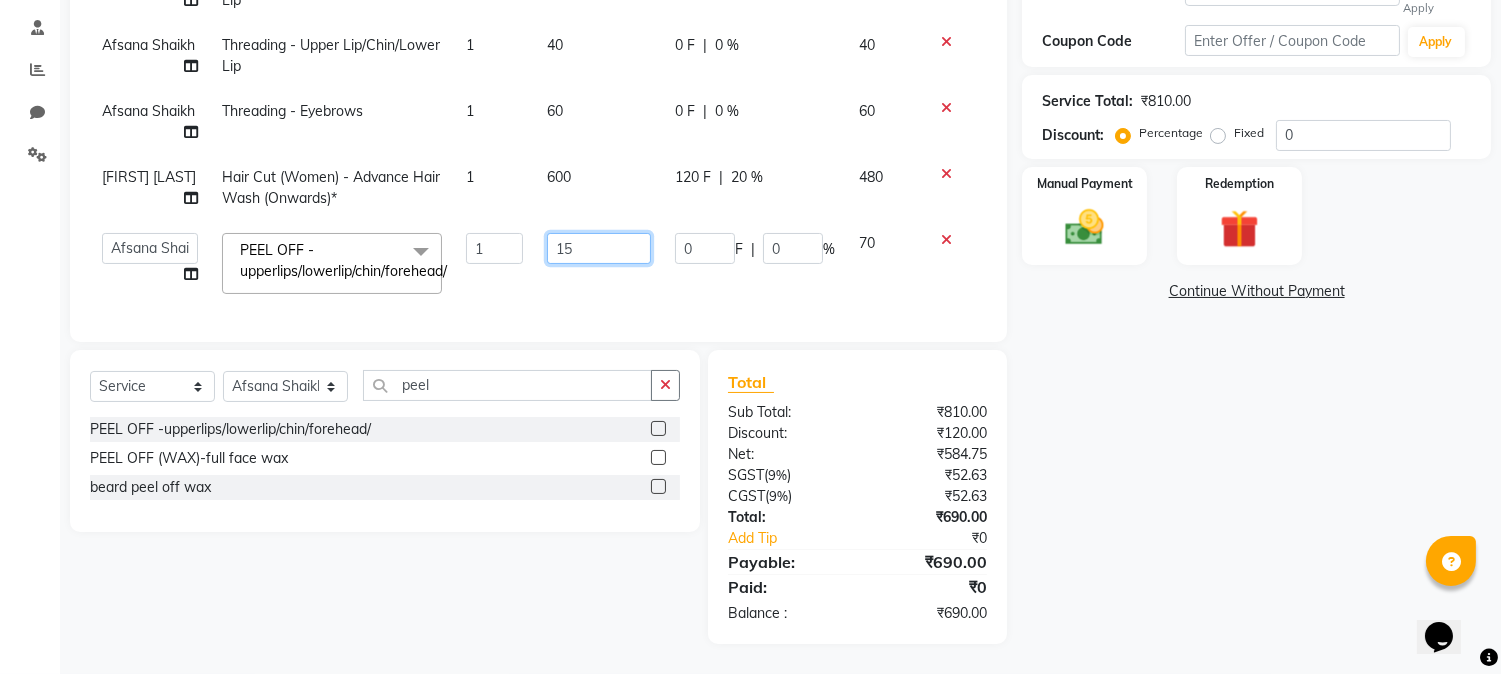 type on "150" 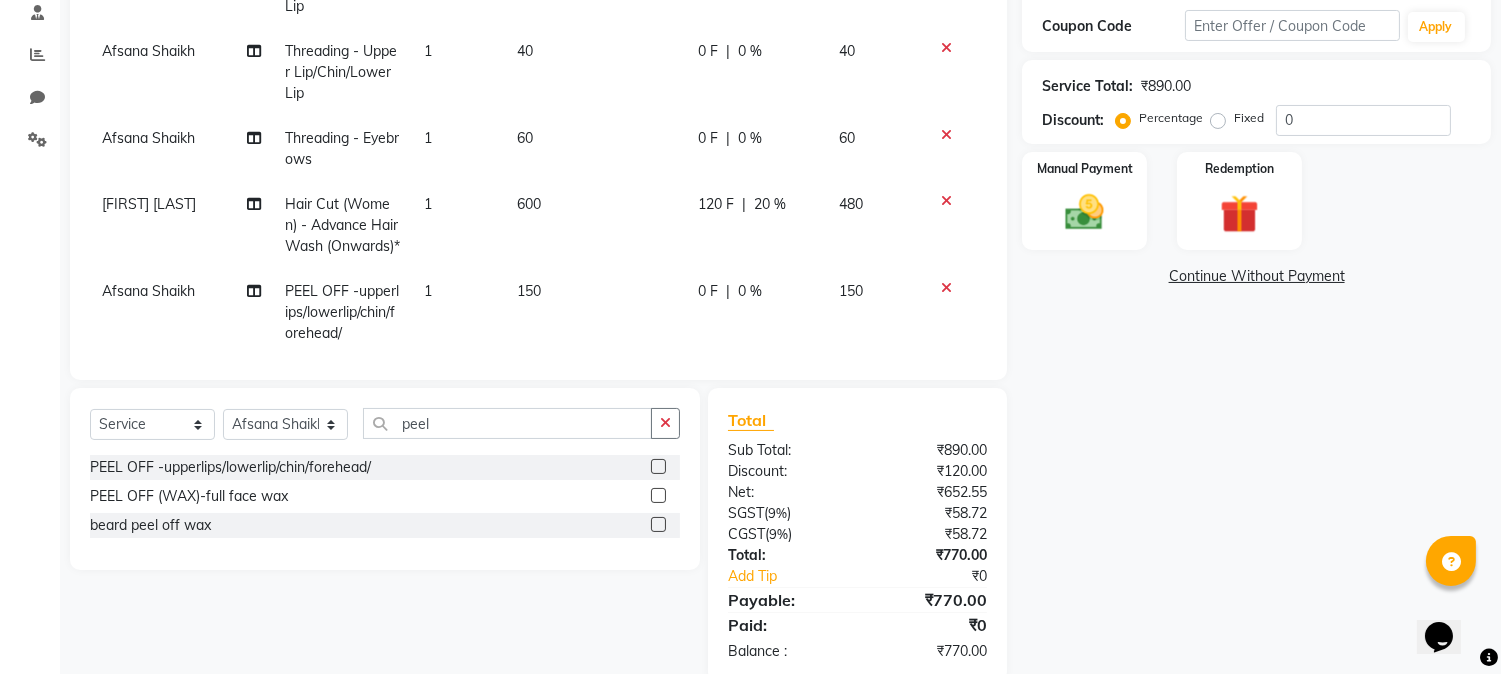 click on "[FIRST] [LAST] [FIRST] [LAST] [FIRST] [LAST] [FIRST] [LAST] [FIRST] [LAST] Threading - Upper Lip/Chin/Lower Lip 1 40 0 F | 0 % 40 [FIRST] [LAST] Threading - Upper Lip/Chin/Lower Lip 1 40 0 F | 0 % 40 [FIRST] [LAST] Threading - Eyebrows 1 60 0 F | 0 % 60 [FIRST] [LAST] Hair Cut (Women) - Advance Hair Wash (Onwards)* 1 600 120 F | 20 % 480 [FIRST] [LAST] PEEL OFF -upperlips/lowerlip/chin/forehead/ 1 150 0 F | 0 % 150" 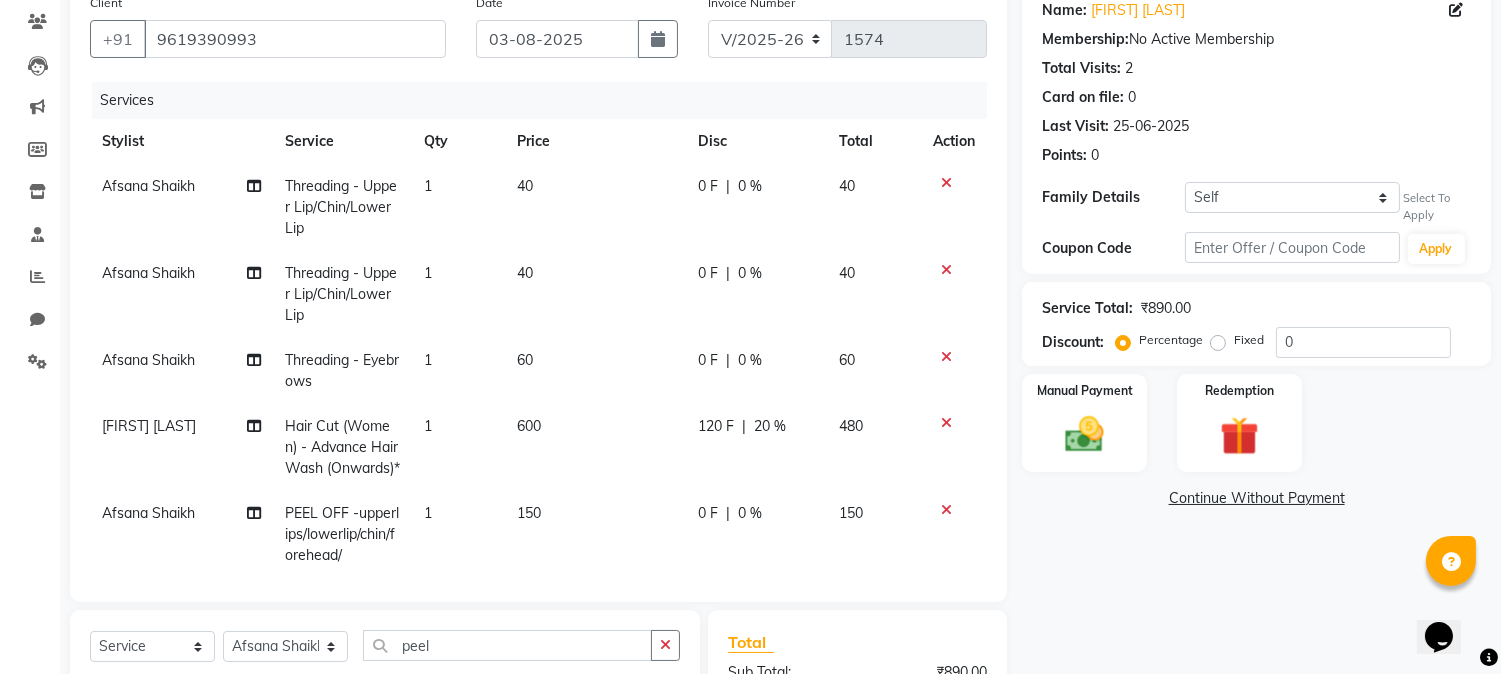 scroll, scrollTop: 48, scrollLeft: 0, axis: vertical 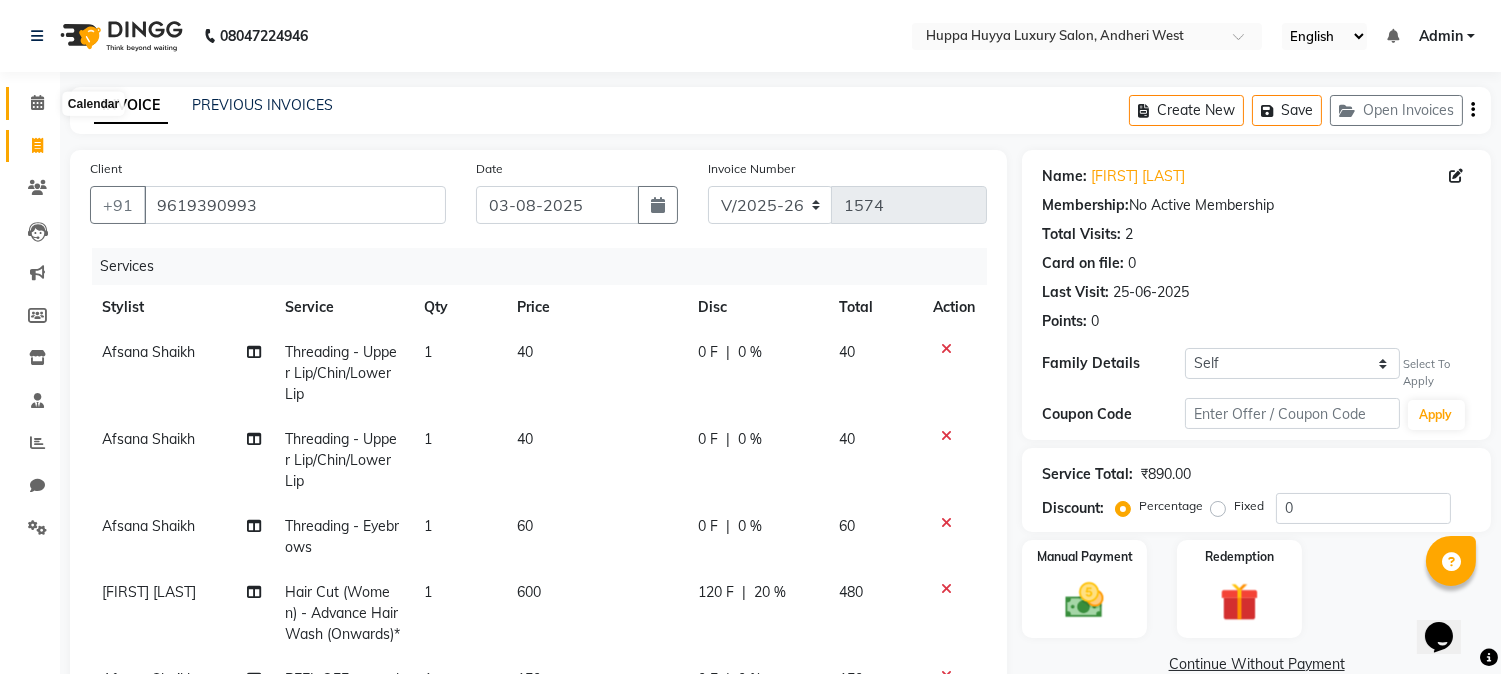 click 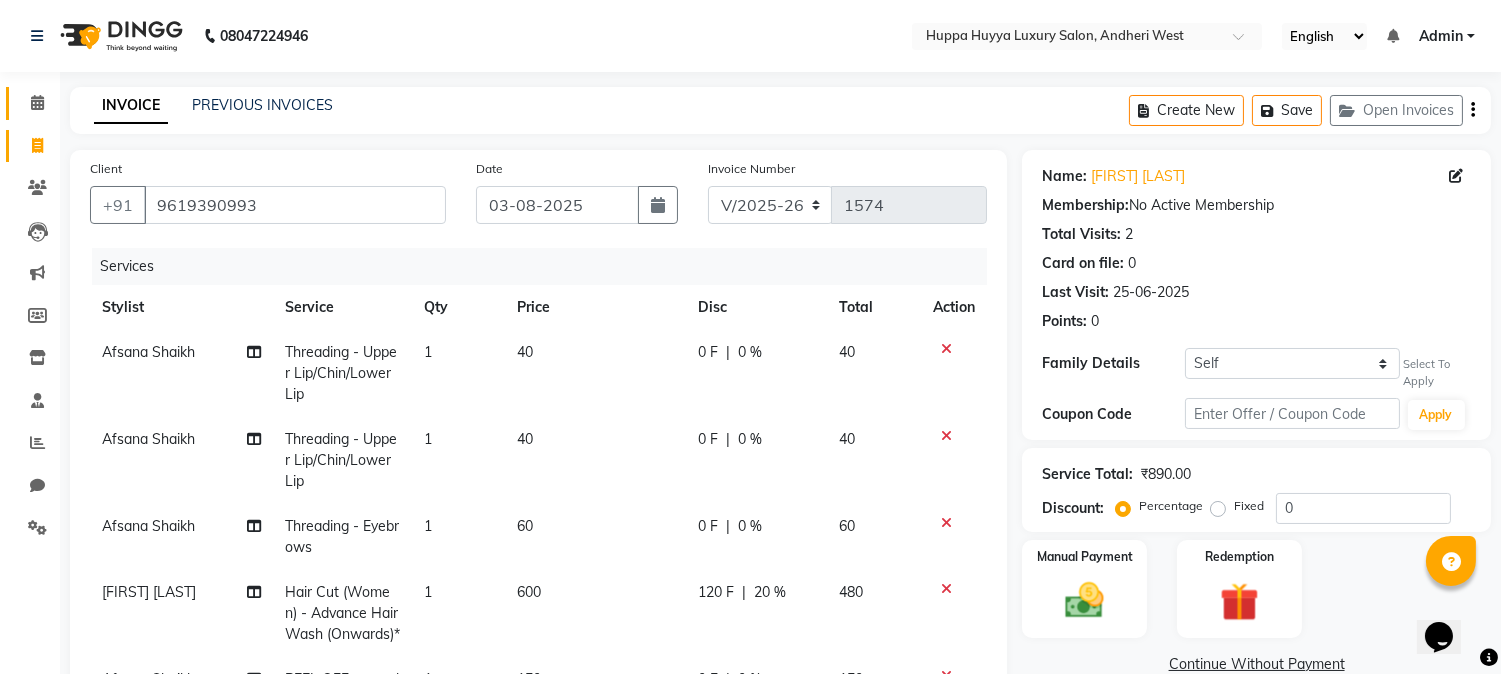 scroll, scrollTop: 222, scrollLeft: 0, axis: vertical 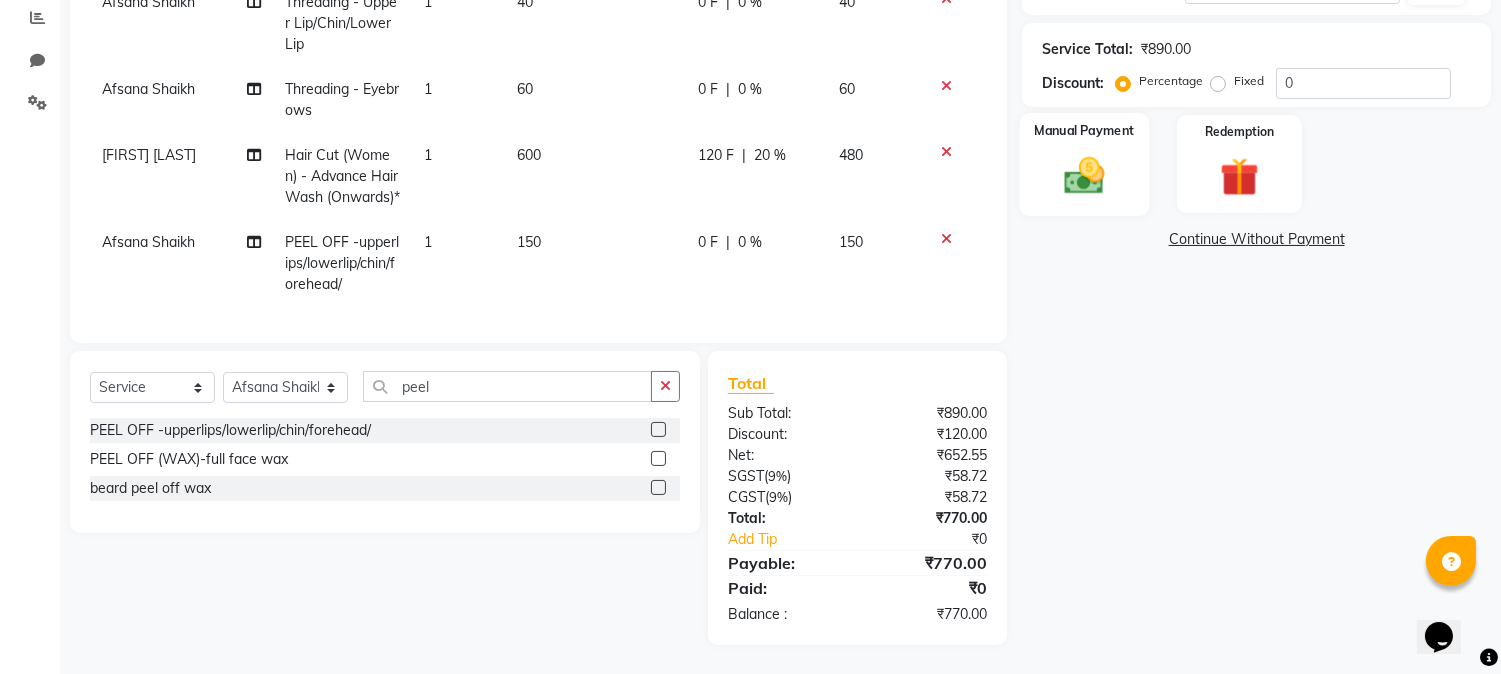 click on "Manual Payment" 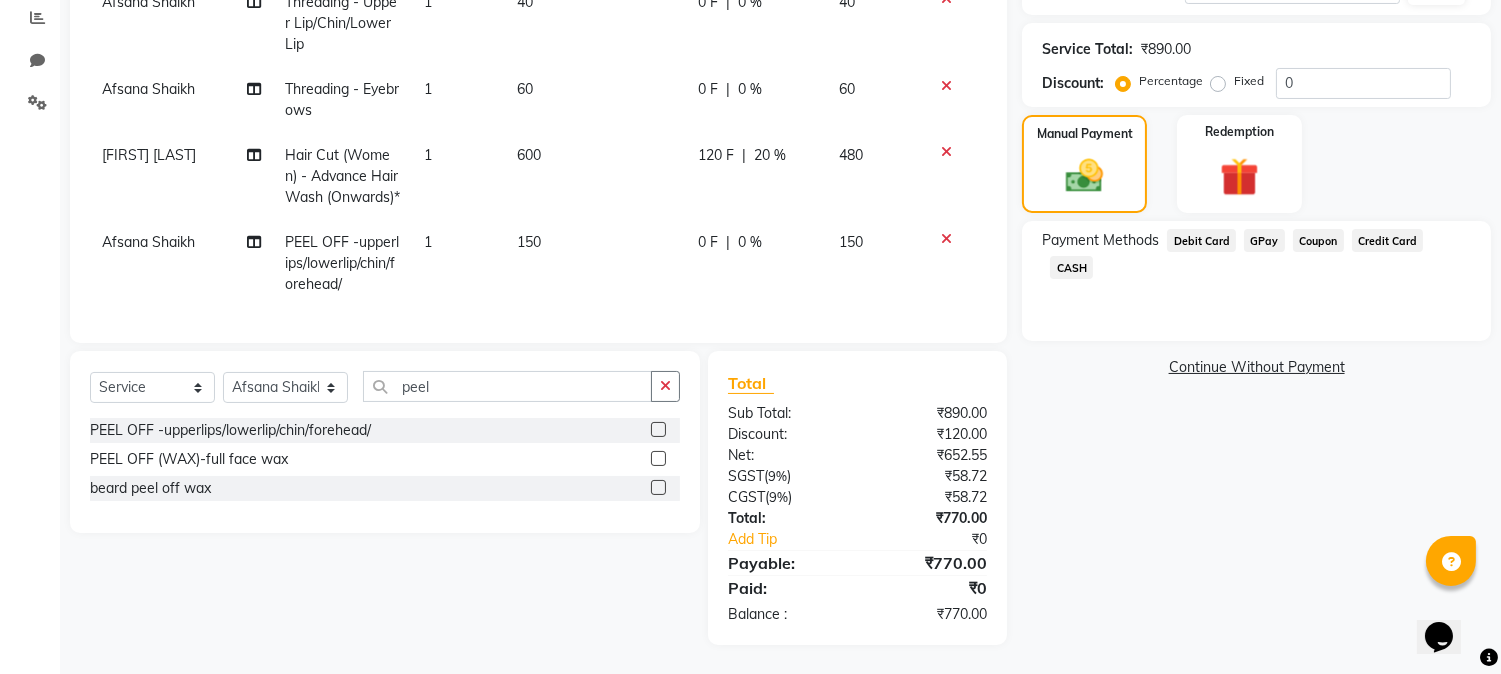 click on "CASH" 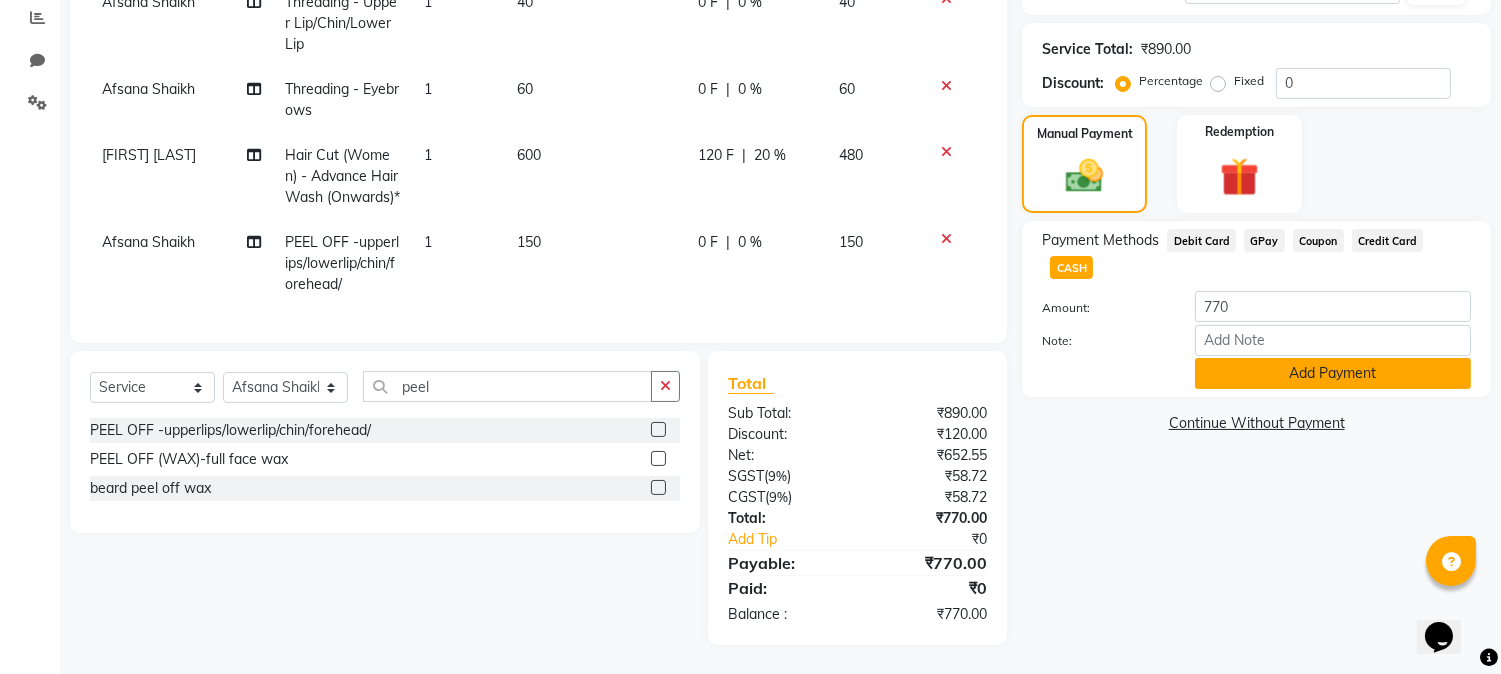 click on "Add Payment" 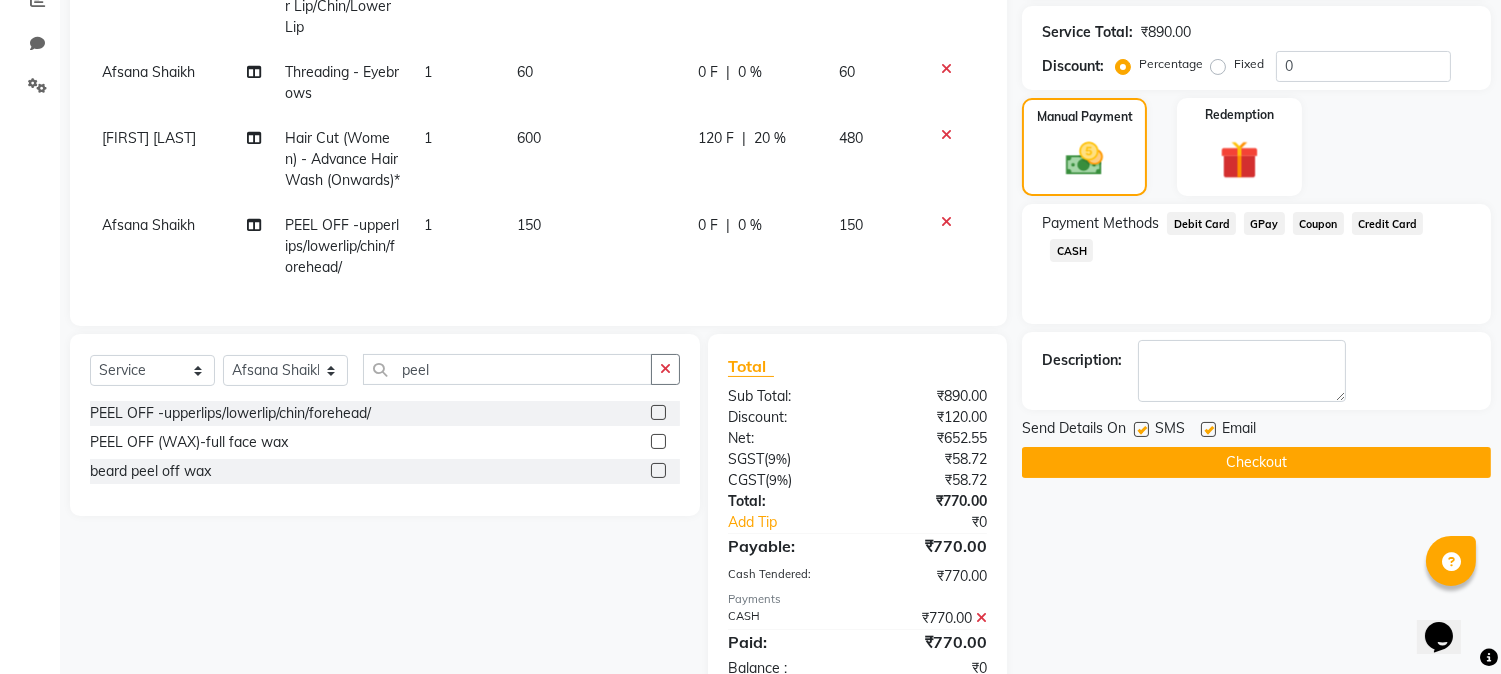 scroll, scrollTop: 496, scrollLeft: 0, axis: vertical 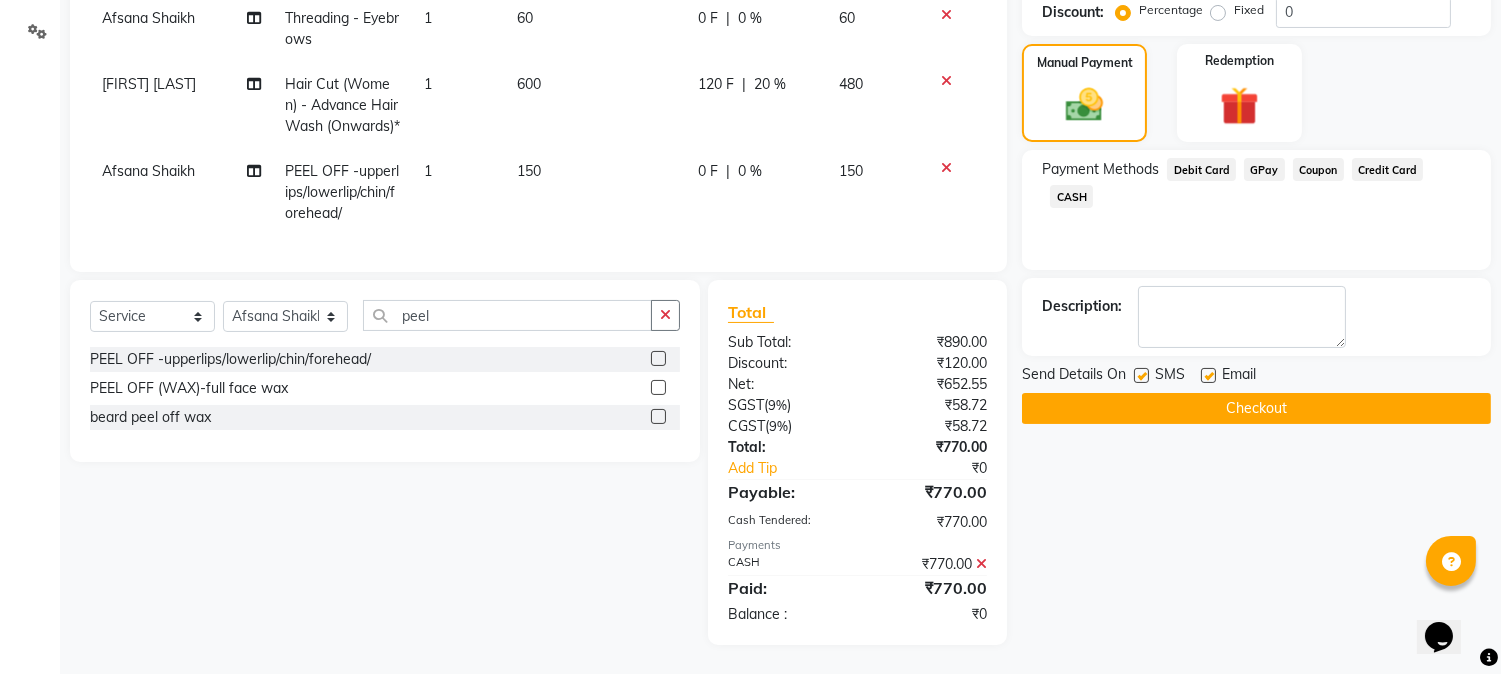 click on "Checkout" 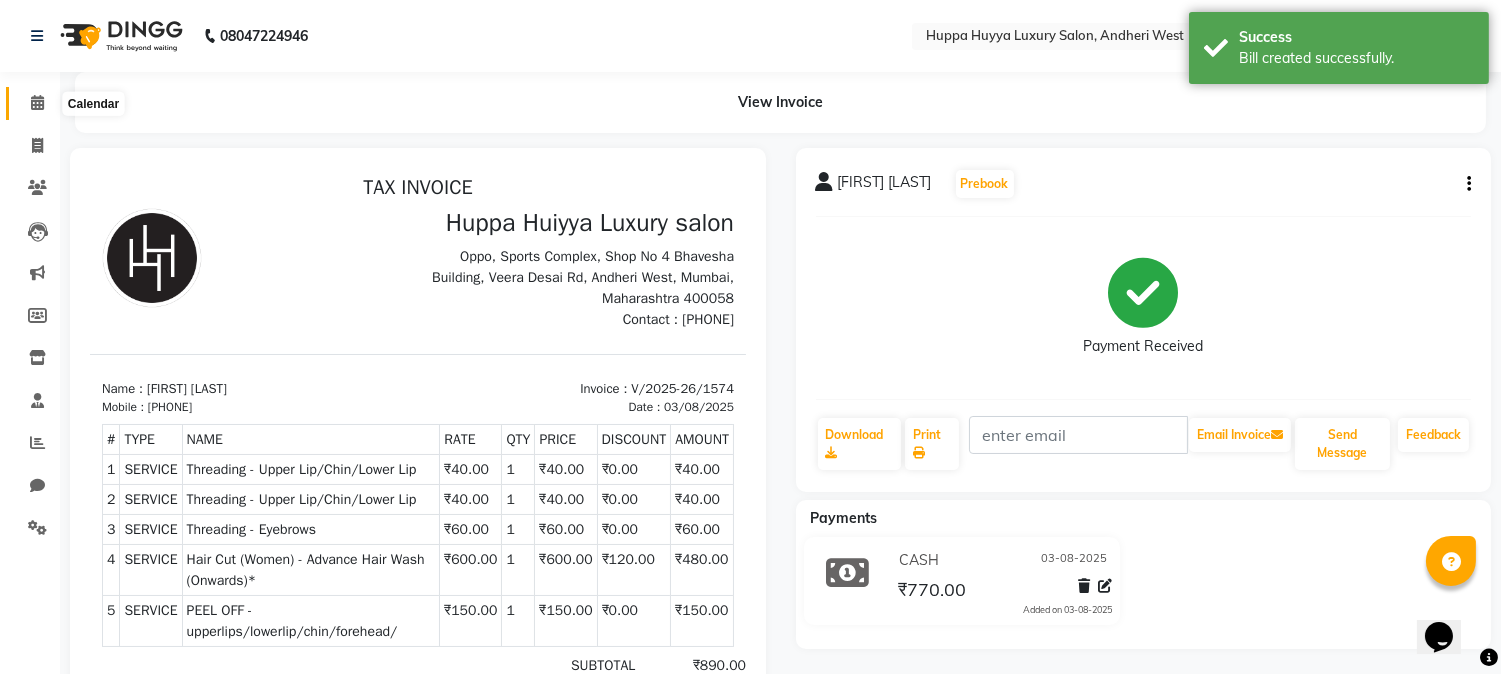 scroll, scrollTop: 0, scrollLeft: 0, axis: both 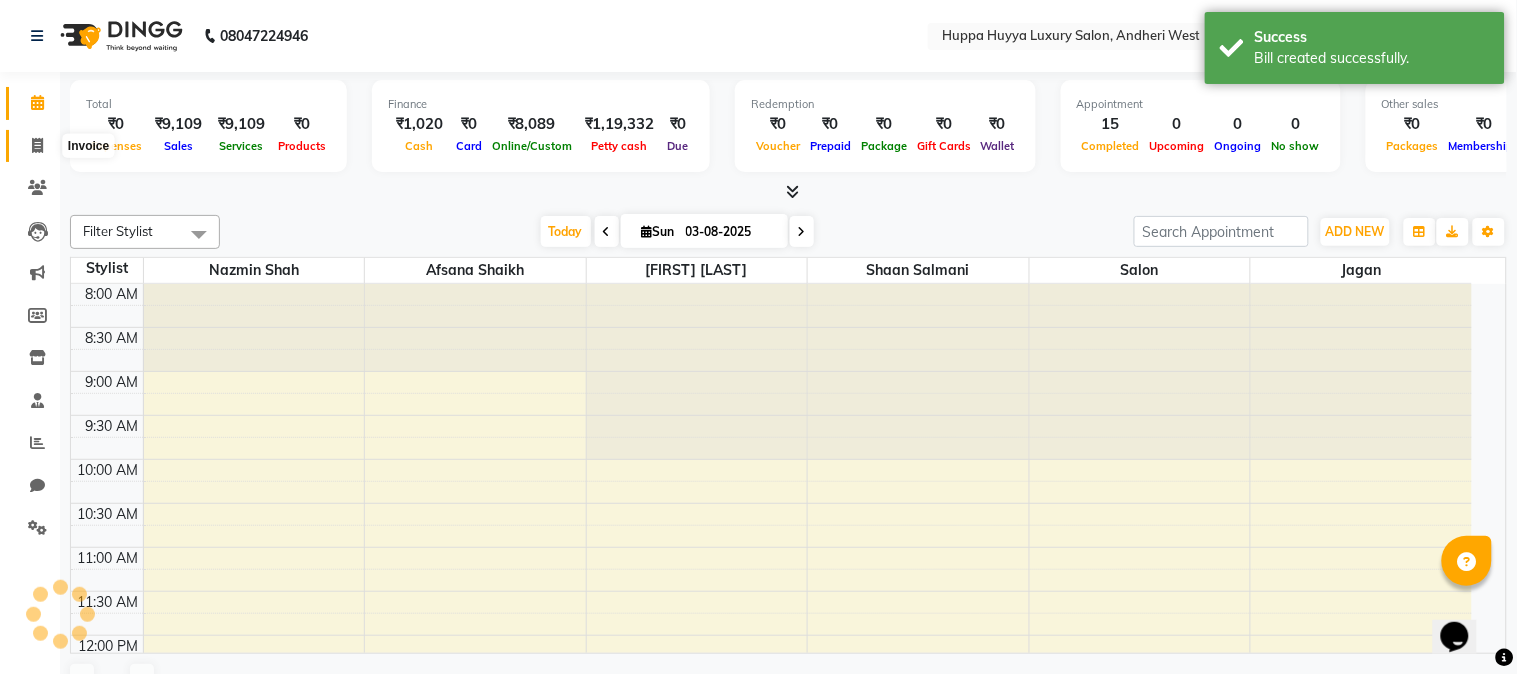 click 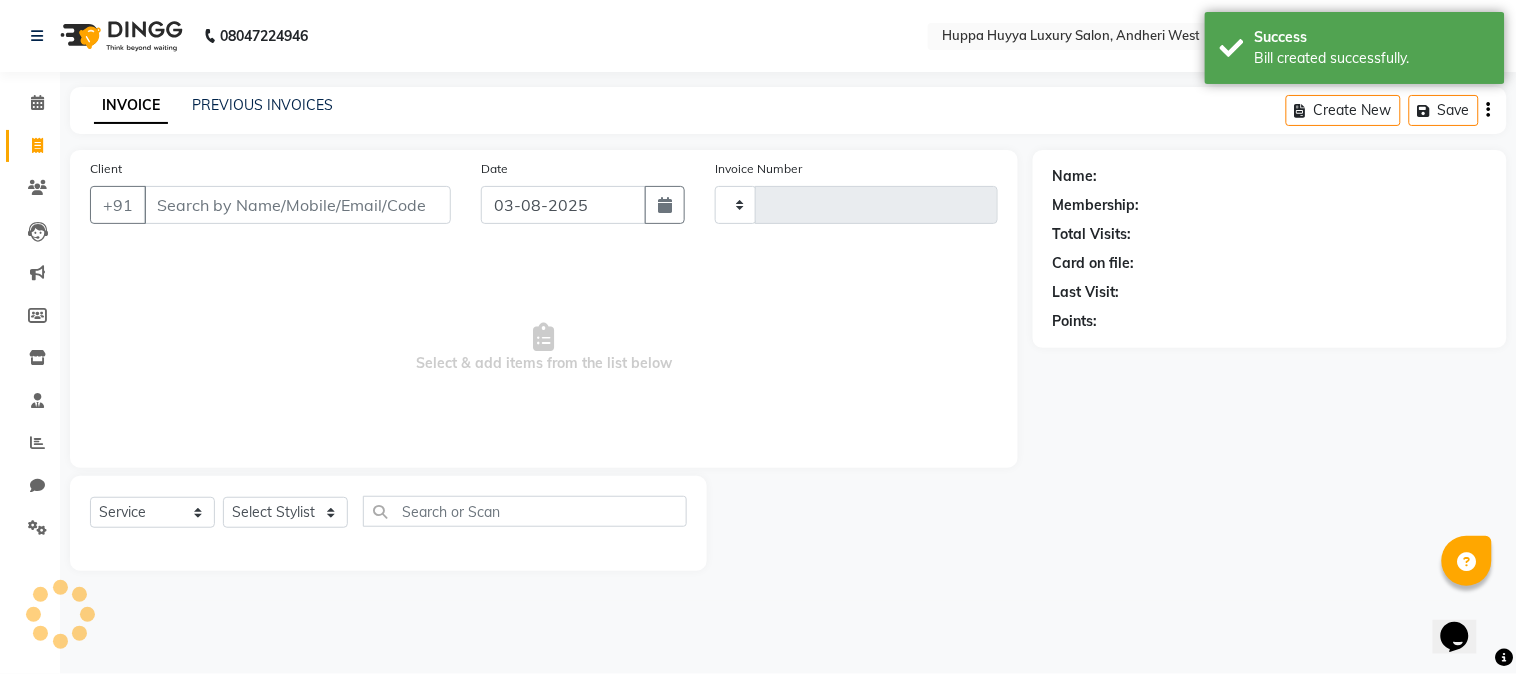 type on "1575" 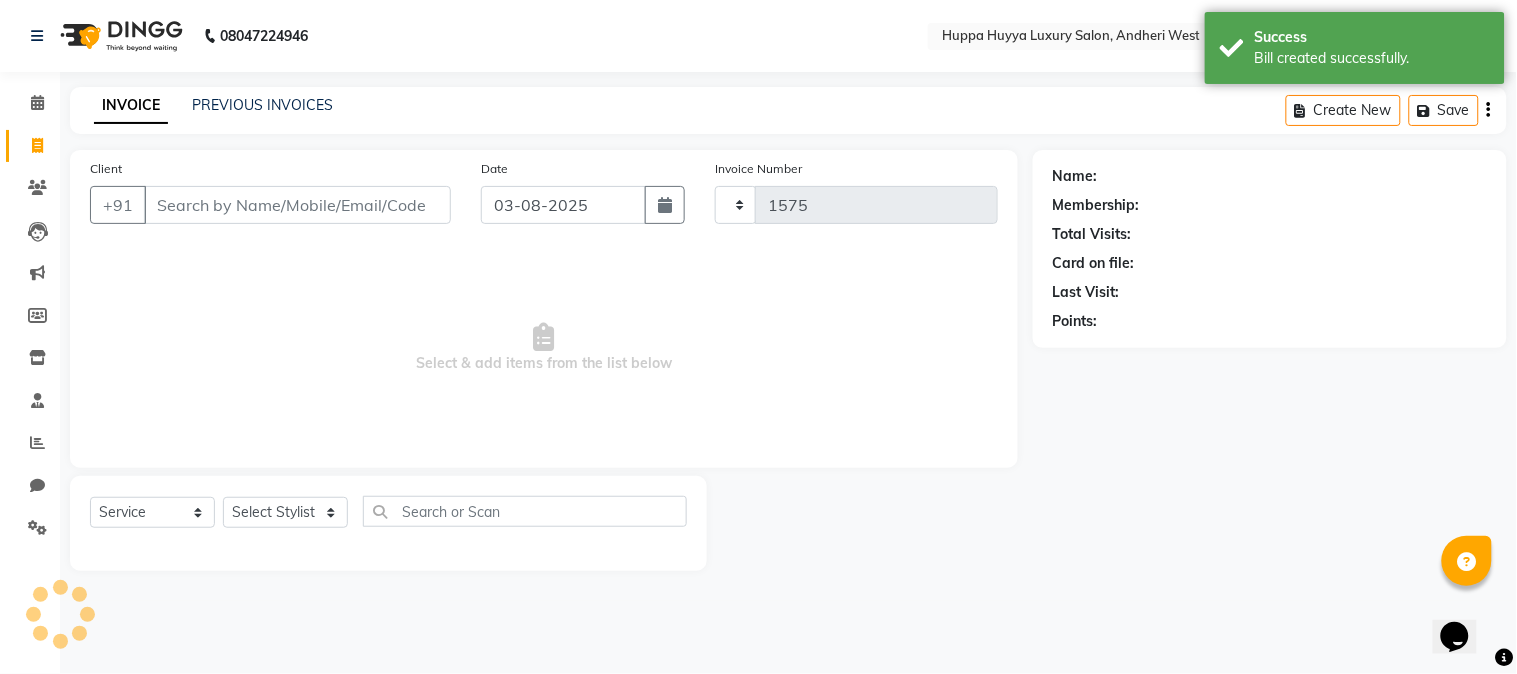 select on "7752" 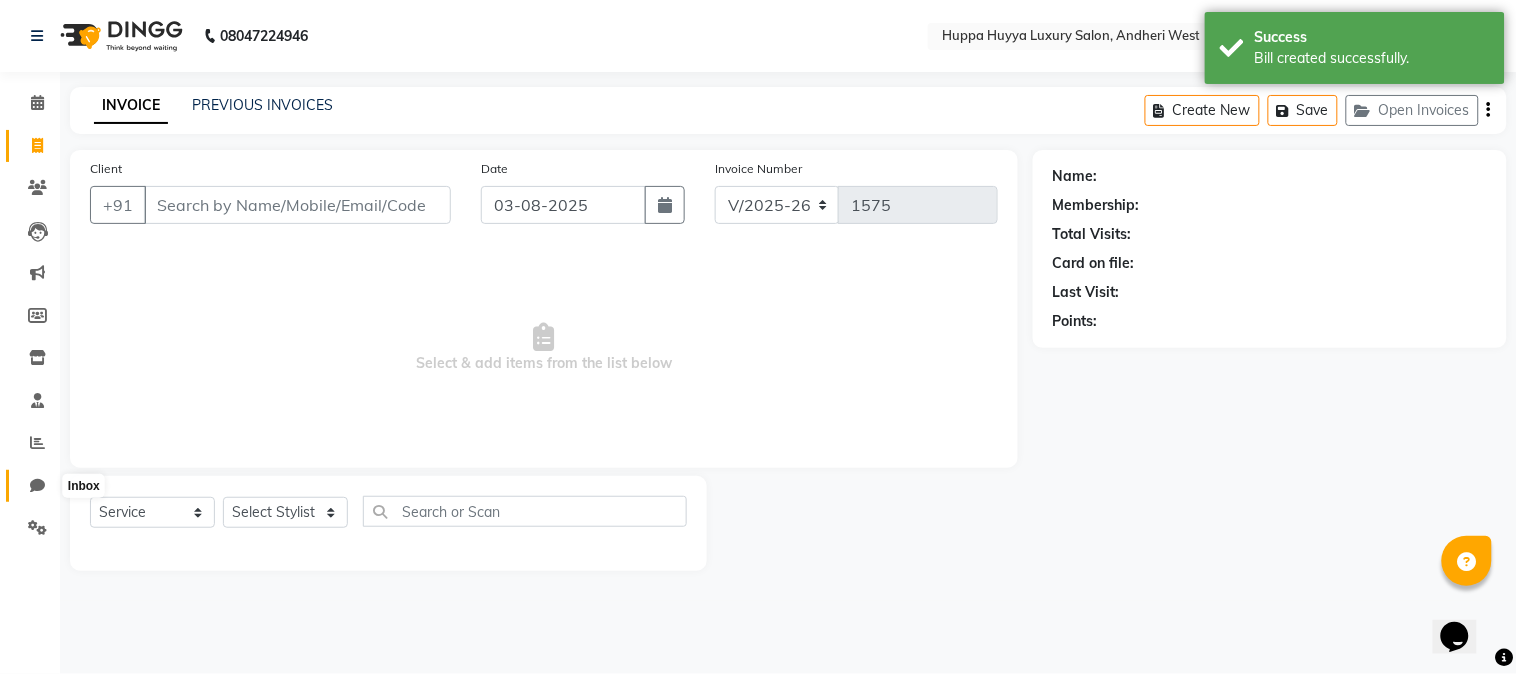 click 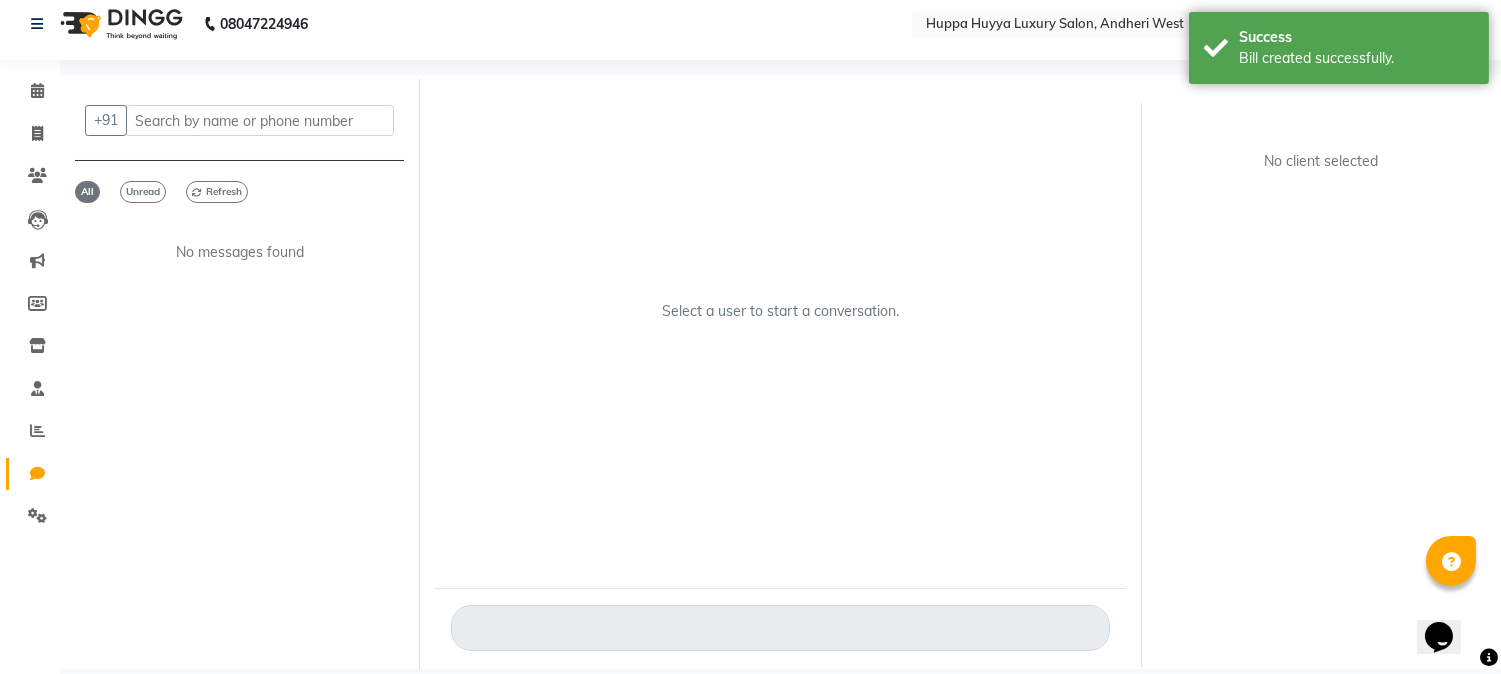 scroll, scrollTop: 14, scrollLeft: 0, axis: vertical 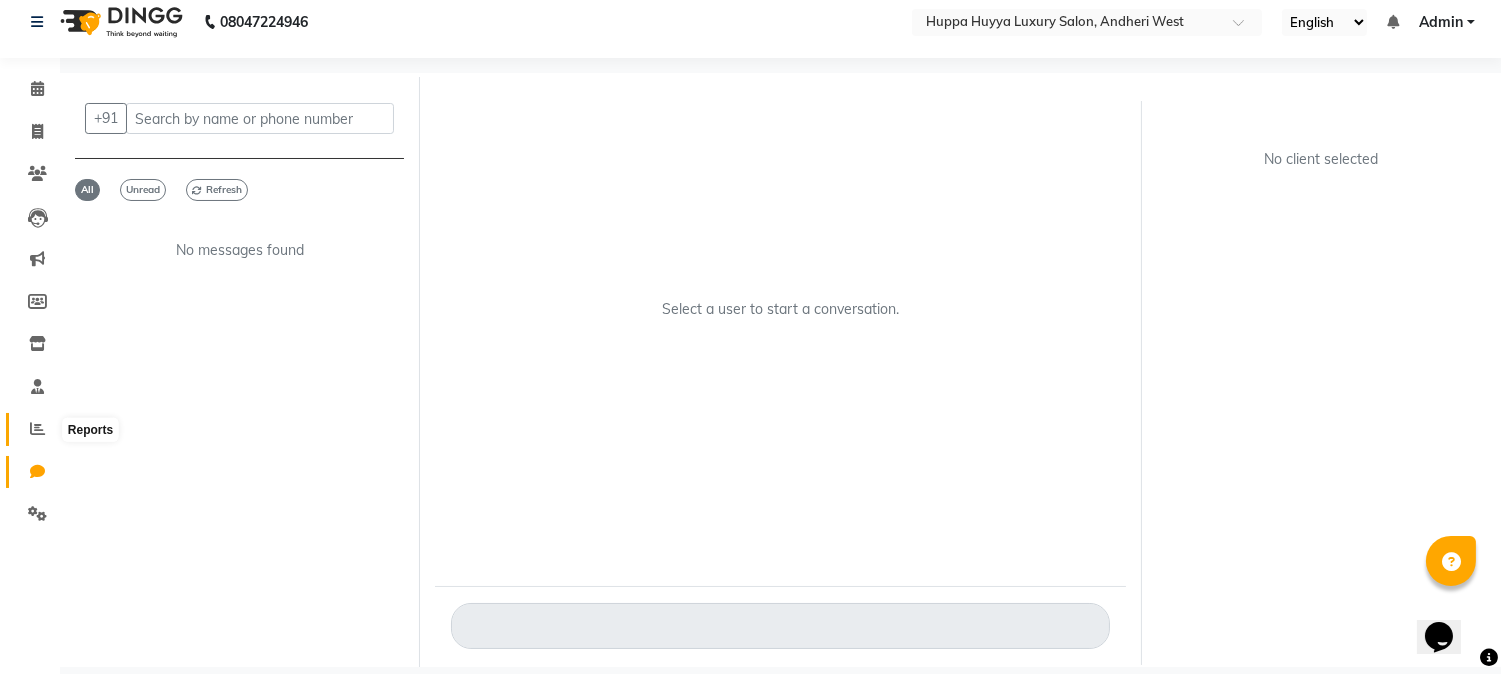 click 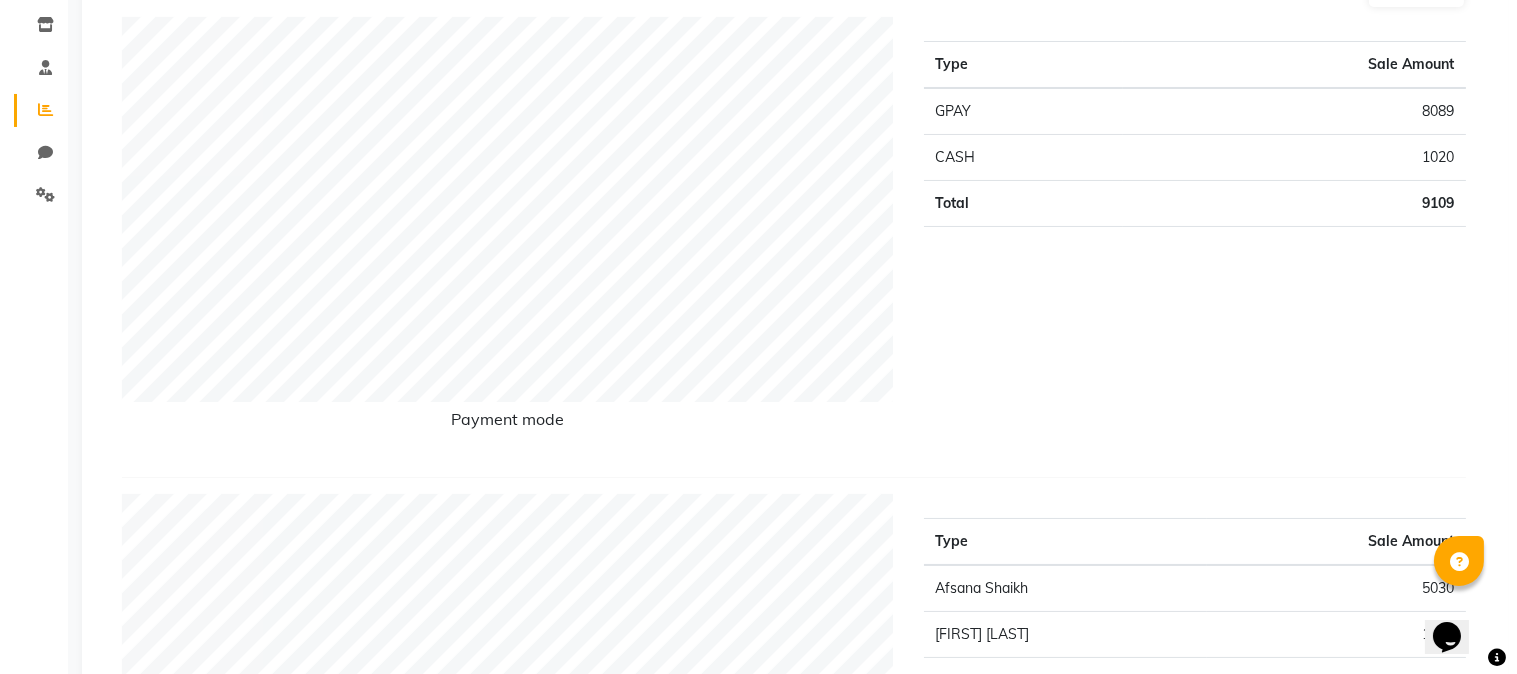 scroll, scrollTop: 0, scrollLeft: 0, axis: both 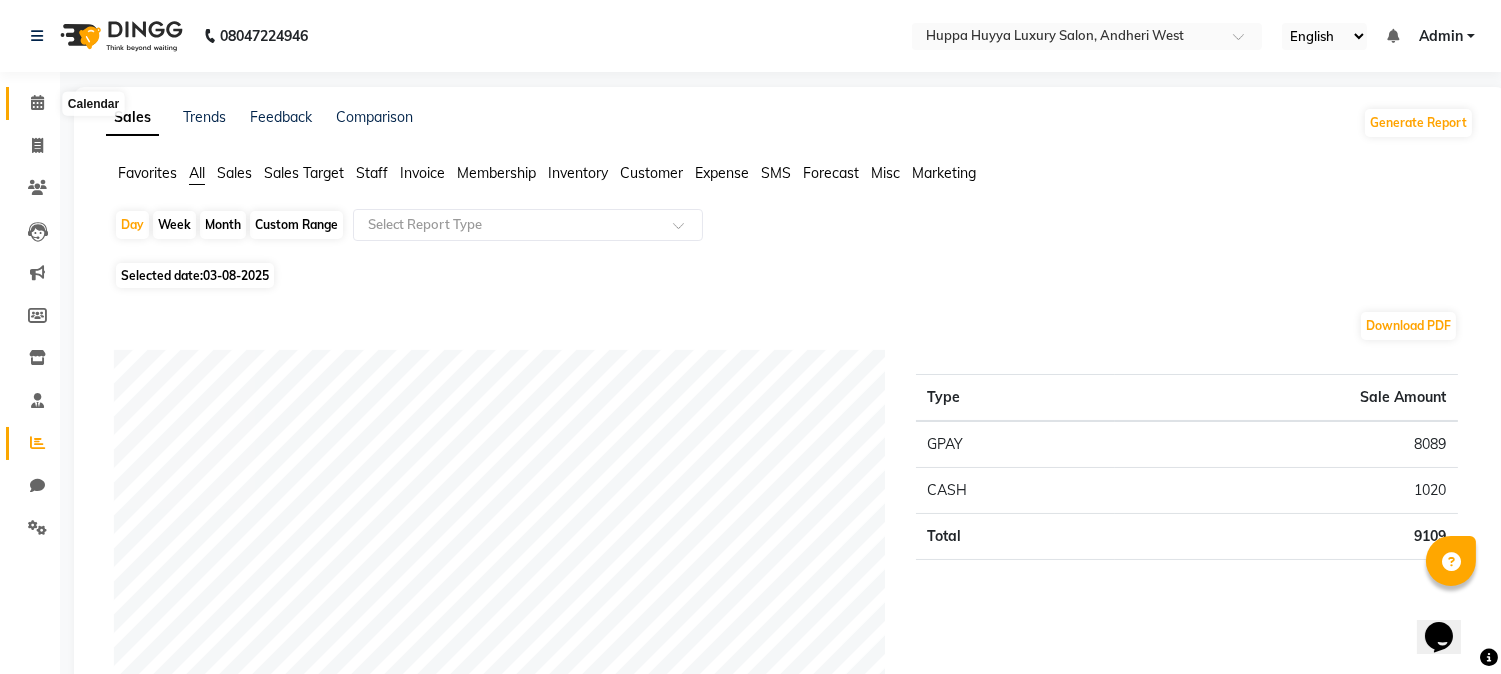 click 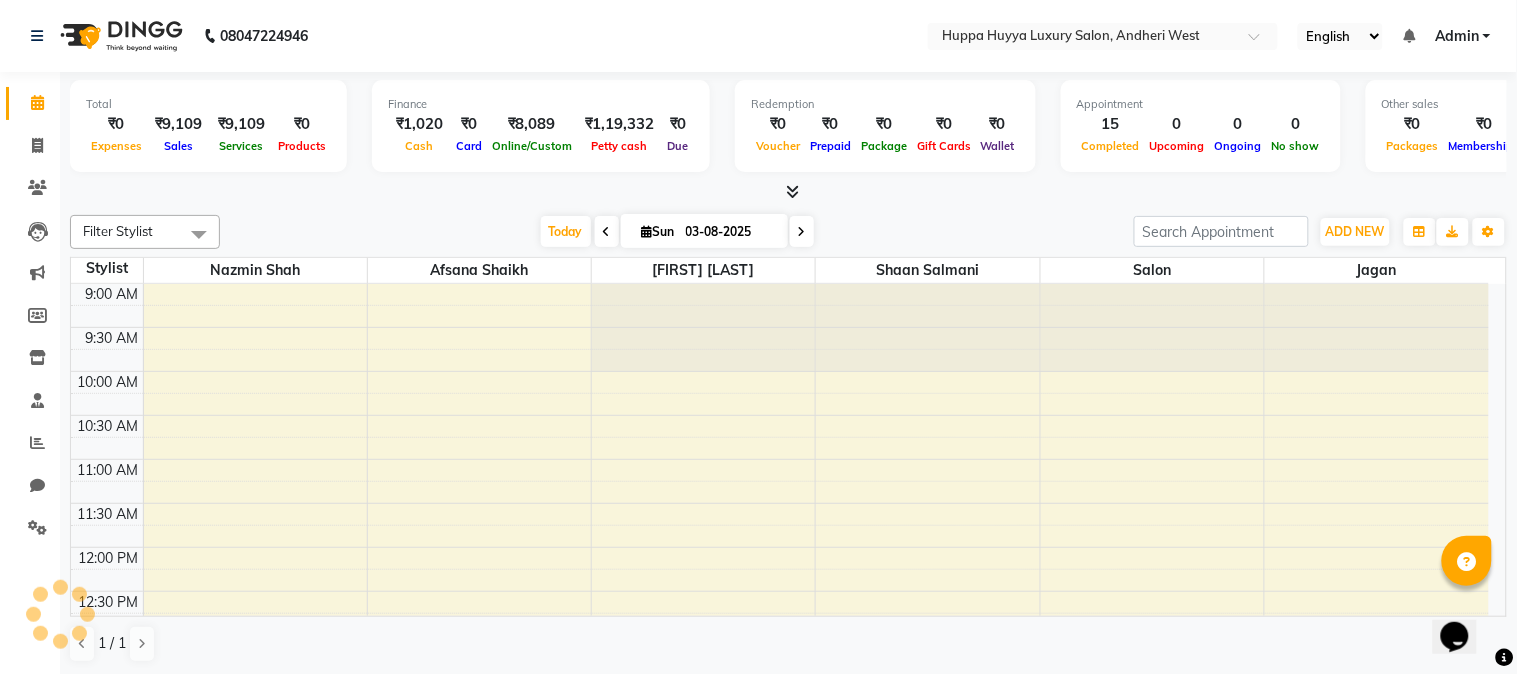 scroll, scrollTop: 0, scrollLeft: 0, axis: both 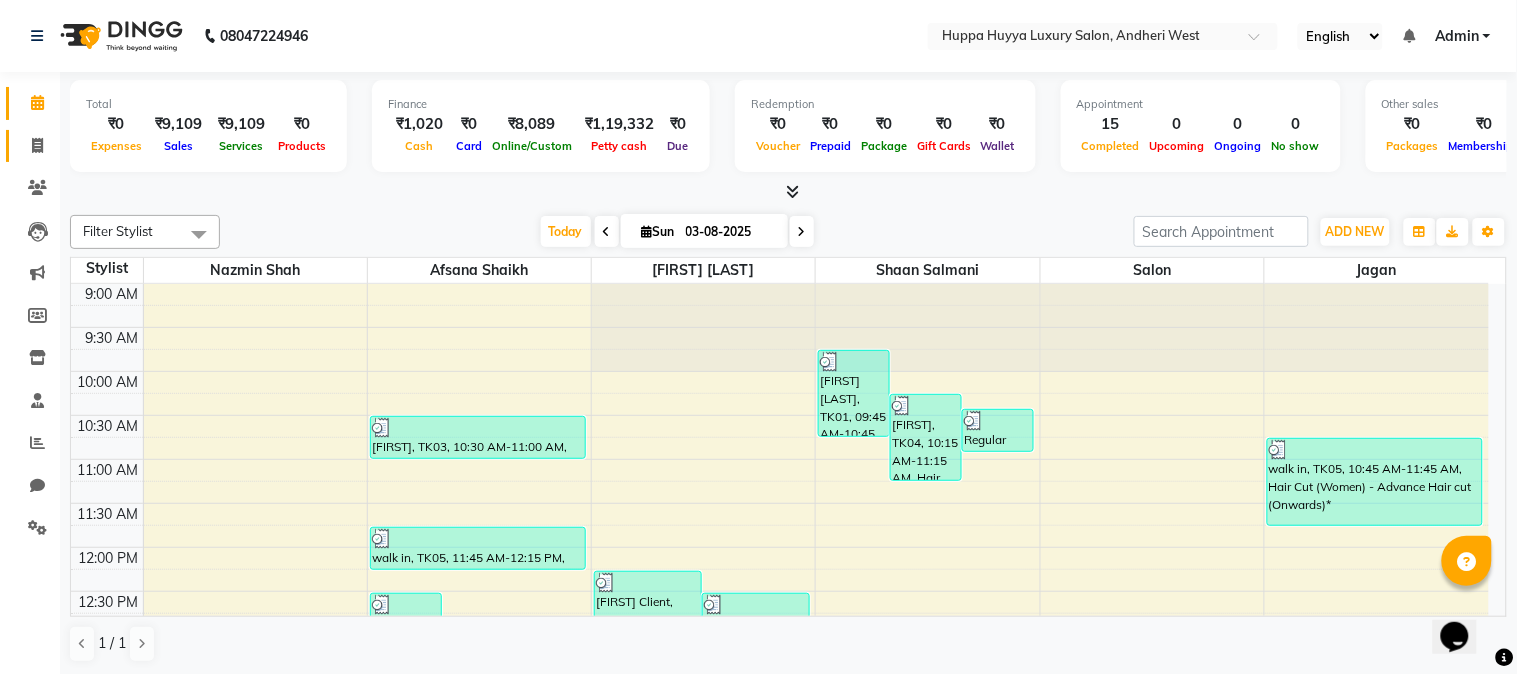 drag, startPoint x: 35, startPoint y: 127, endPoint x: 37, endPoint y: 146, distance: 19.104973 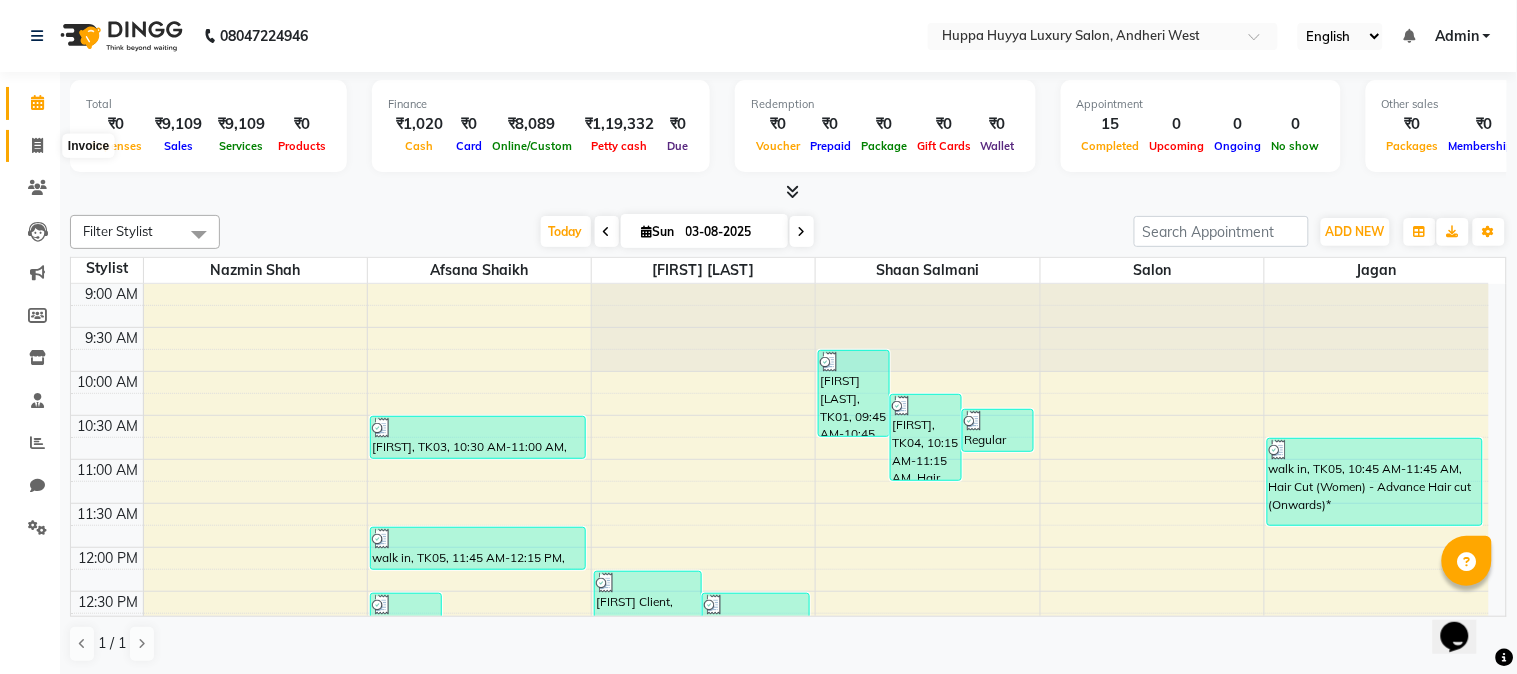 click 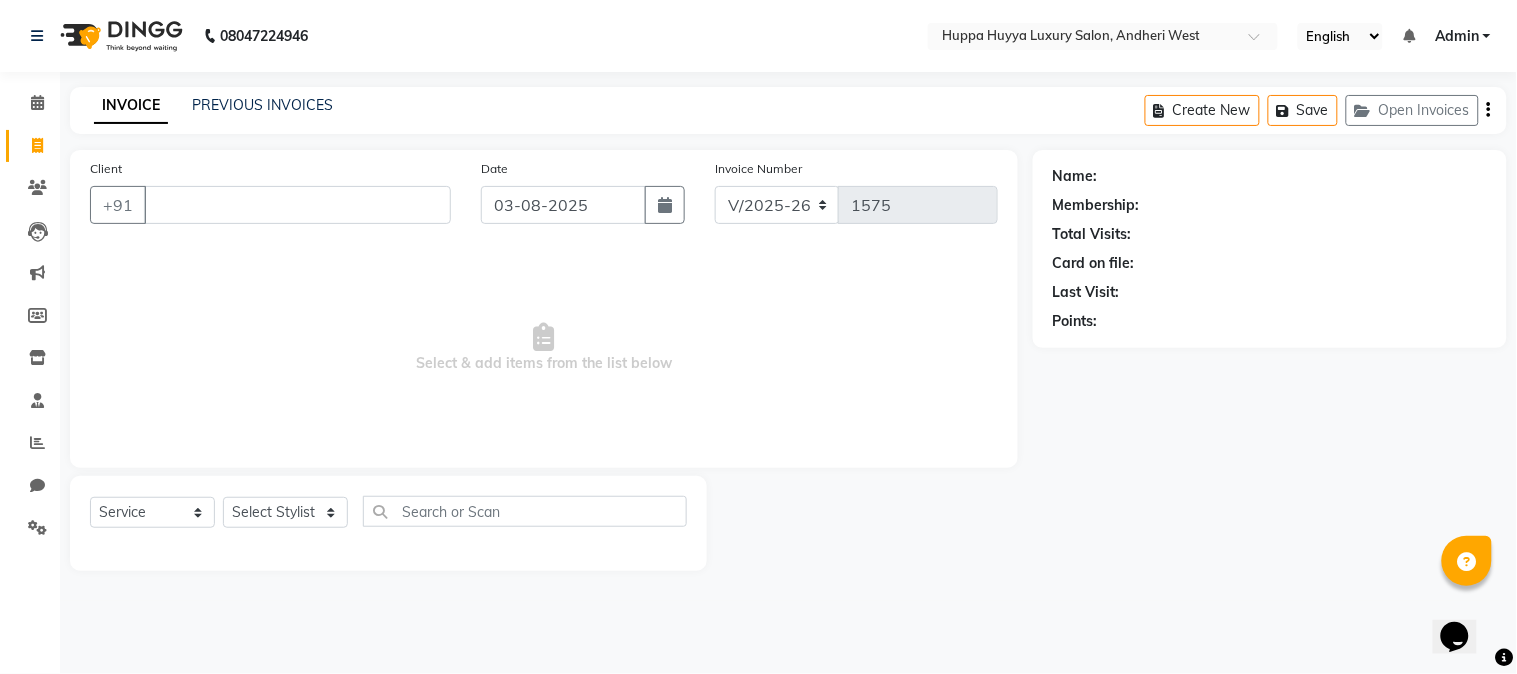 click on "Client" at bounding box center (297, 205) 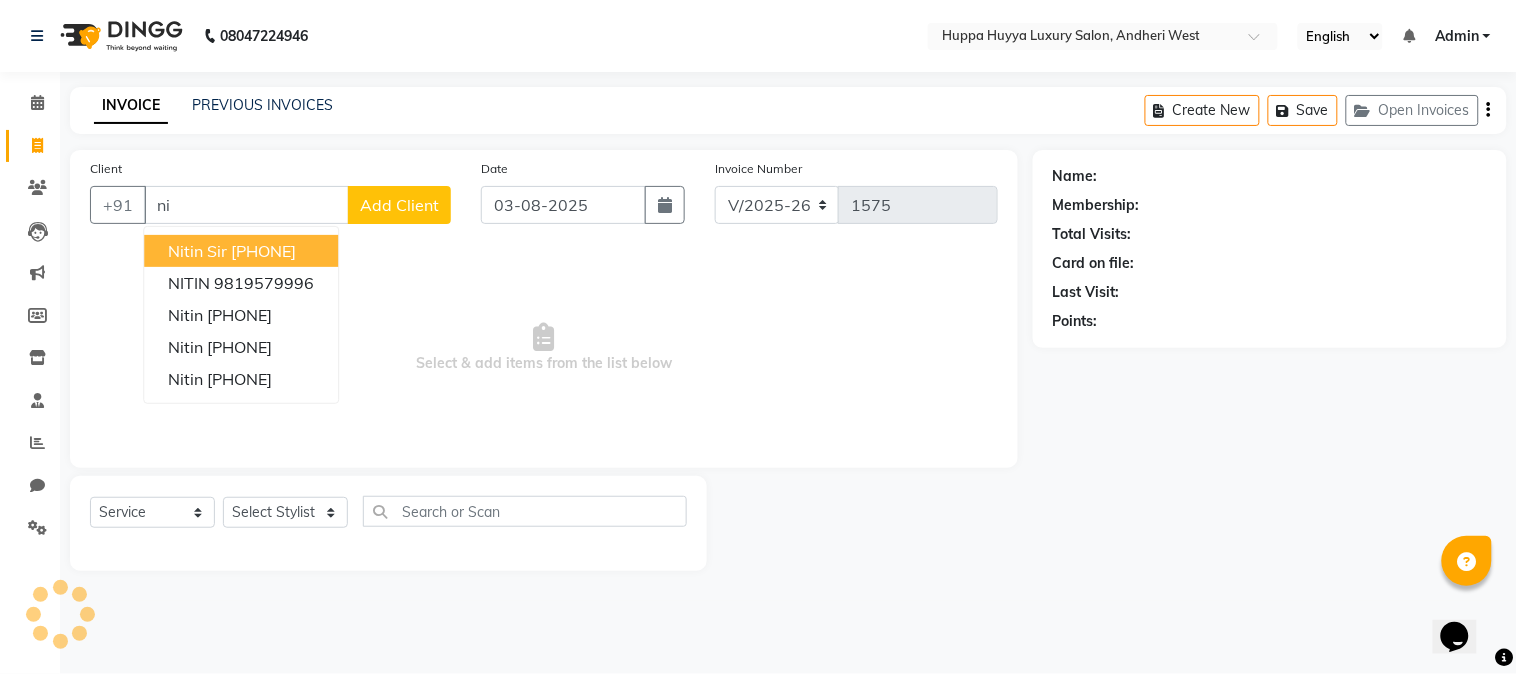 type on "n" 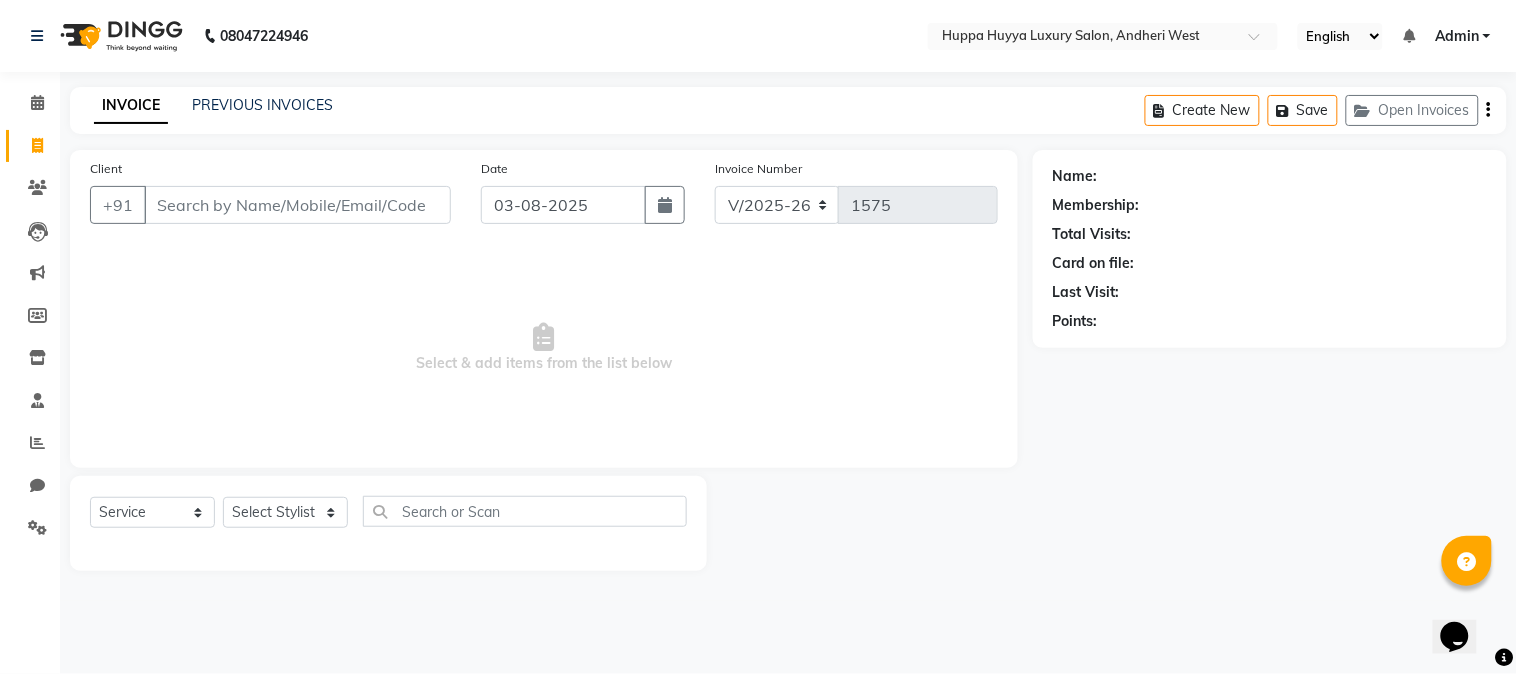 click on "Client" at bounding box center [297, 205] 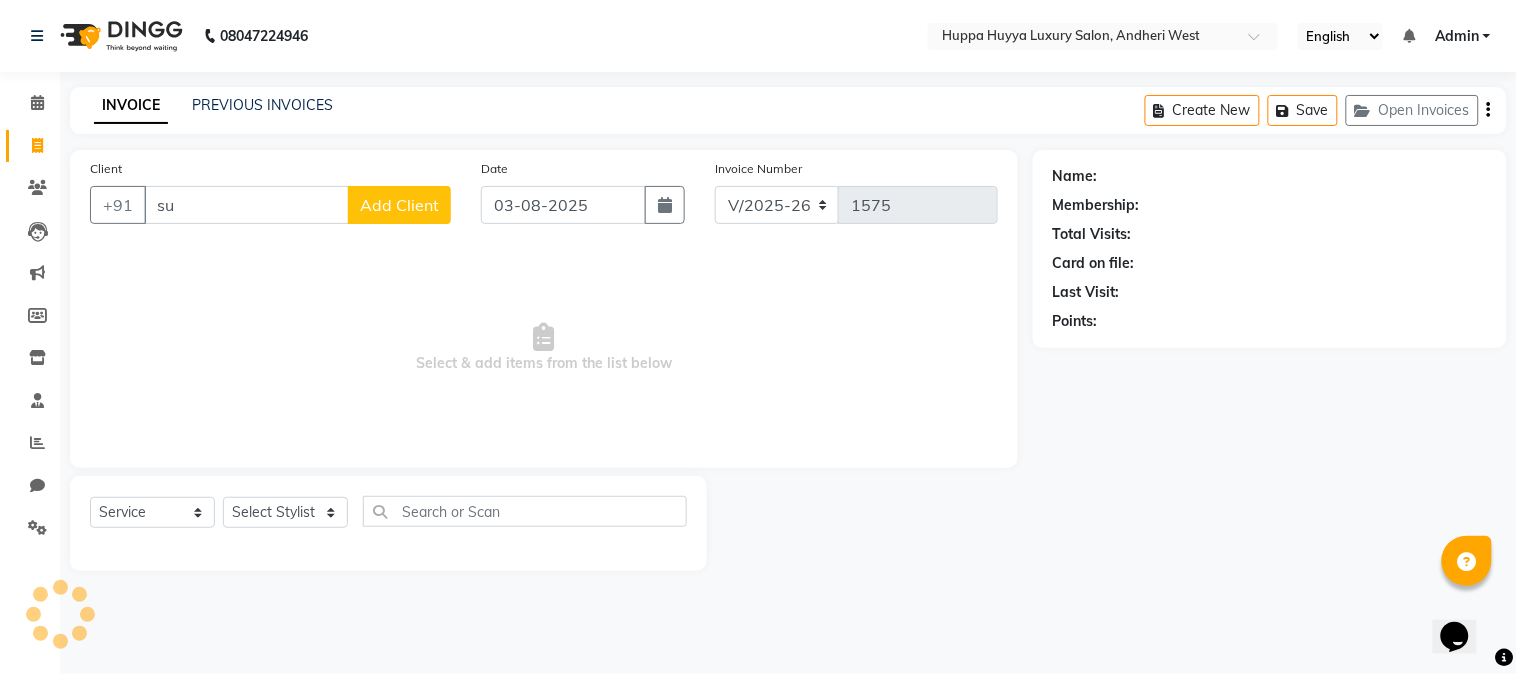 type on "s" 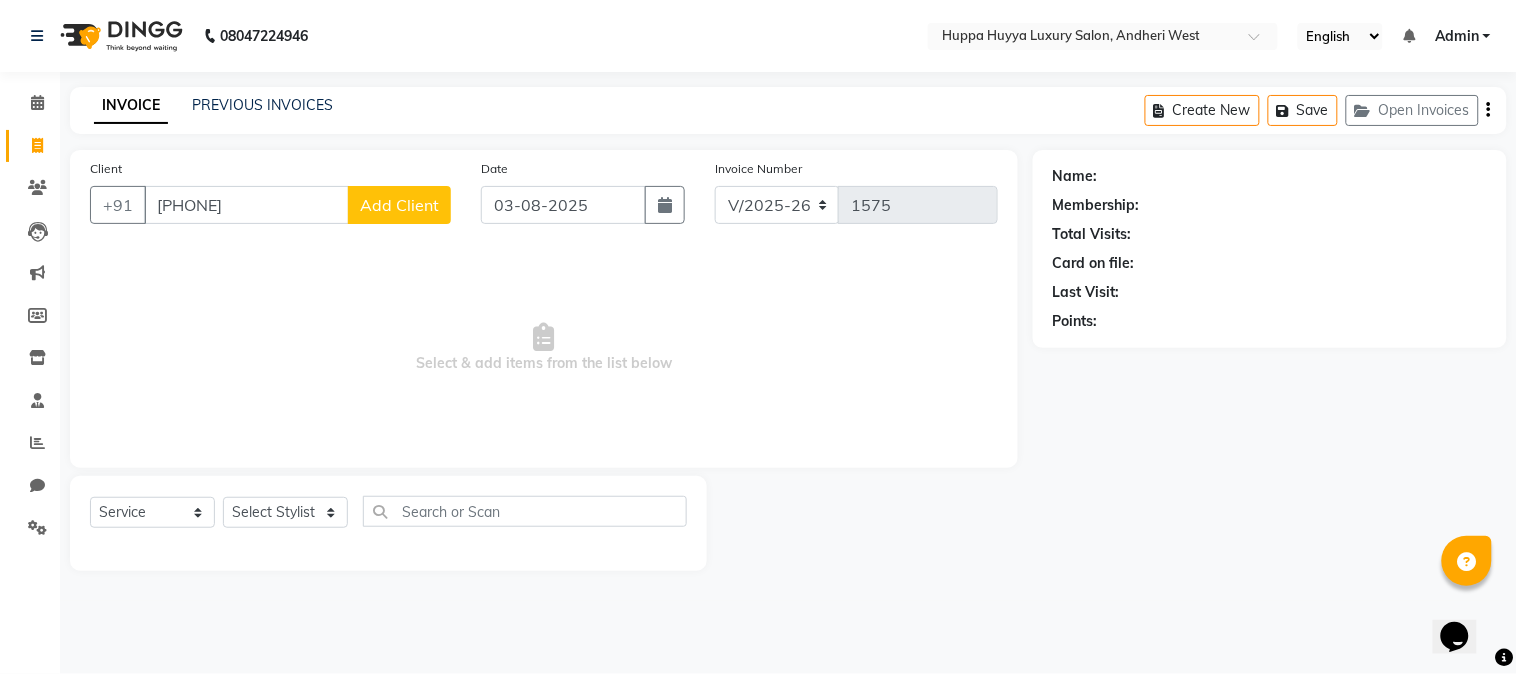 type on "[PHONE]" 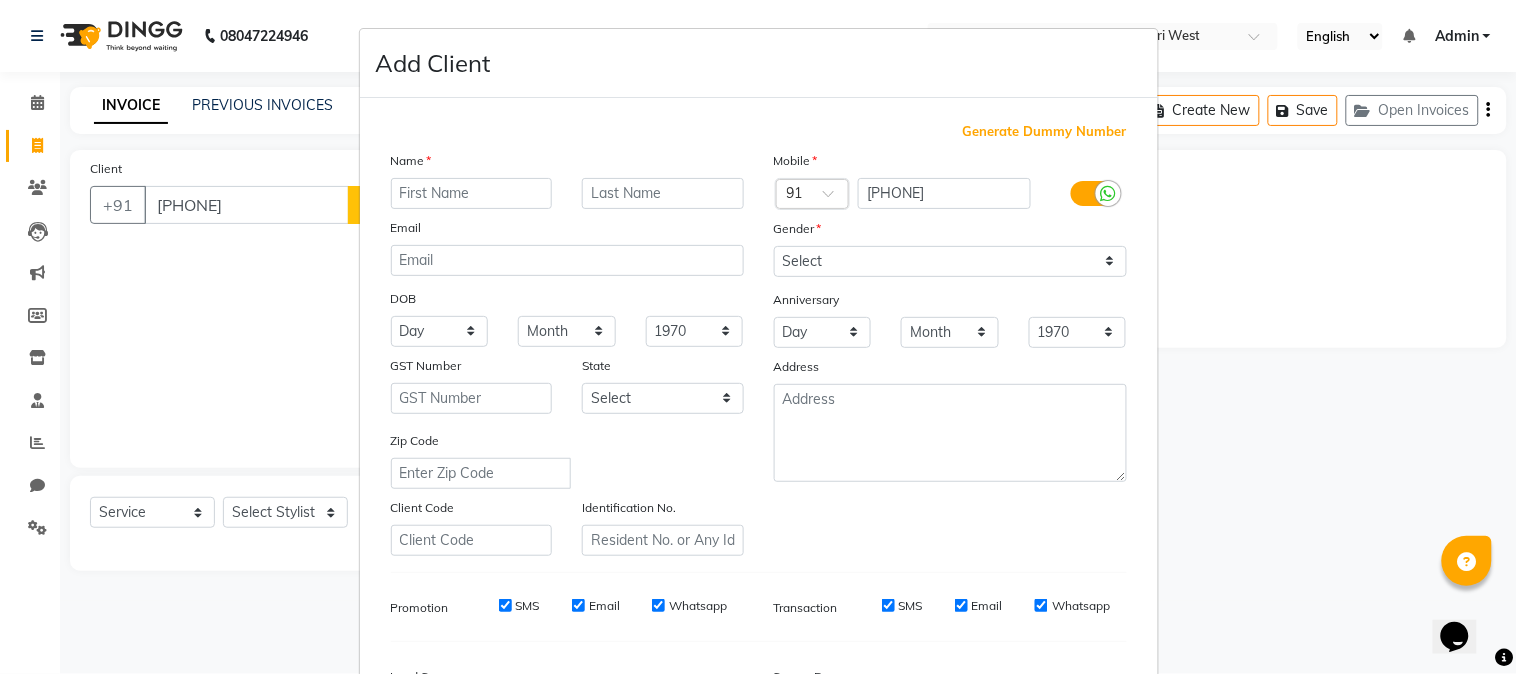 drag, startPoint x: 405, startPoint y: 203, endPoint x: 413, endPoint y: 193, distance: 12.806249 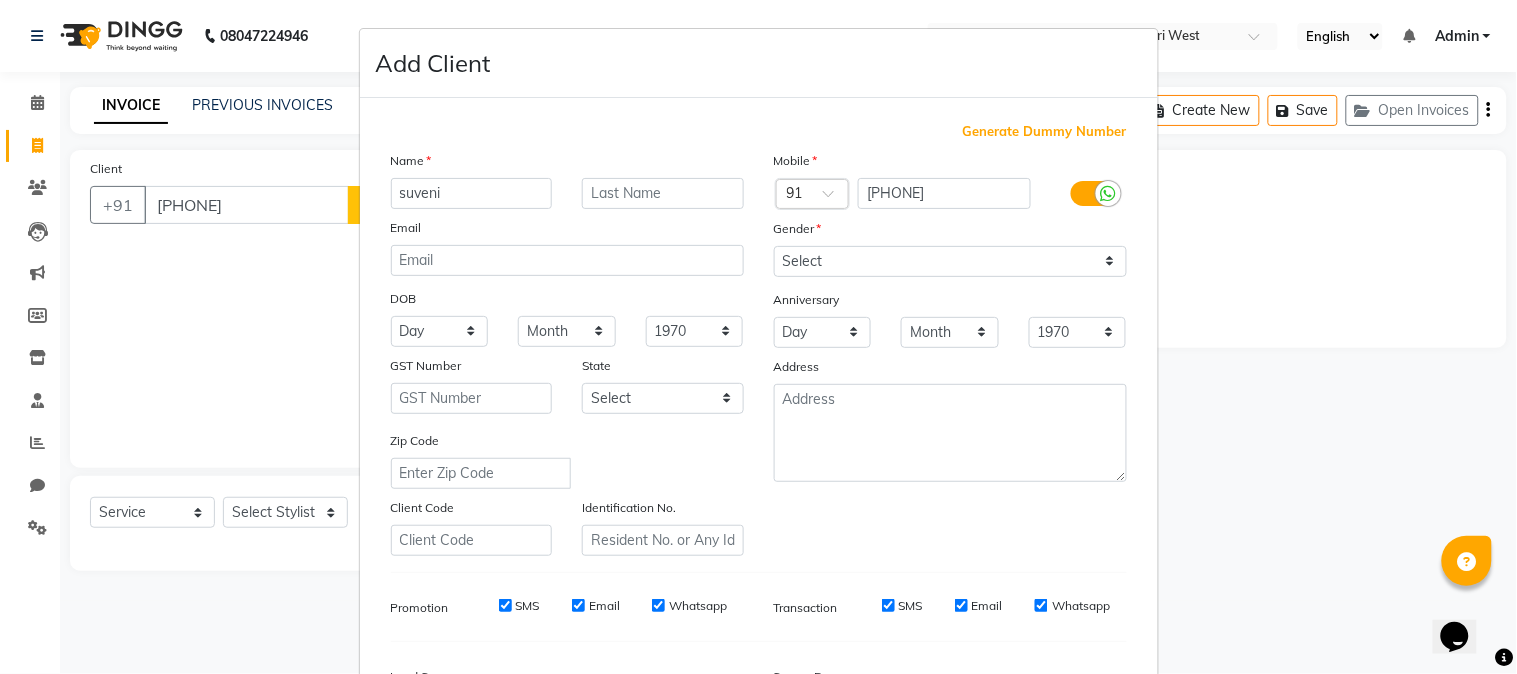 type on "suveni" 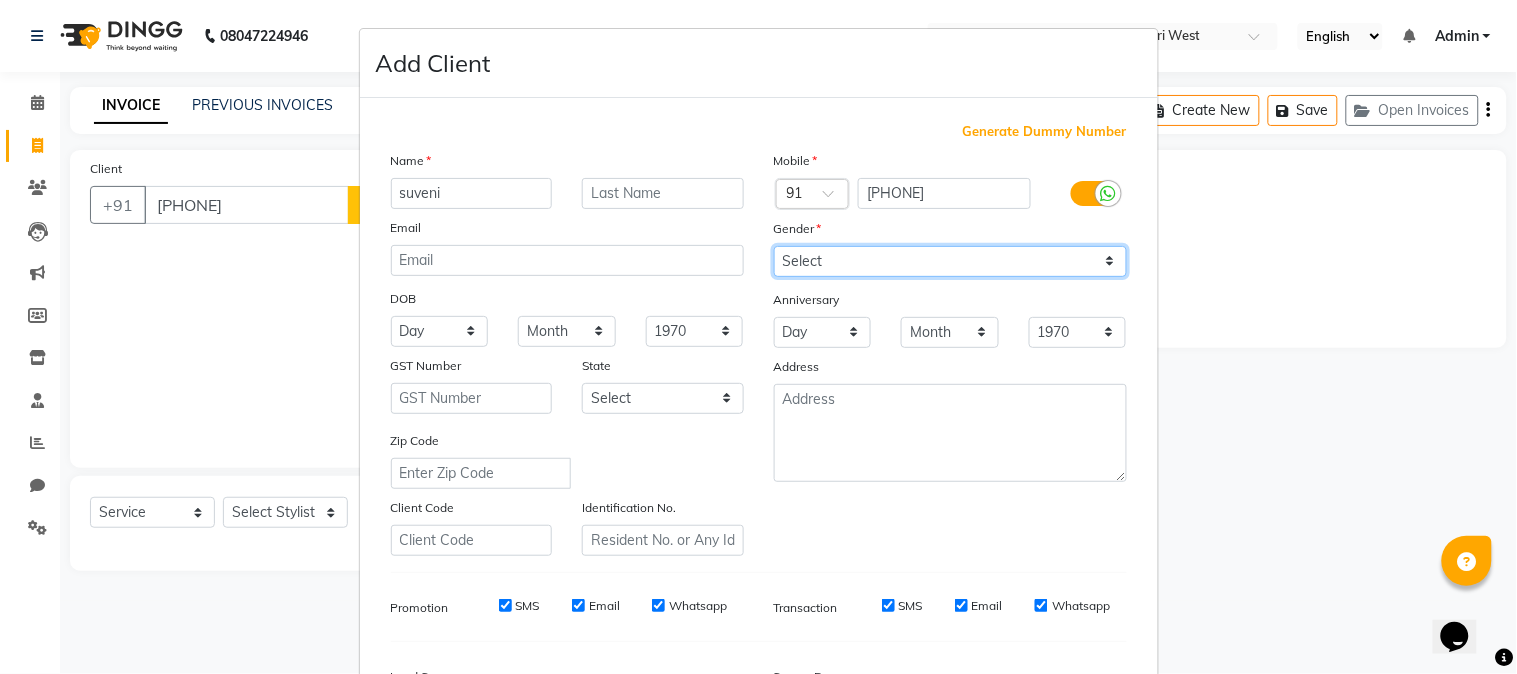 click on "Select Male Female Other Prefer Not To Say" at bounding box center (950, 261) 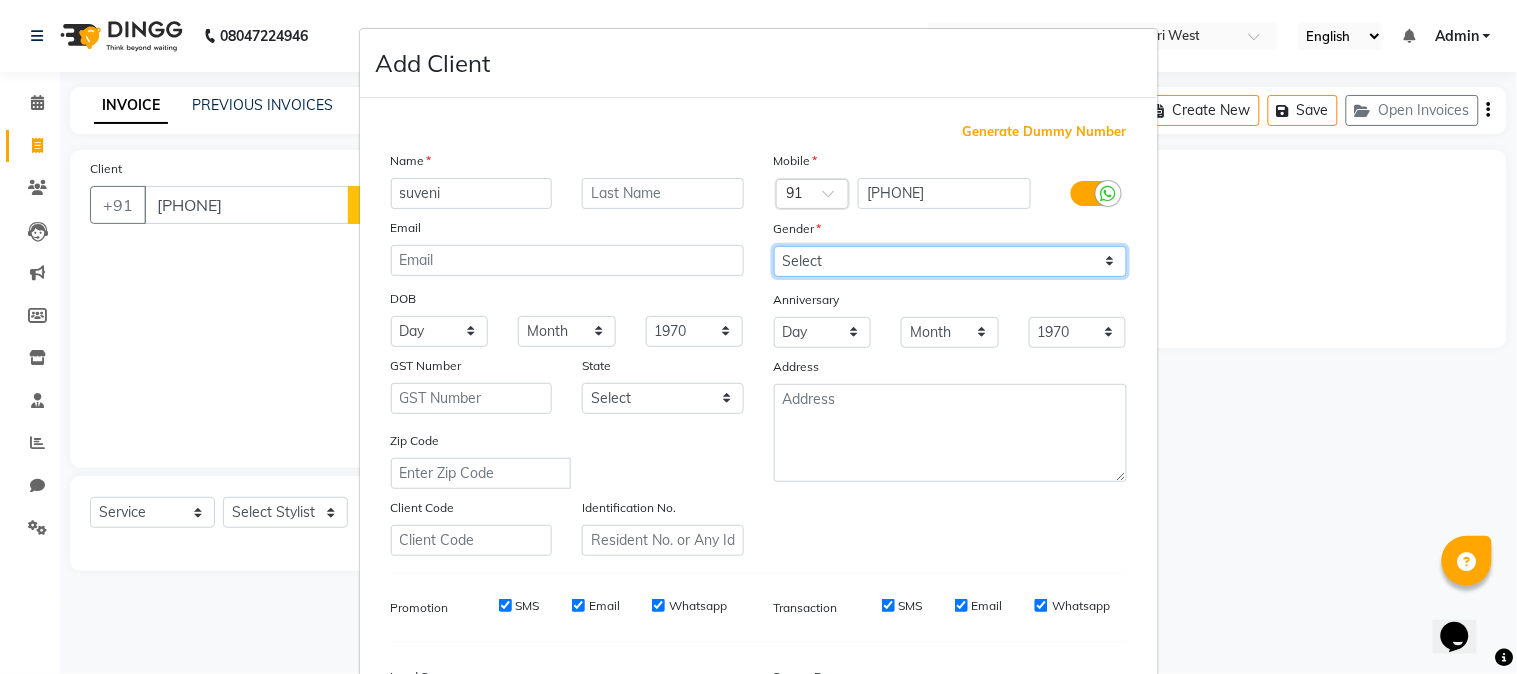 select on "female" 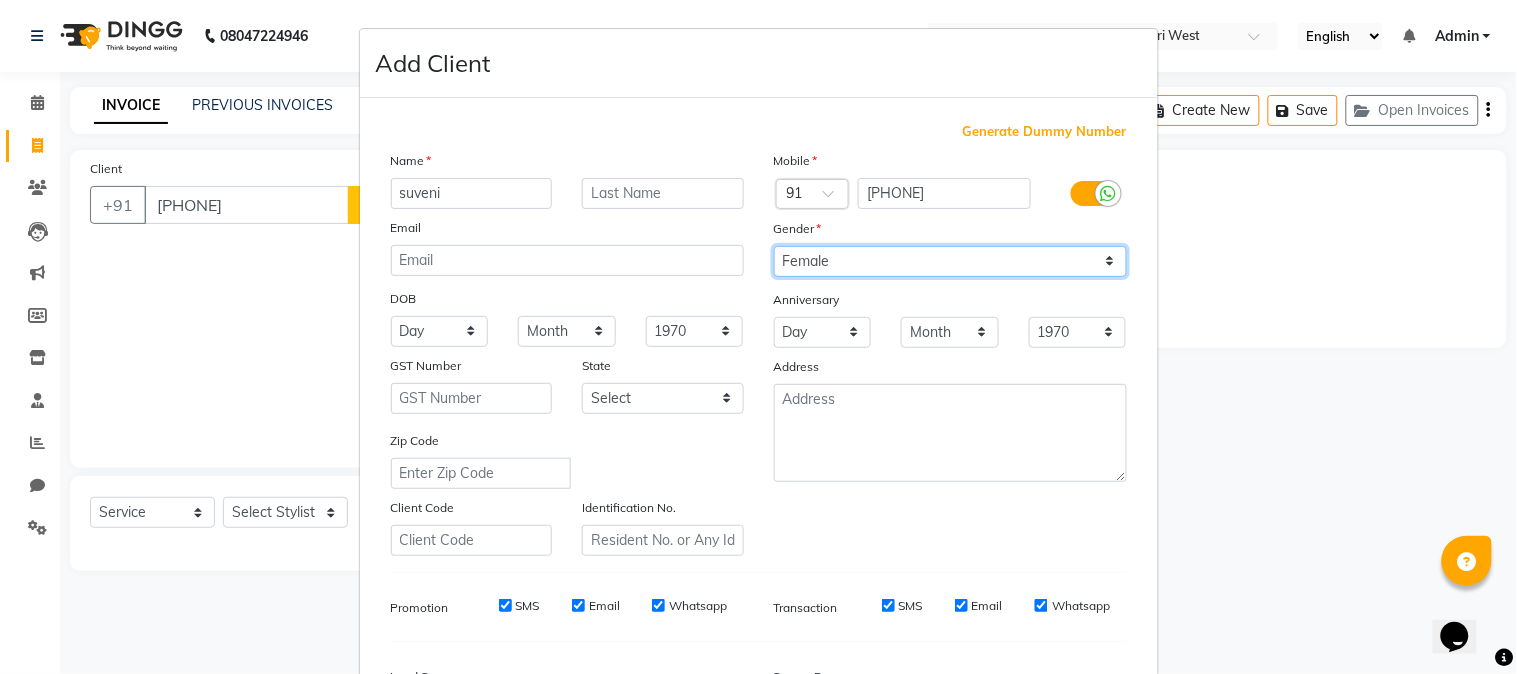 click on "Select Male Female Other Prefer Not To Say" at bounding box center [950, 261] 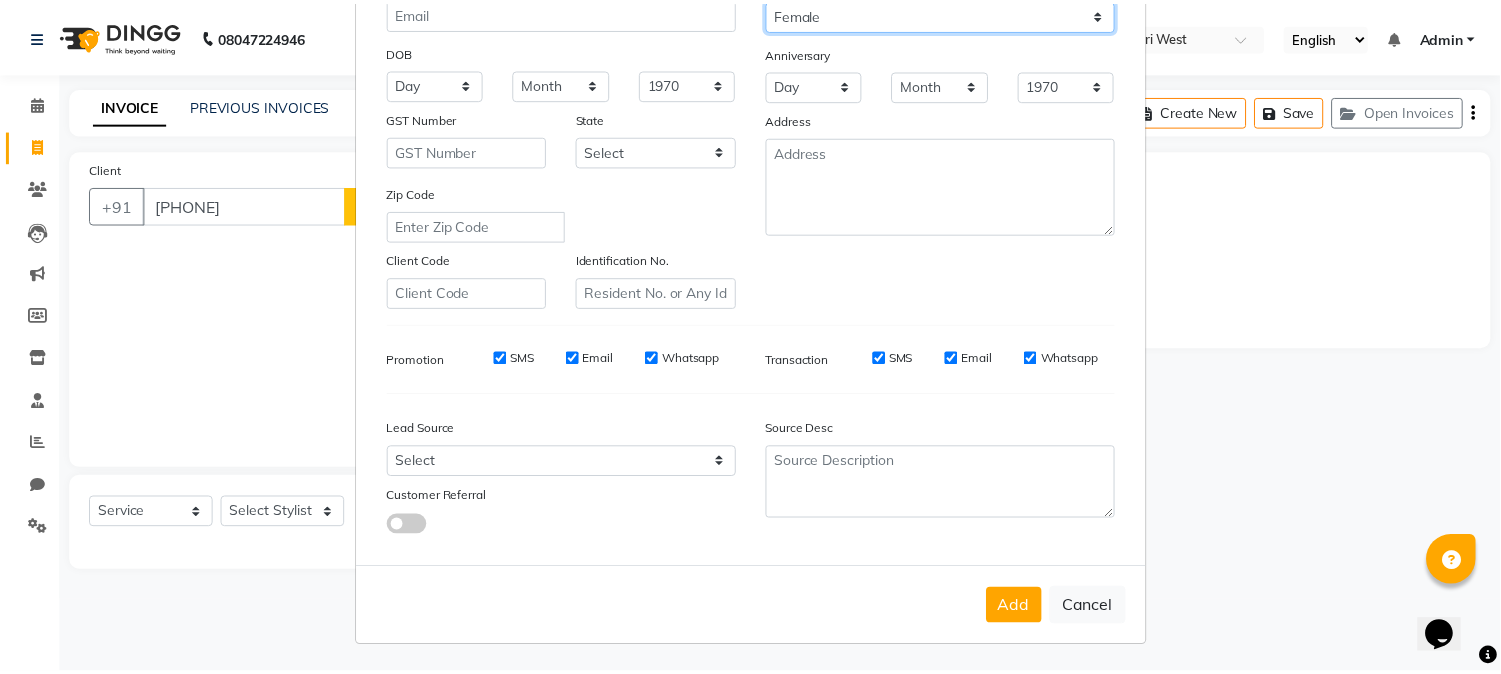 scroll, scrollTop: 250, scrollLeft: 0, axis: vertical 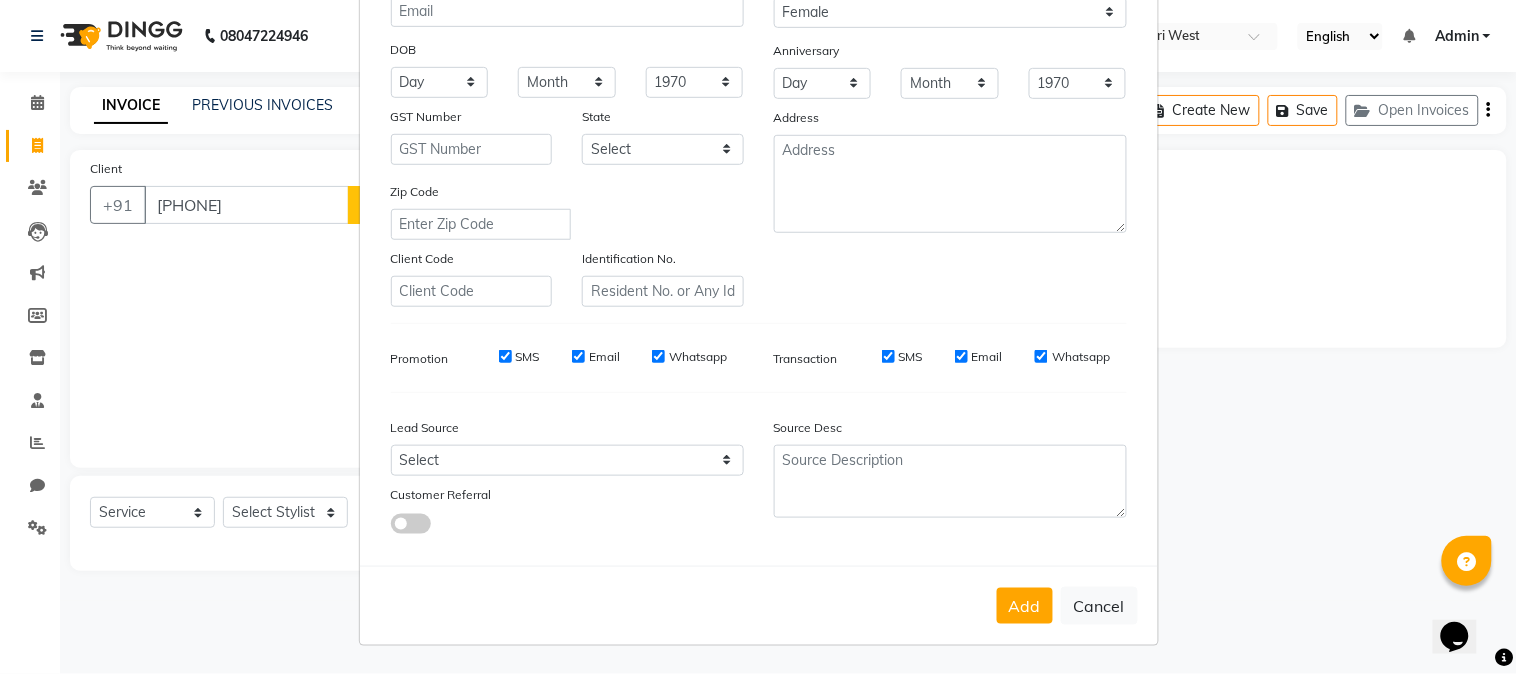 drag, startPoint x: 1007, startPoint y: 604, endPoint x: 995, endPoint y: 594, distance: 15.6205 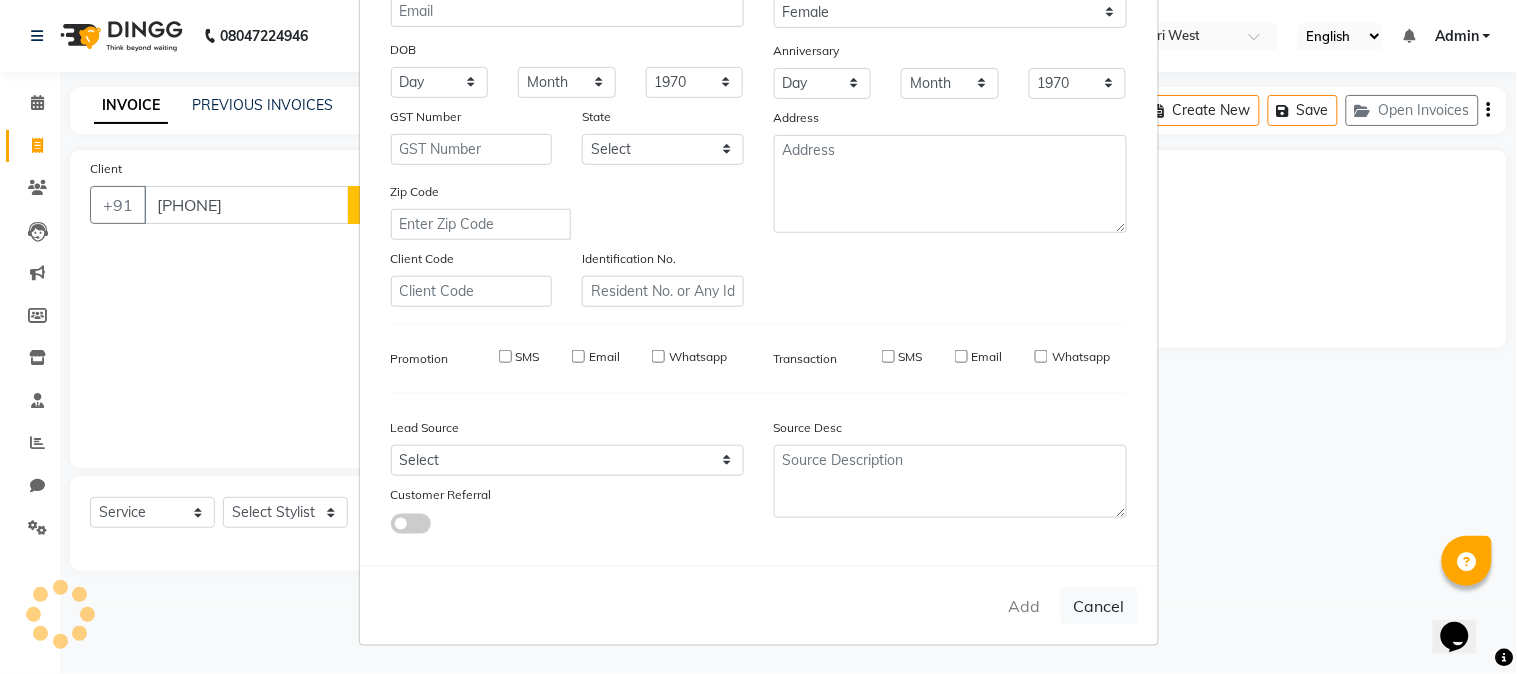 type 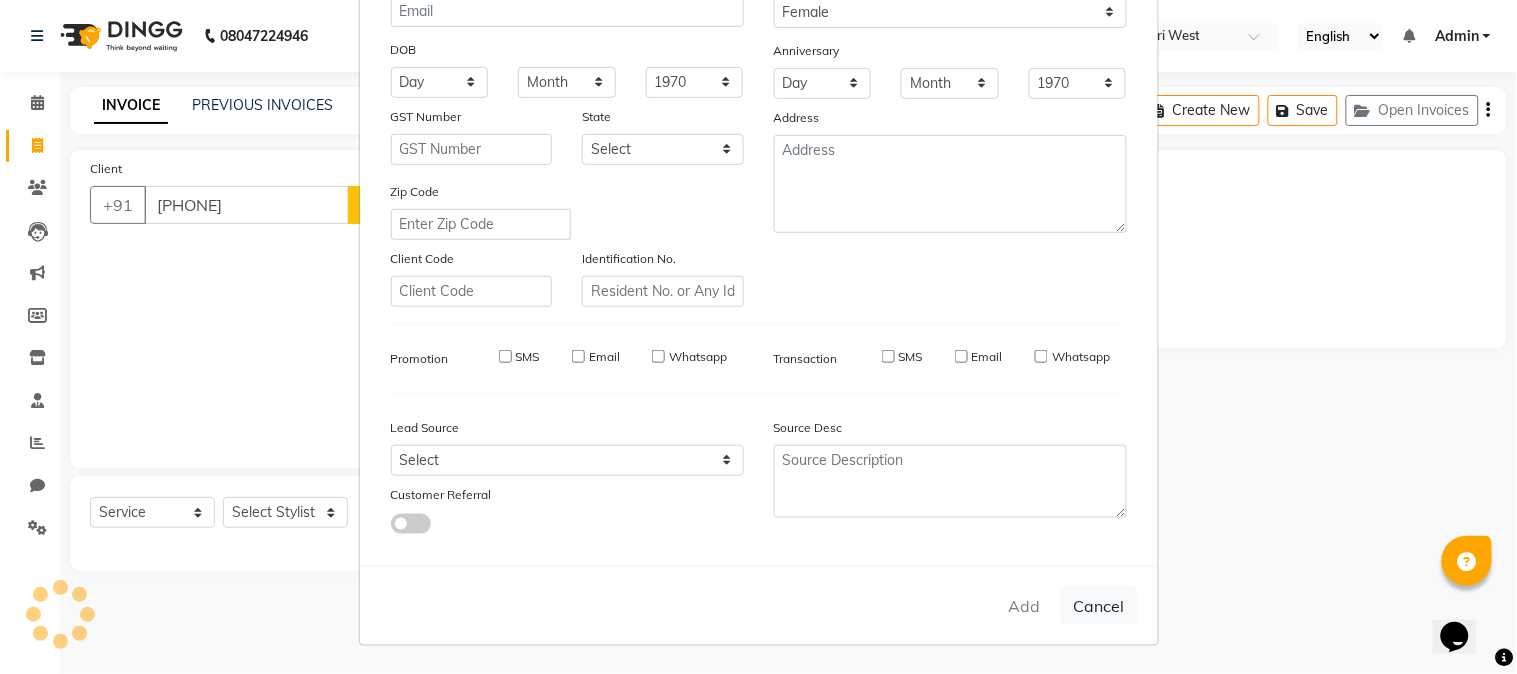 select 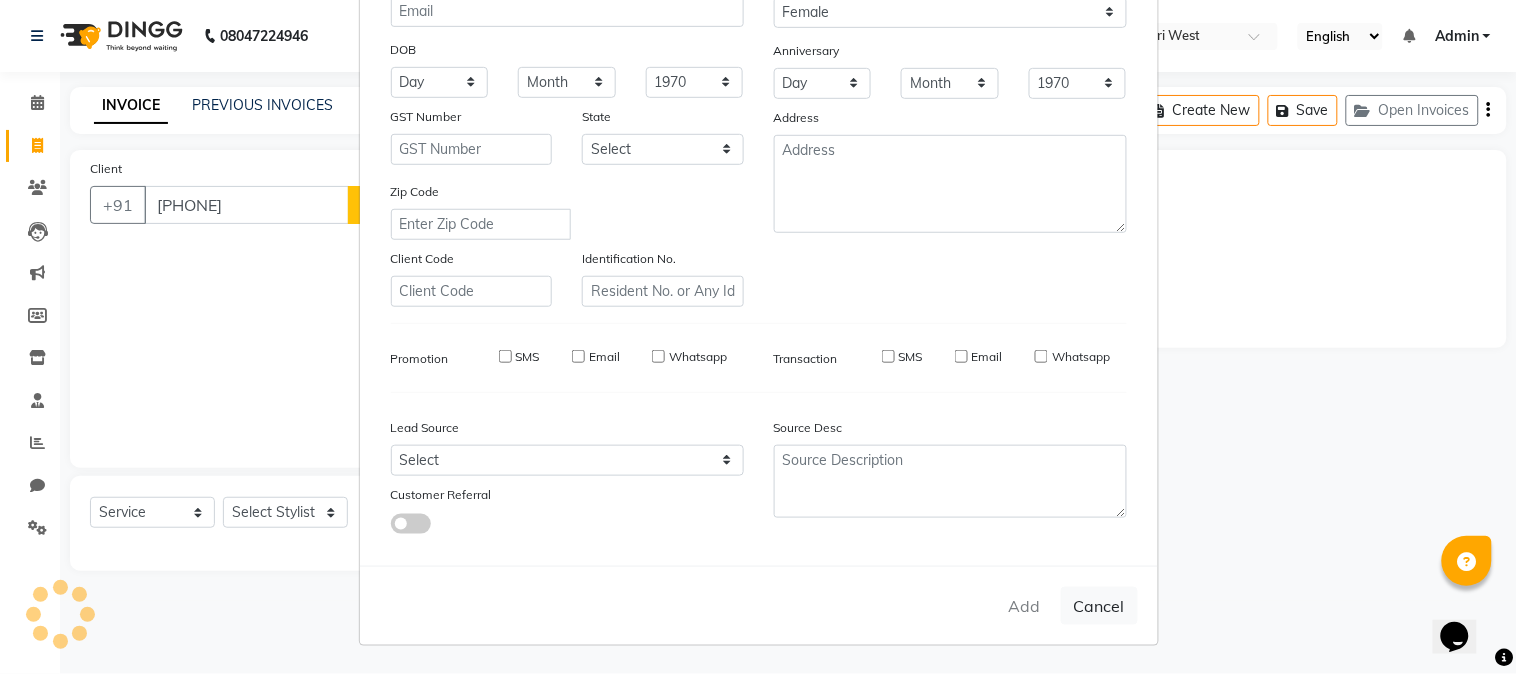 select 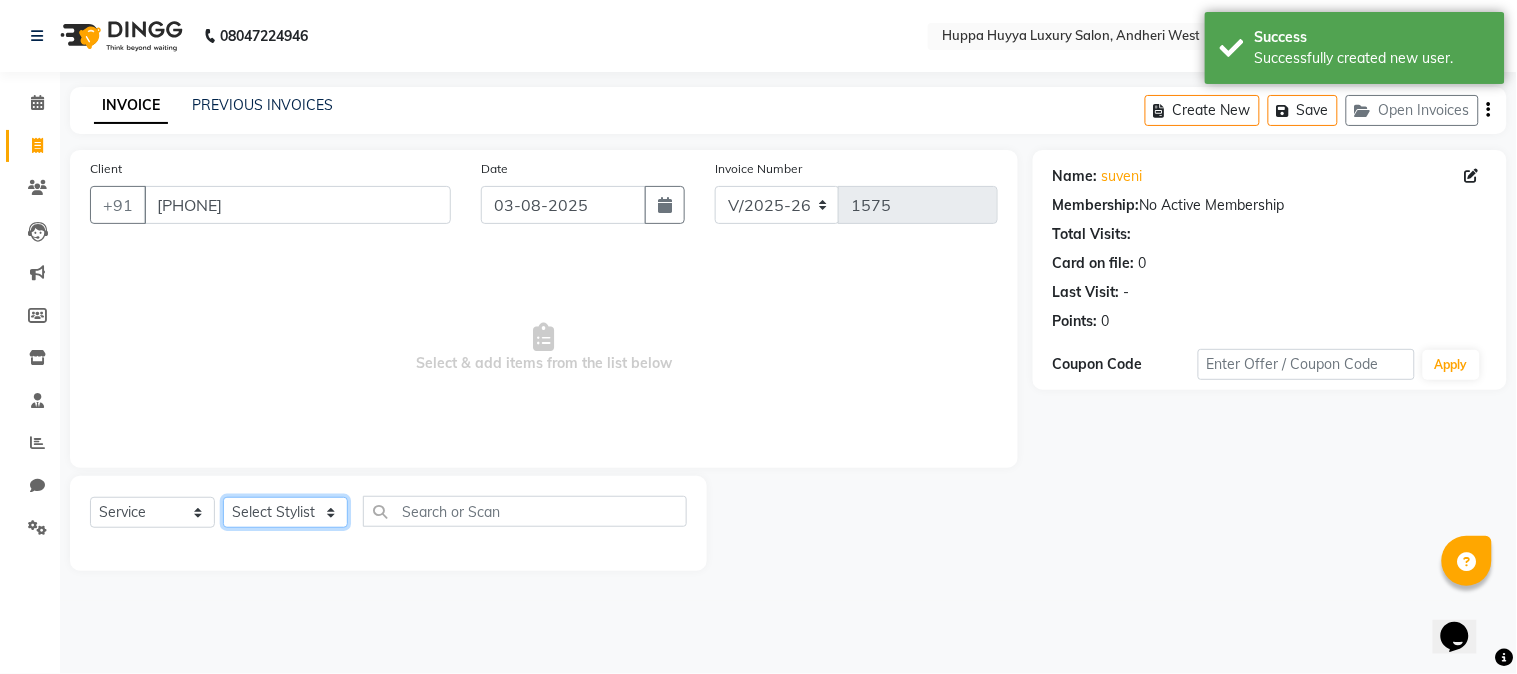 click on "Select Stylist [FIRST] [LAST] [FIRST] [LAST] [FIRST] [LAST] [FIRST] [LAST] [FIRST] [LAST]" 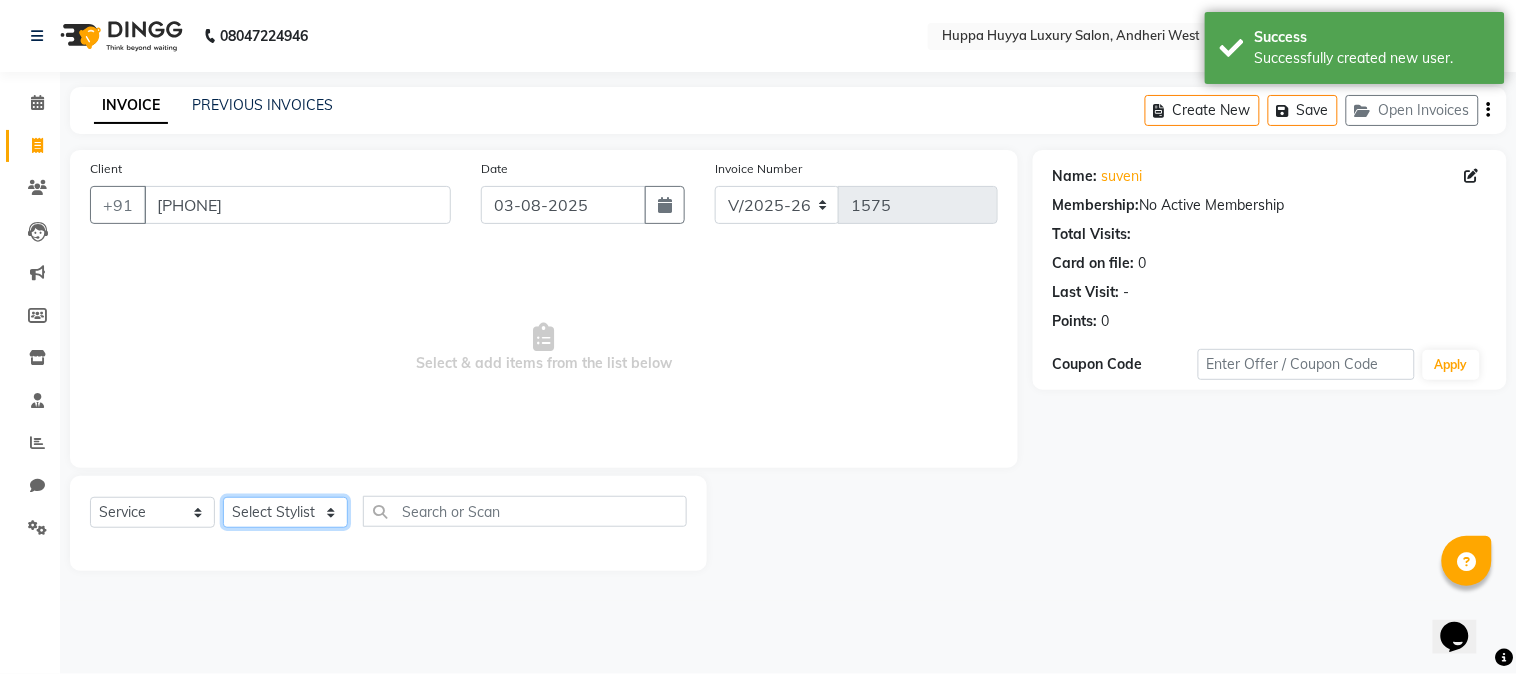 select on "87915" 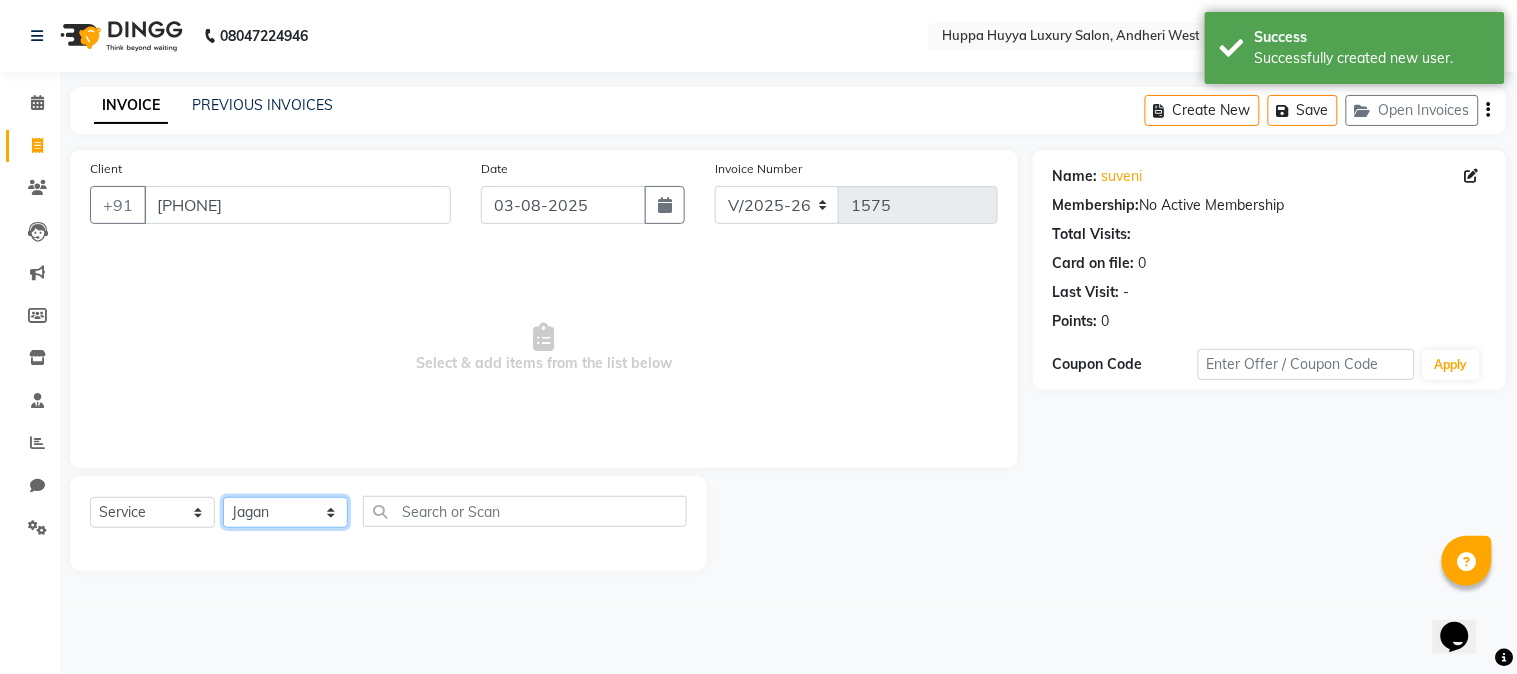 click on "Select Stylist [FIRST] [LAST] [FIRST] [LAST] [FIRST] [LAST] [FIRST] [LAST] [FIRST] [LAST]" 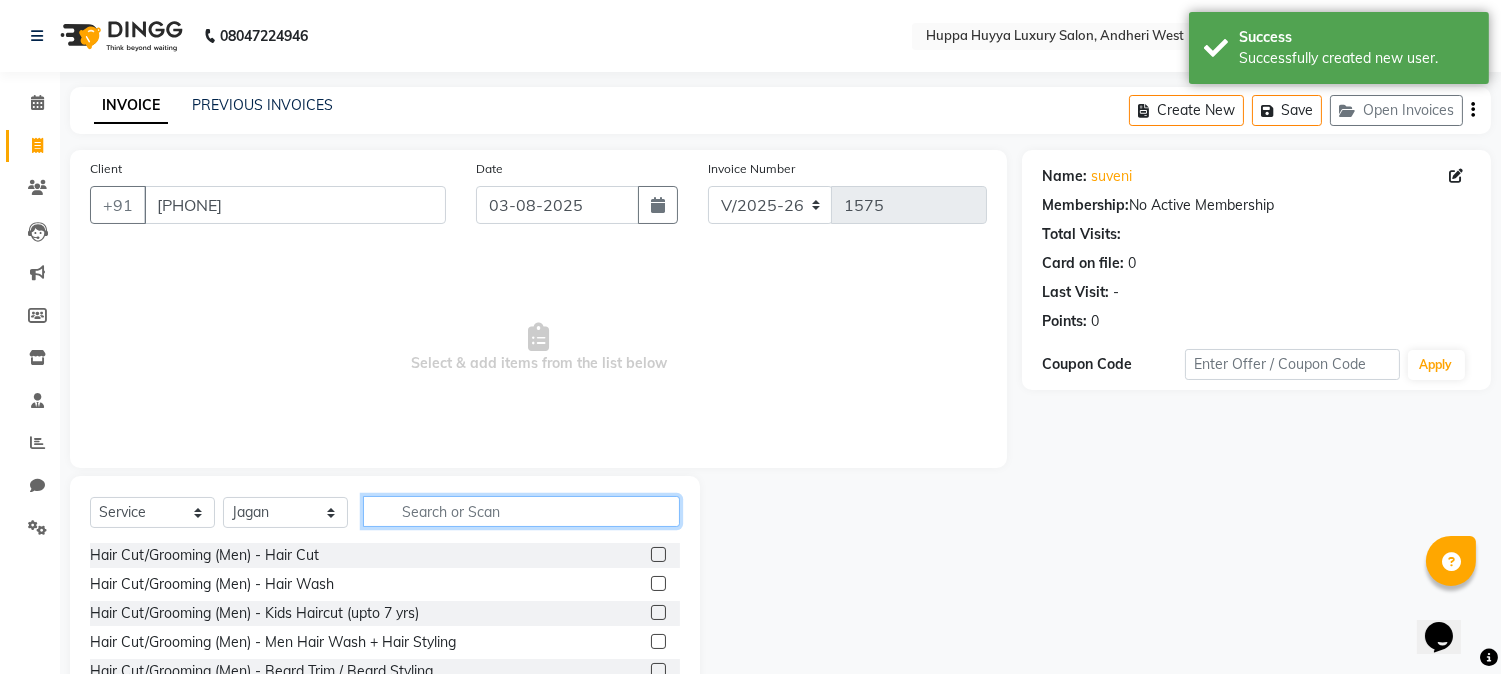 click 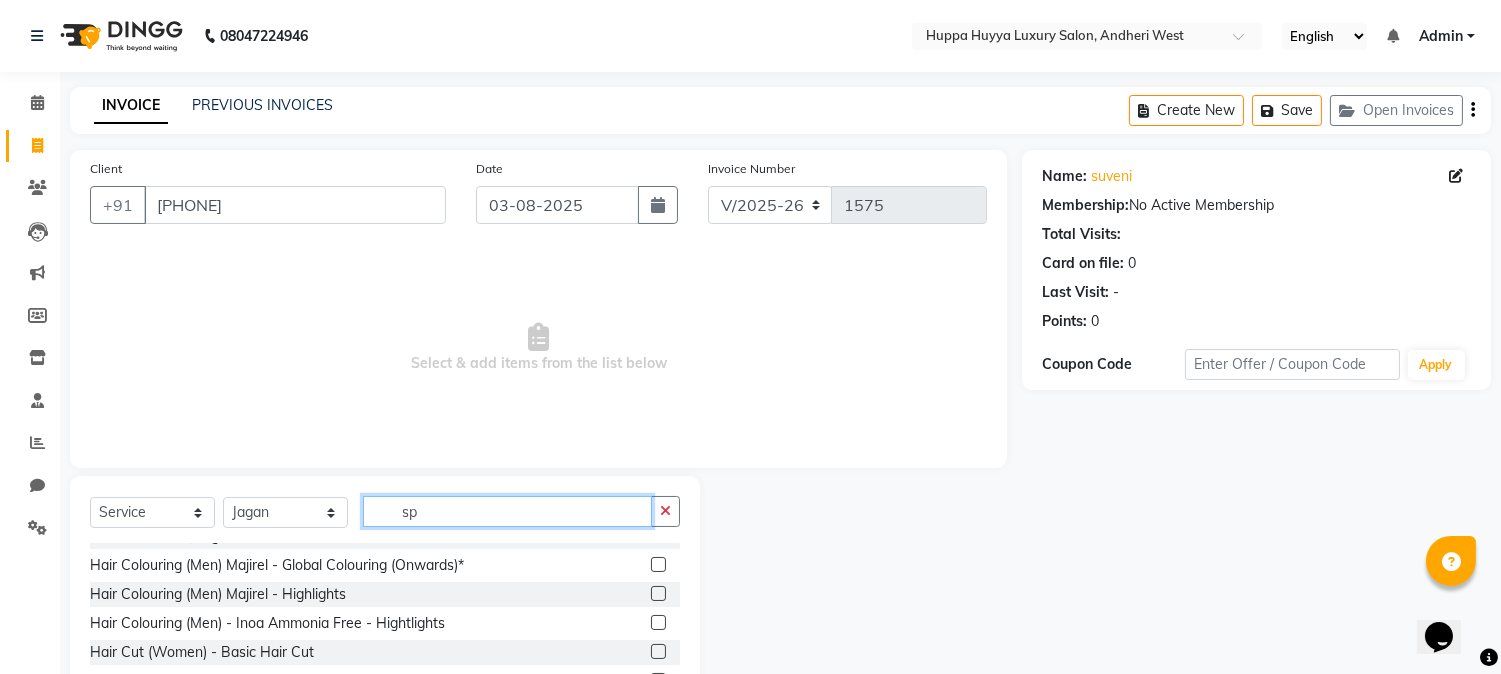 scroll, scrollTop: 3, scrollLeft: 0, axis: vertical 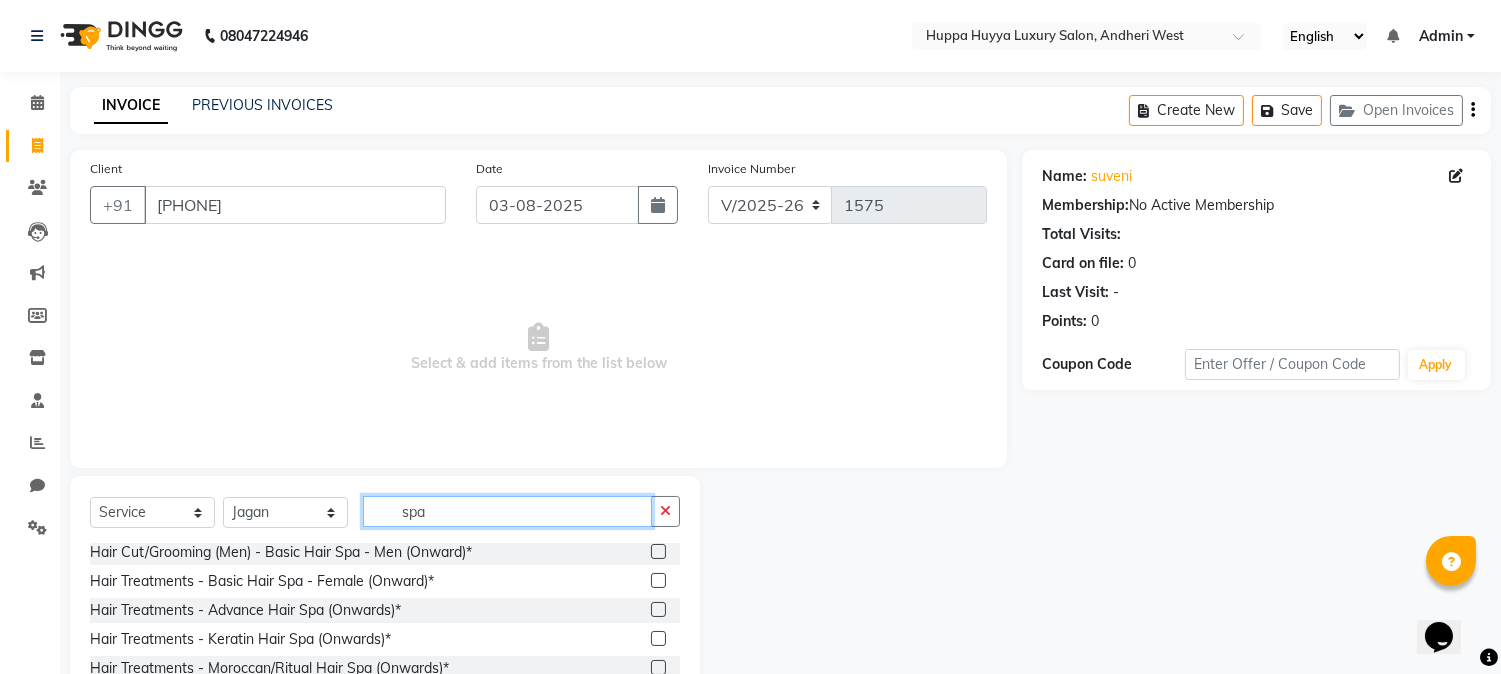 type on "spa" 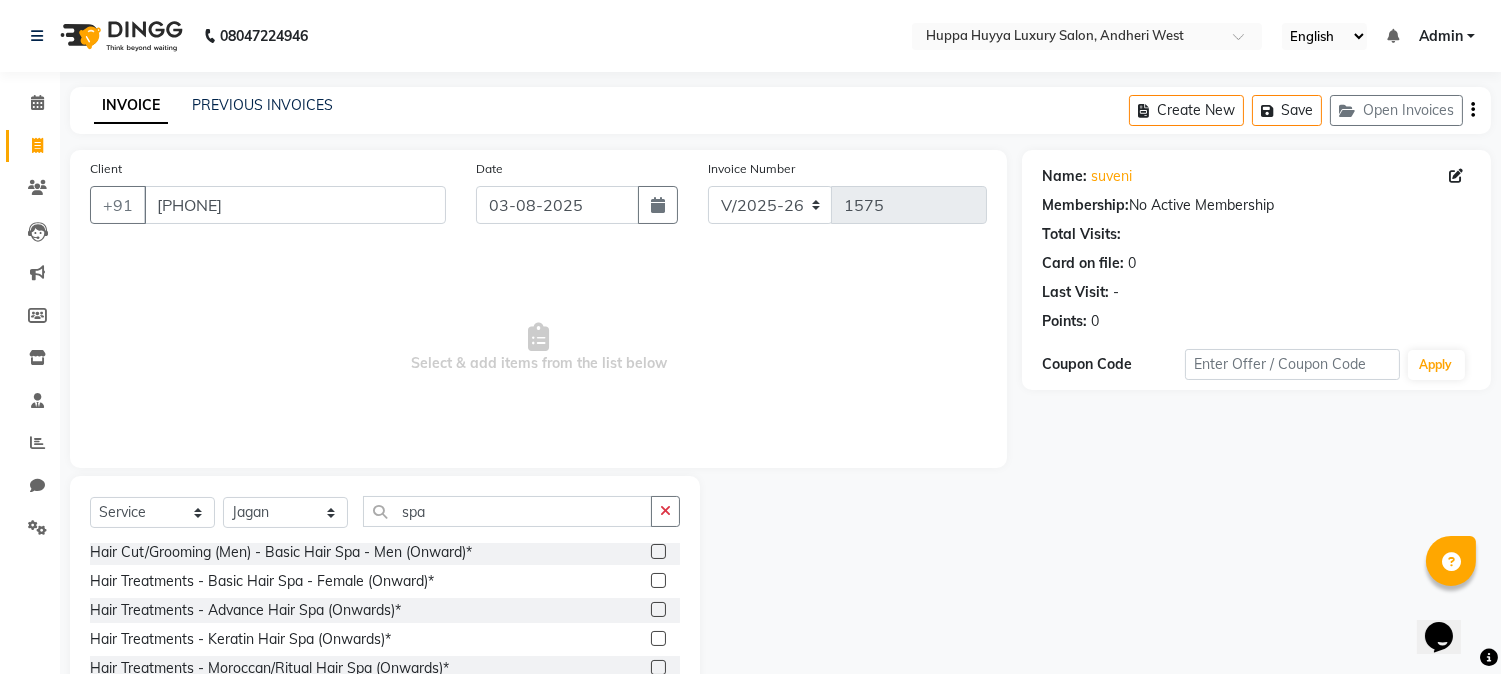 click 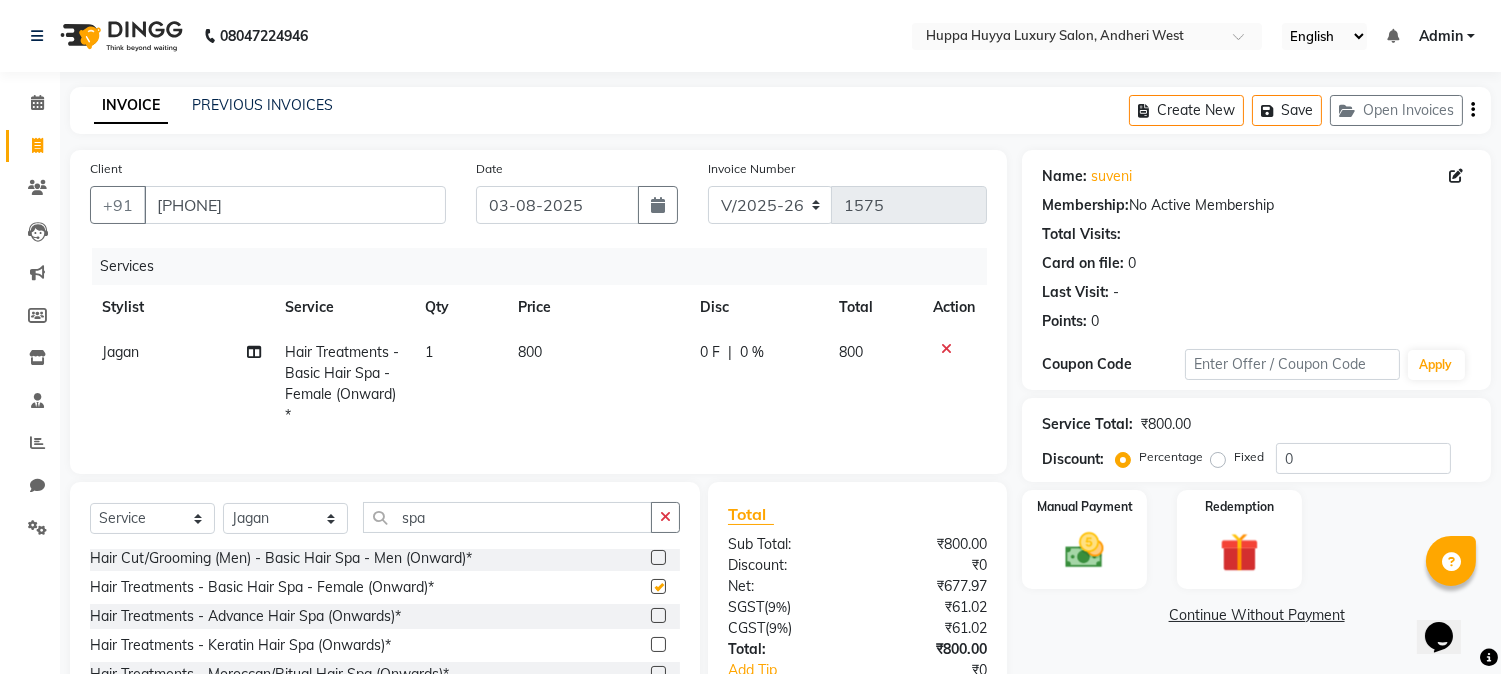 checkbox on "false" 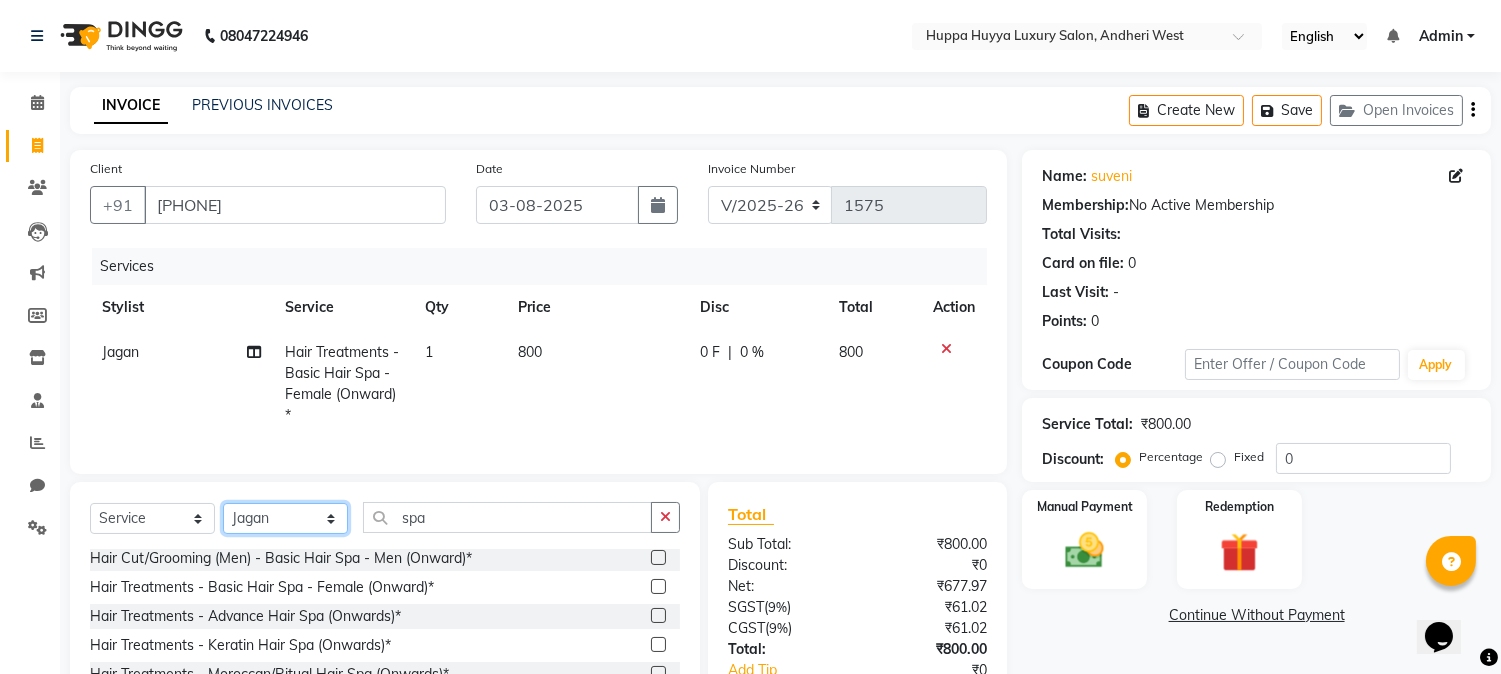 click on "Select Stylist [FIRST] [LAST] [FIRST] [LAST] [FIRST] [LAST] [FIRST] [LAST] [FIRST] [LAST]" 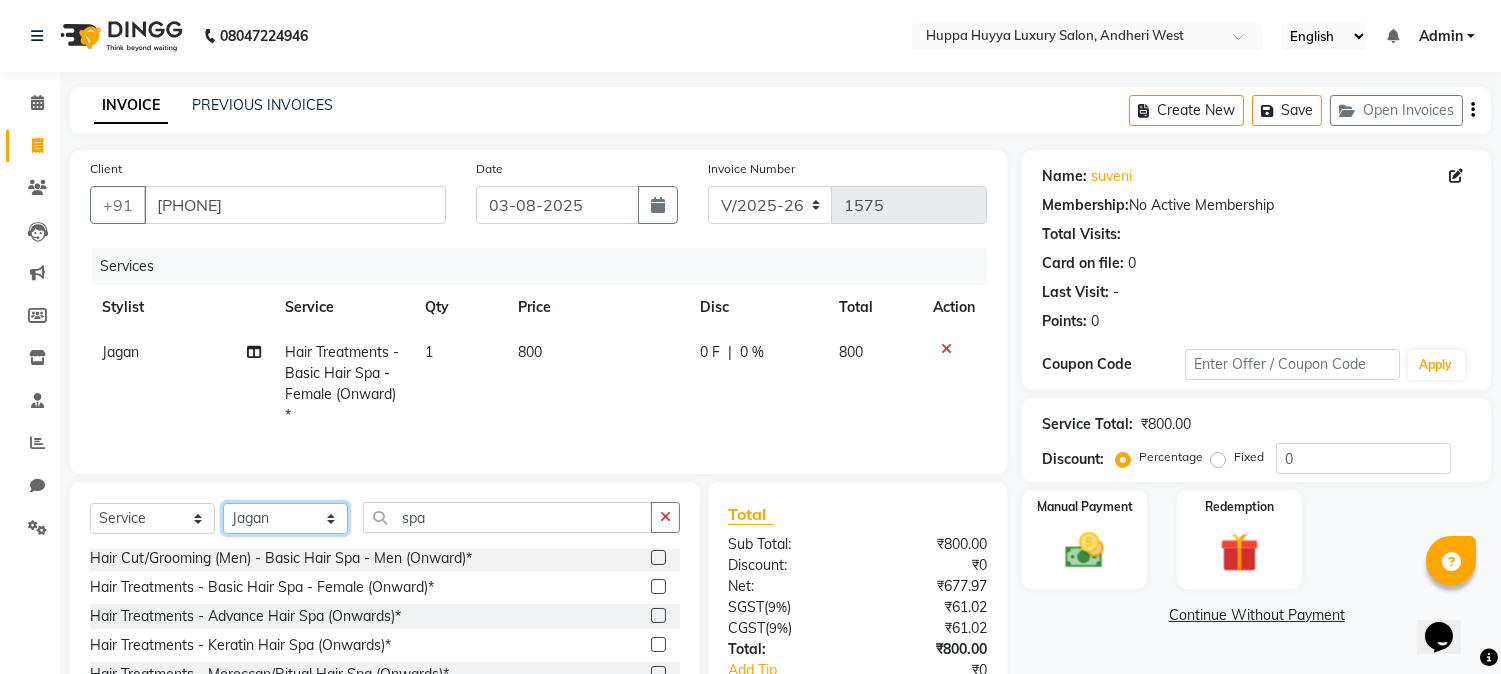 select on "69297" 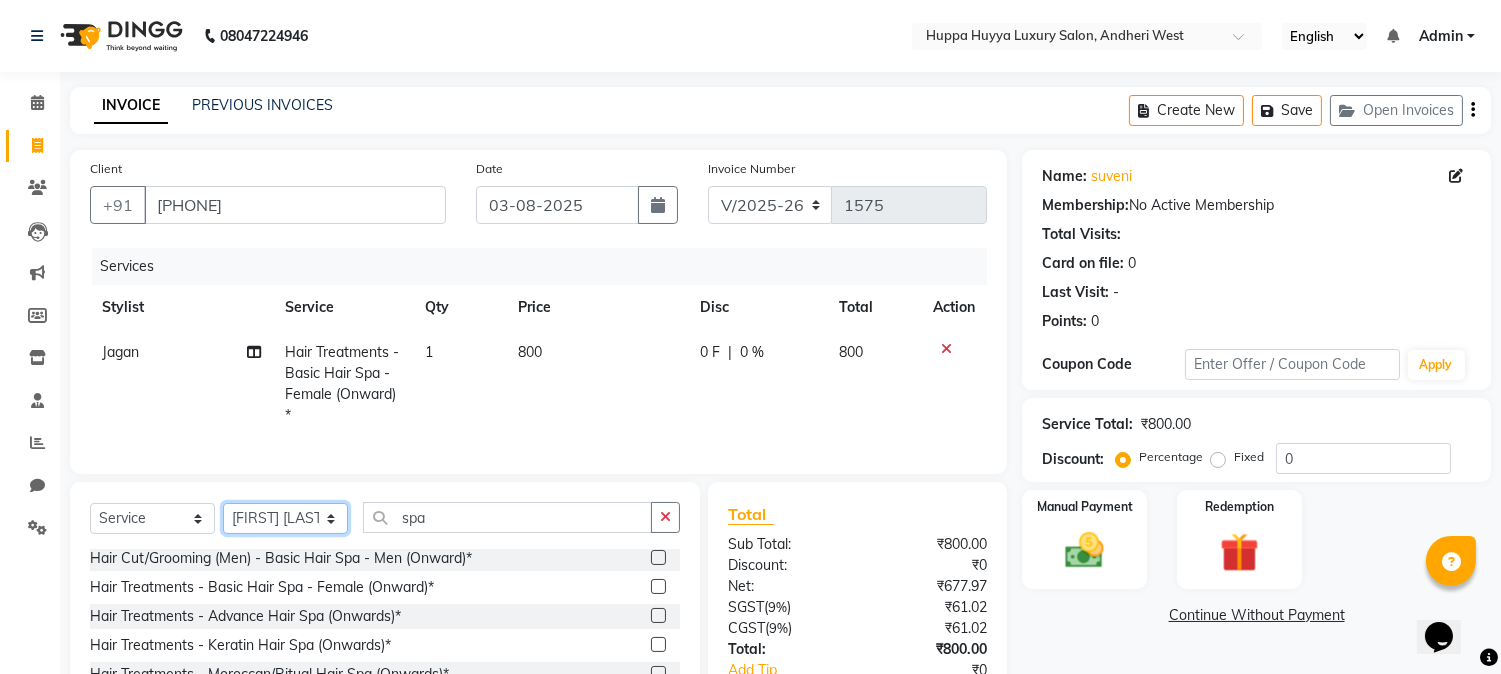 click on "Select Stylist [FIRST] [LAST] [FIRST] [LAST] [FIRST] [LAST] [FIRST] [LAST] [FIRST] [LAST]" 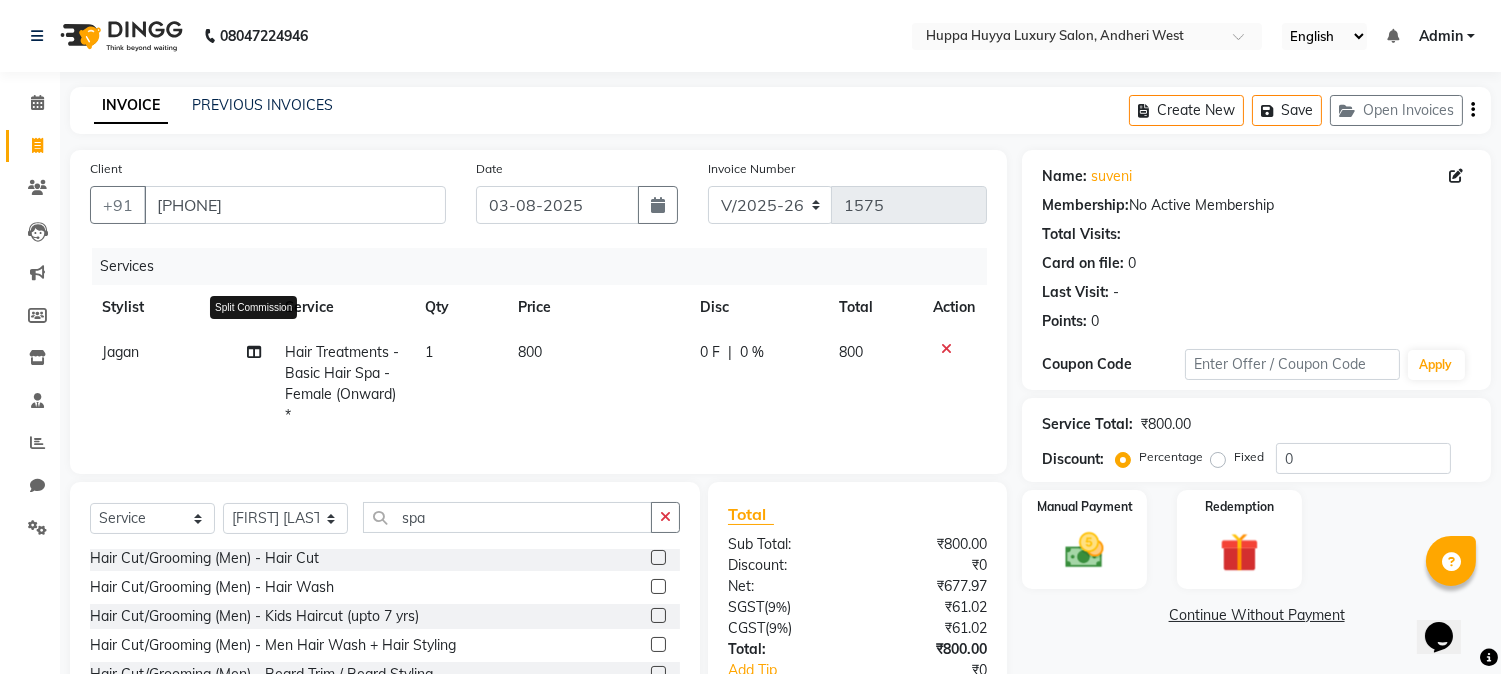 click 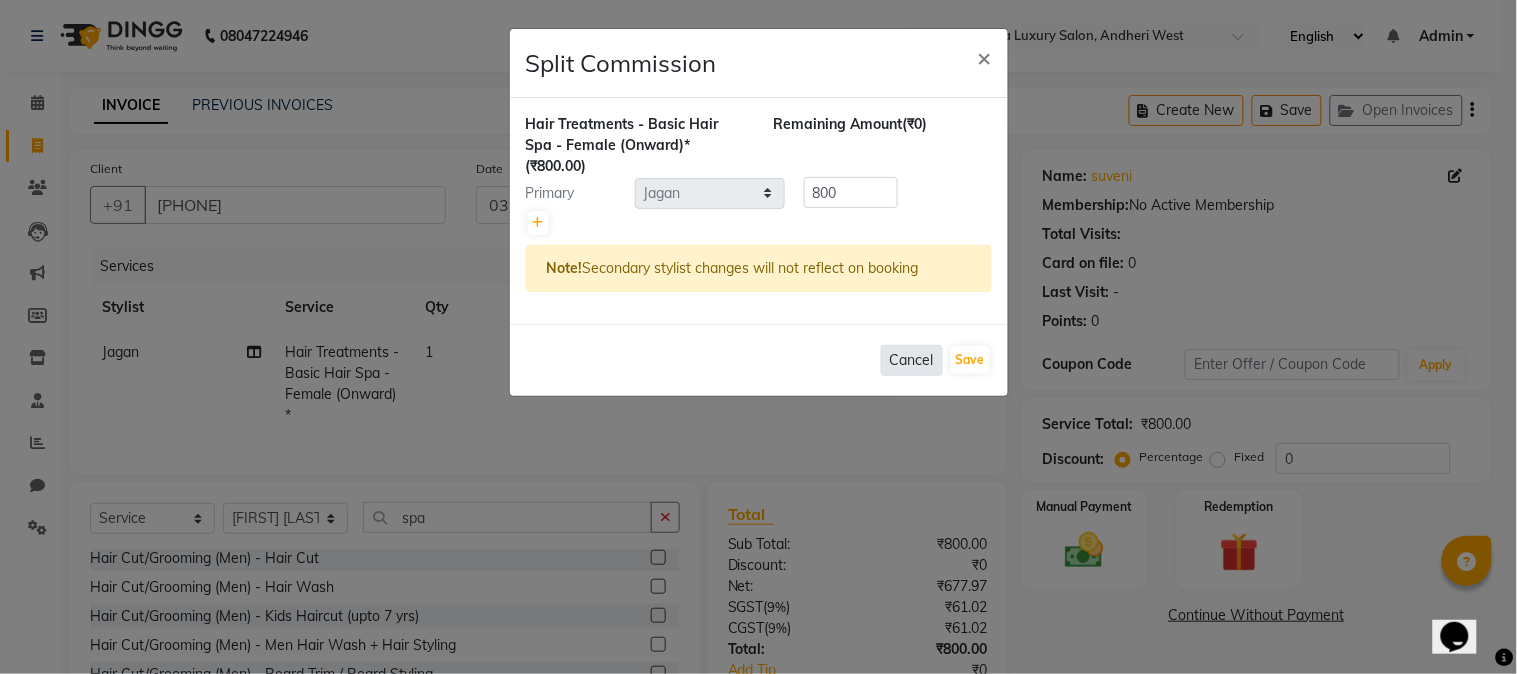 click on "Cancel" 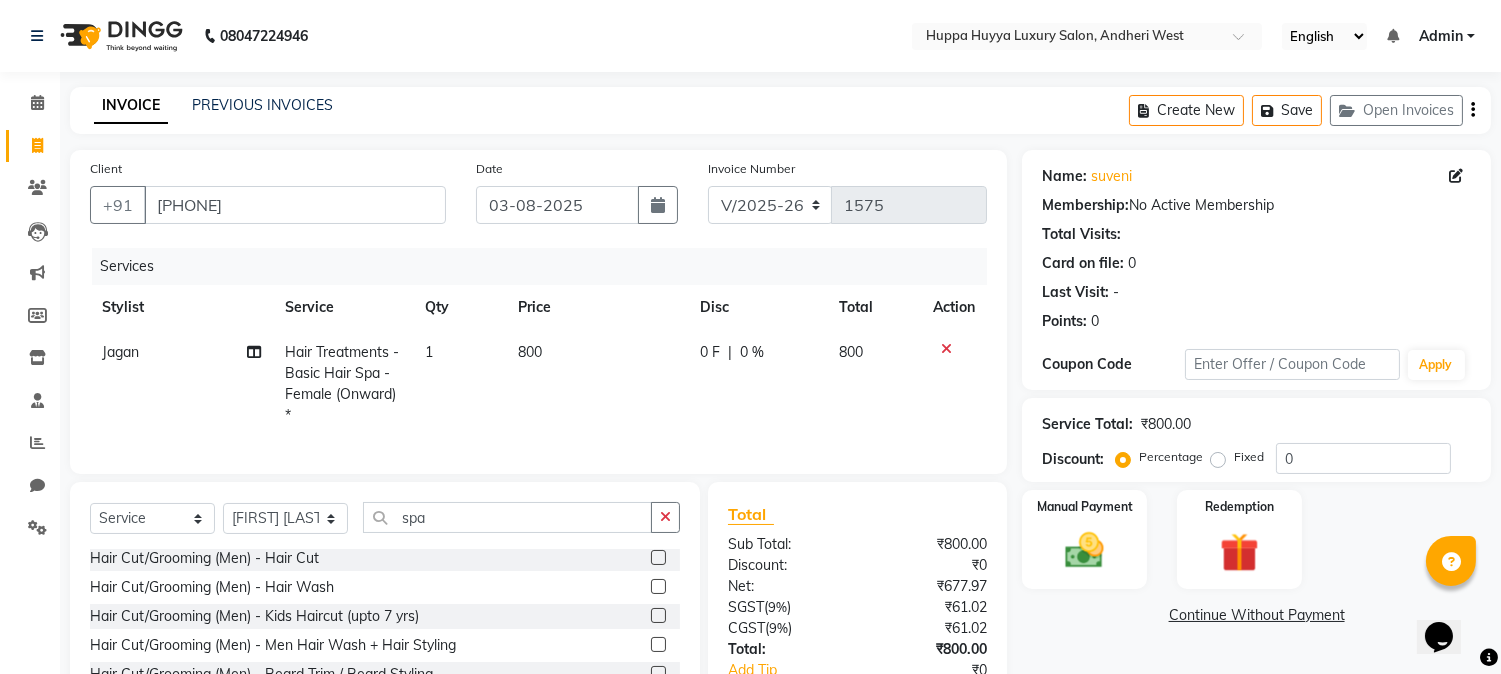click 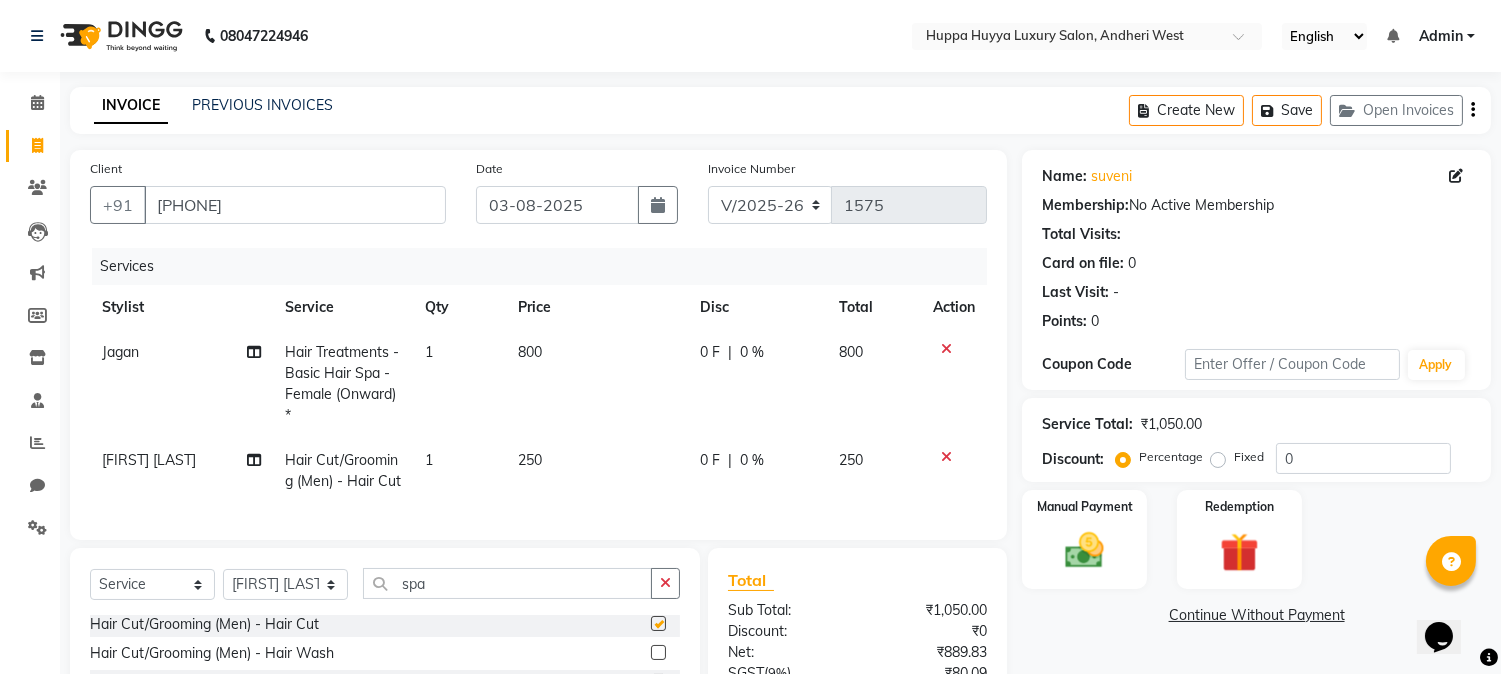 checkbox on "false" 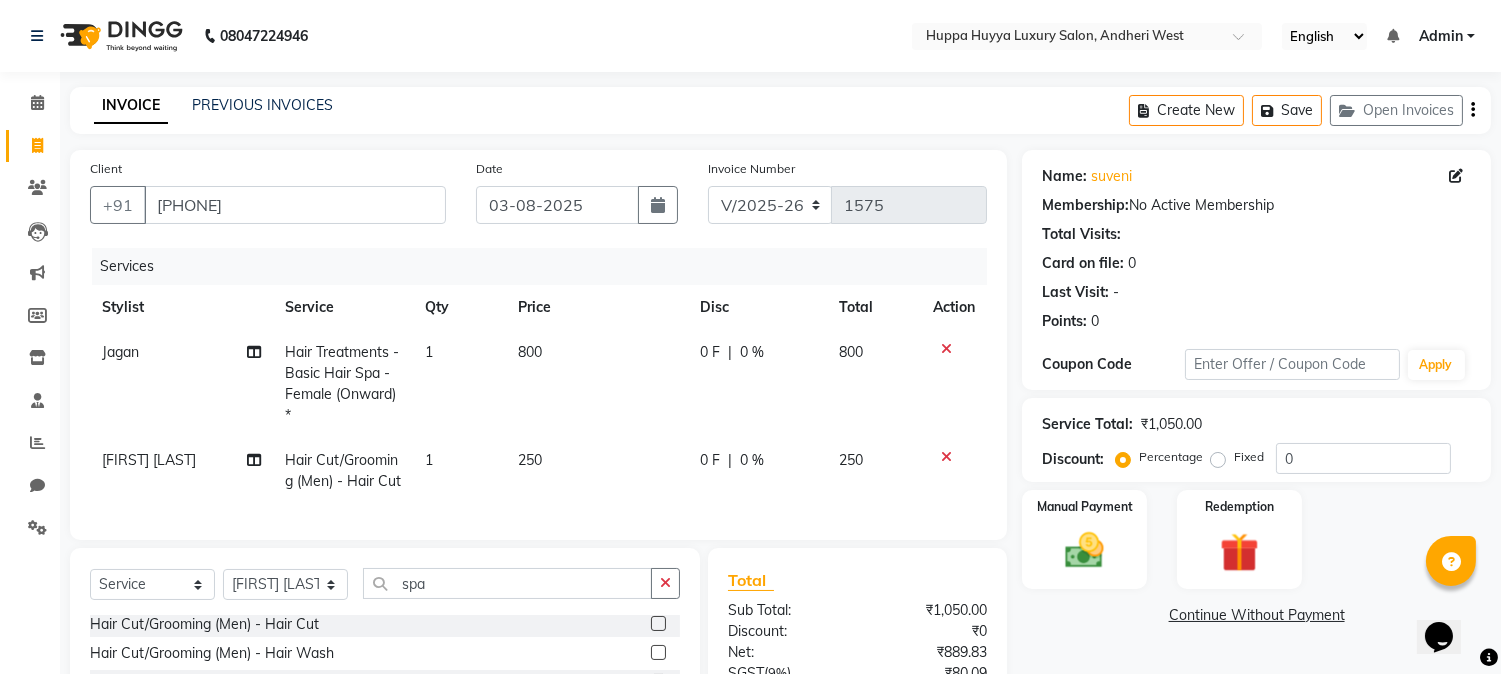 click on "800" 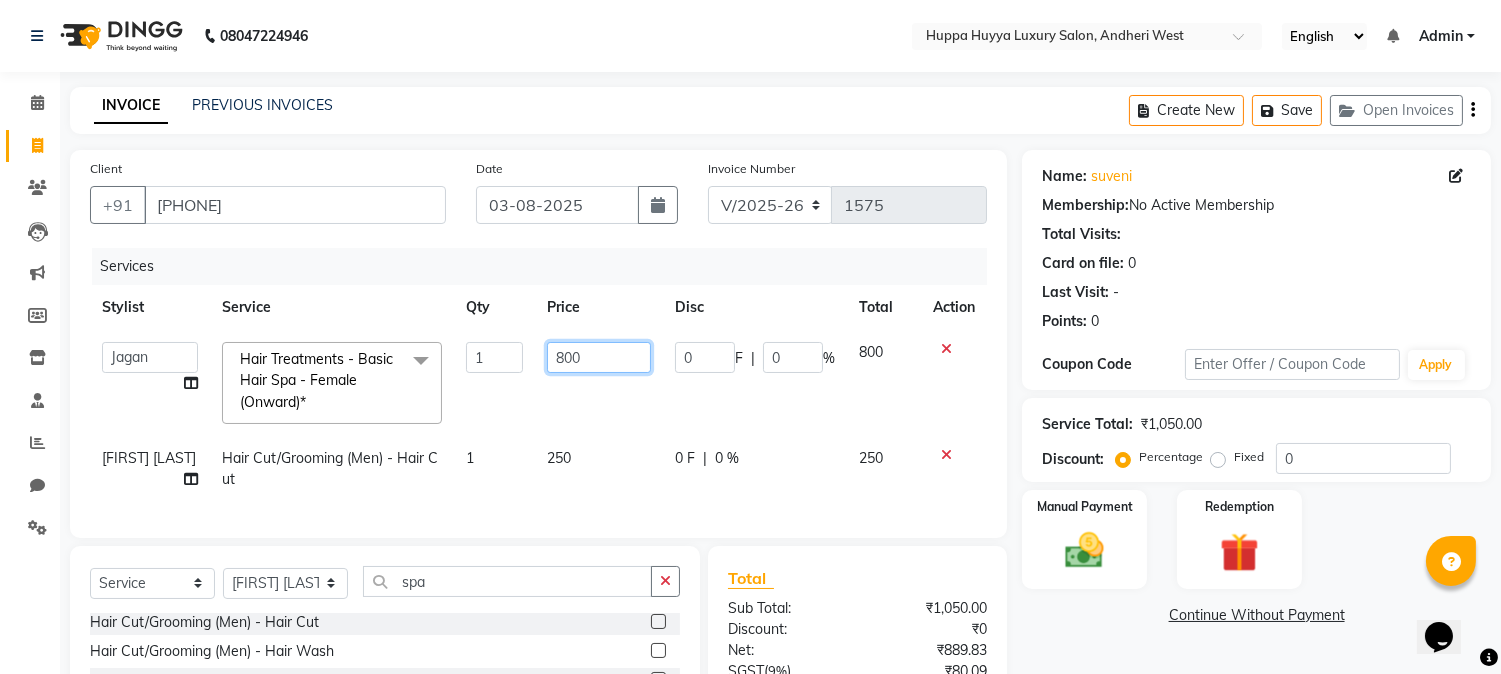 drag, startPoint x: 608, startPoint y: 356, endPoint x: 633, endPoint y: 357, distance: 25.019993 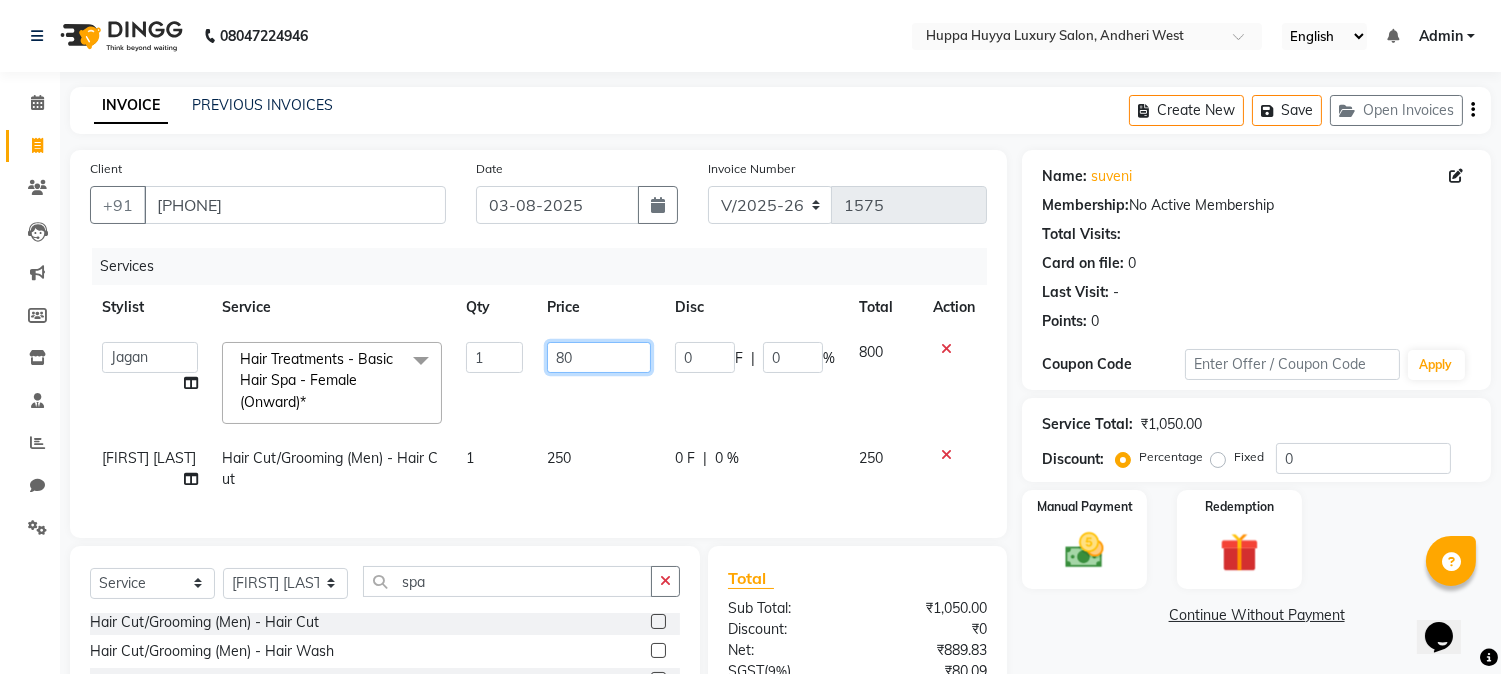 type on "8" 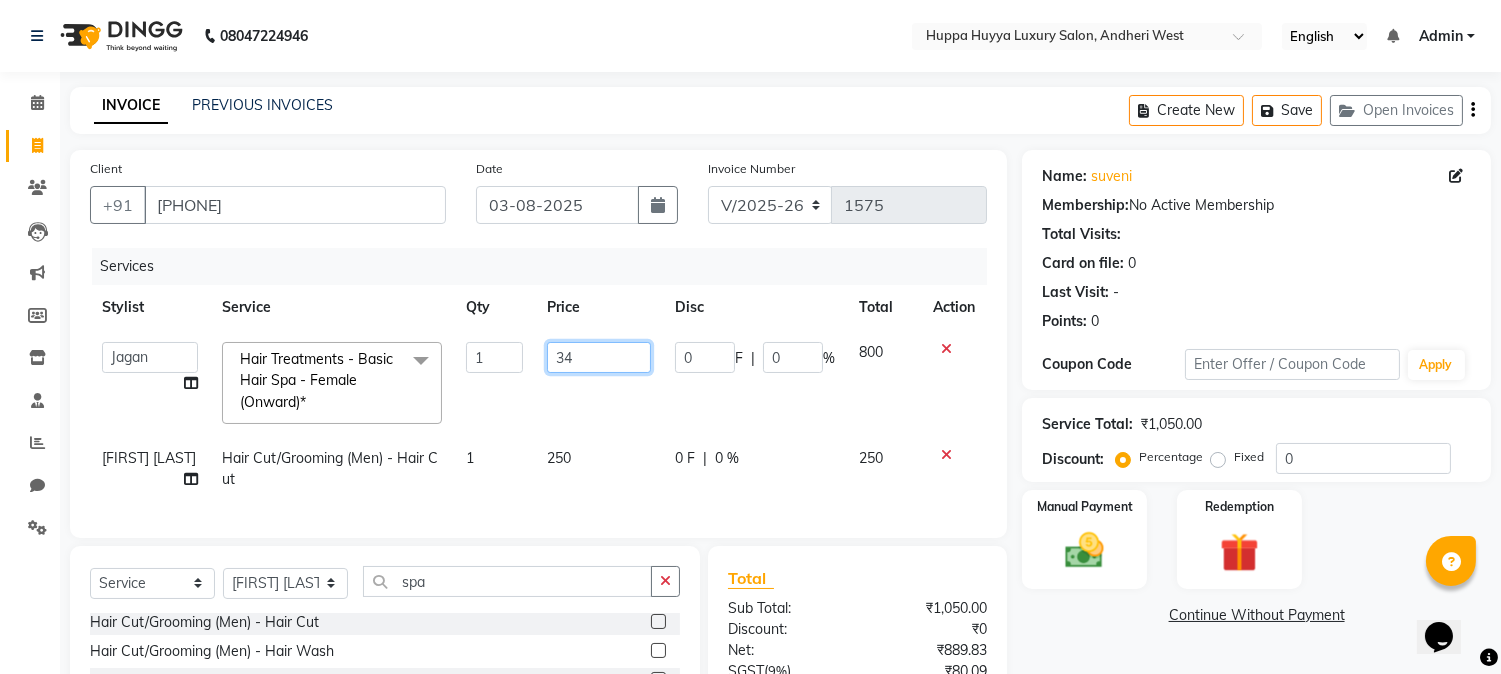 type on "349" 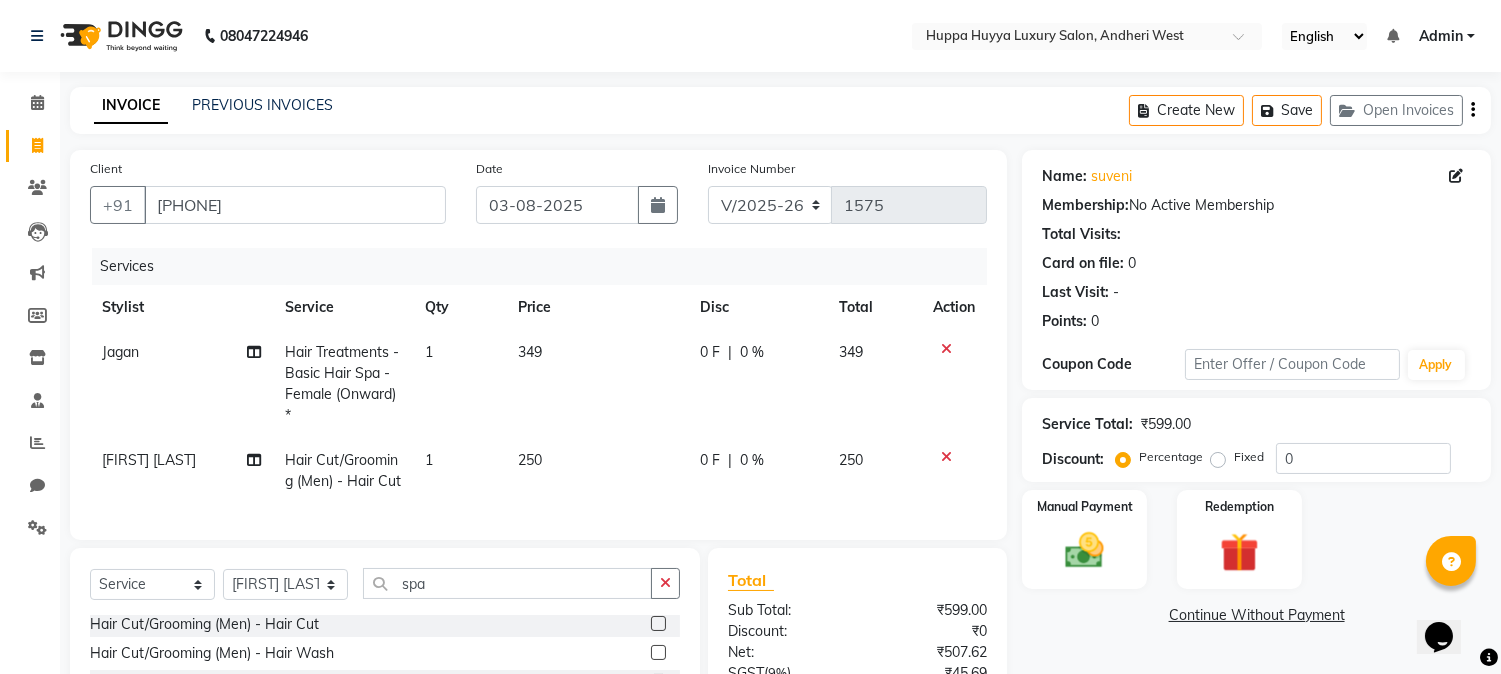 click on "250" 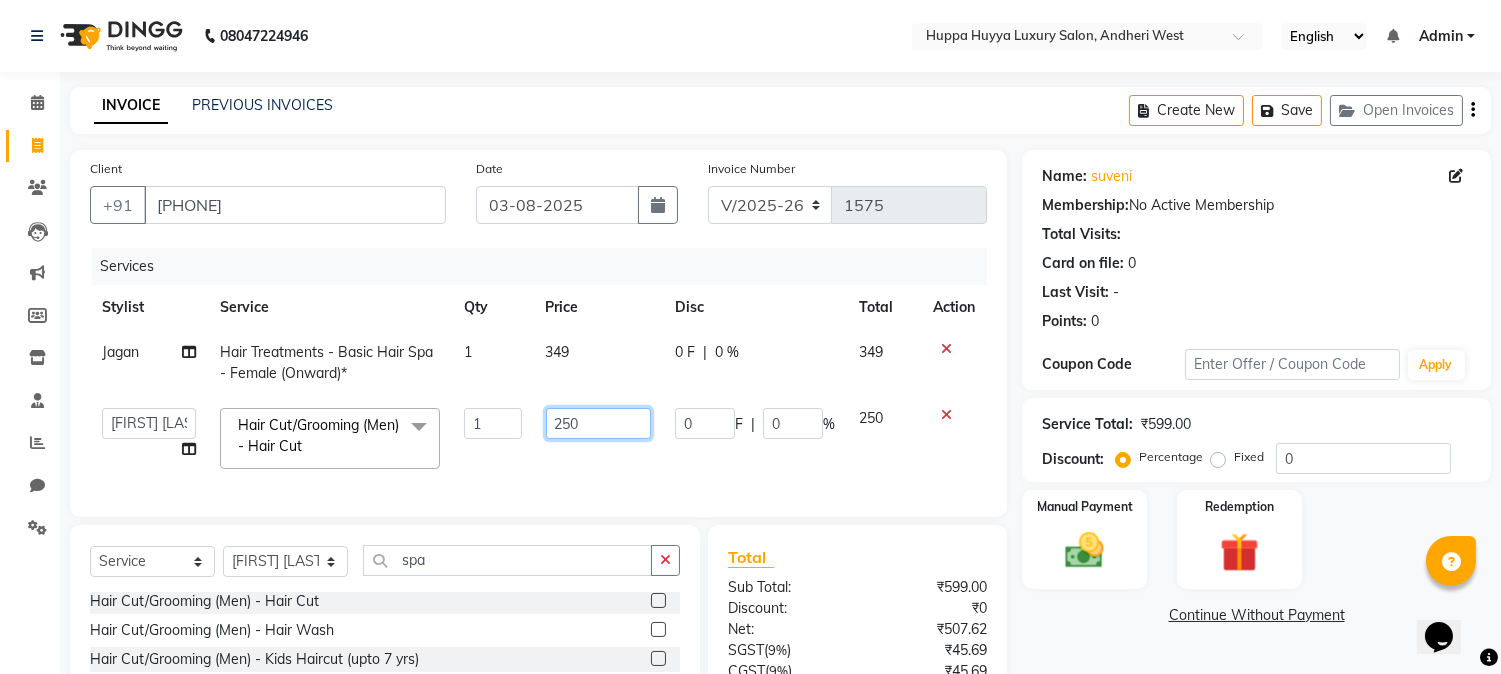 click on "250" 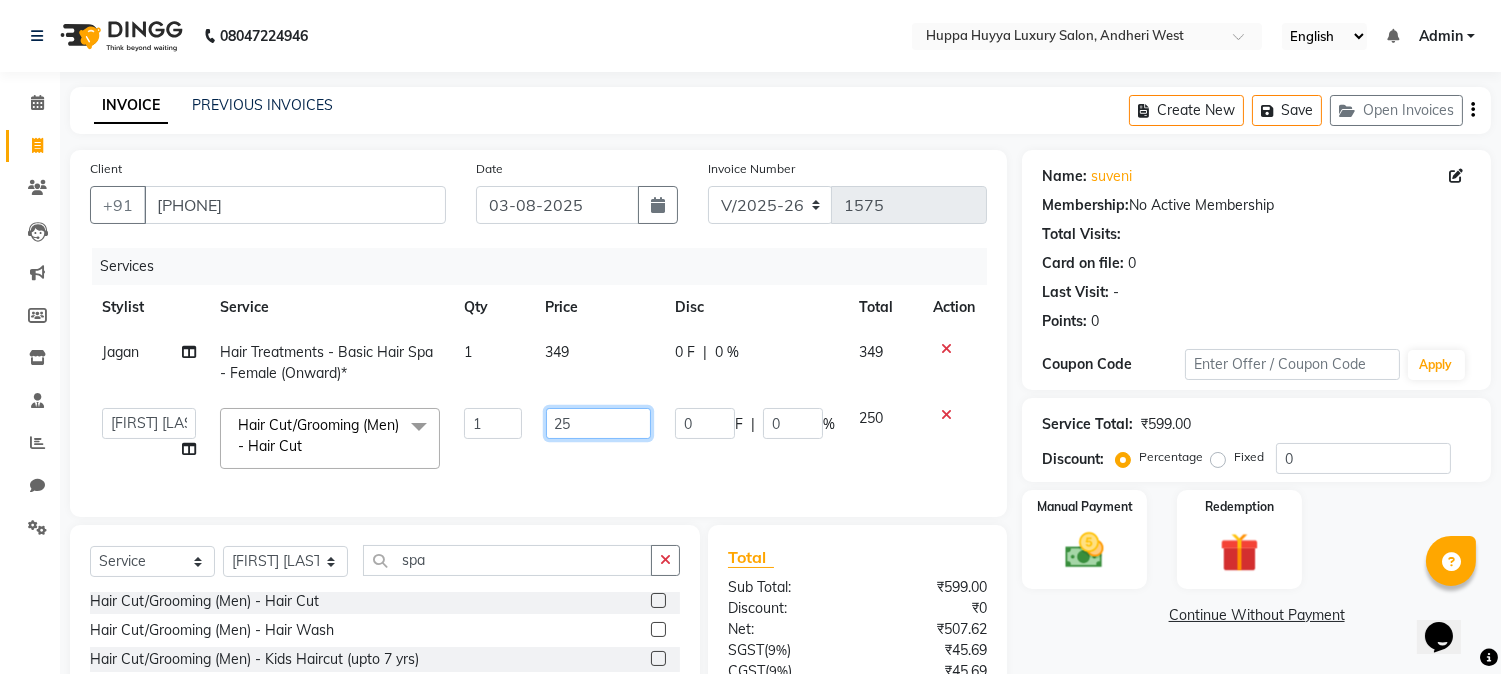 type on "2" 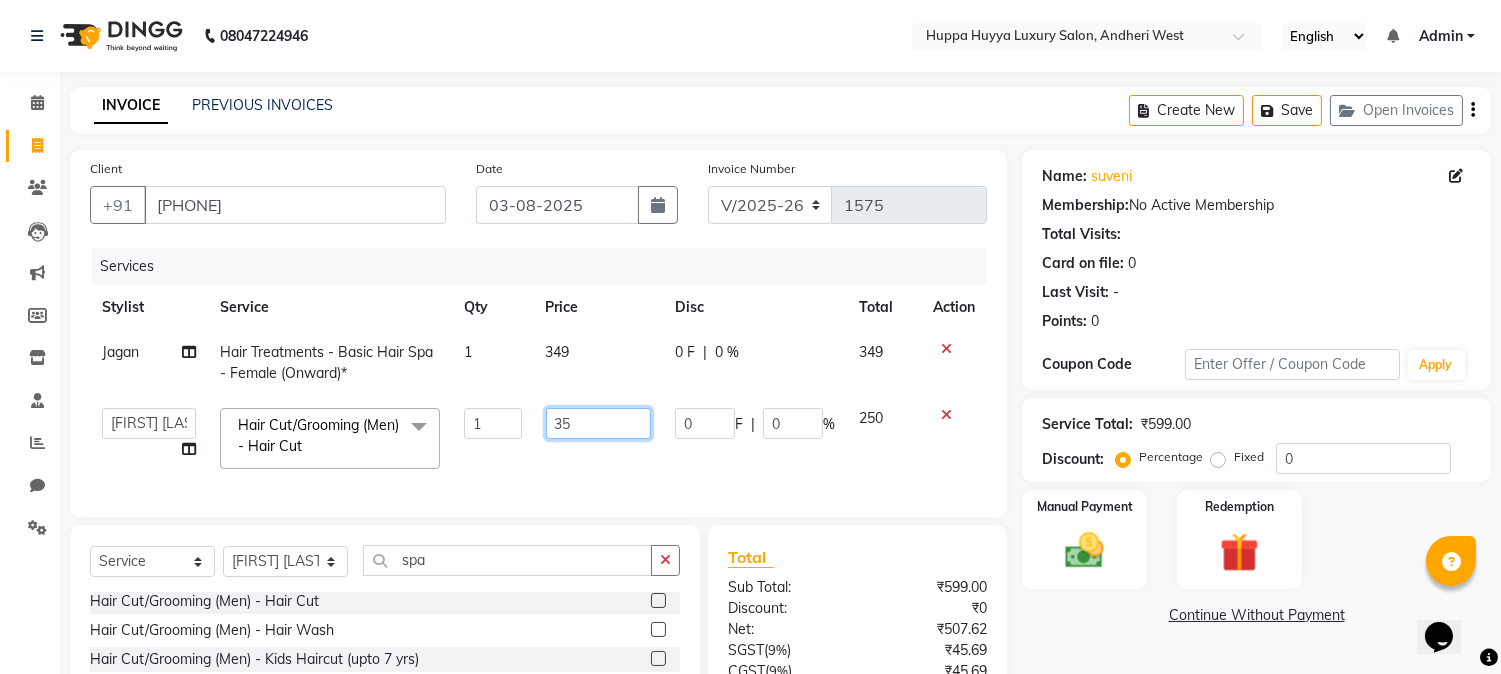 type on "350" 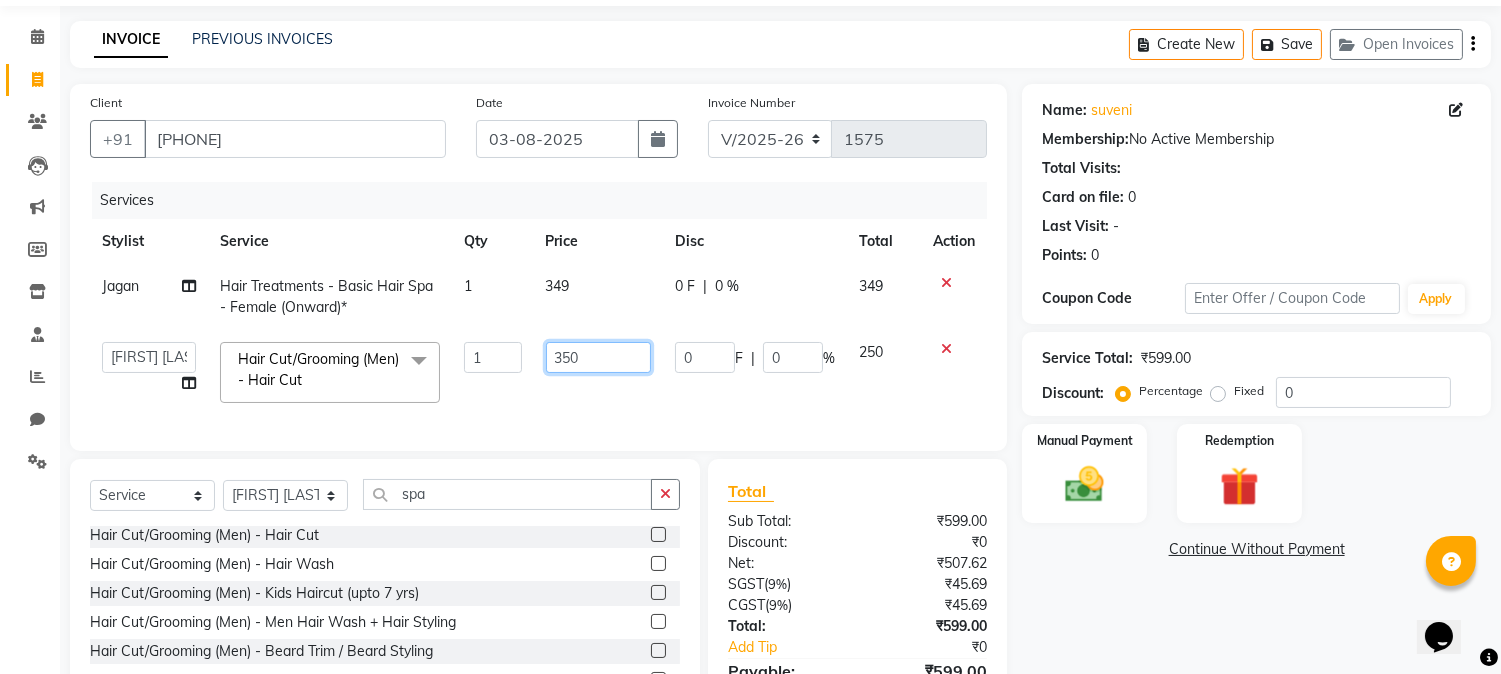 scroll, scrollTop: 0, scrollLeft: 0, axis: both 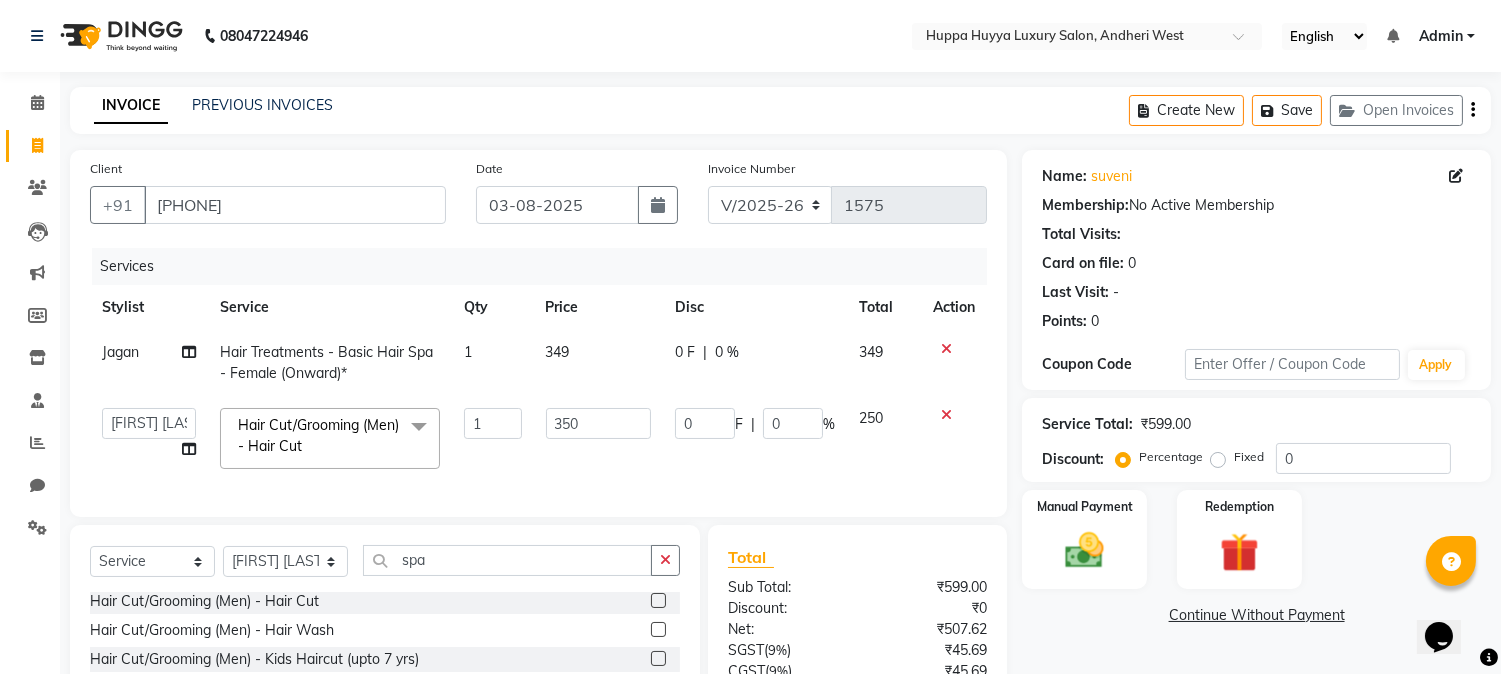 click on "350" 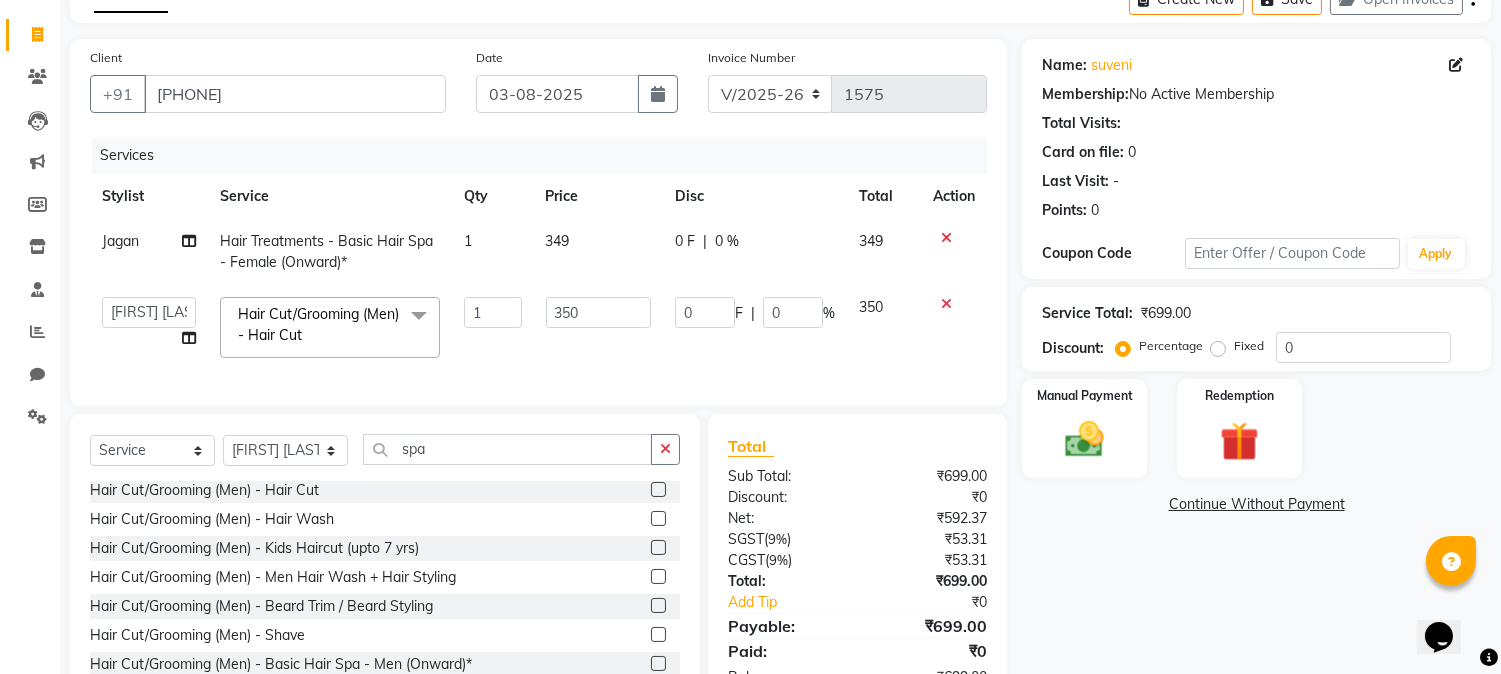 scroll, scrollTop: 0, scrollLeft: 0, axis: both 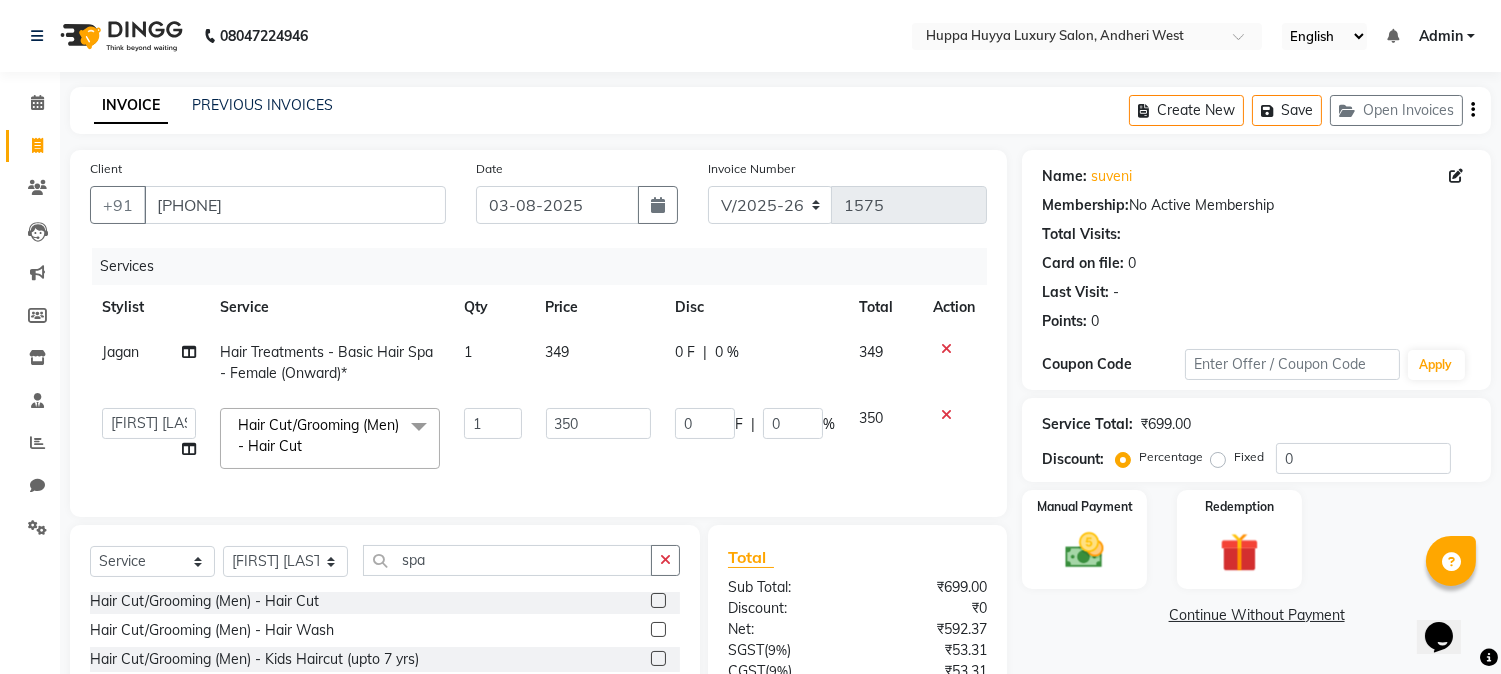 click 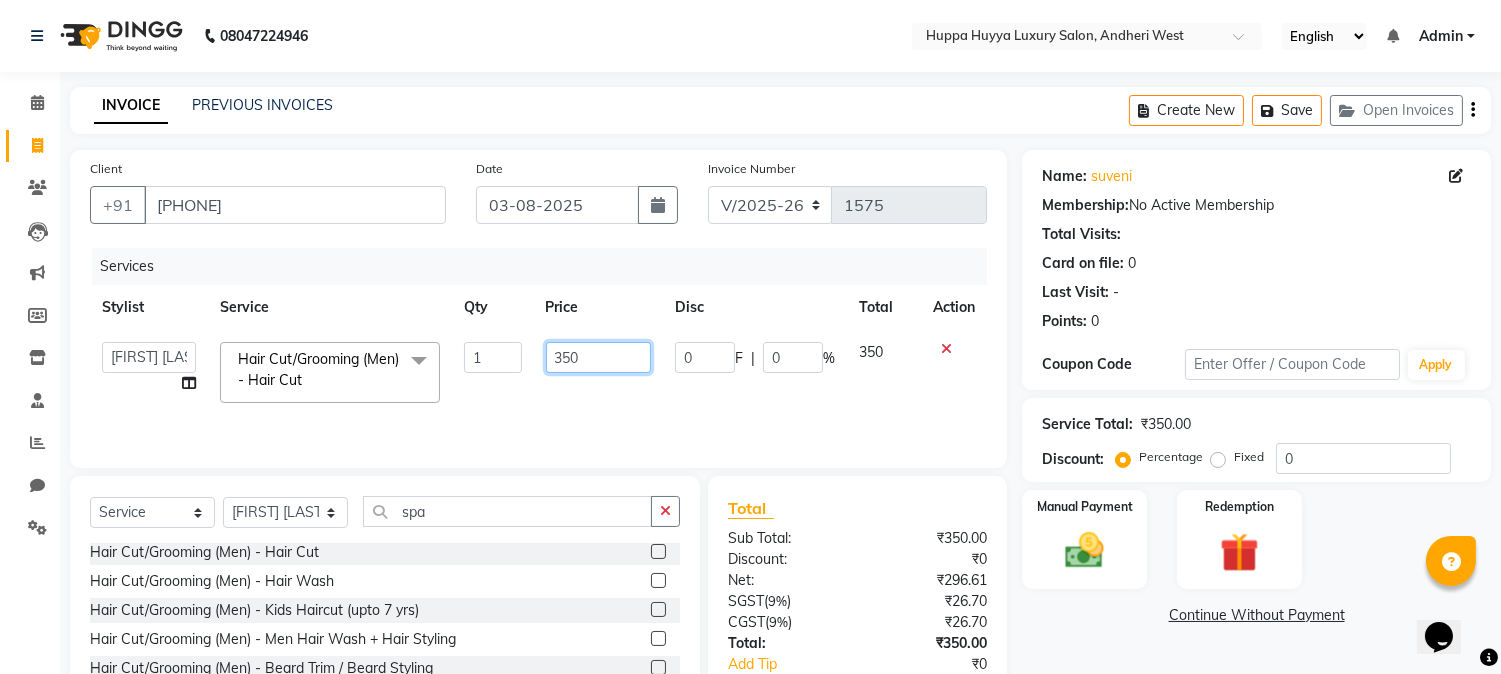 drag, startPoint x: 608, startPoint y: 356, endPoint x: 473, endPoint y: 362, distance: 135.13327 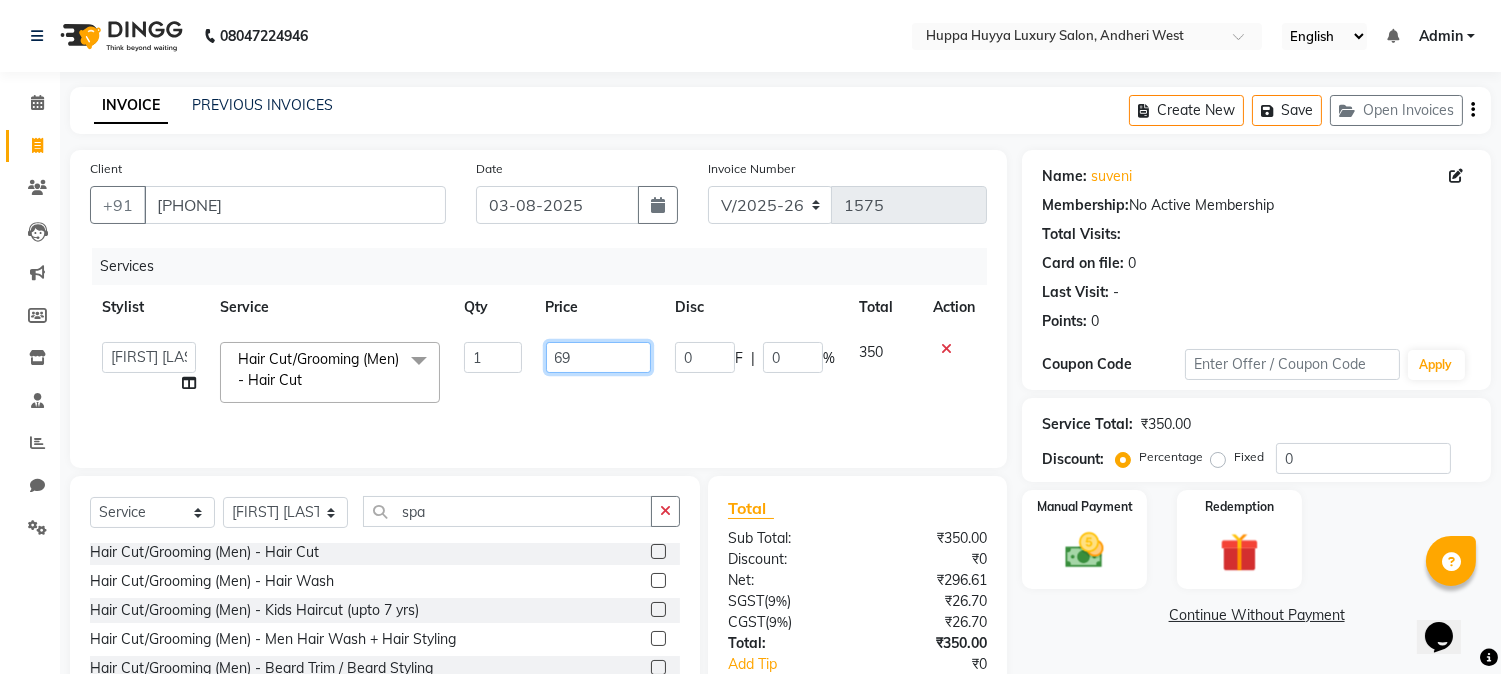 type on "699" 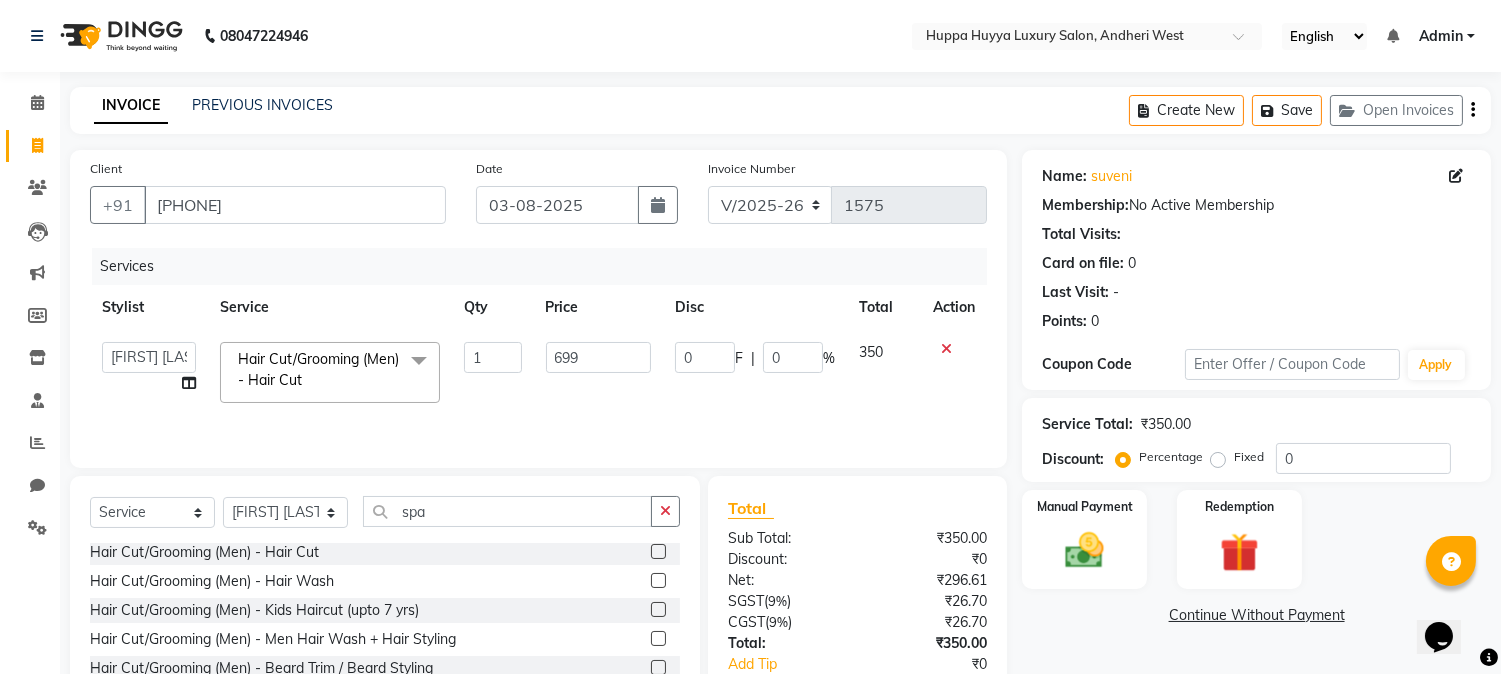 click on "699" 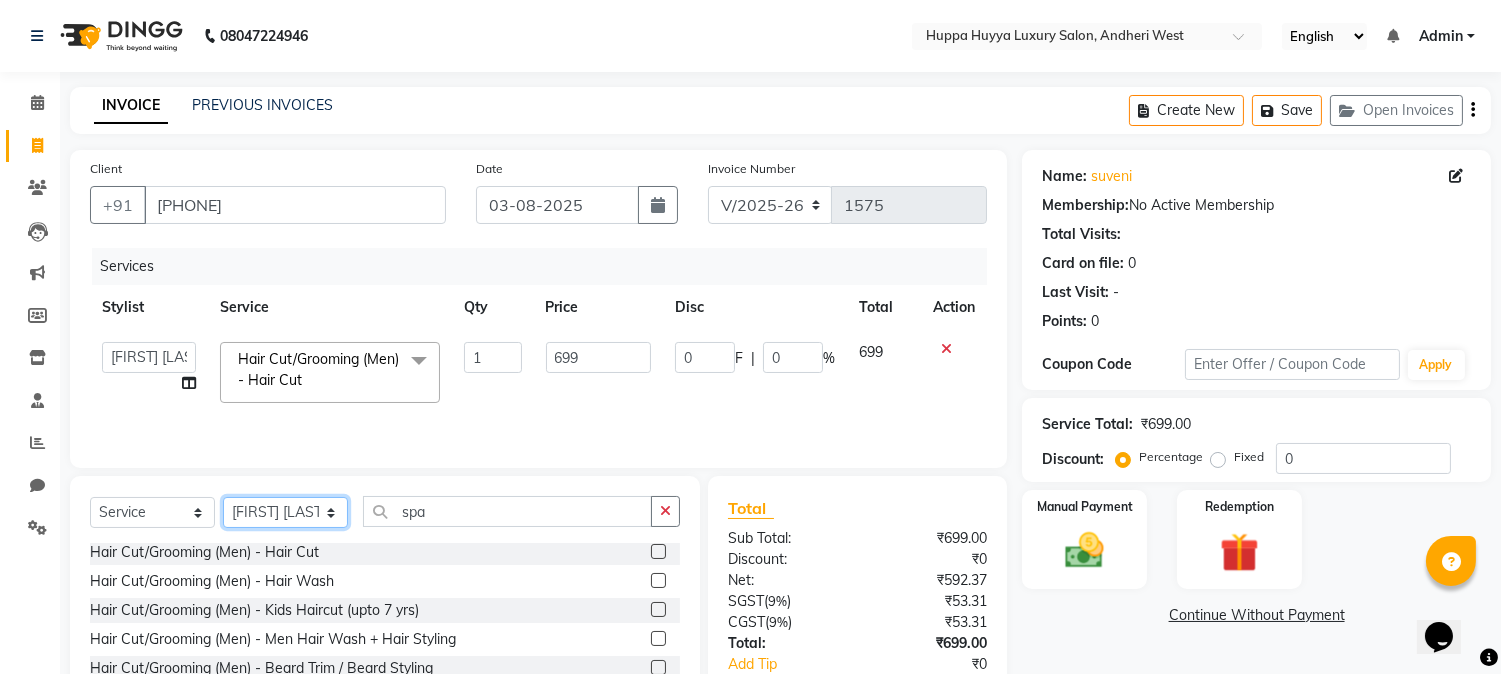 click on "Select Stylist [FIRST] [LAST] [FIRST] [LAST] [FIRST] [LAST] [FIRST] [LAST] [FIRST] [LAST]" 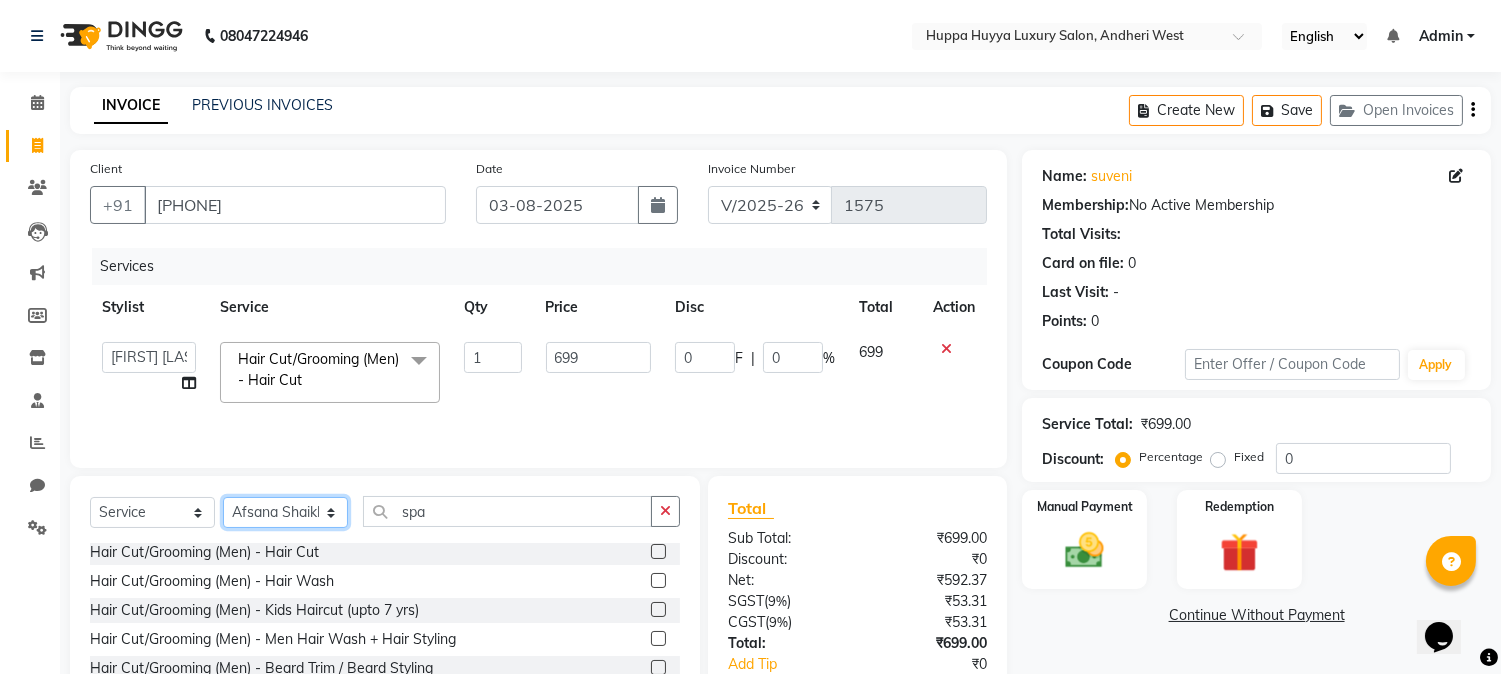click on "Select Stylist [FIRST] [LAST] [FIRST] [LAST] [FIRST] [LAST] [FIRST] [LAST] [FIRST] [LAST]" 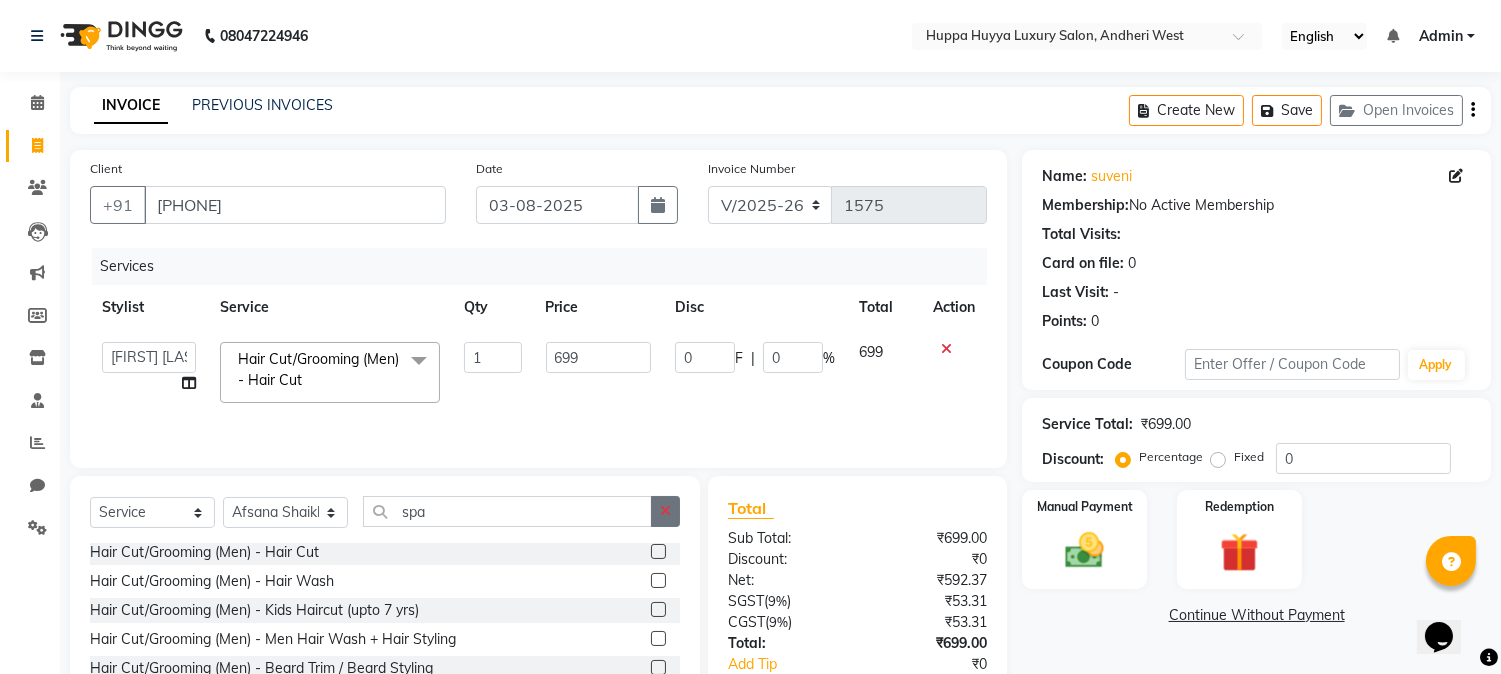 click 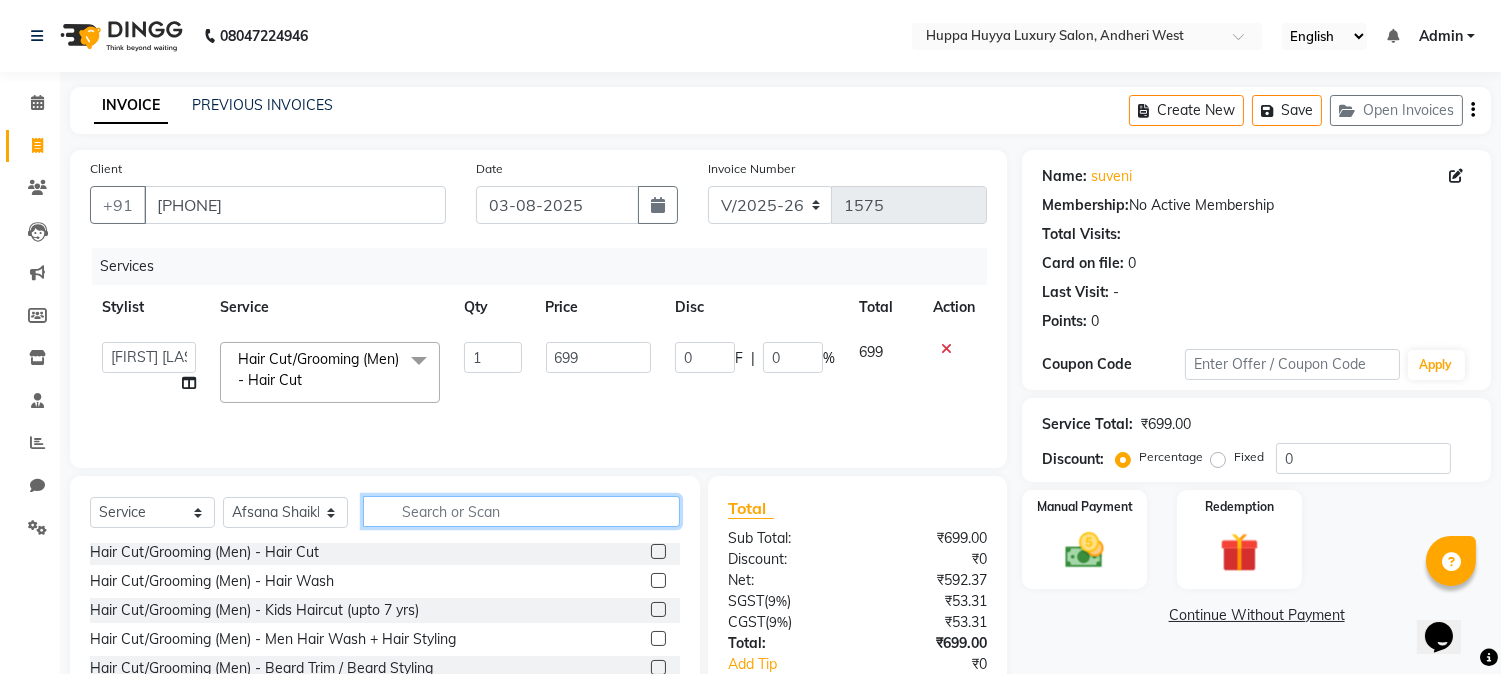 click 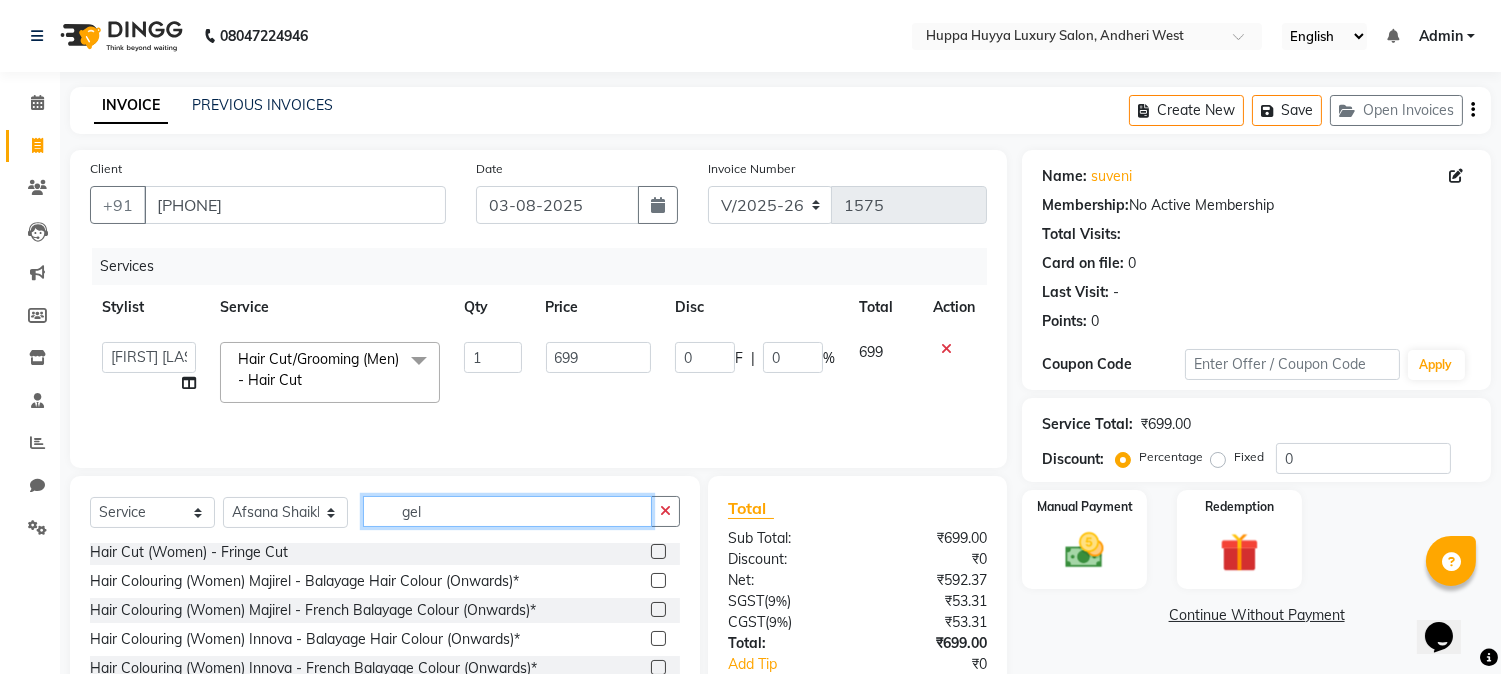 scroll, scrollTop: 0, scrollLeft: 0, axis: both 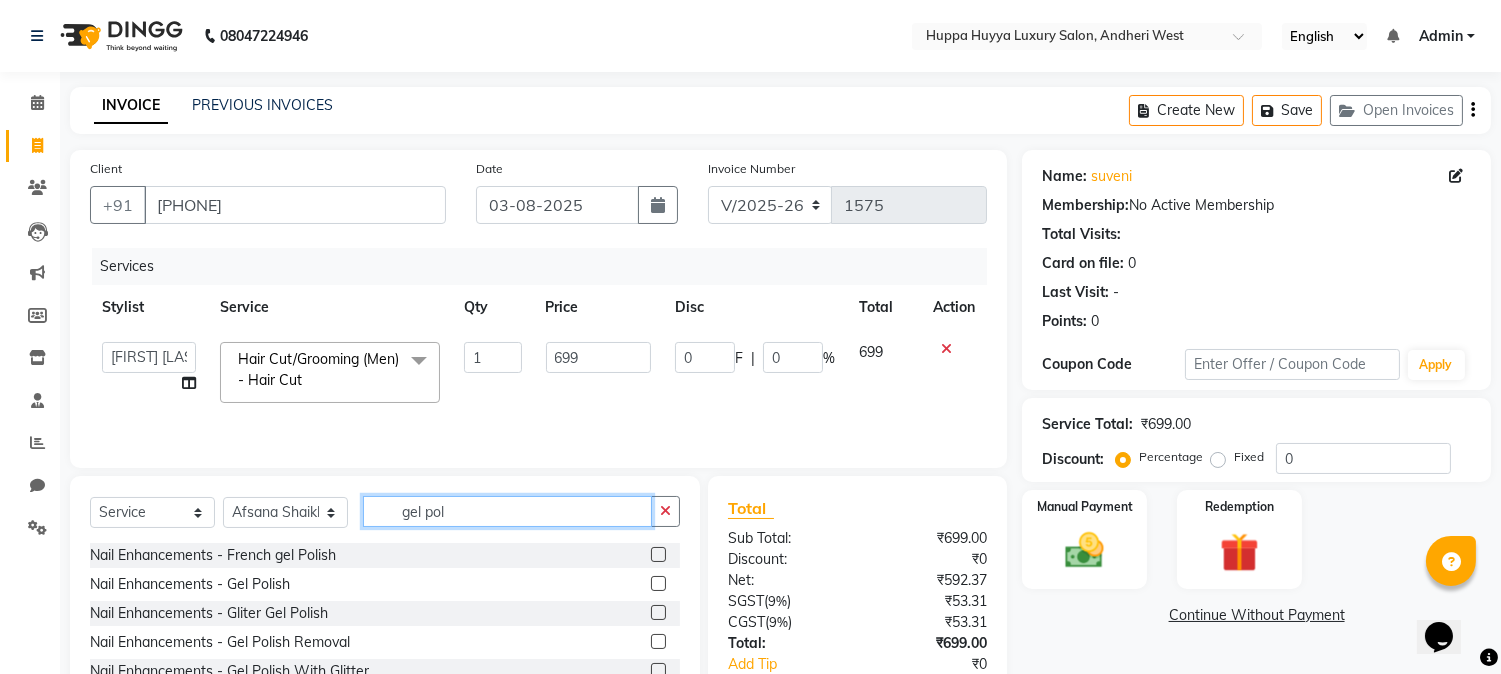 type on "gel pol" 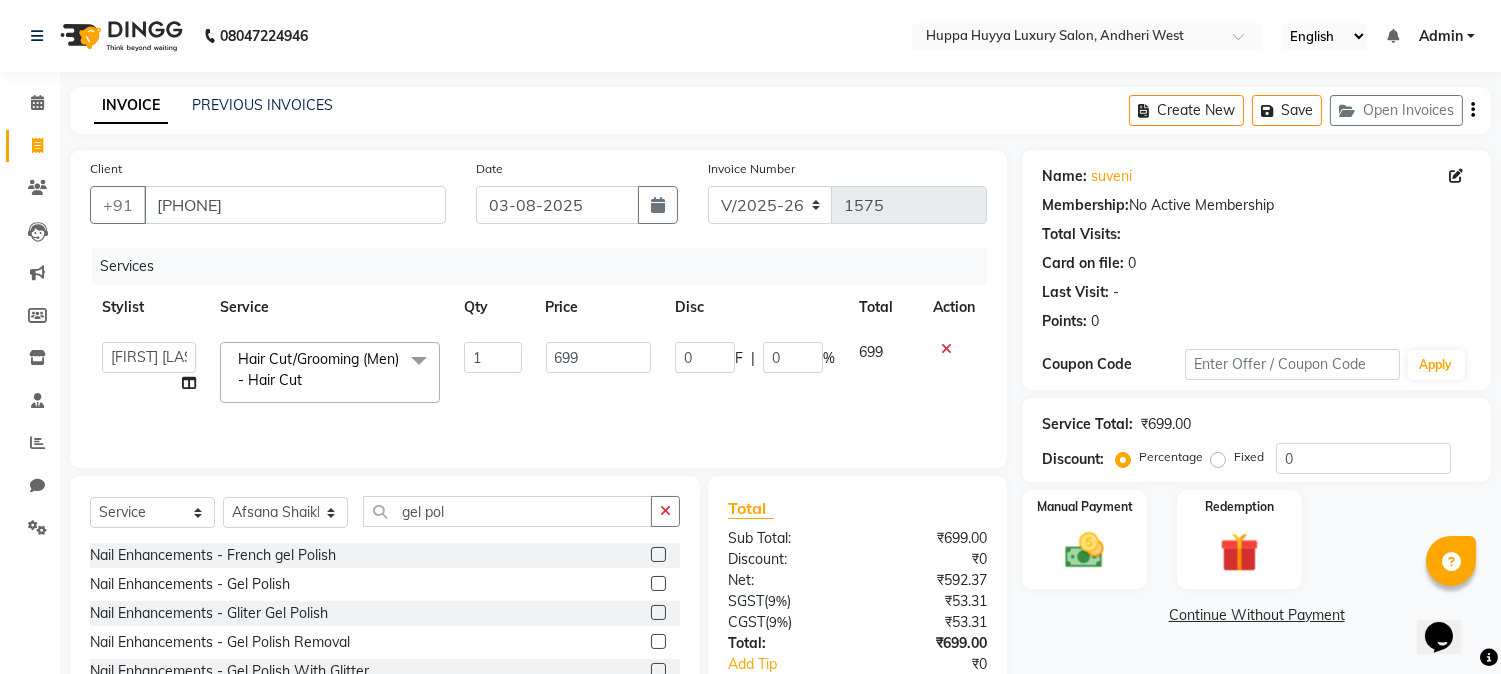 click 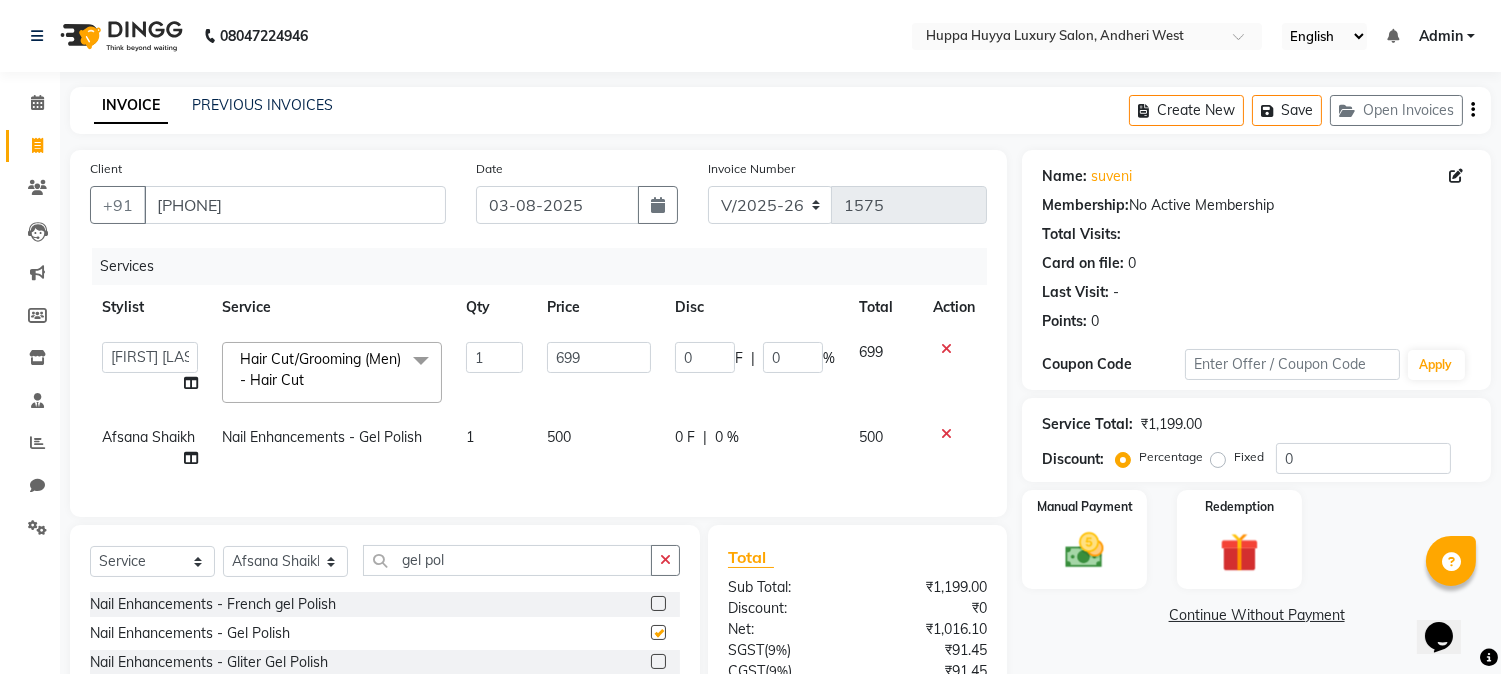 checkbox on "false" 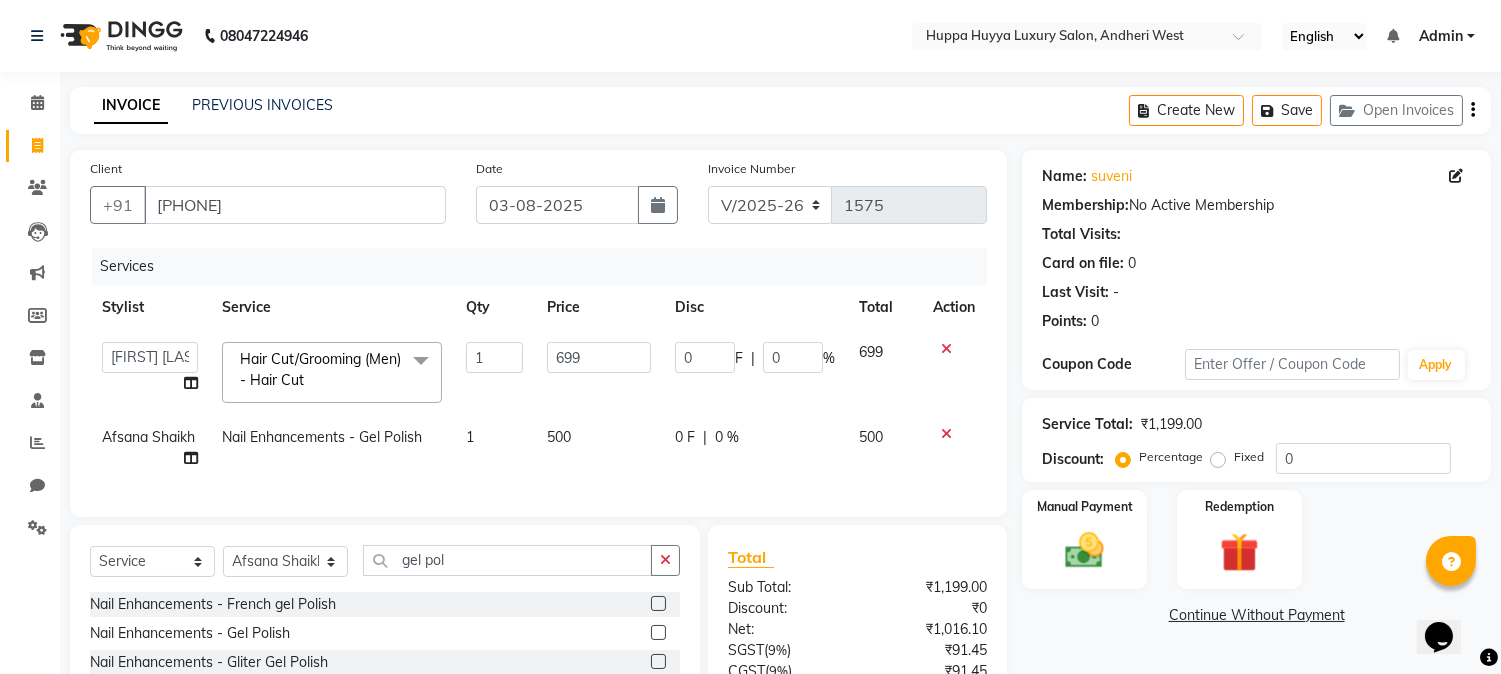 click on "500" 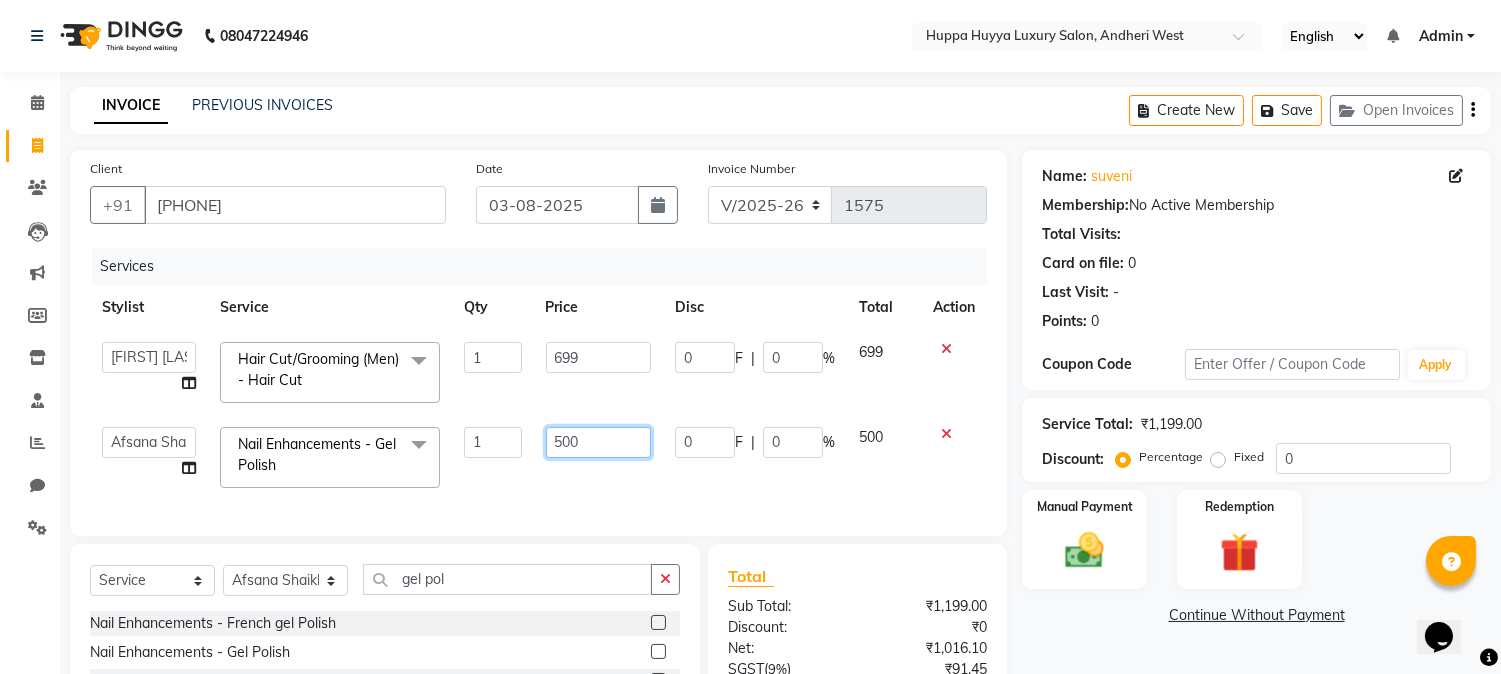 drag, startPoint x: 592, startPoint y: 432, endPoint x: 524, endPoint y: 455, distance: 71.7844 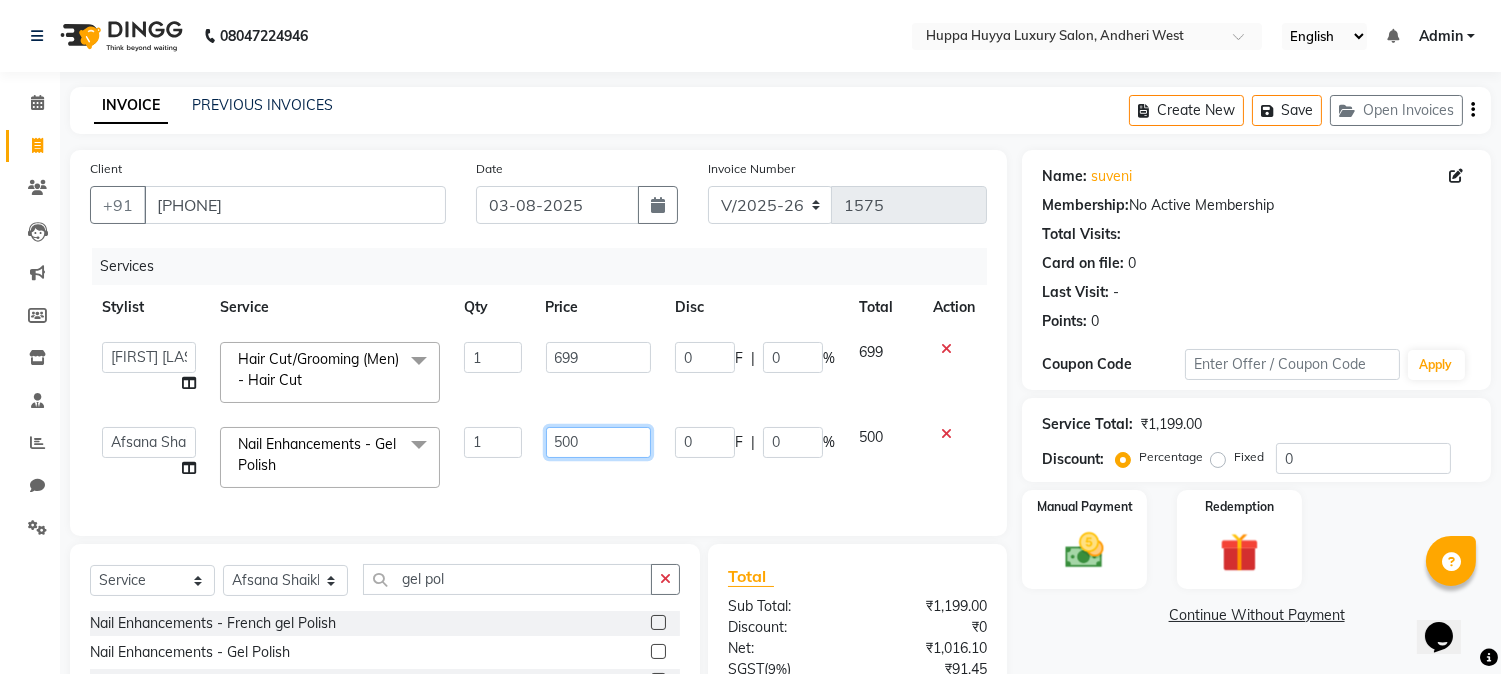 click on "[FIRST] [LAST] [FIRST] [LAST] [FIRST] [LAST] [FIRST] [LAST] [FIRST] [LAST] Nail Enhancements - Gel Polish  x Hair Cut/Grooming (Men) - Hair Cut Hair Cut/Grooming (Men) - Hair Wash Hair Cut/Grooming (Men) - Kids Haircut (upto 7 yrs) Hair Cut/Grooming (Men) - Men Hair Wash + Hair Styling Hair Cut/Grooming (Men) - Beard Trim / Beard Styling Hair Cut/Grooming (Men) - Shave Hair Cut/Grooming (Men) - Basic Hair Spa - Men (Onward)* Women Hair Styling Hair Colouring (Men) Majirel - Global Colouring (Onwards)* Hair Colouring (Men) Majirel - Highlights Hair Colouring (Men) Majirel - Beard Colour Hair Colouring (Men) - Inoa Ammonia Free - Global Colouring - (Onward)* Hair Colouring (Men) - Inoa Ammonia Free - Hightlights Hair Colouring (Men) - Inoa Ammonia Free - Beard Colour Hair Cut (Women) - Basic Hair Cut Hair Cut (Women) - Advance Hair cut (Onwards)* Hair Cut (Women) - Hair Wash (Onwards)* Hair Cut (Women) - Advance Hair Wash (Onwards)* Hair Cut (Women) - Fringe Cut Hair Cut (Women) - Hair Wash + Blow Dry" 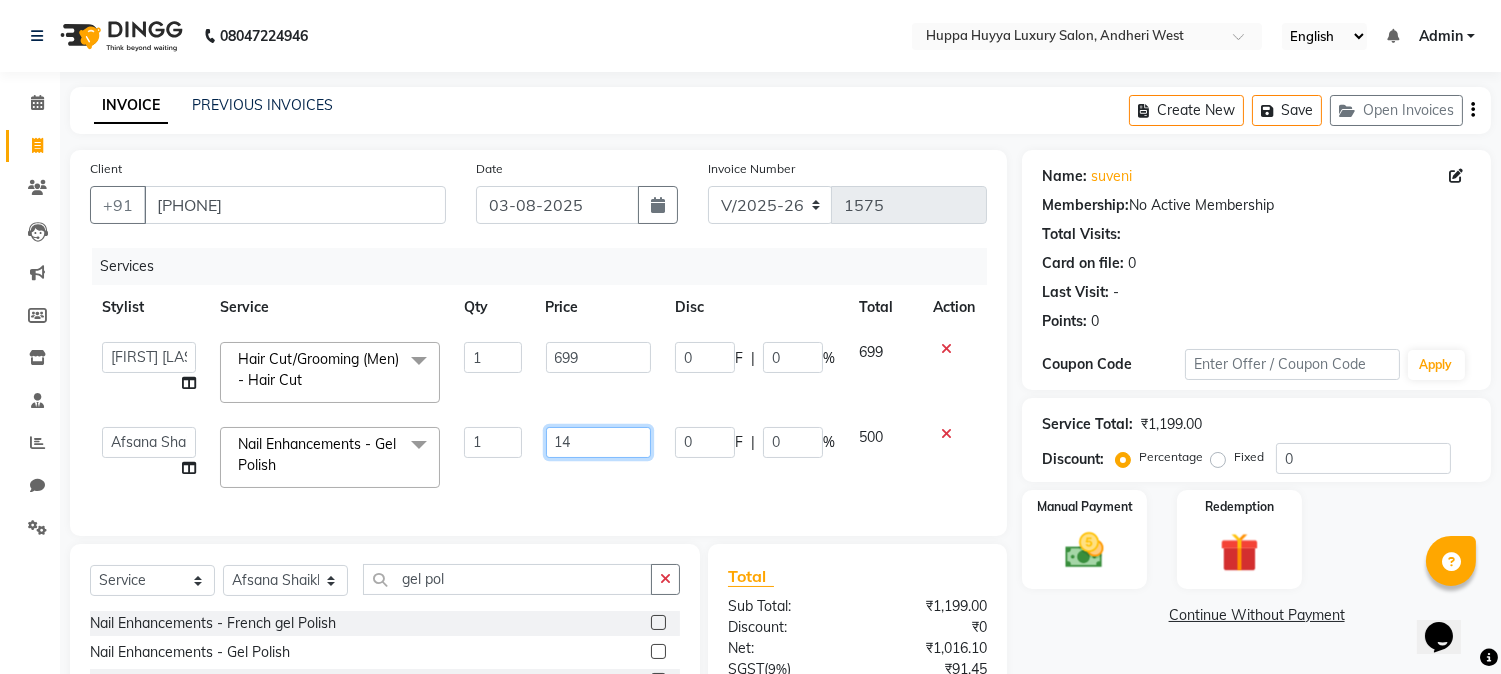type on "149" 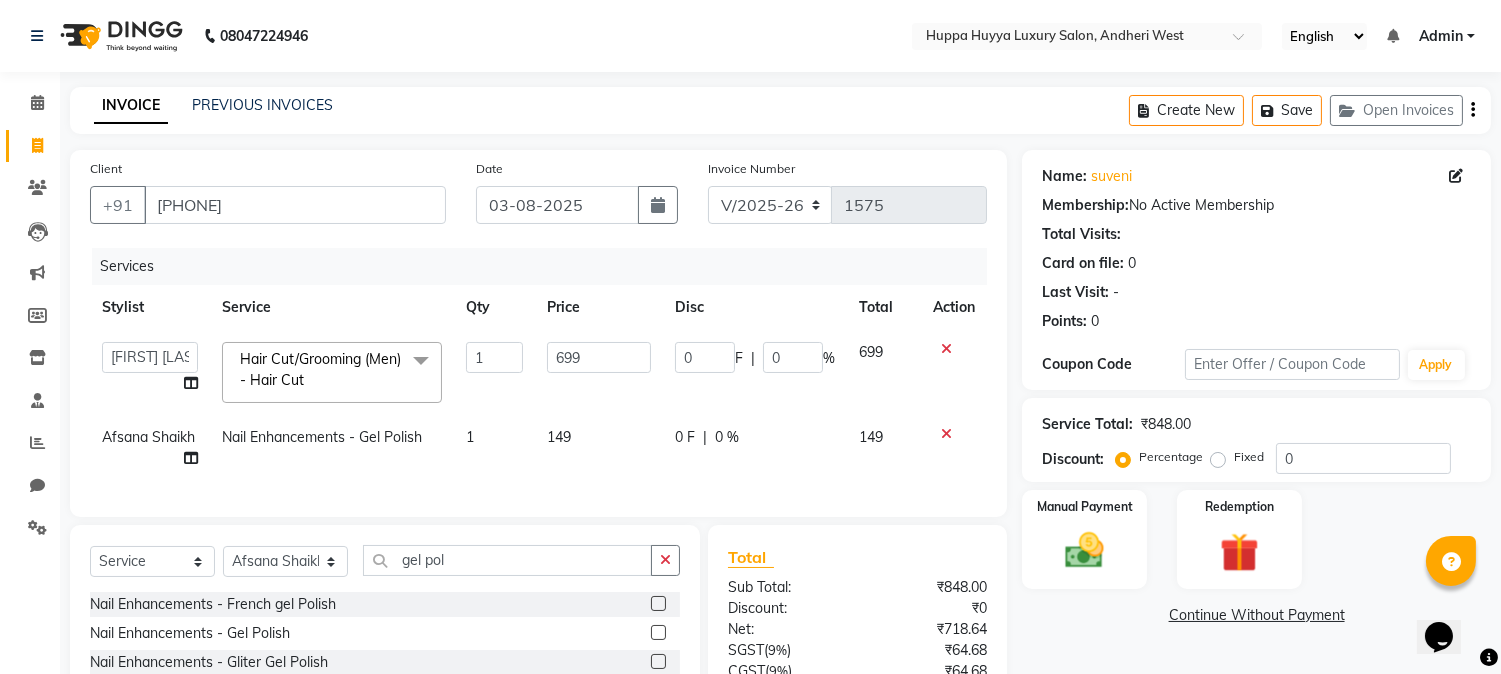 click on "Services Stylist Service Qty Price Disc Total Action [FIRST] [LAST] [FIRST] [LAST] [FIRST] [LAST] [FIRST] [LAST] [FIRST] [LAST] Hair Cut/Grooming (Men) - Hair Cut  x Hair Cut/Grooming (Men) - Hair Cut Hair Cut/Grooming (Men) - Hair Wash Hair Cut/Grooming (Men) - Kids Haircut (upto 7 yrs) Hair Cut/Grooming (Men) - Men Hair Wash + Hair Styling Hair Cut/Grooming (Men) - Beard Trim / Beard Styling Hair Cut/Grooming (Men) - Shave Hair Cut/Grooming (Men) - Basic Hair Spa - Men (Onward)* Women Hair Styling Hair Colouring (Men) Majirel - Global Colouring (Onwards)* Hair Colouring (Men) Majirel - Highlights Hair Colouring (Men) Majirel - Beard Colour Hair Colouring (Men) - Inoa Ammonia Free - Global Colouring - (Onward)* Hair Colouring (Men) - Inoa Ammonia Free - Hightlights Hair Colouring (Men) - Inoa Ammonia Free - Beard Colour Hair Cut (Women) - Basic Hair Cut Hair Cut (Women) - Advance Hair cut (Onwards)* Hair Cut (Women) - Hair Wash (Onwards)* Hair Cut (Women) - Advance Hair Wash (Onwards)* CLEAN UP - Basic" 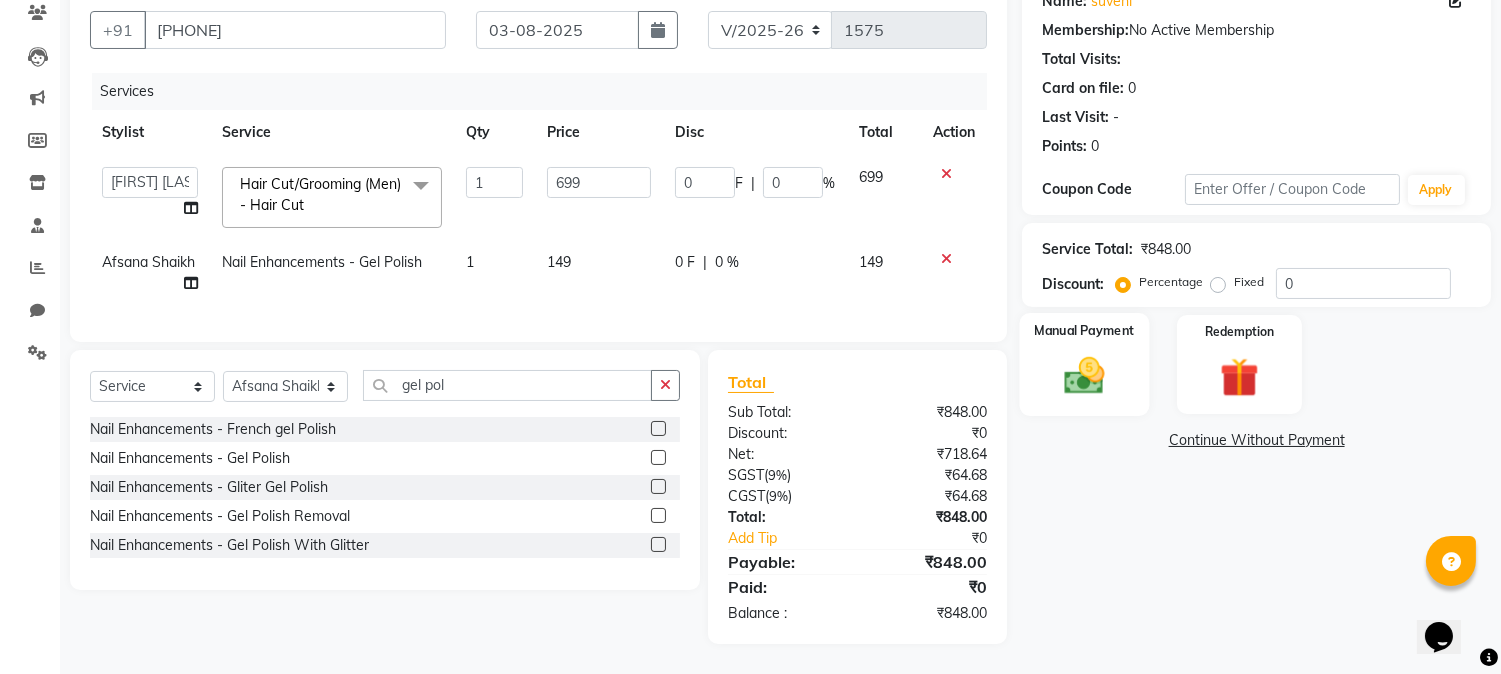 click 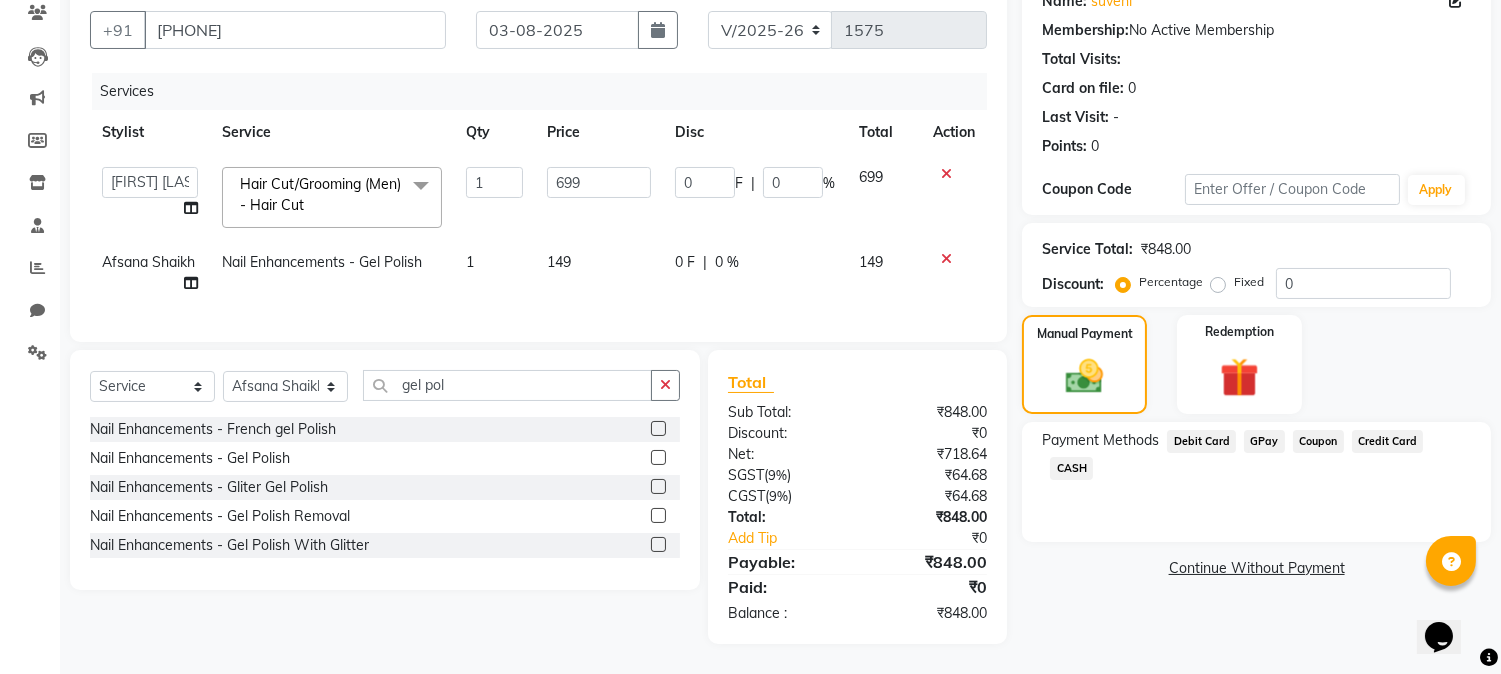 click on "GPay" 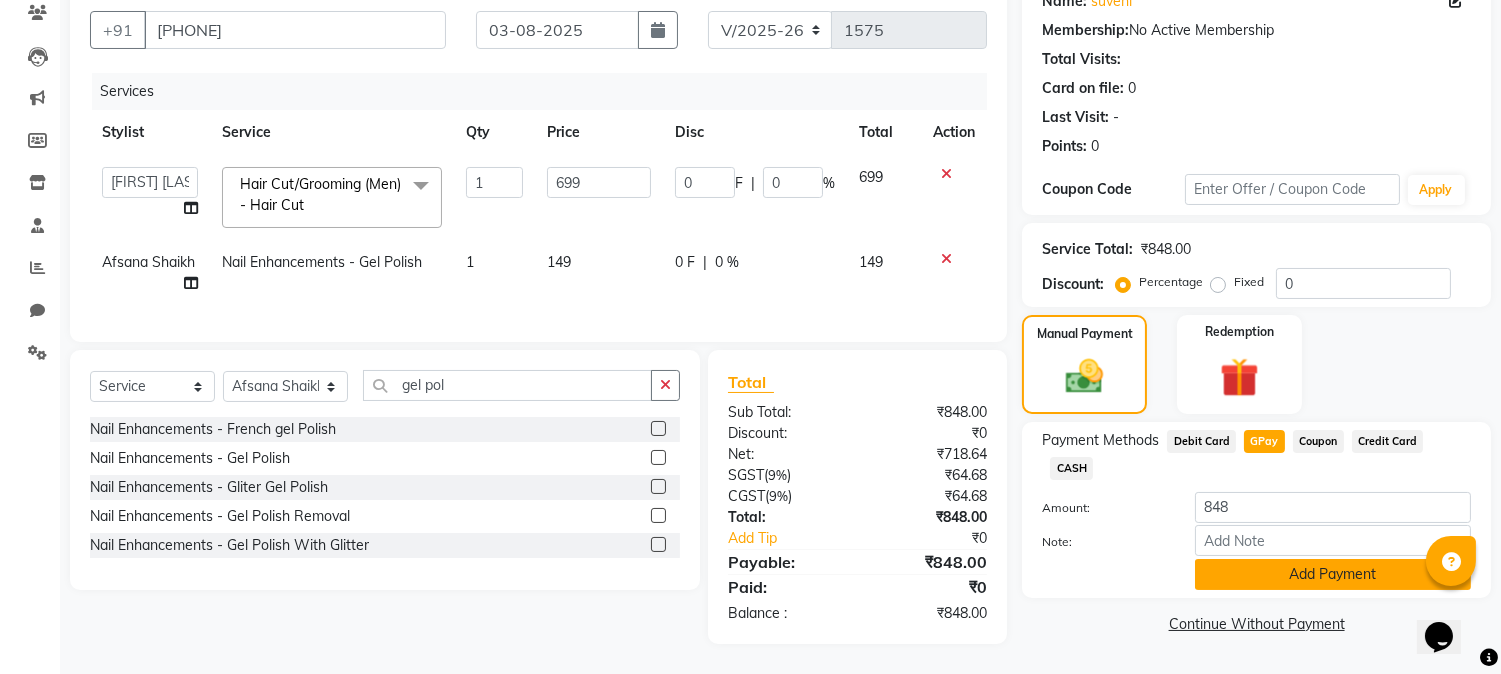 click on "Add Payment" 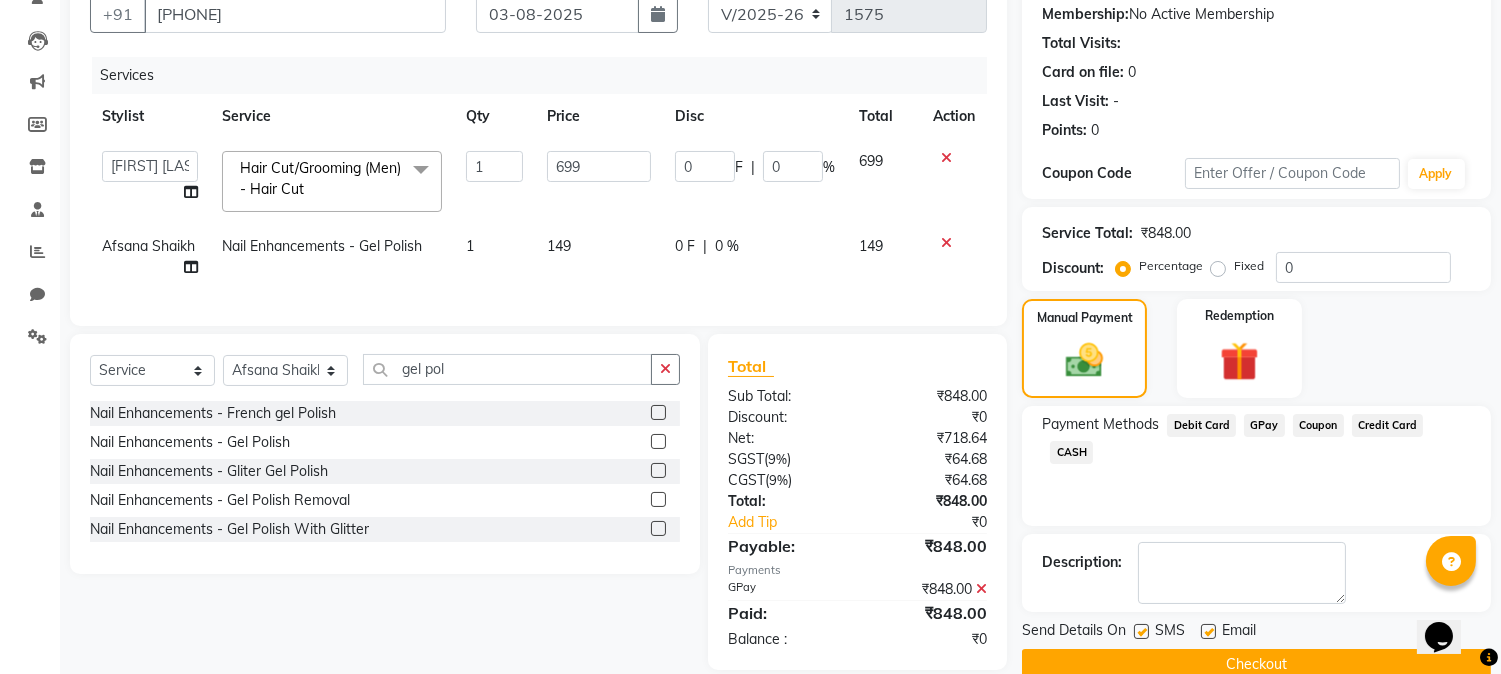 scroll, scrollTop: 233, scrollLeft: 0, axis: vertical 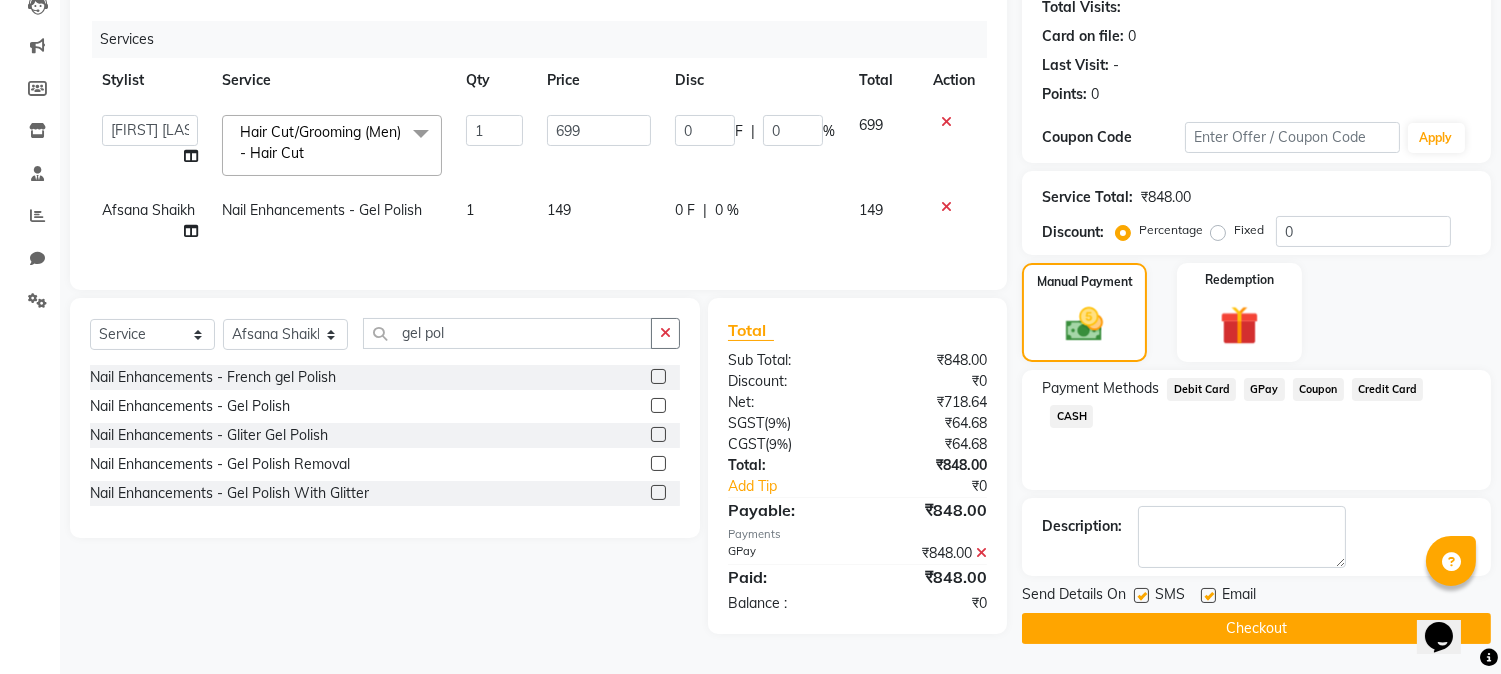 click on "Checkout" 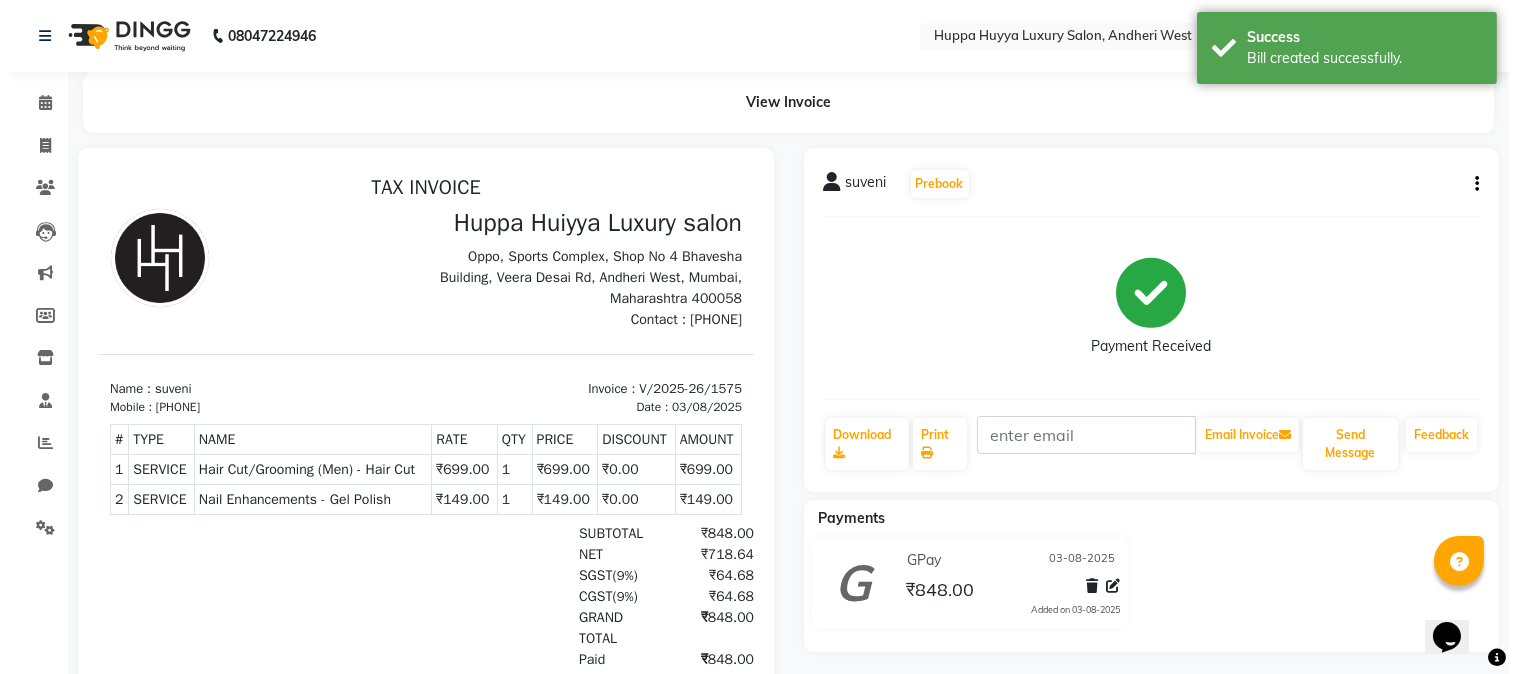 scroll, scrollTop: 0, scrollLeft: 0, axis: both 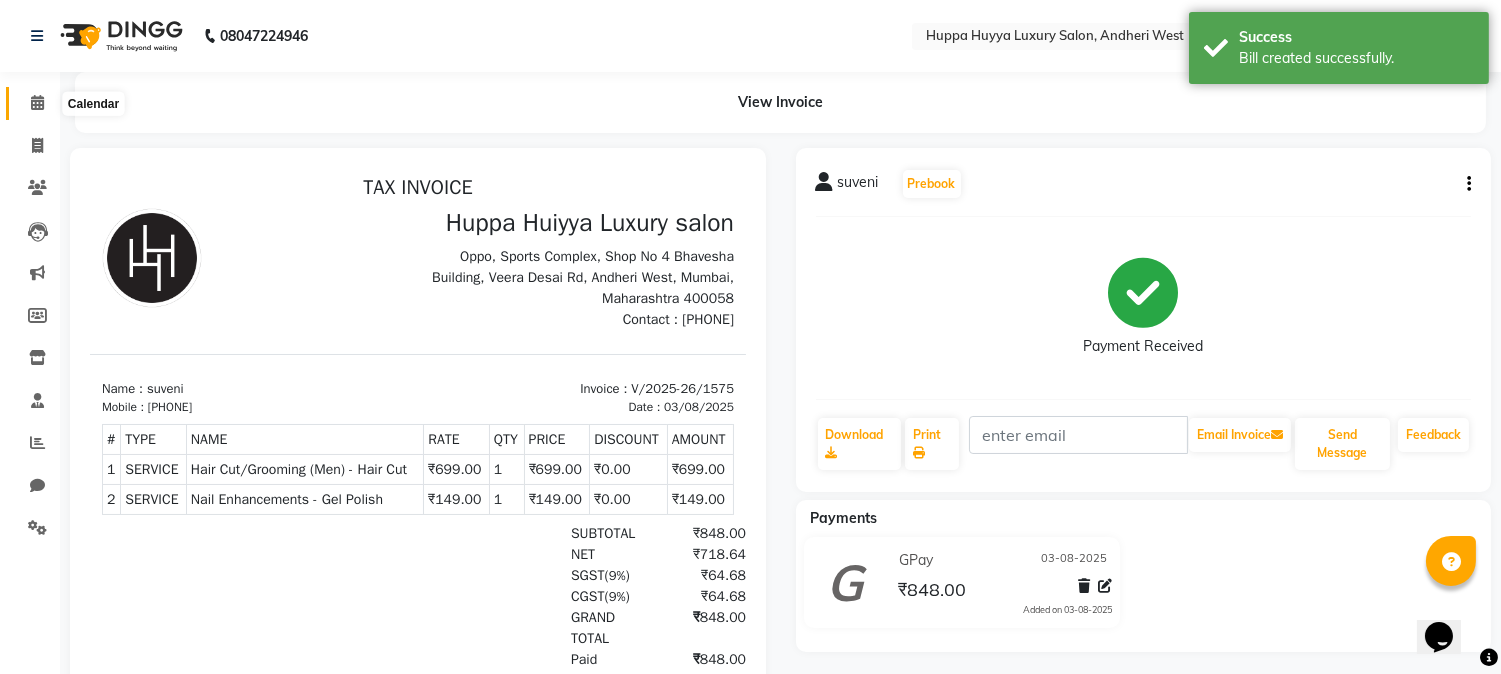 click 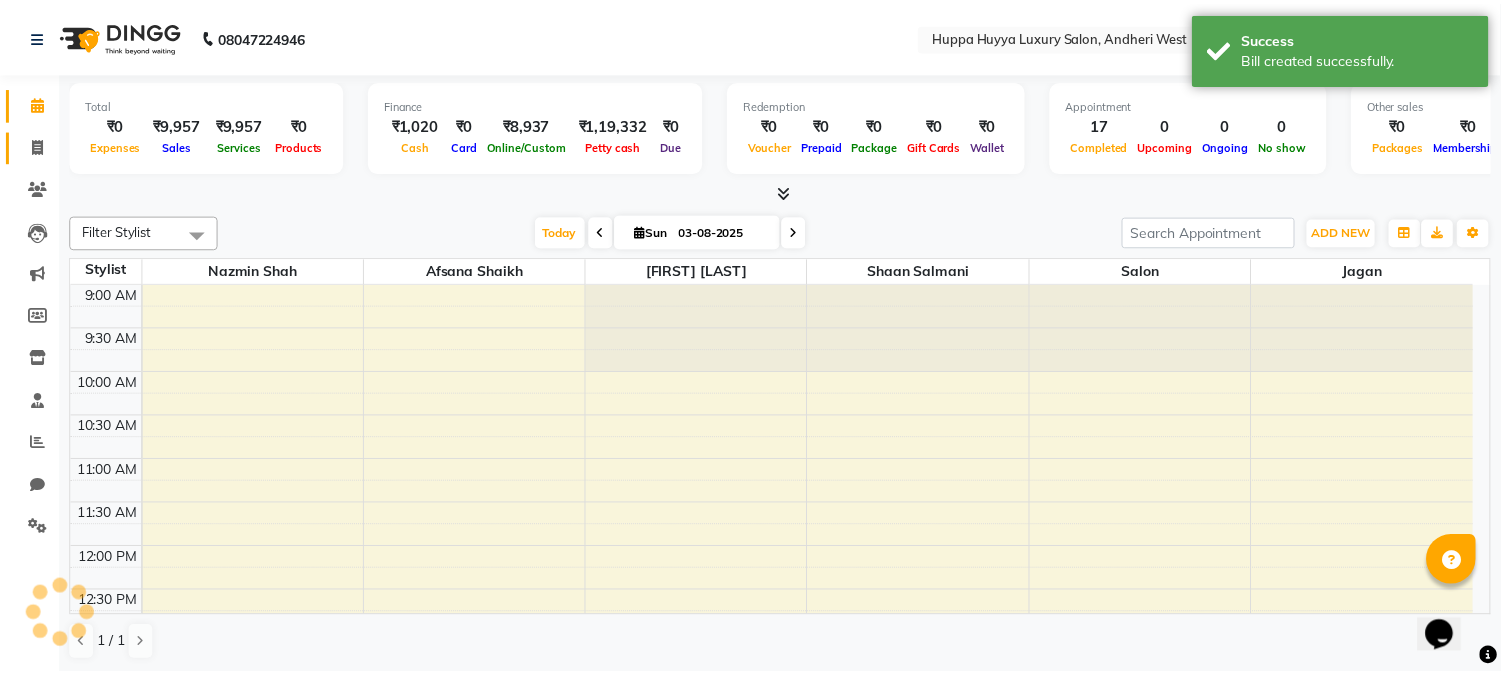 scroll, scrollTop: 0, scrollLeft: 0, axis: both 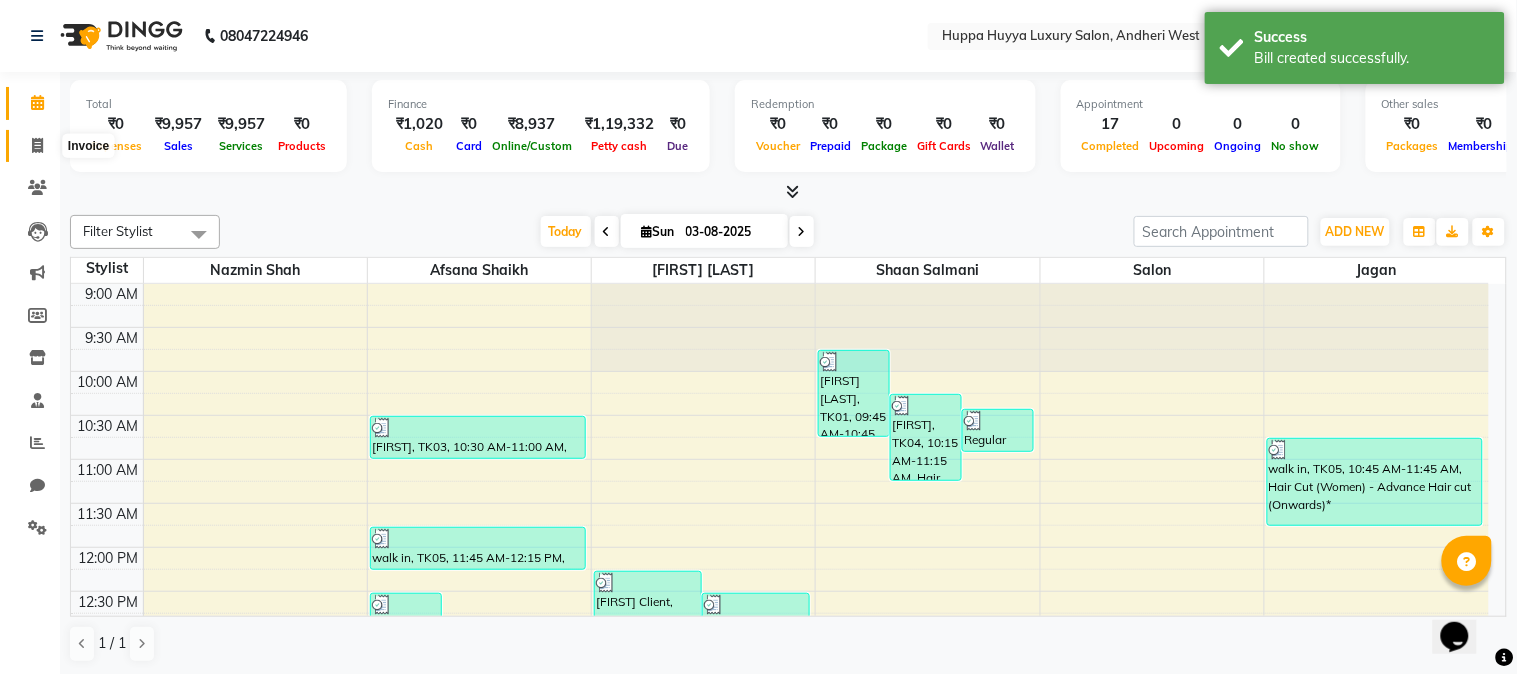 click 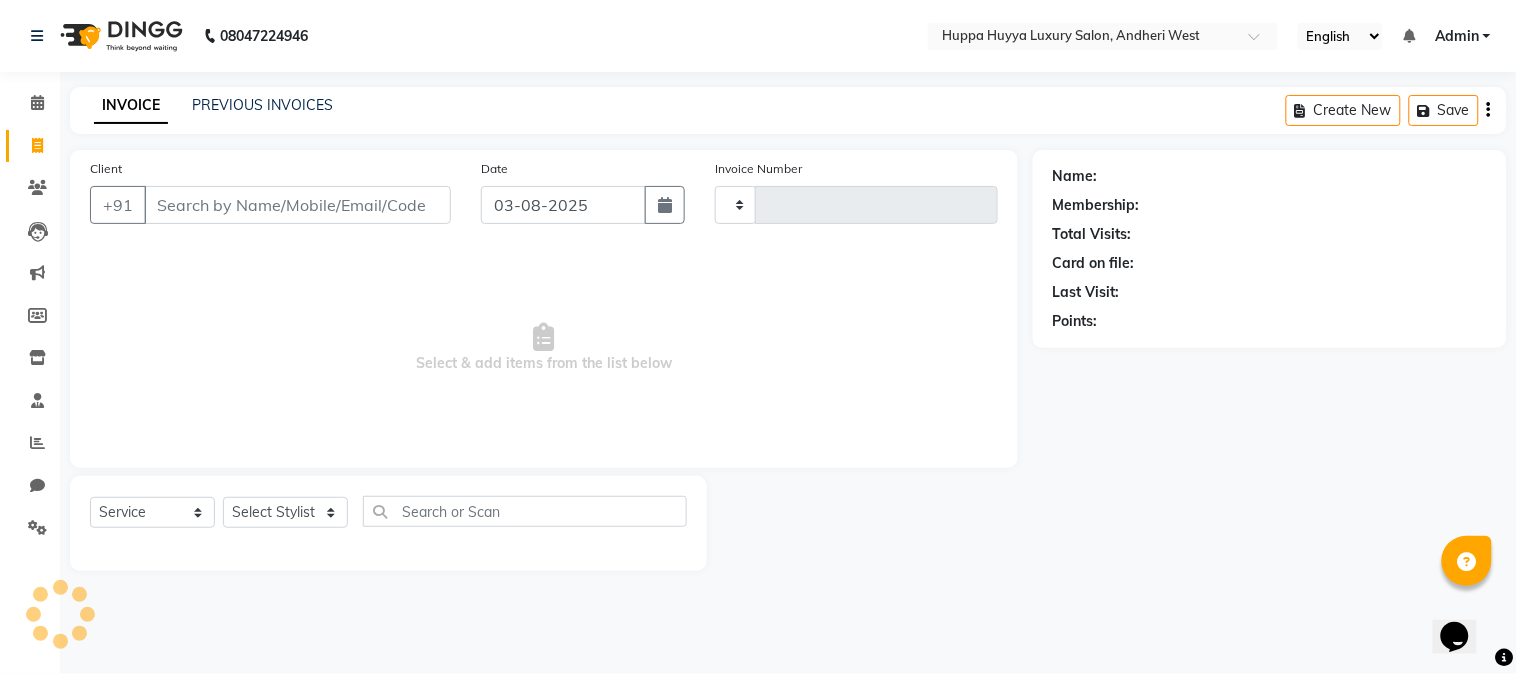 type on "1576" 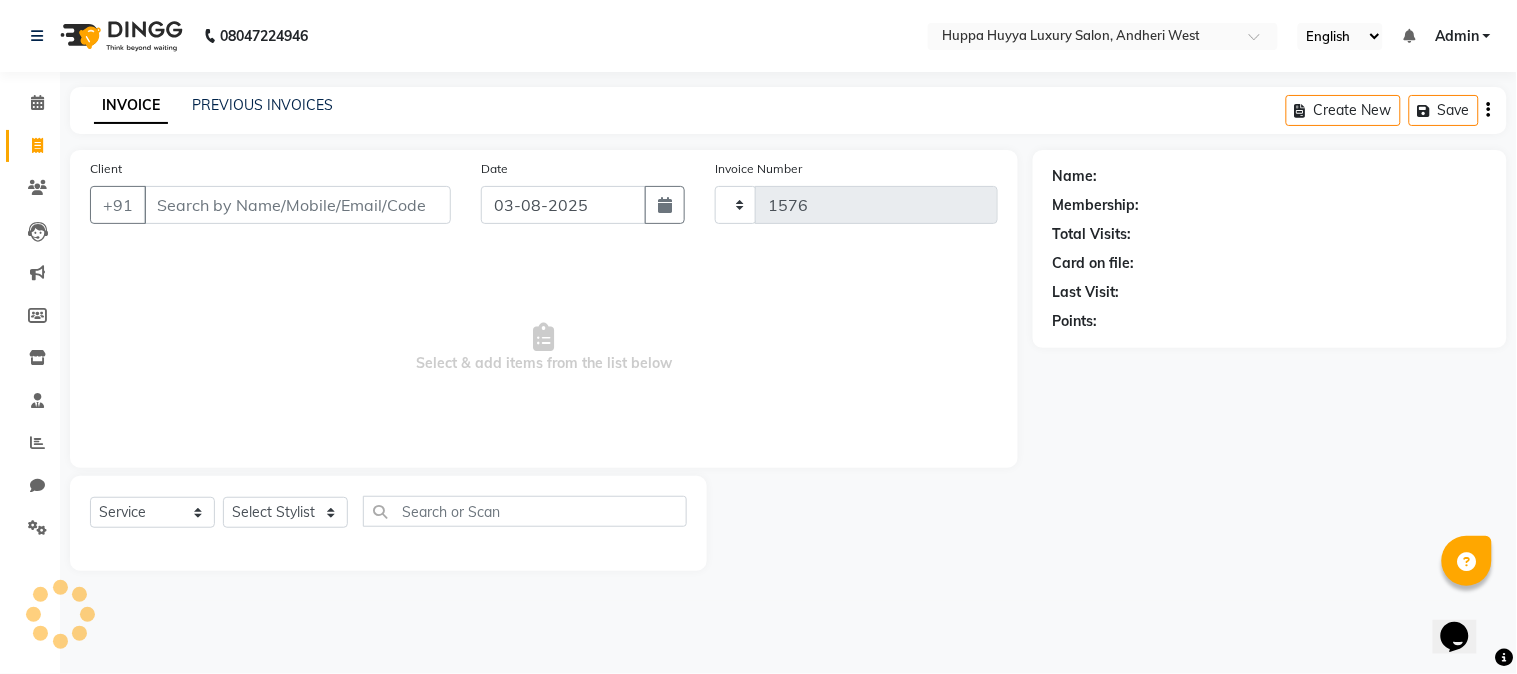 select on "7752" 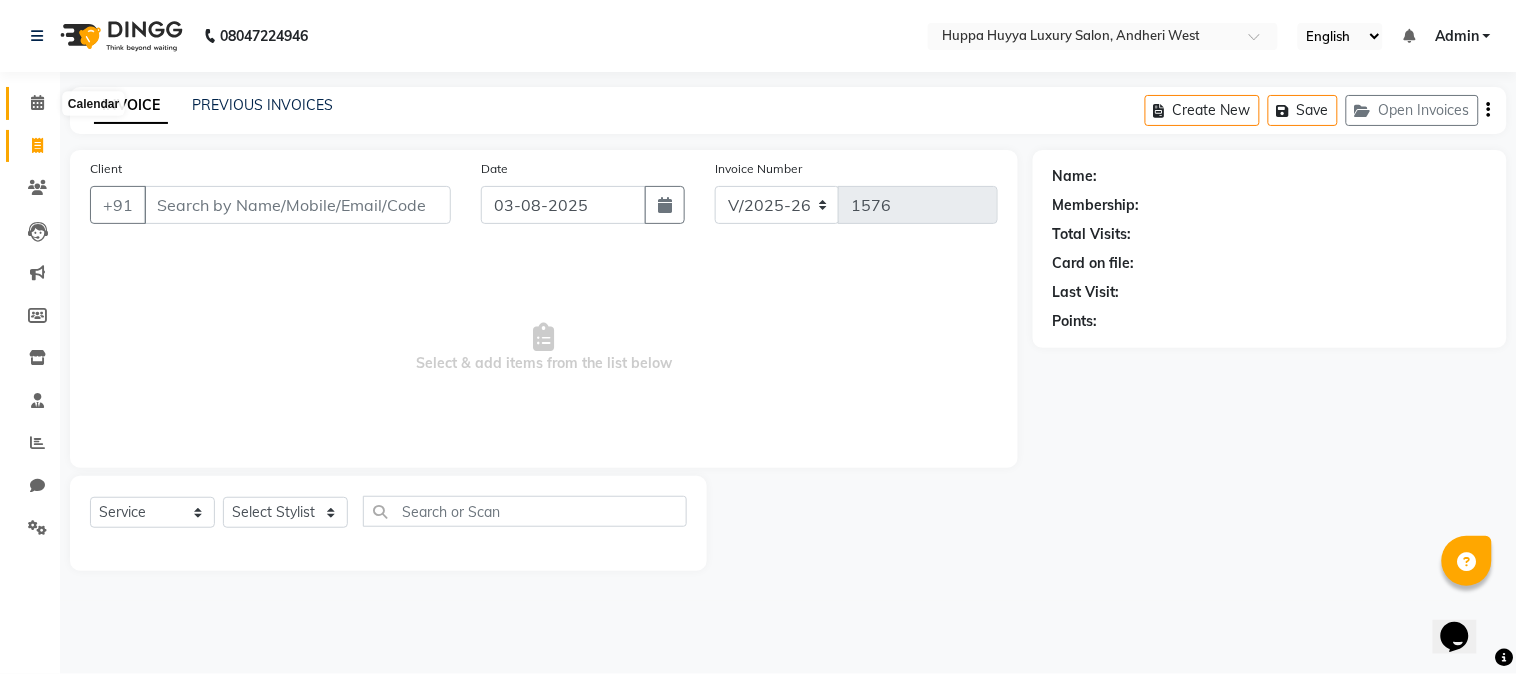 click 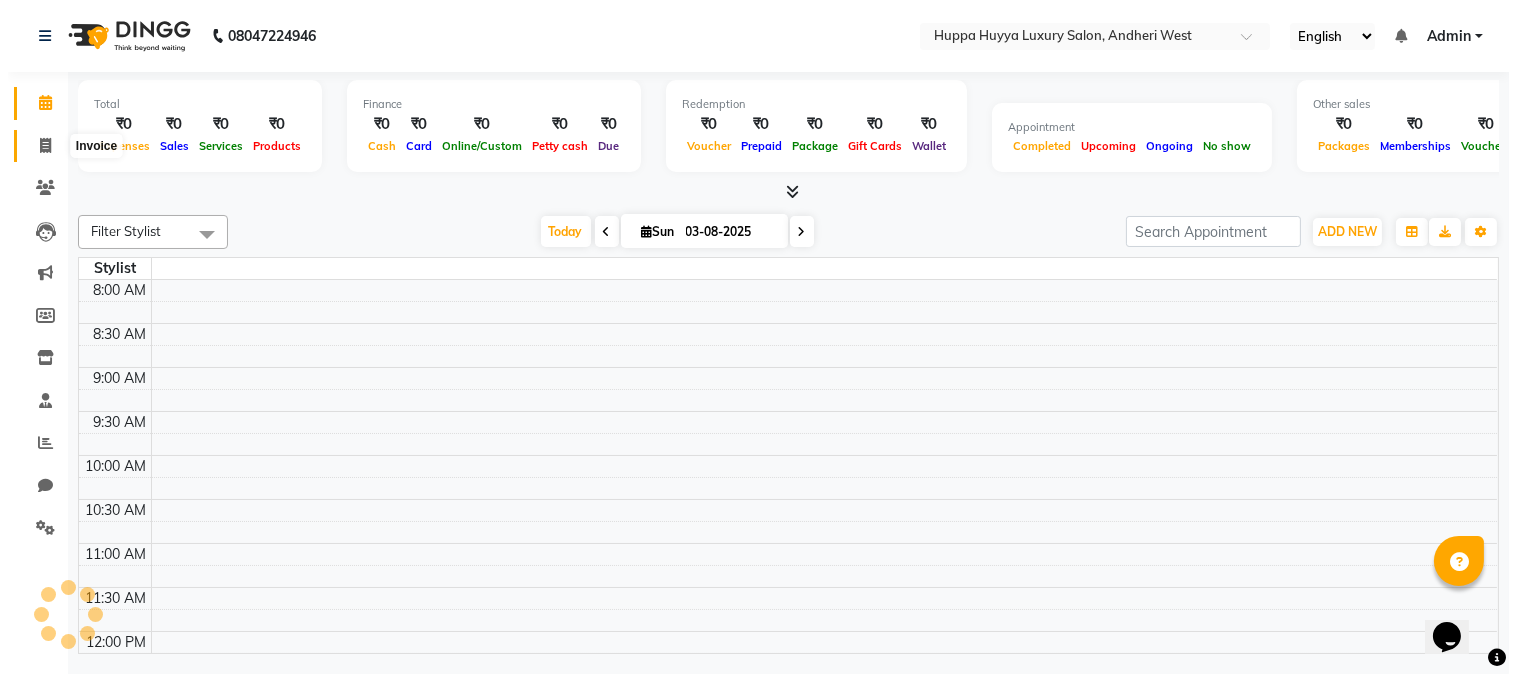 scroll, scrollTop: 0, scrollLeft: 0, axis: both 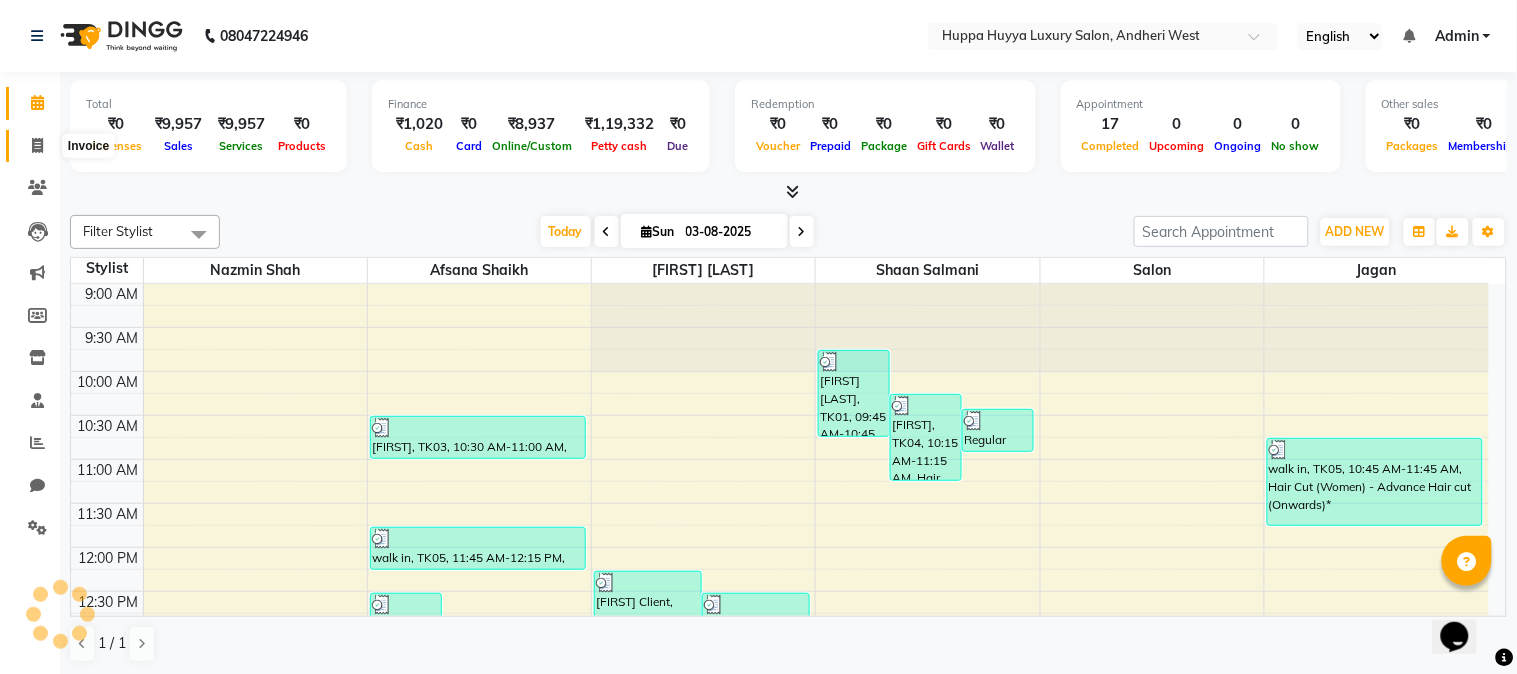 click 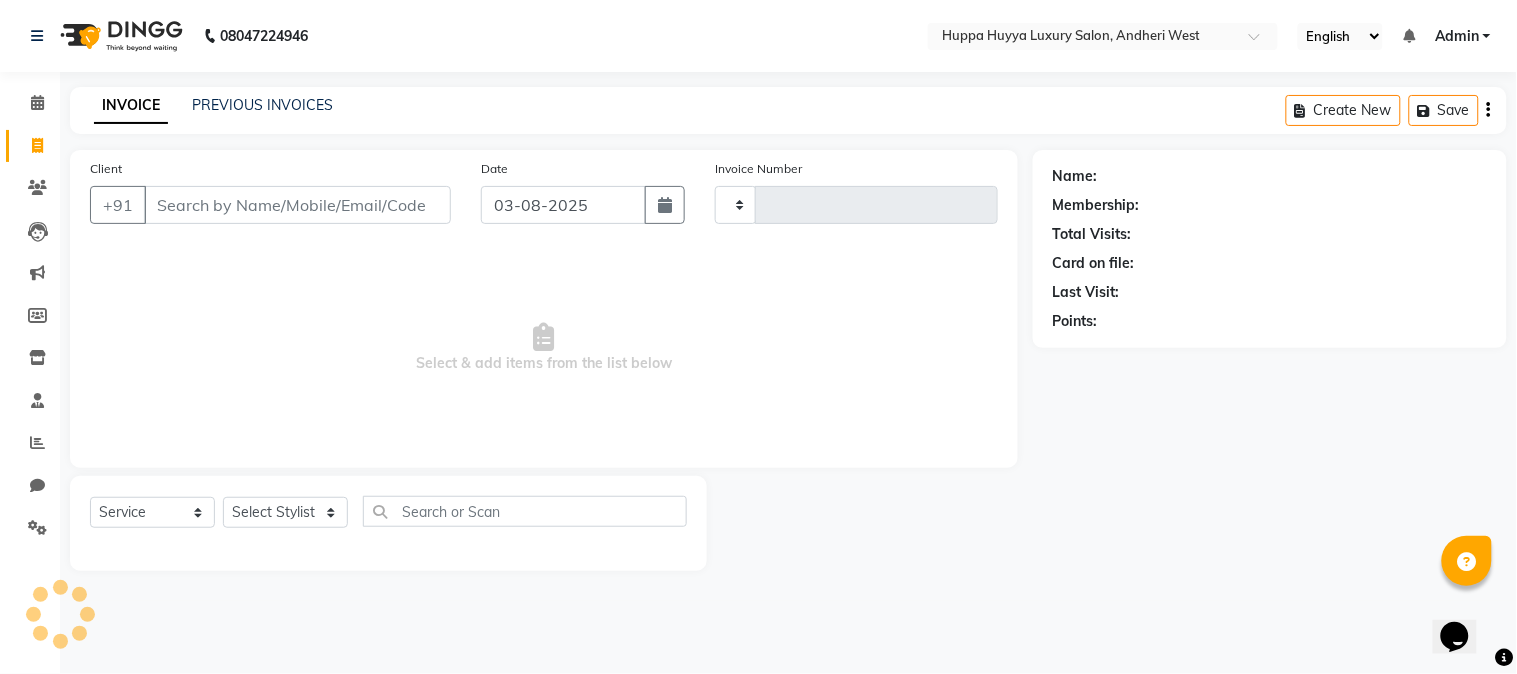 type on "1576" 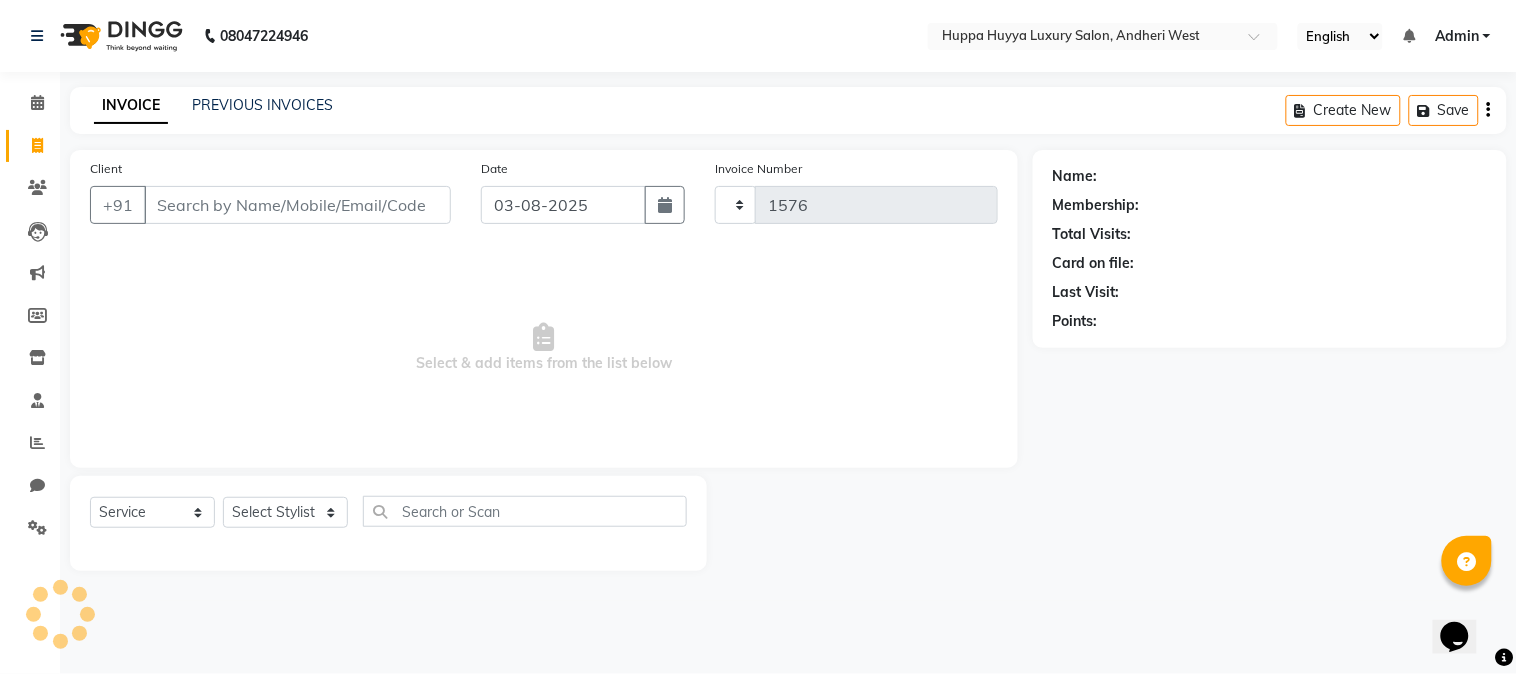 select on "7752" 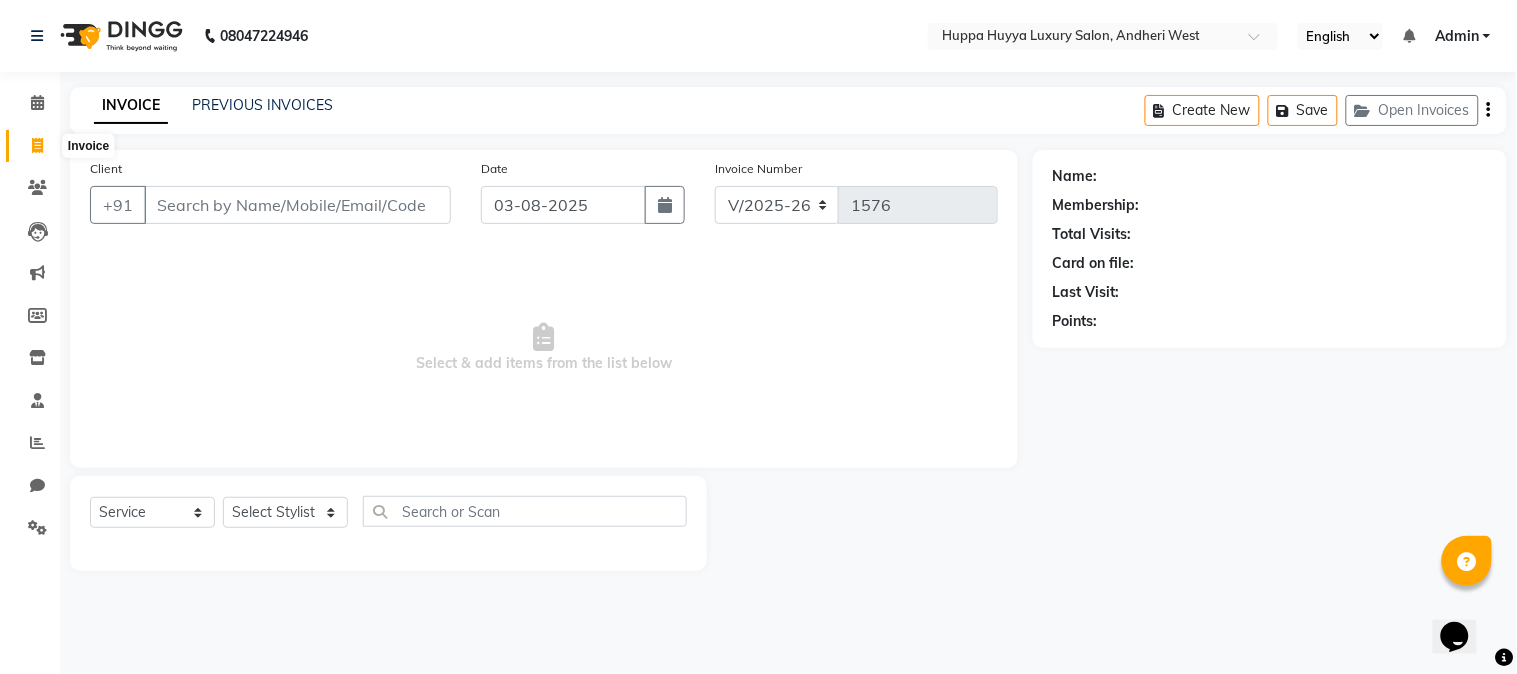 click 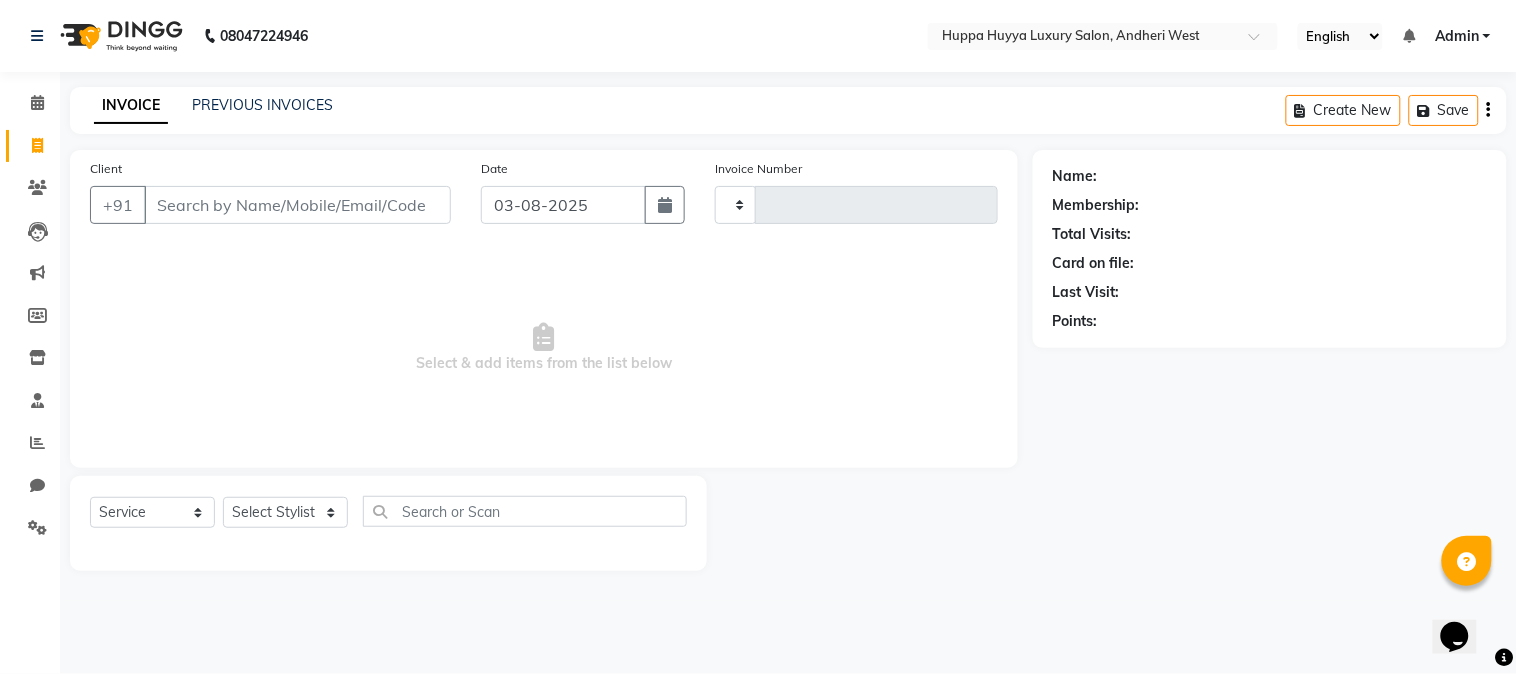 type on "1576" 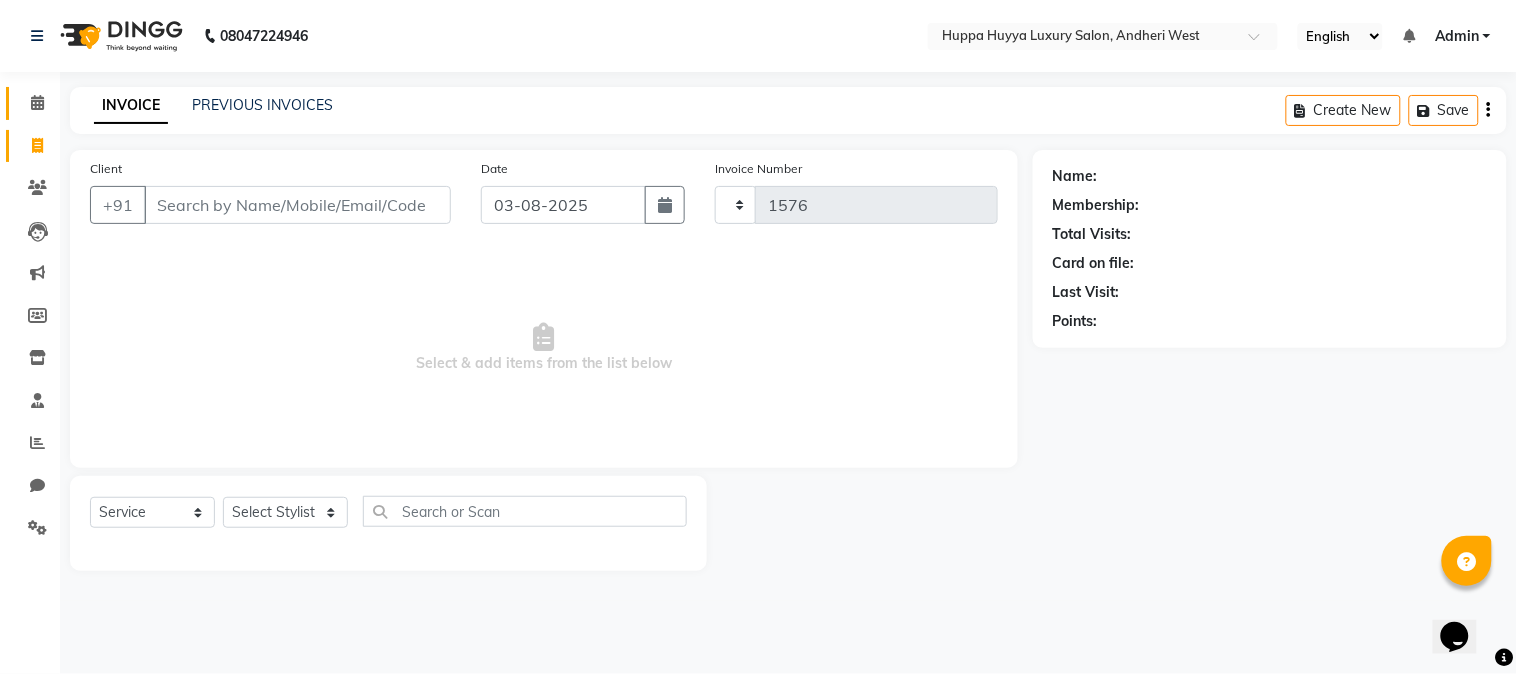 select on "7752" 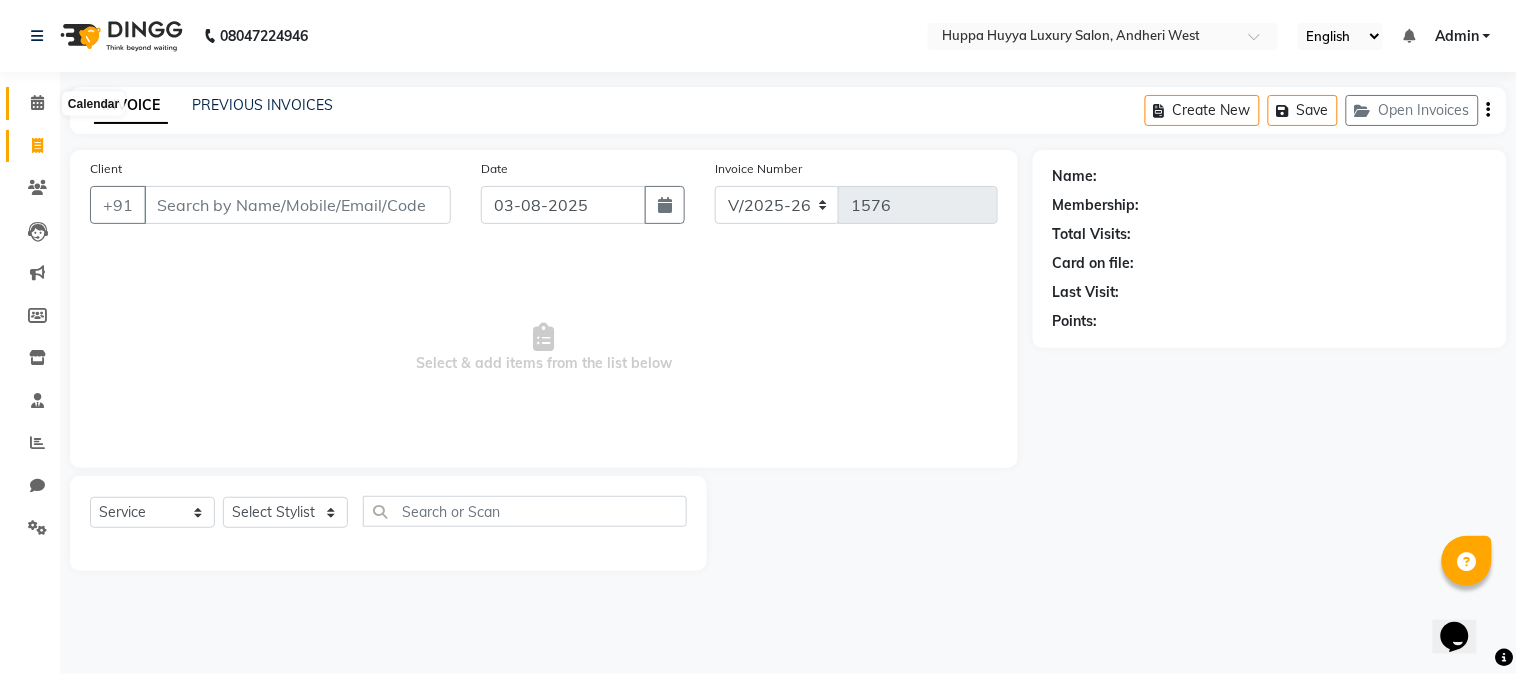 click 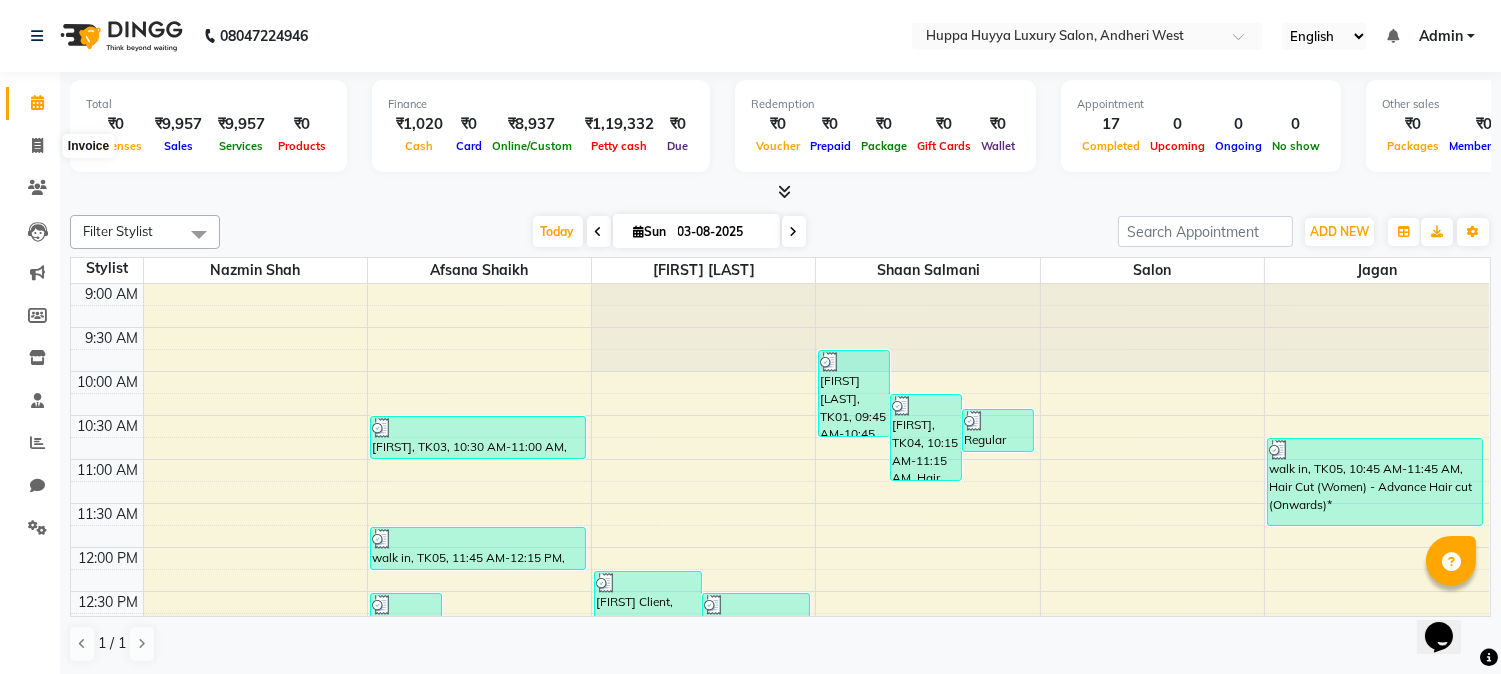 scroll, scrollTop: 0, scrollLeft: 0, axis: both 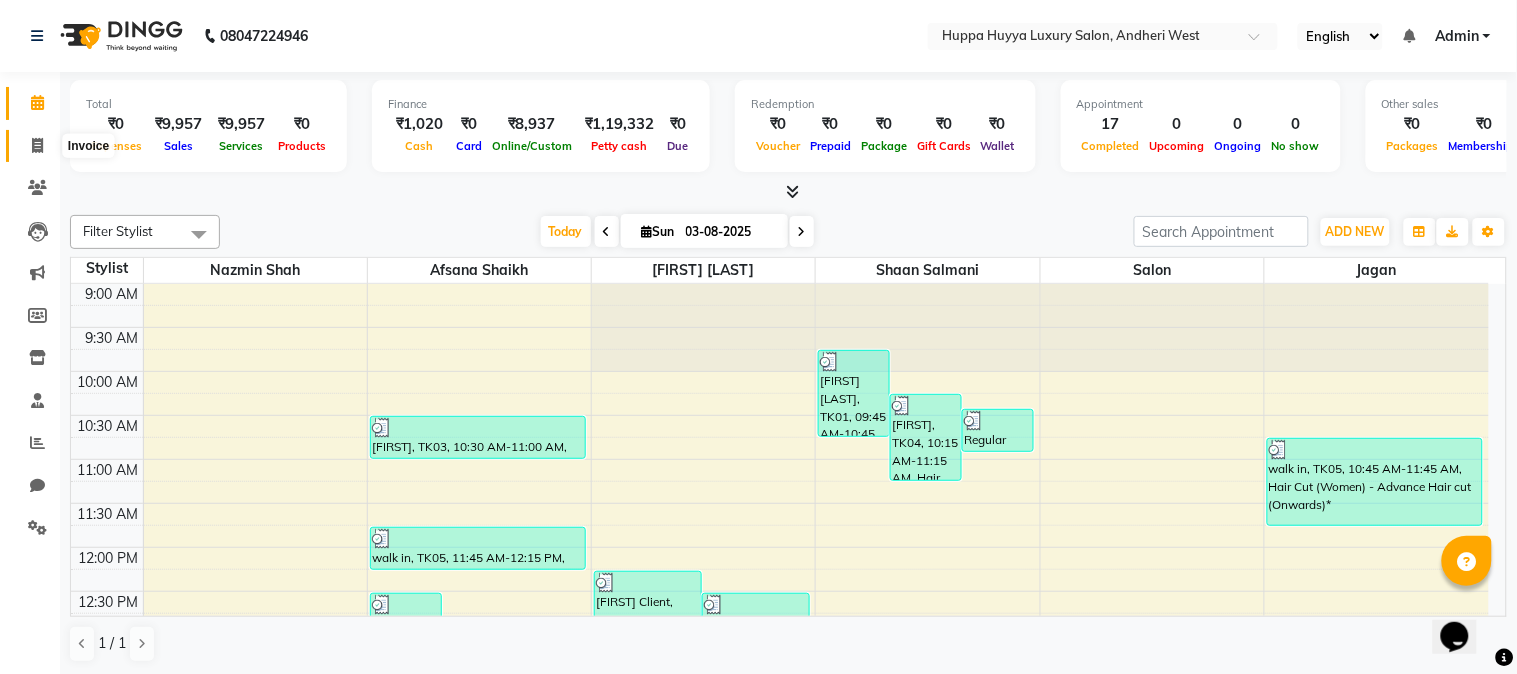 click 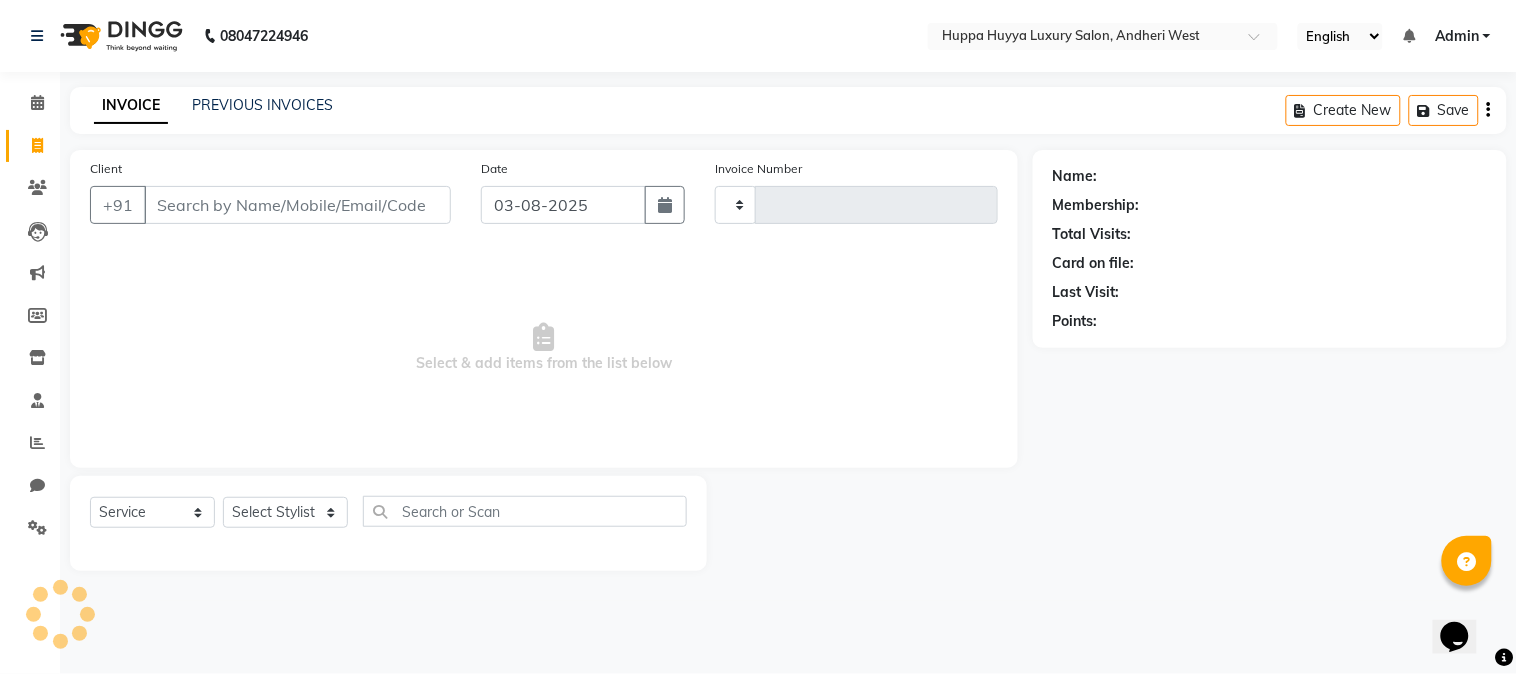 type on "1576" 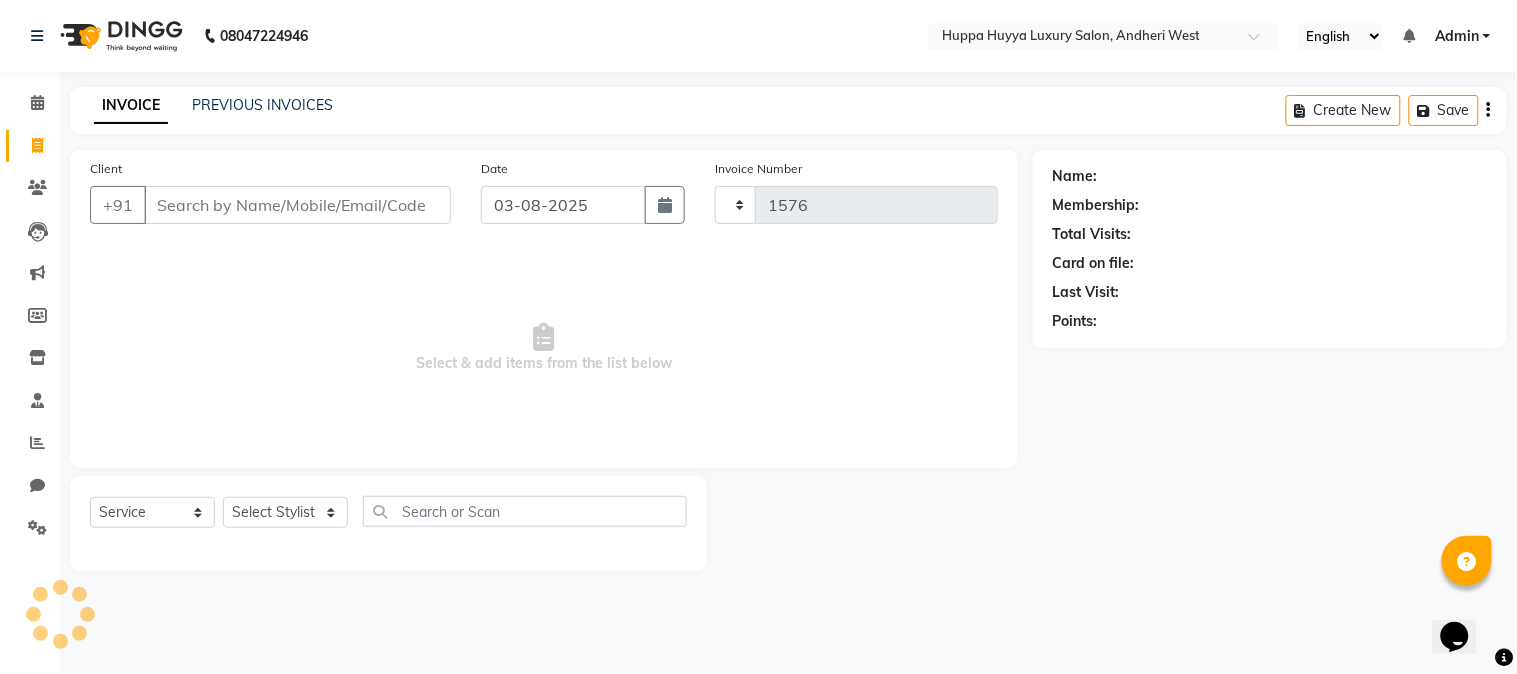 select on "7752" 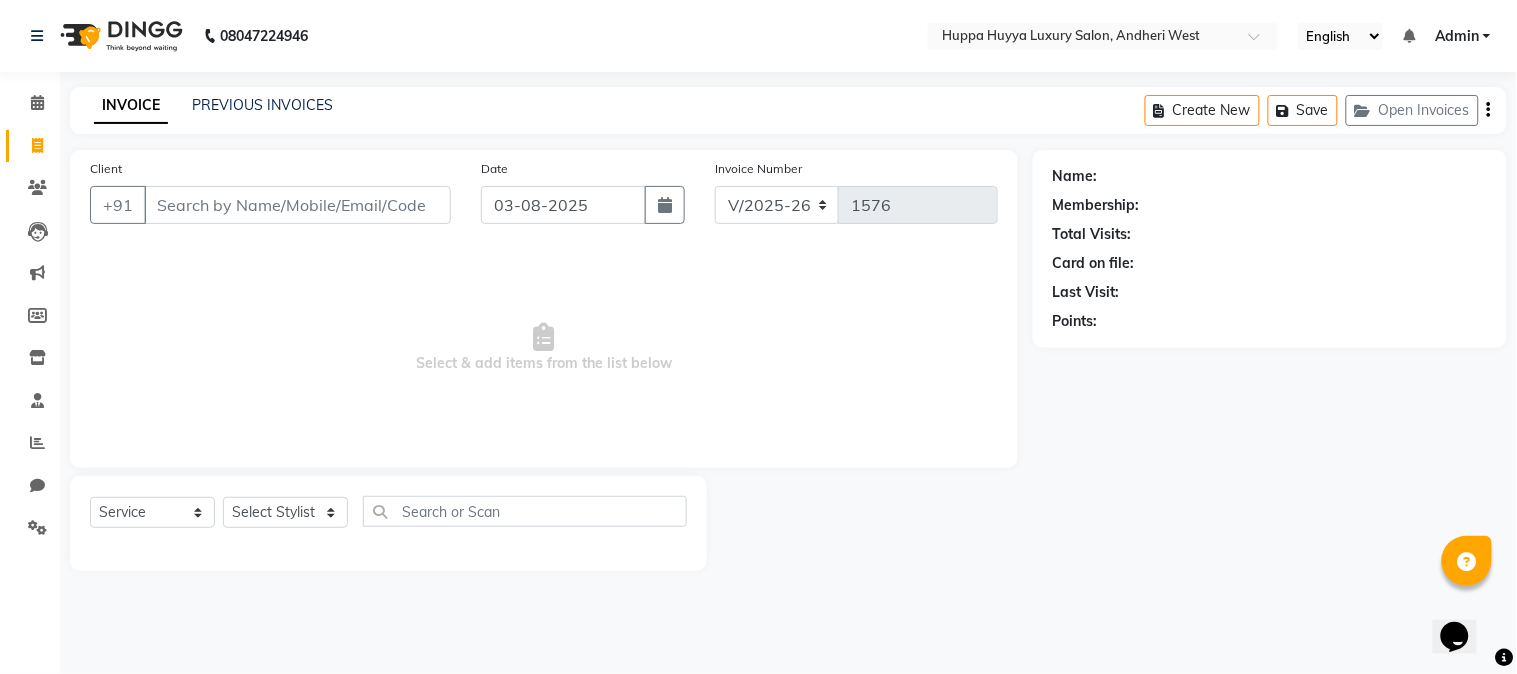 click on "Client" at bounding box center (297, 205) 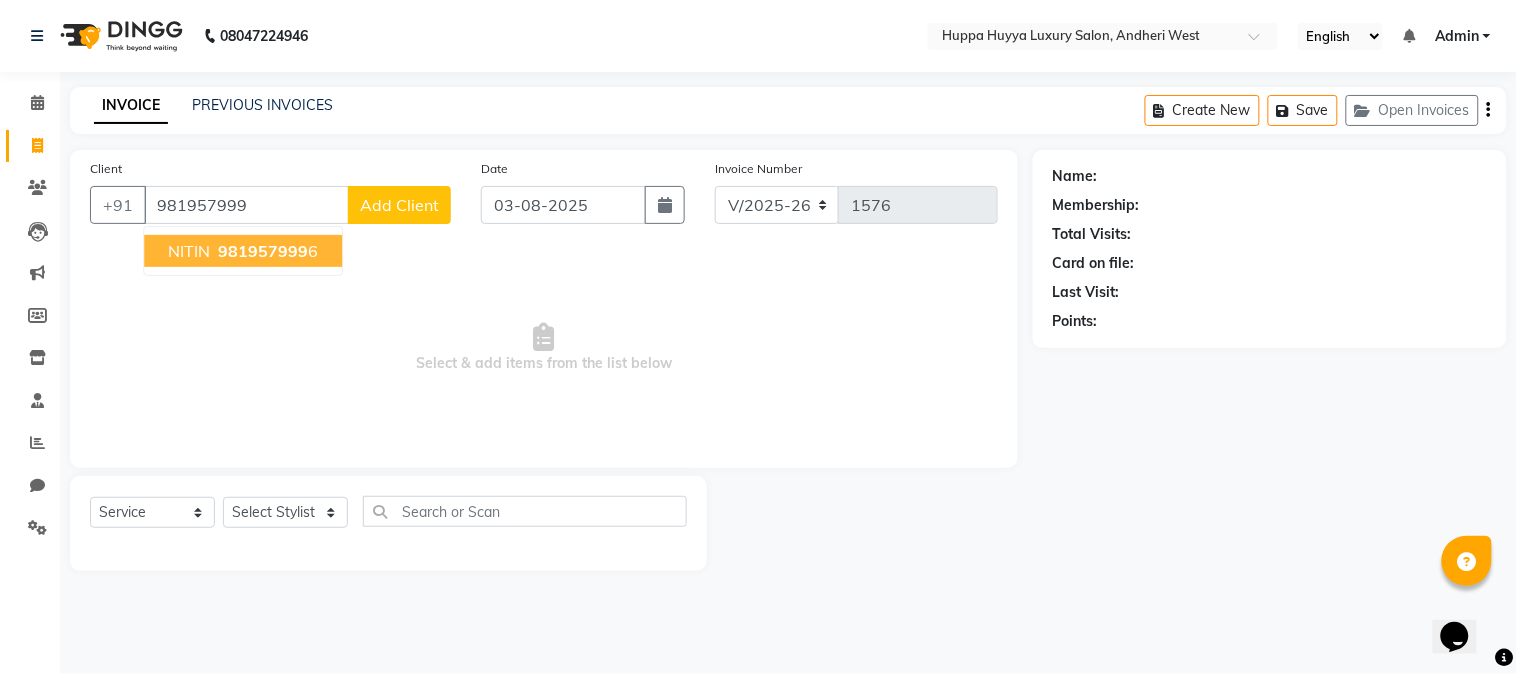 click on "981957999" at bounding box center (263, 251) 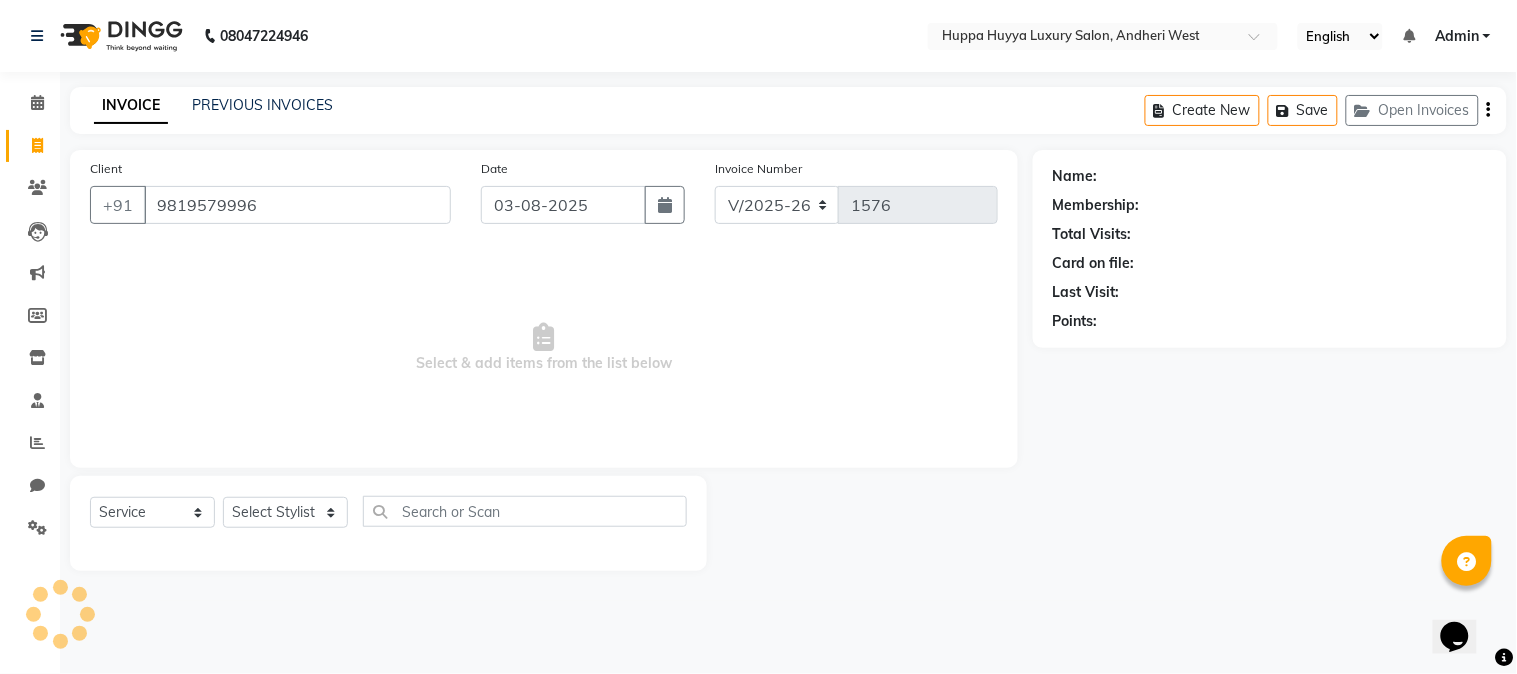 type on "9819579996" 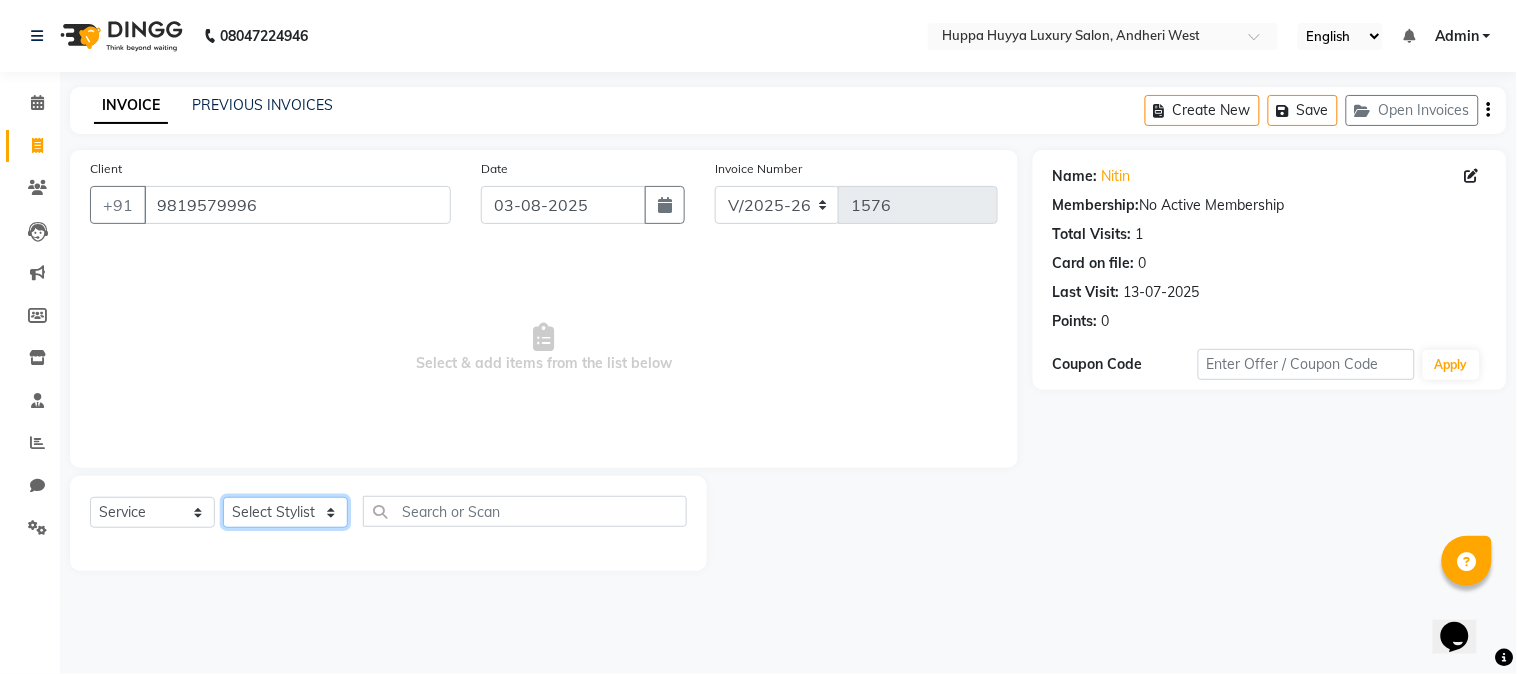 click on "Select Stylist [FIRST] [LAST] [FIRST] [LAST] [FIRST] [LAST] [FIRST] [LAST] [FIRST] [LAST]" 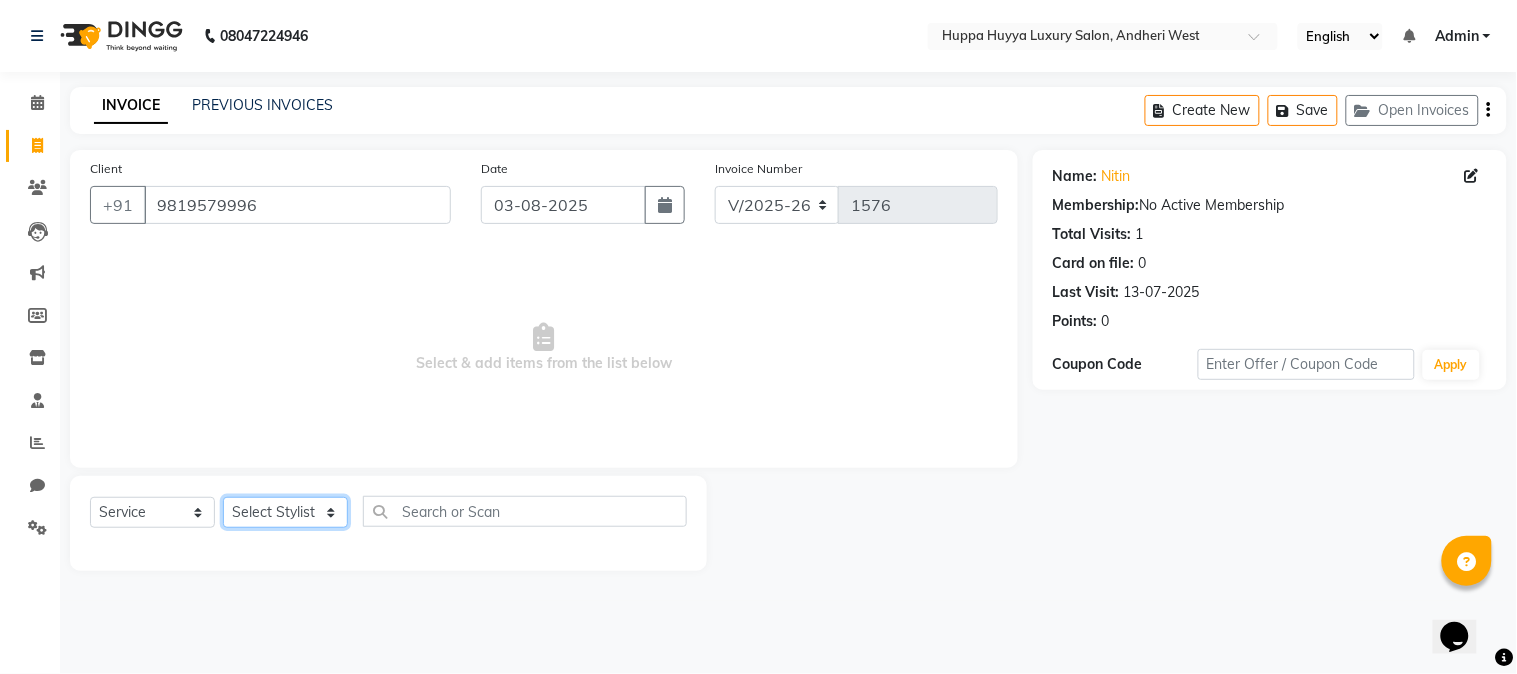 select on "69299" 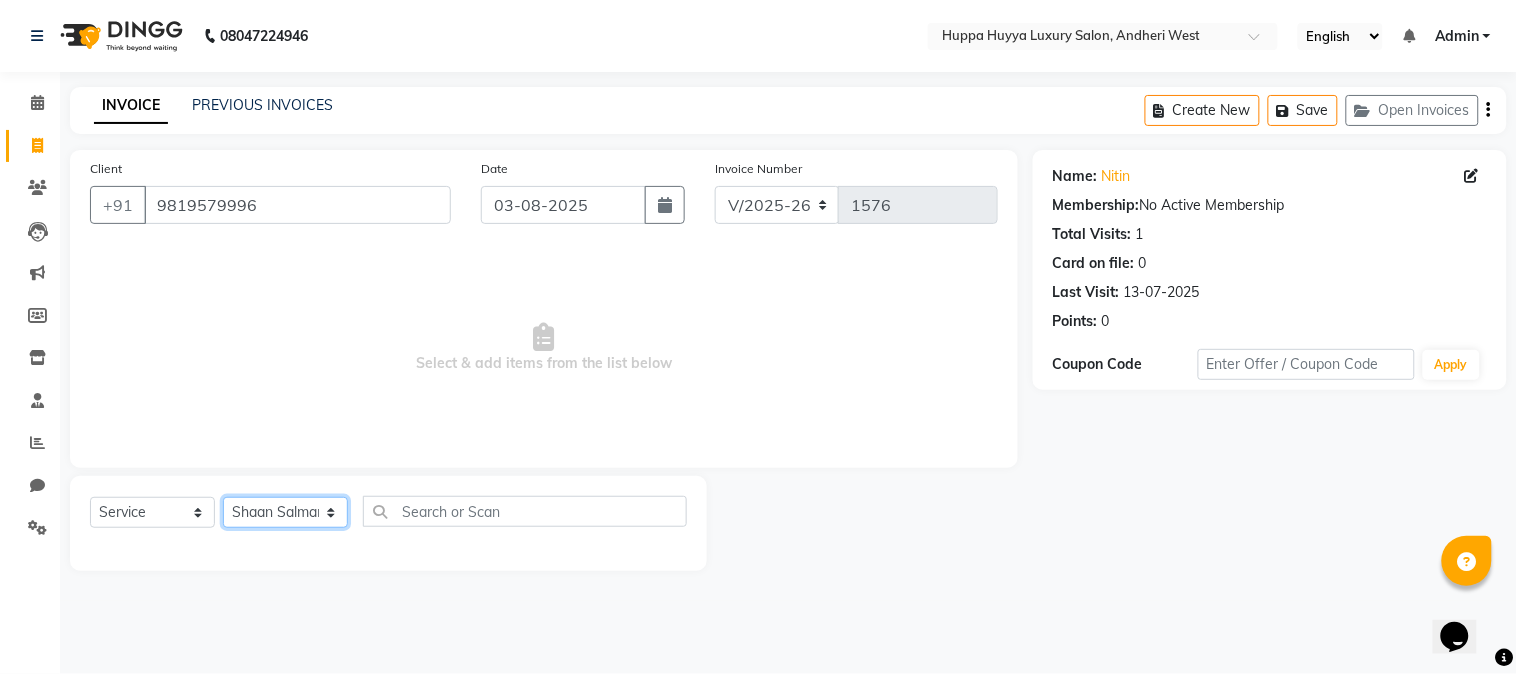 click on "Select Stylist [FIRST] [LAST] [FIRST] [LAST] [FIRST] [LAST] [FIRST] [LAST] [FIRST] [LAST]" 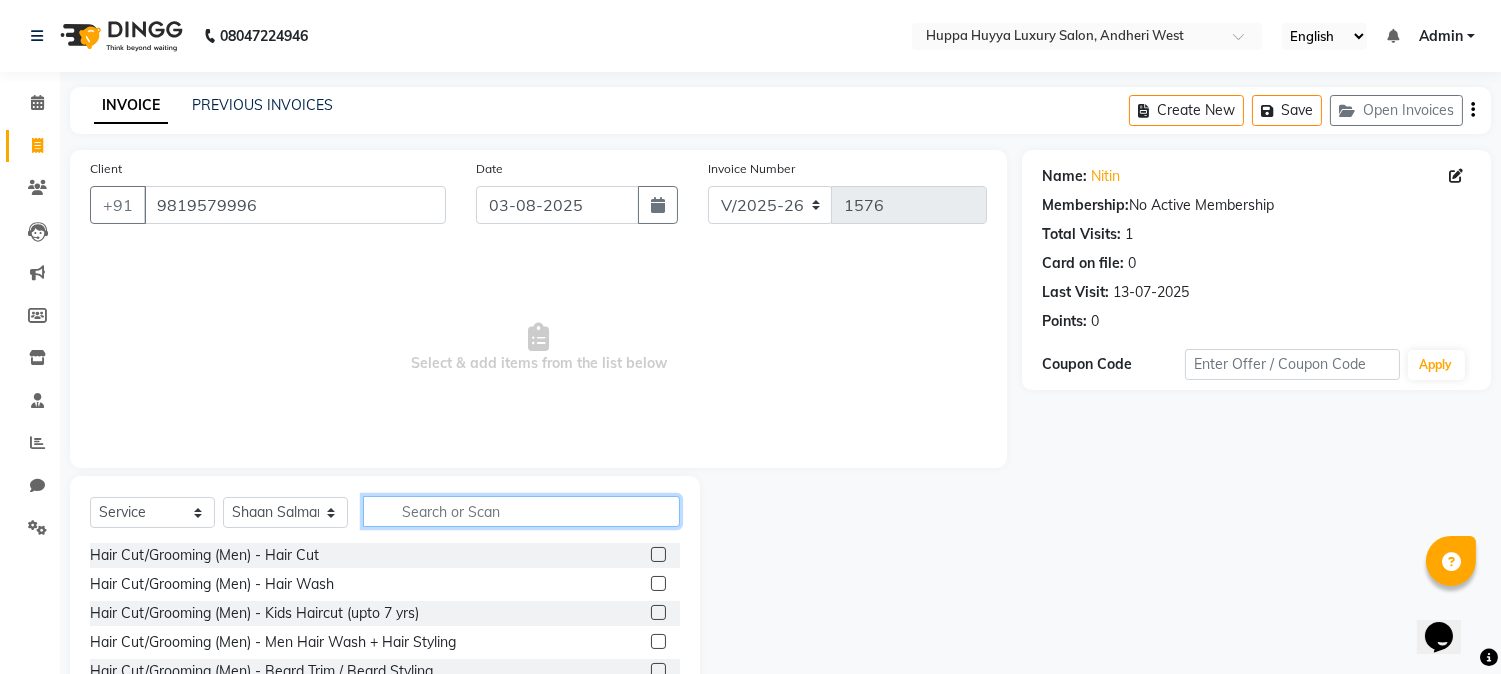 click 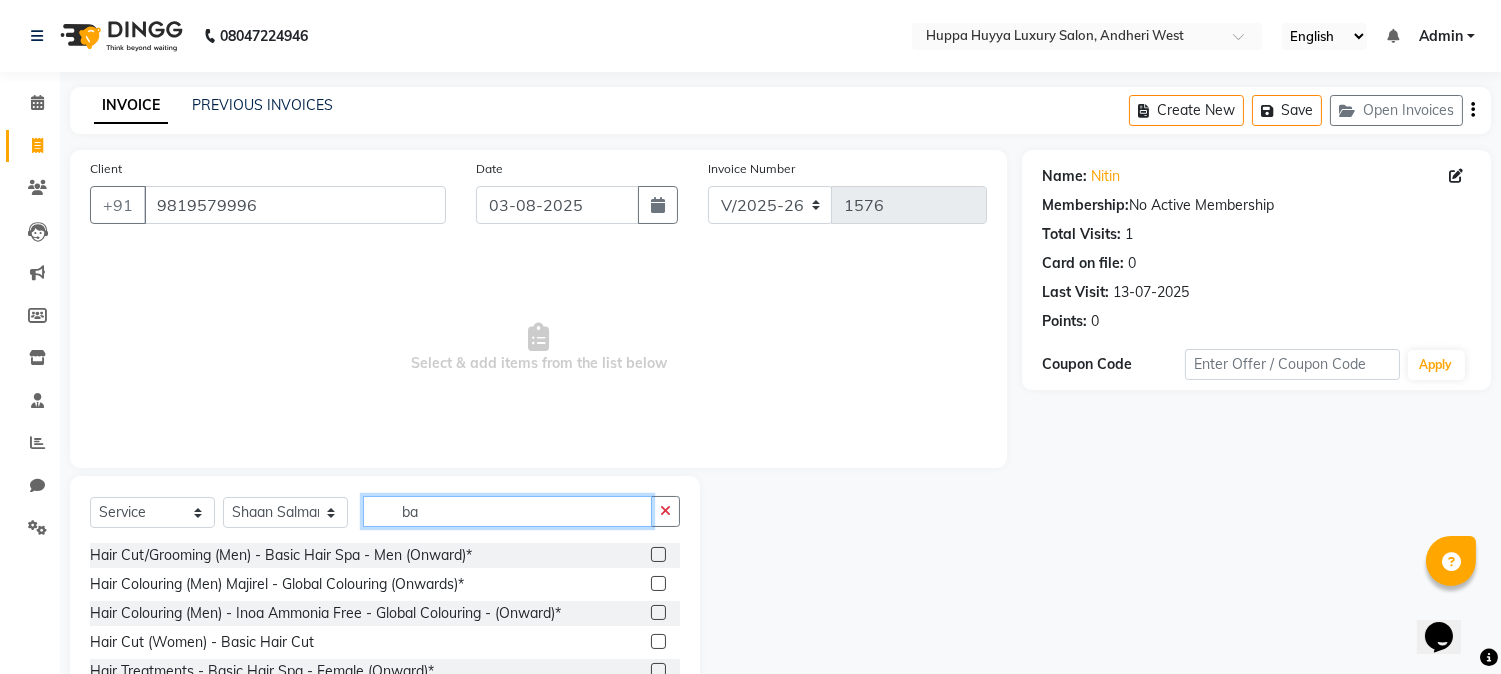type on "b" 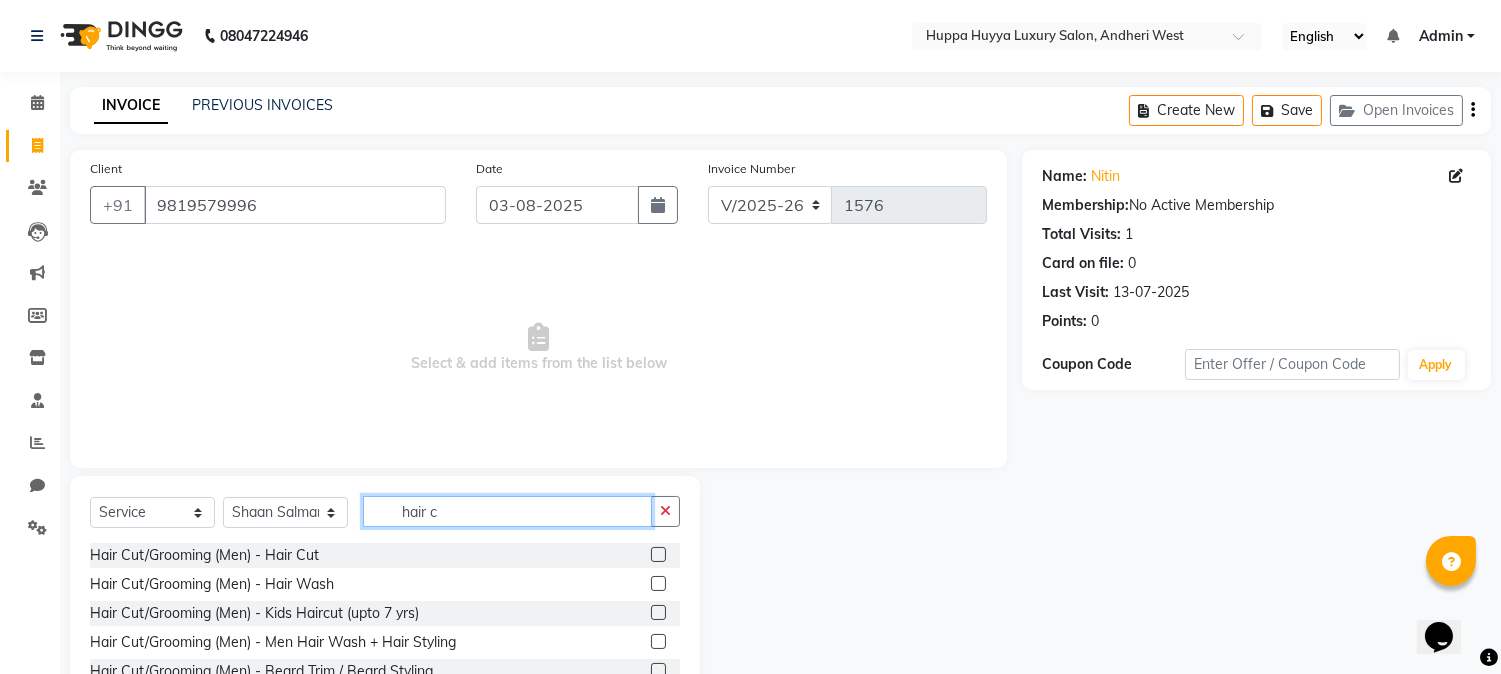 type on "hair c" 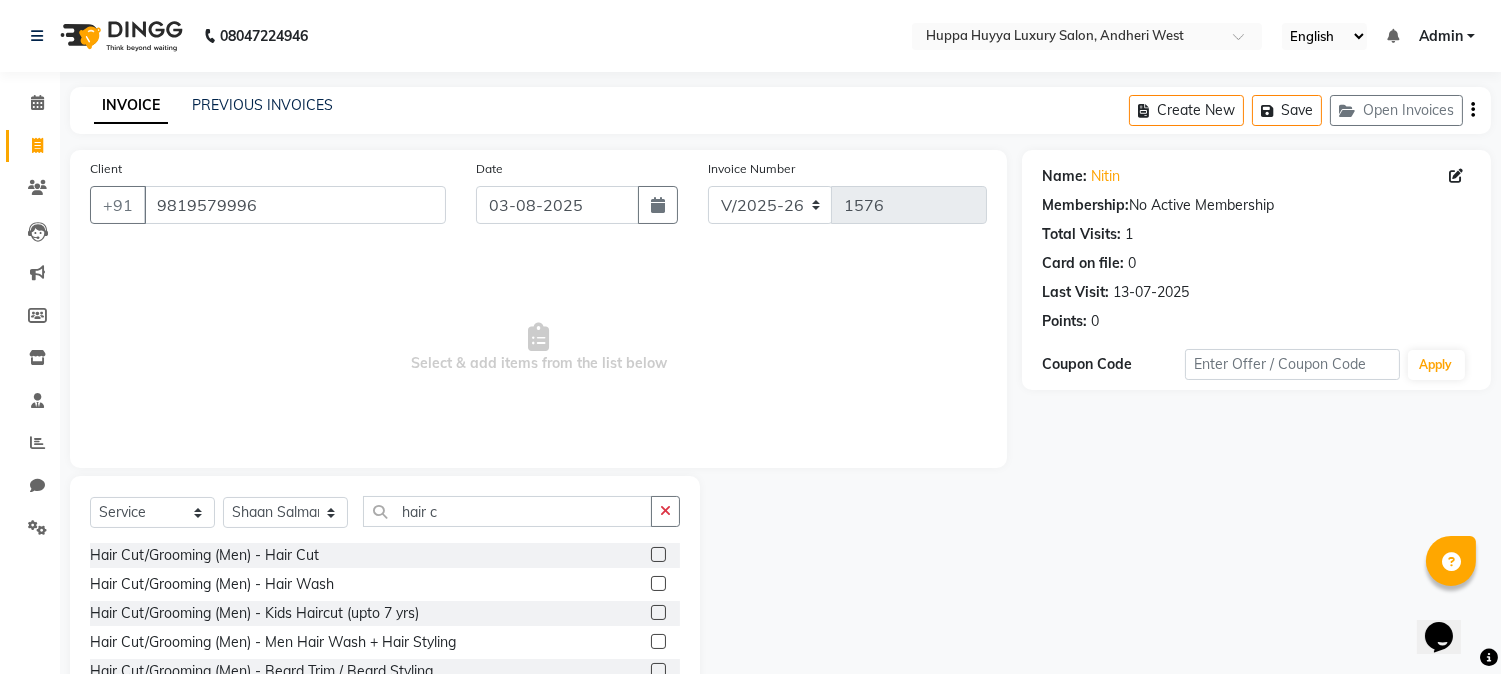 click 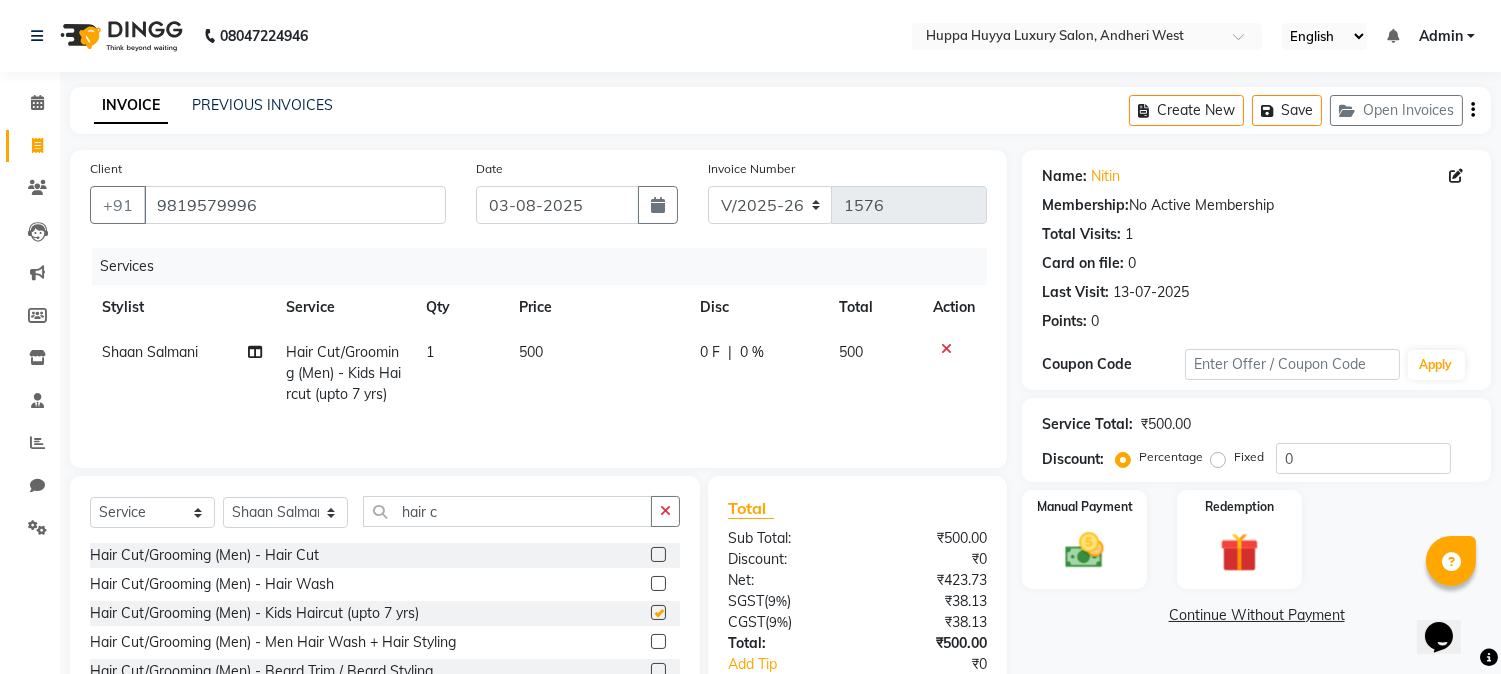 checkbox on "false" 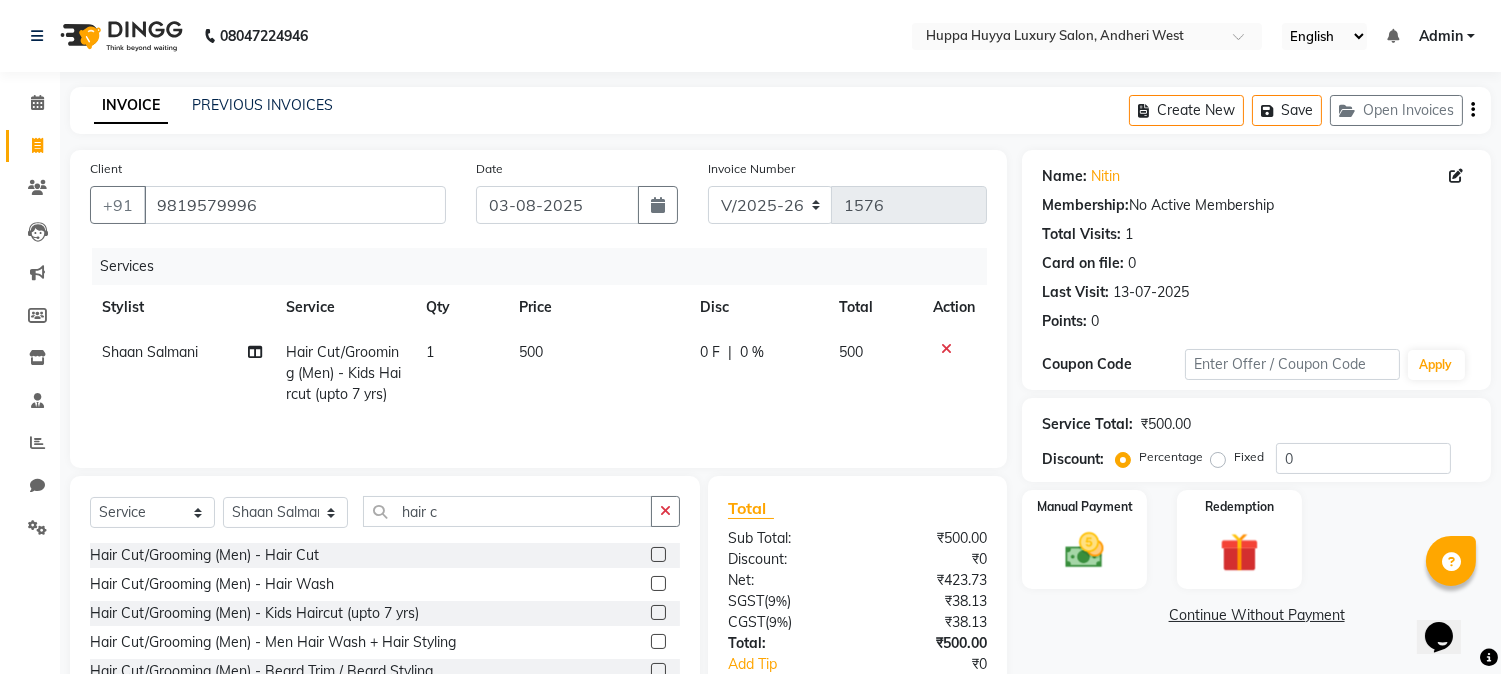 click on "500" 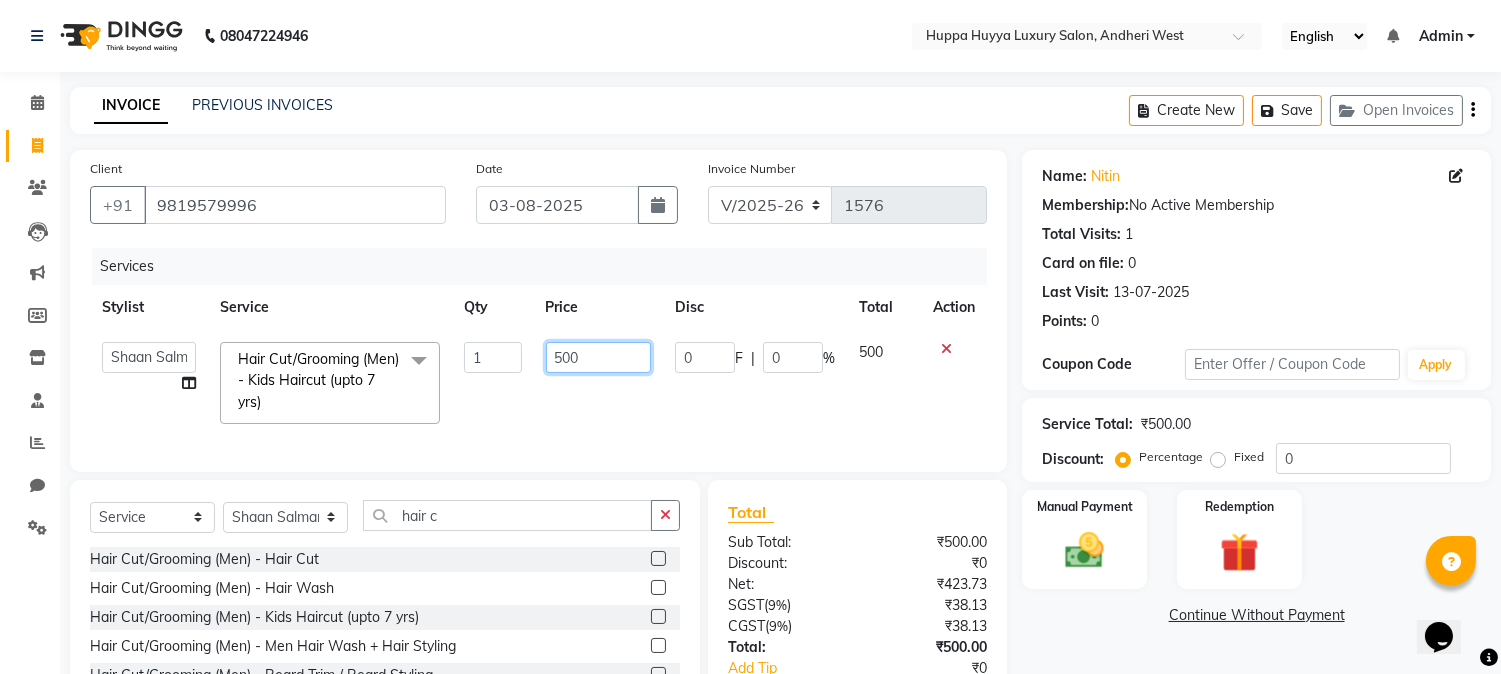 drag, startPoint x: 608, startPoint y: 361, endPoint x: 467, endPoint y: 360, distance: 141.00354 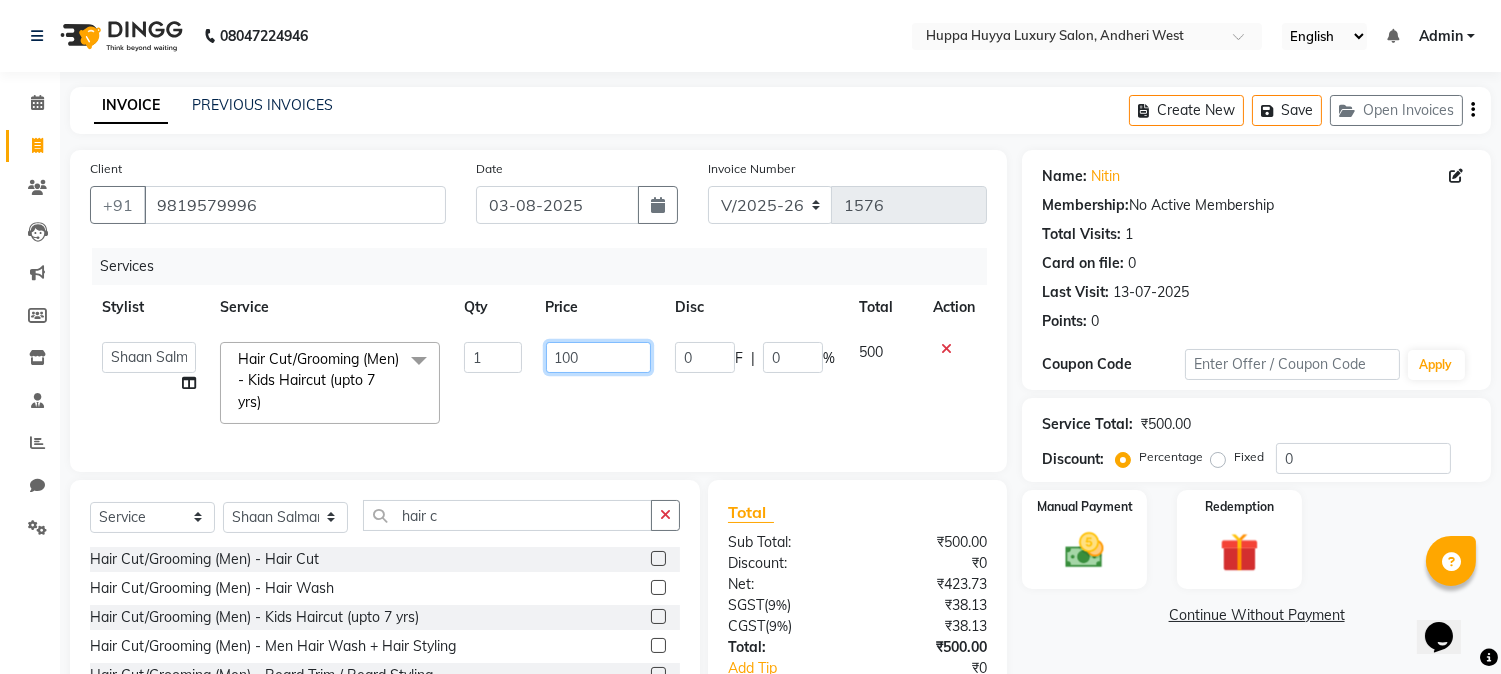 type on "1000" 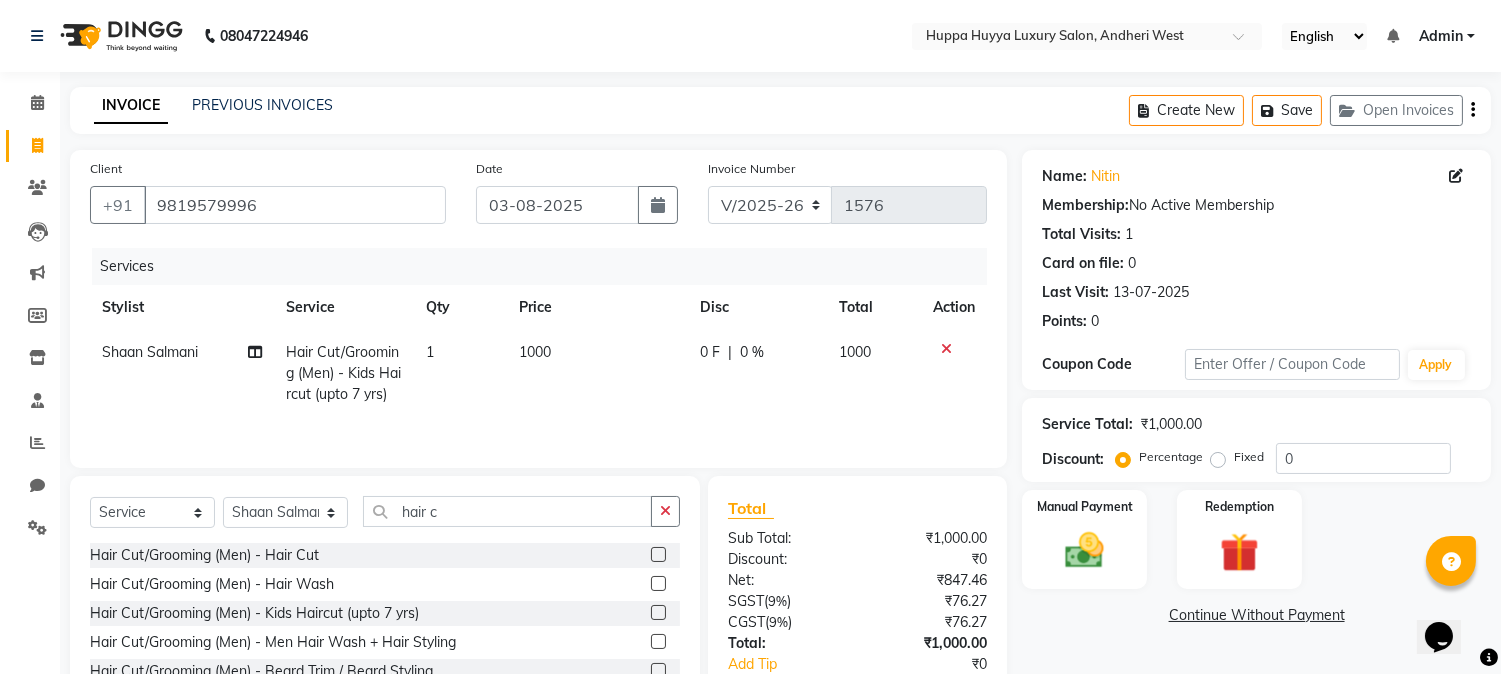 click on "Services Stylist Service Qty Price Disc Total Action [FIRST] [LAST] Hair Cut/Grooming (Men) - Kids Haircut (upto 7 yrs) 1 1000 0 F | 0 % 1000" 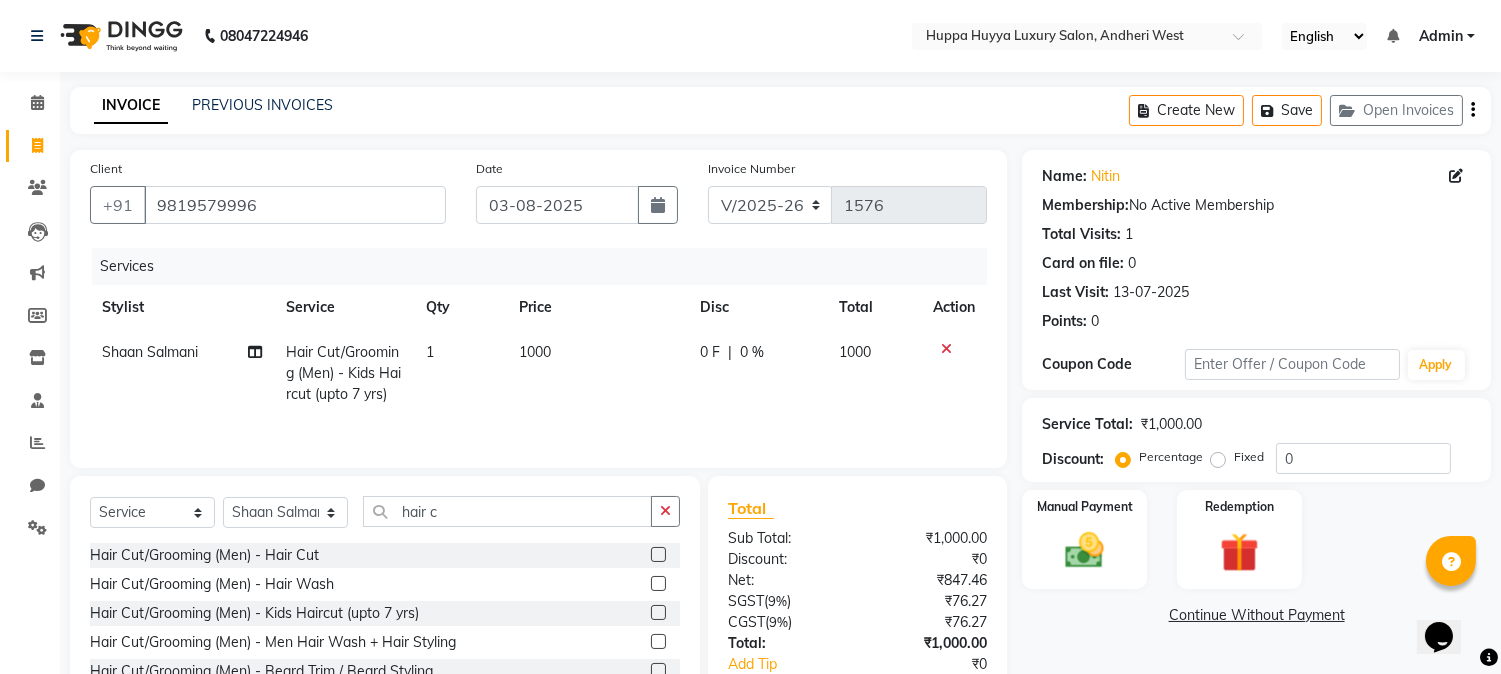 scroll, scrollTop: 128, scrollLeft: 0, axis: vertical 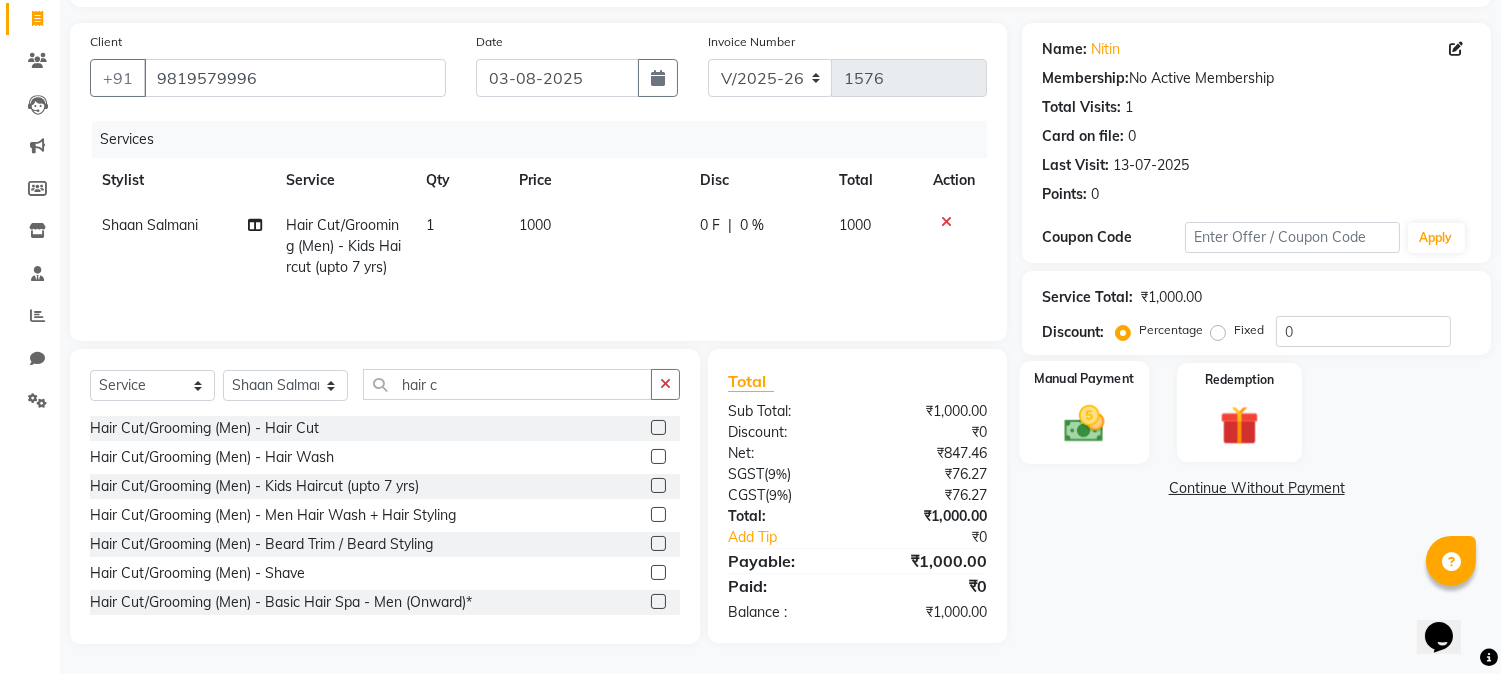 click on "Manual Payment" 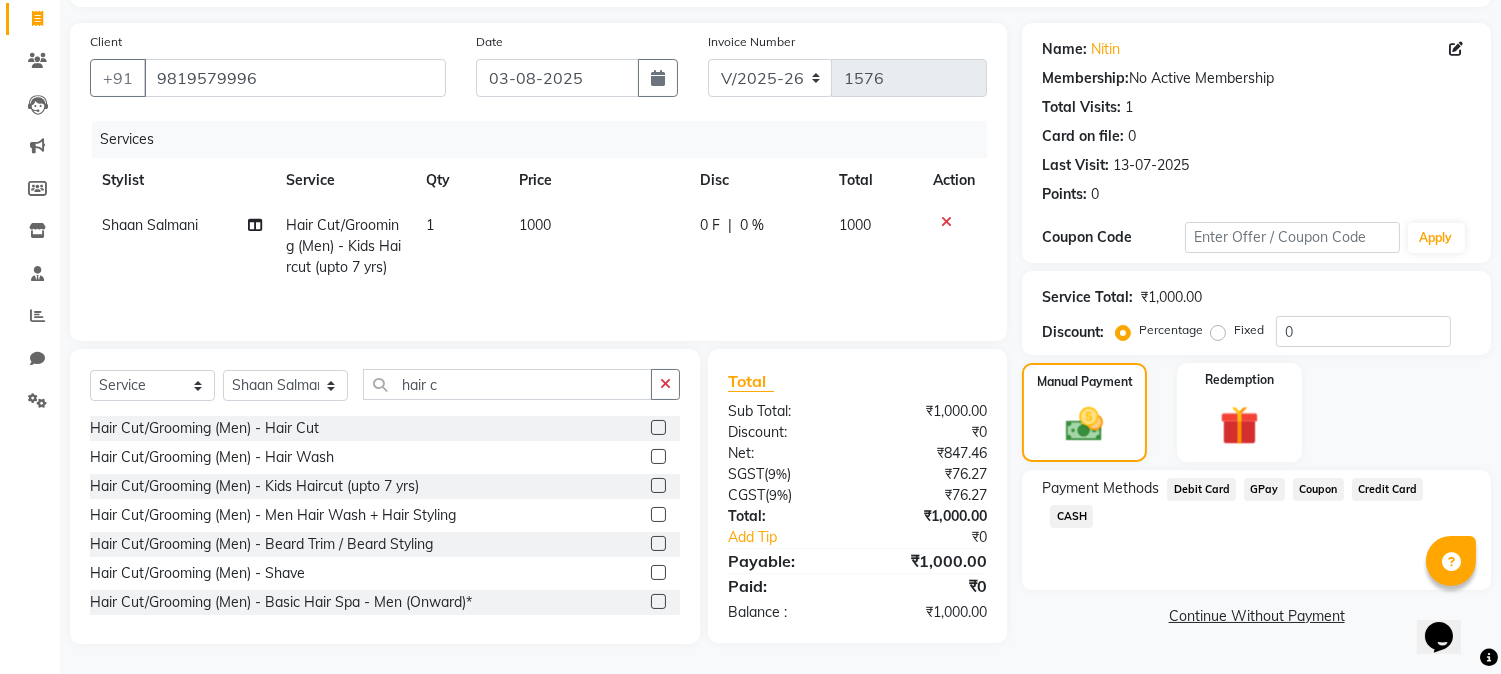click on "GPay" 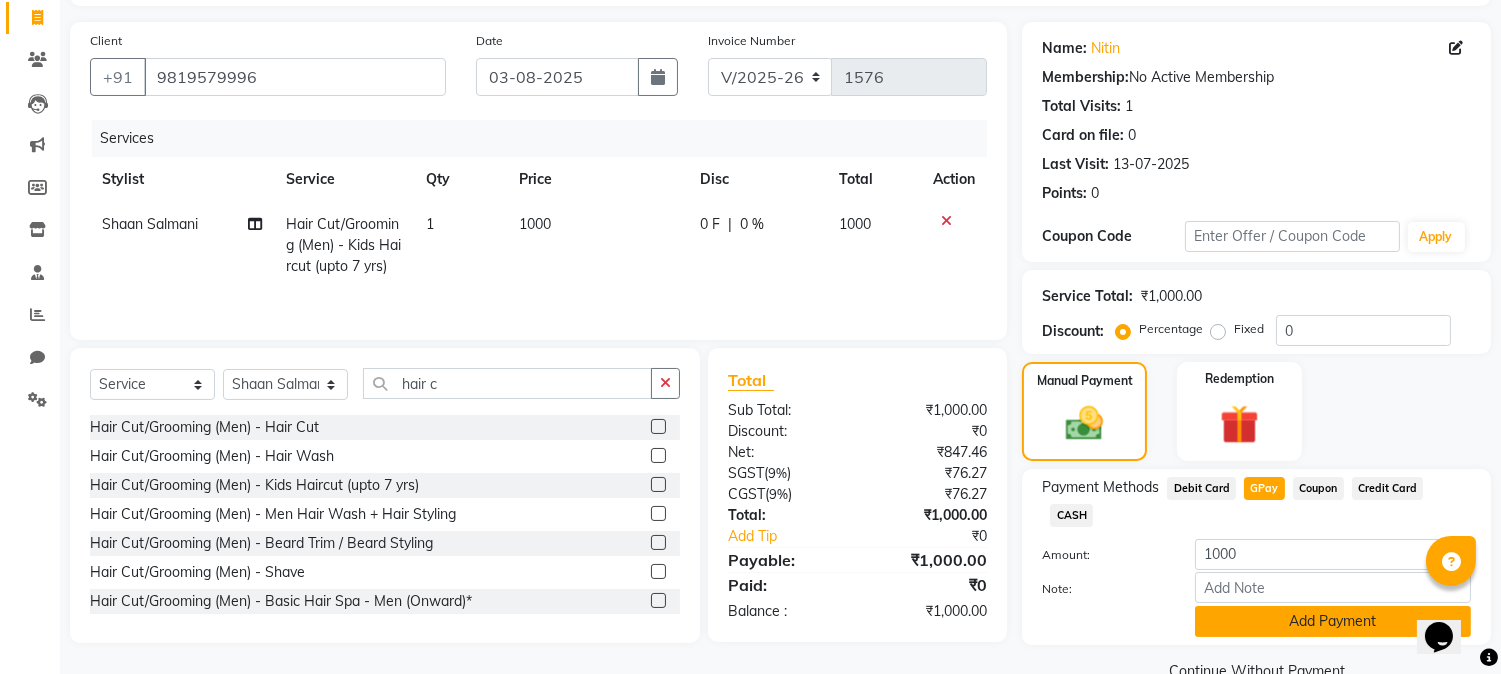 click on "Add Payment" 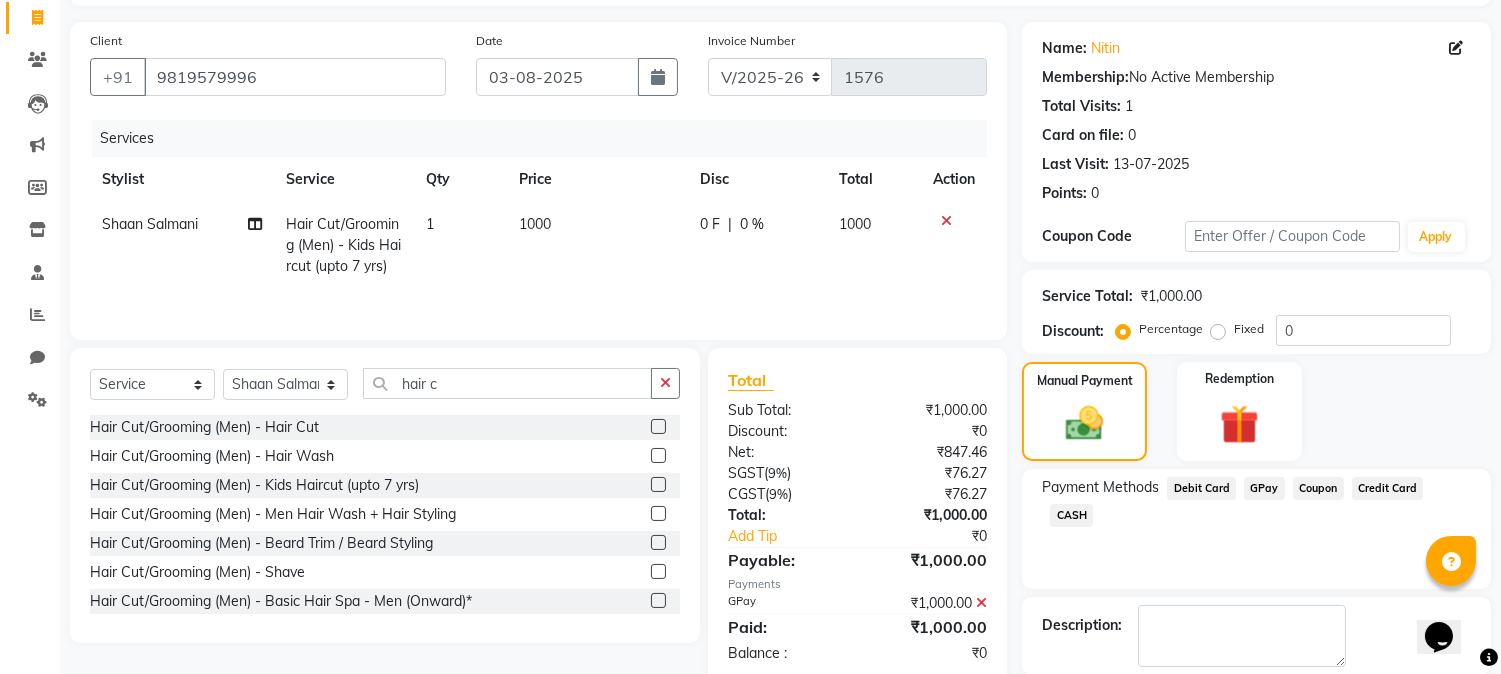 scroll, scrollTop: 225, scrollLeft: 0, axis: vertical 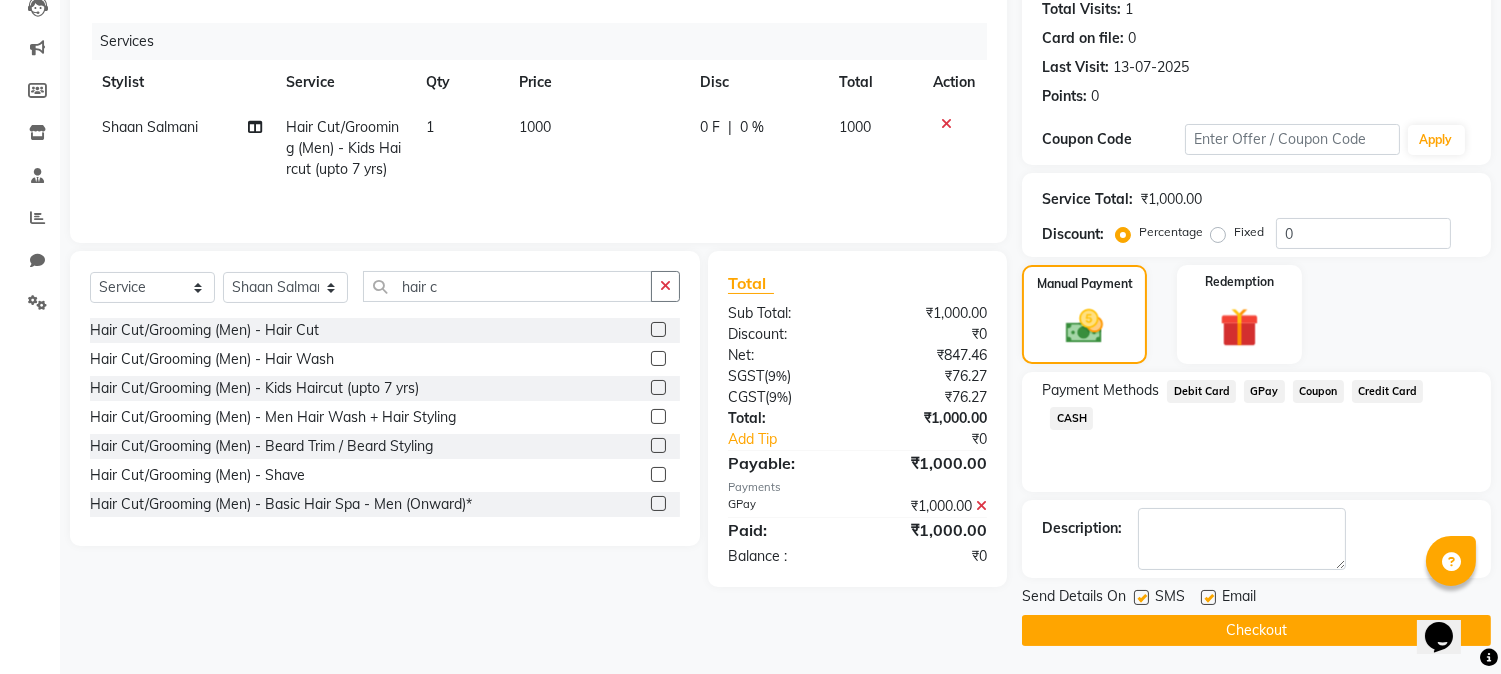click on "Checkout" 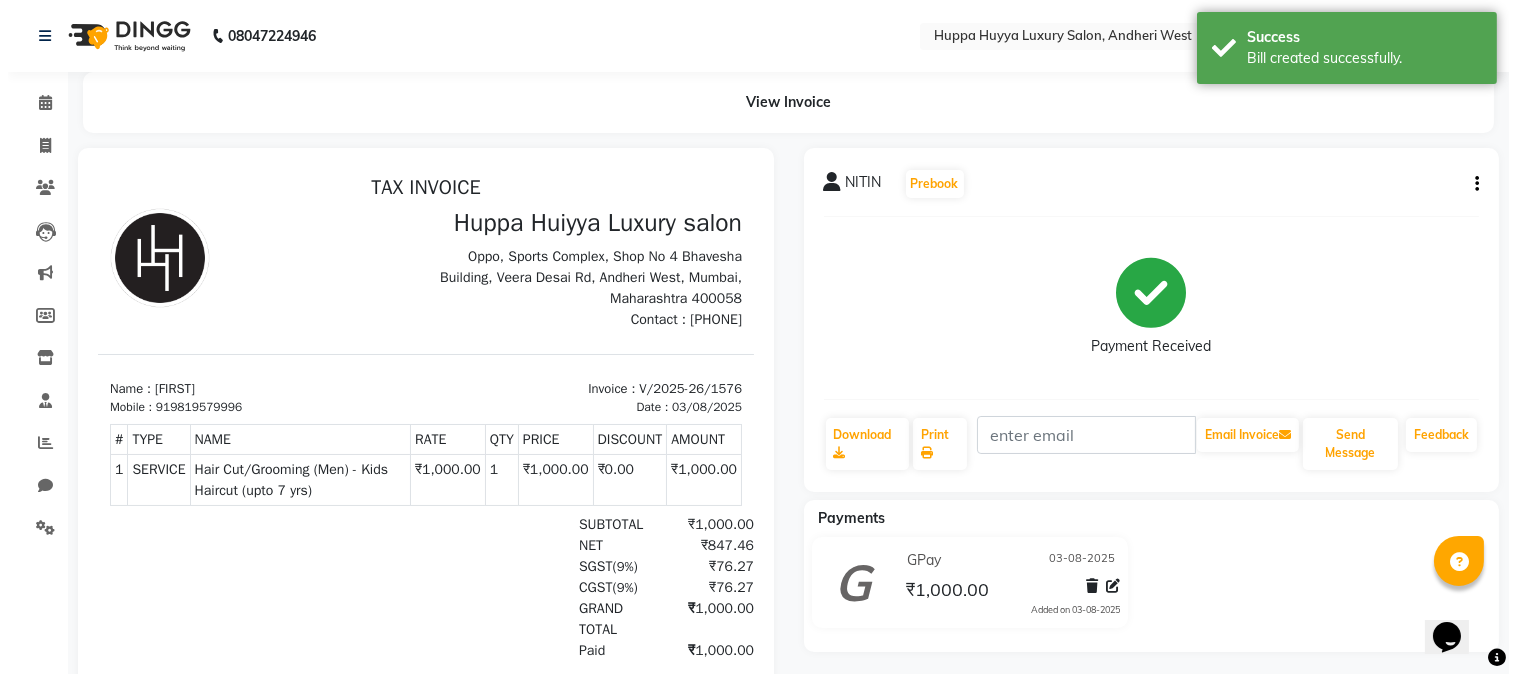 scroll, scrollTop: 0, scrollLeft: 0, axis: both 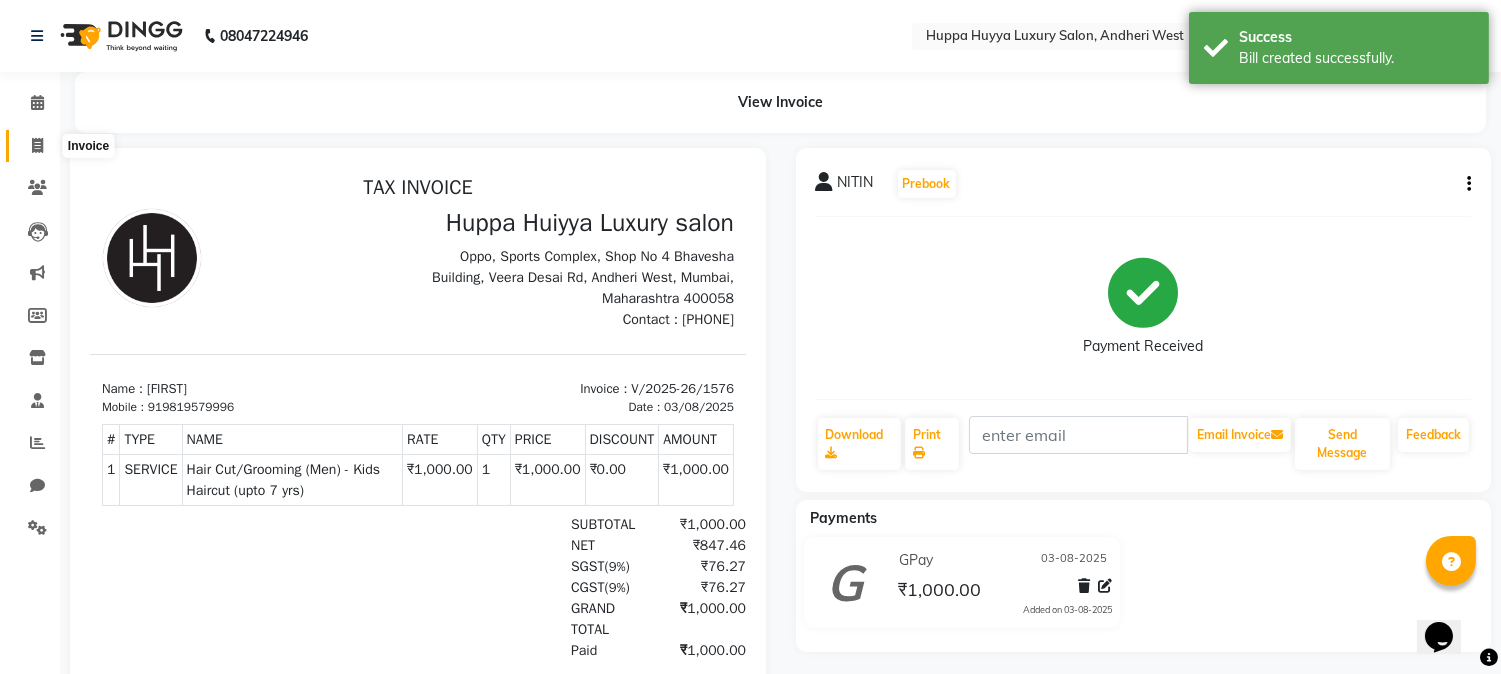 click 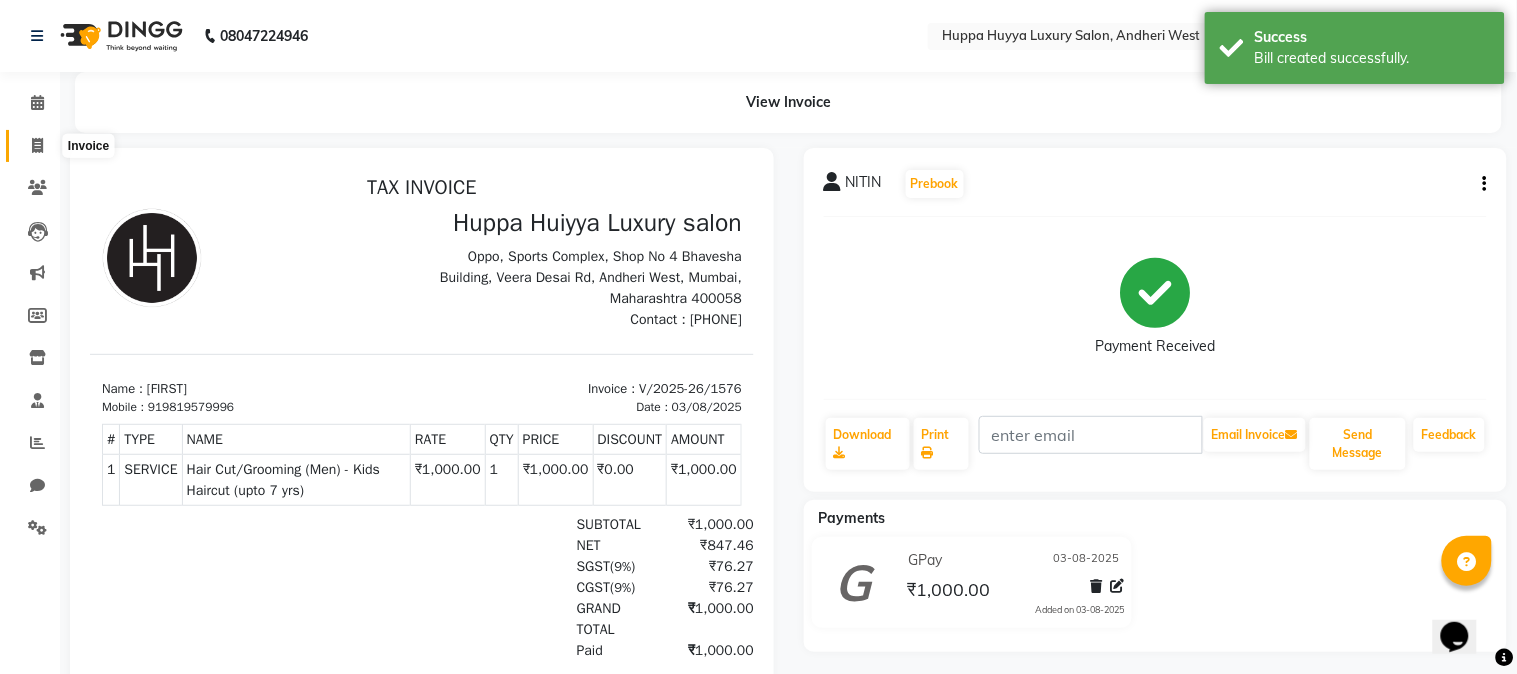 select on "service" 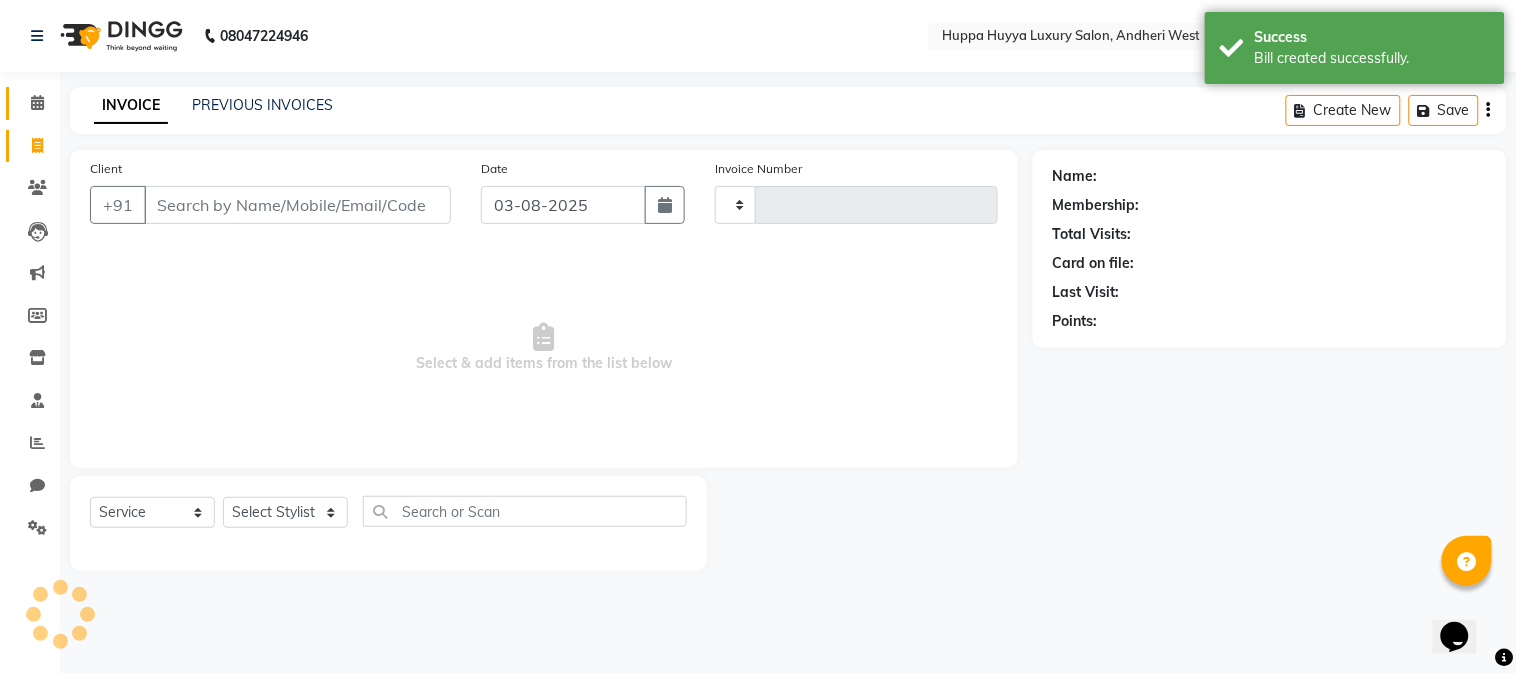 type on "1577" 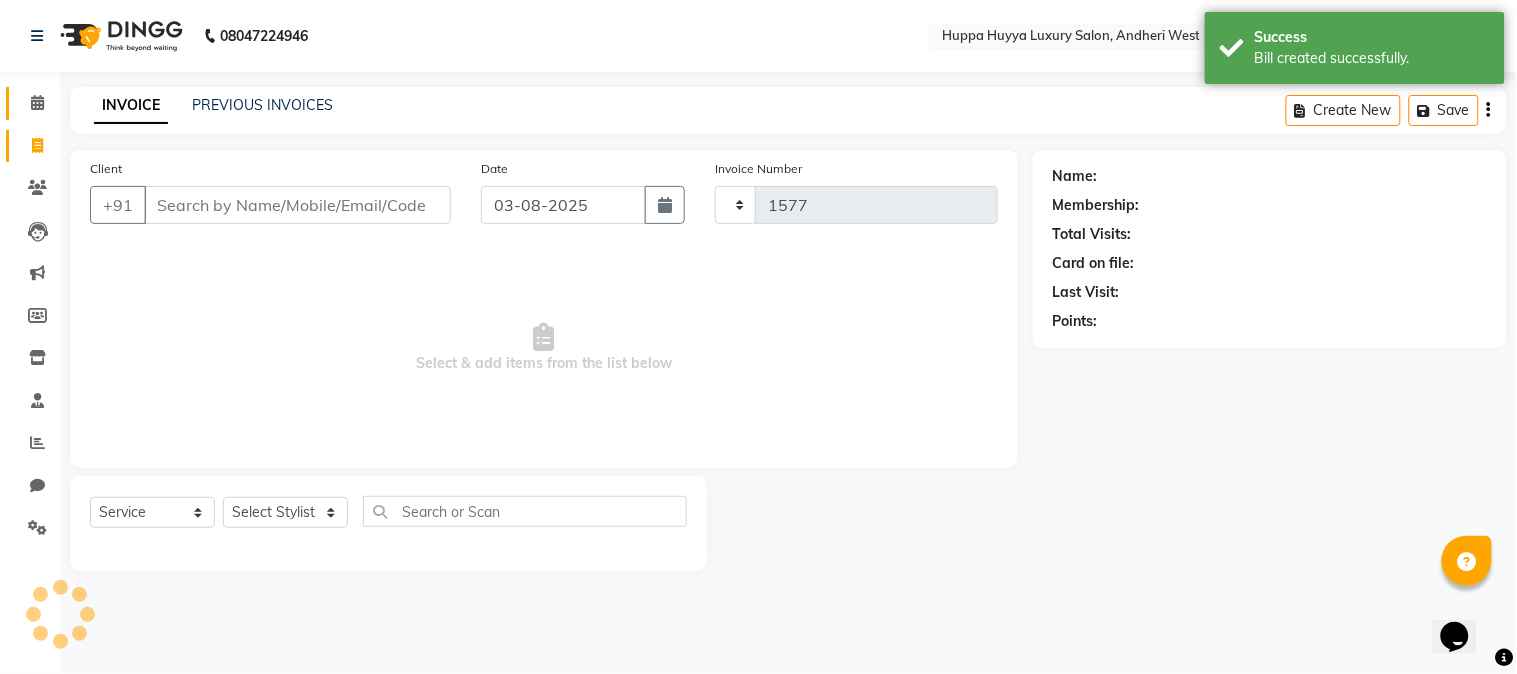 select on "7752" 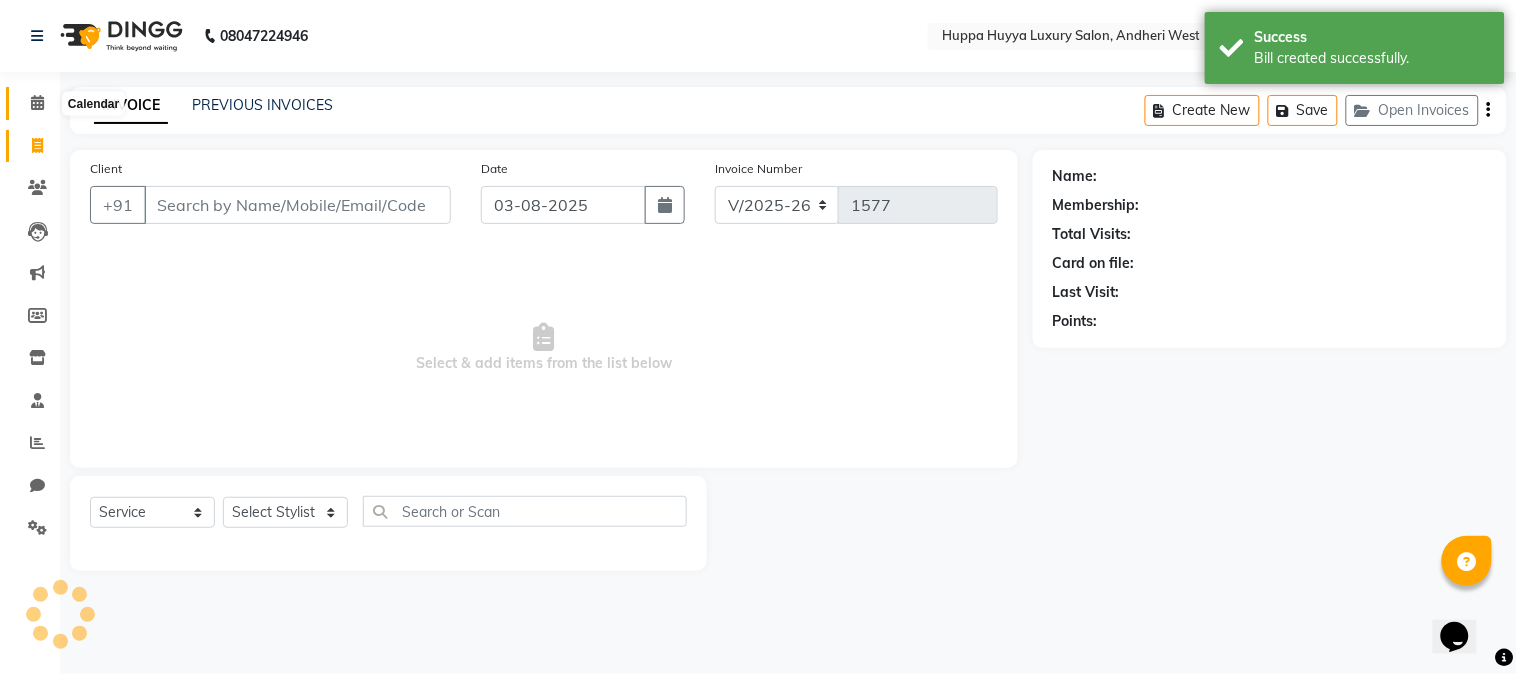 click 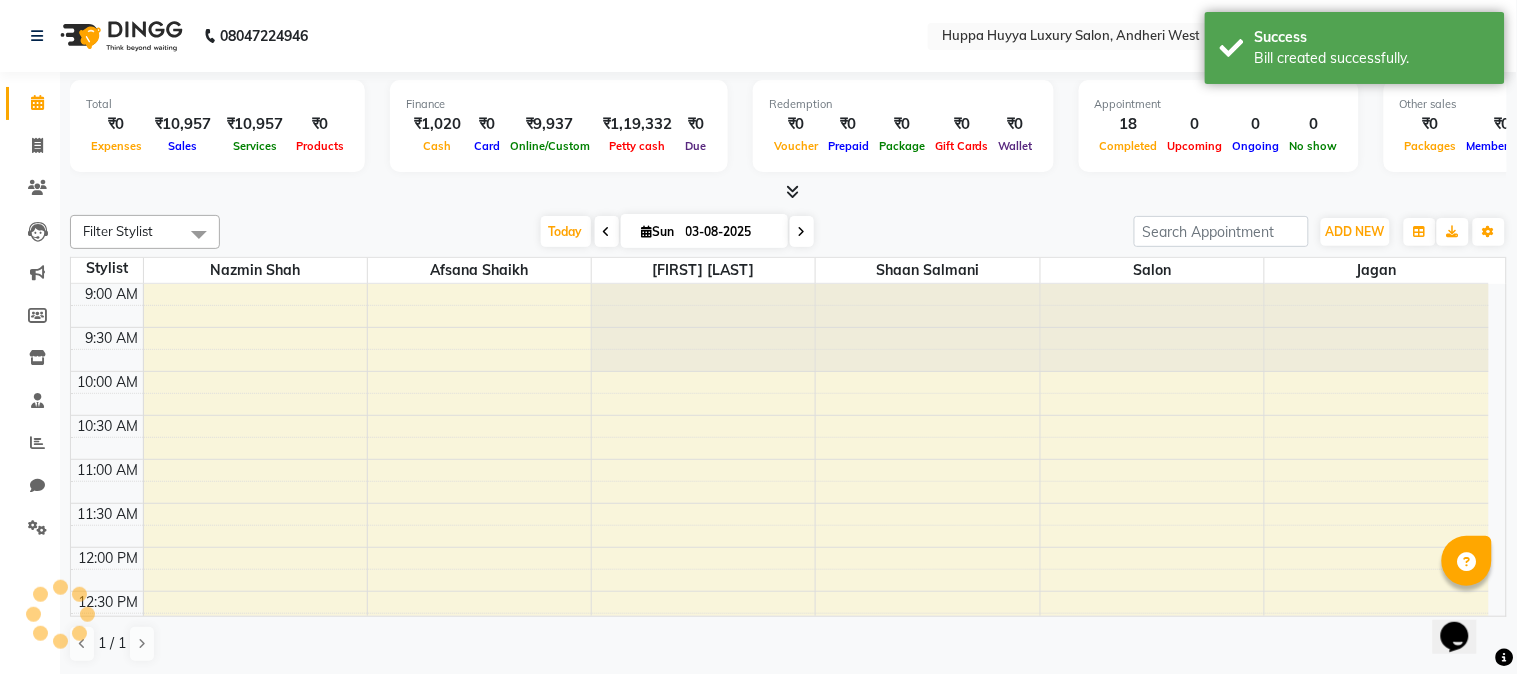 scroll, scrollTop: 0, scrollLeft: 0, axis: both 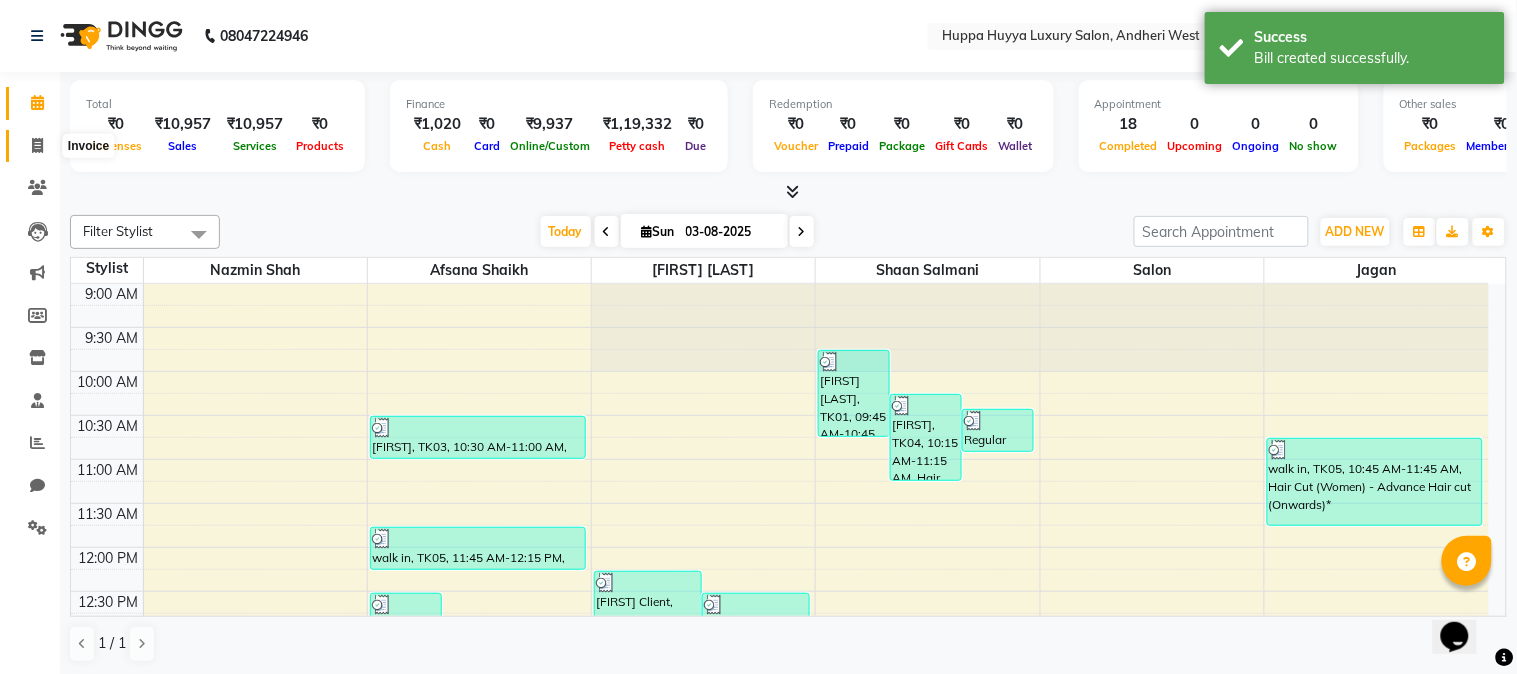 click 